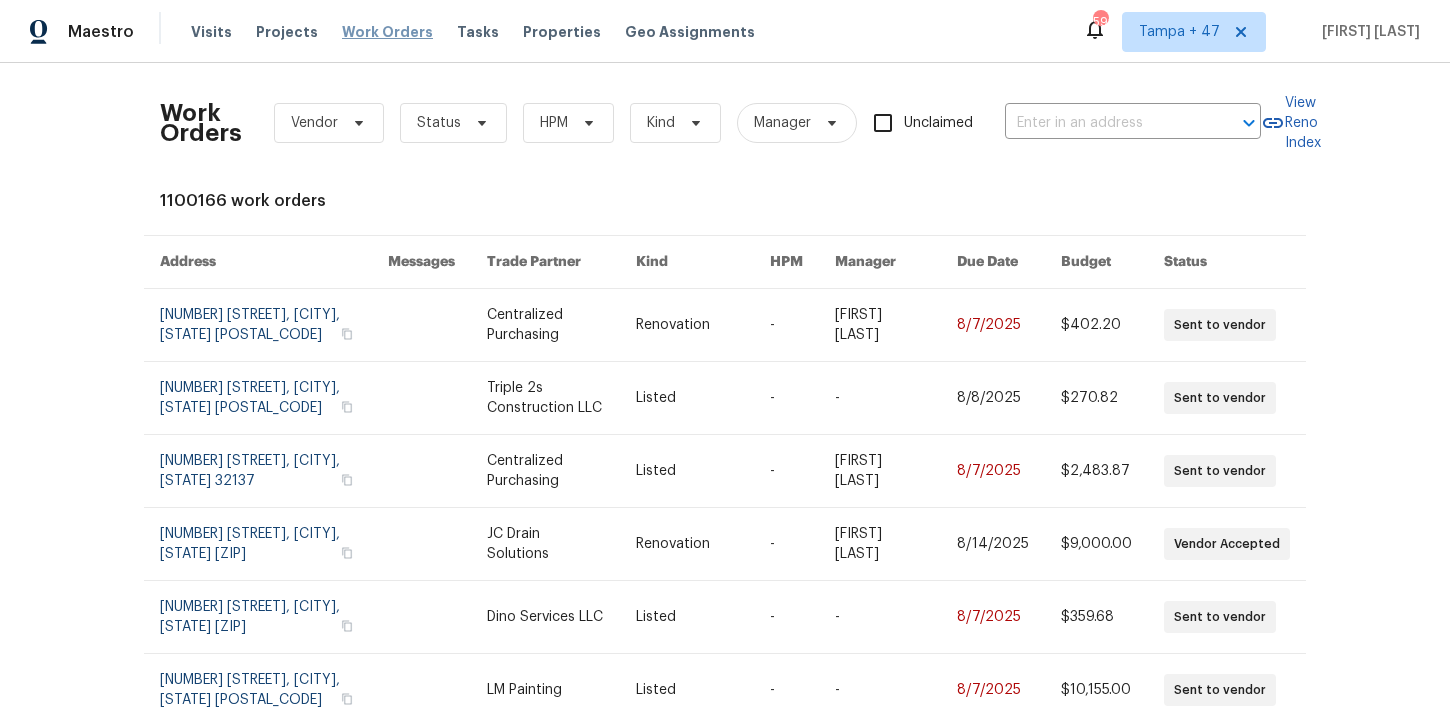 scroll, scrollTop: 0, scrollLeft: 0, axis: both 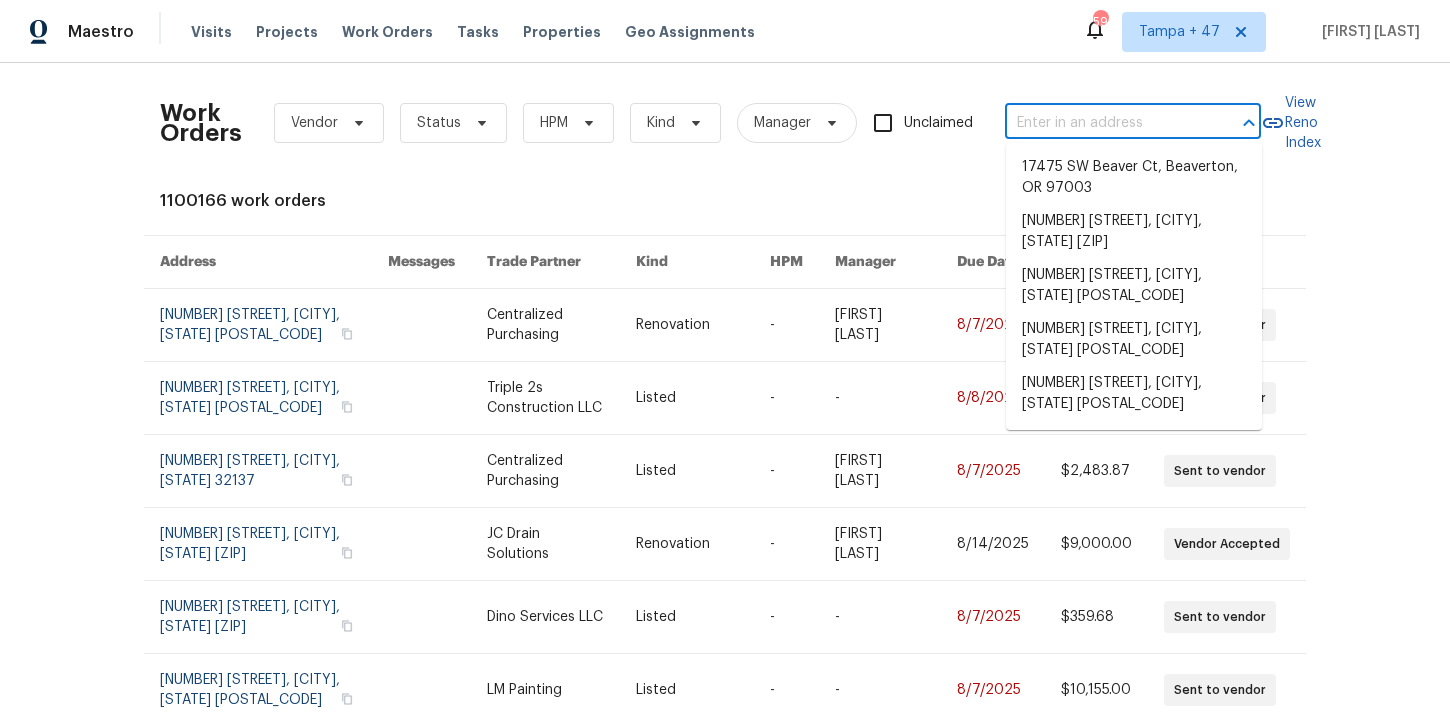 click at bounding box center (1105, 123) 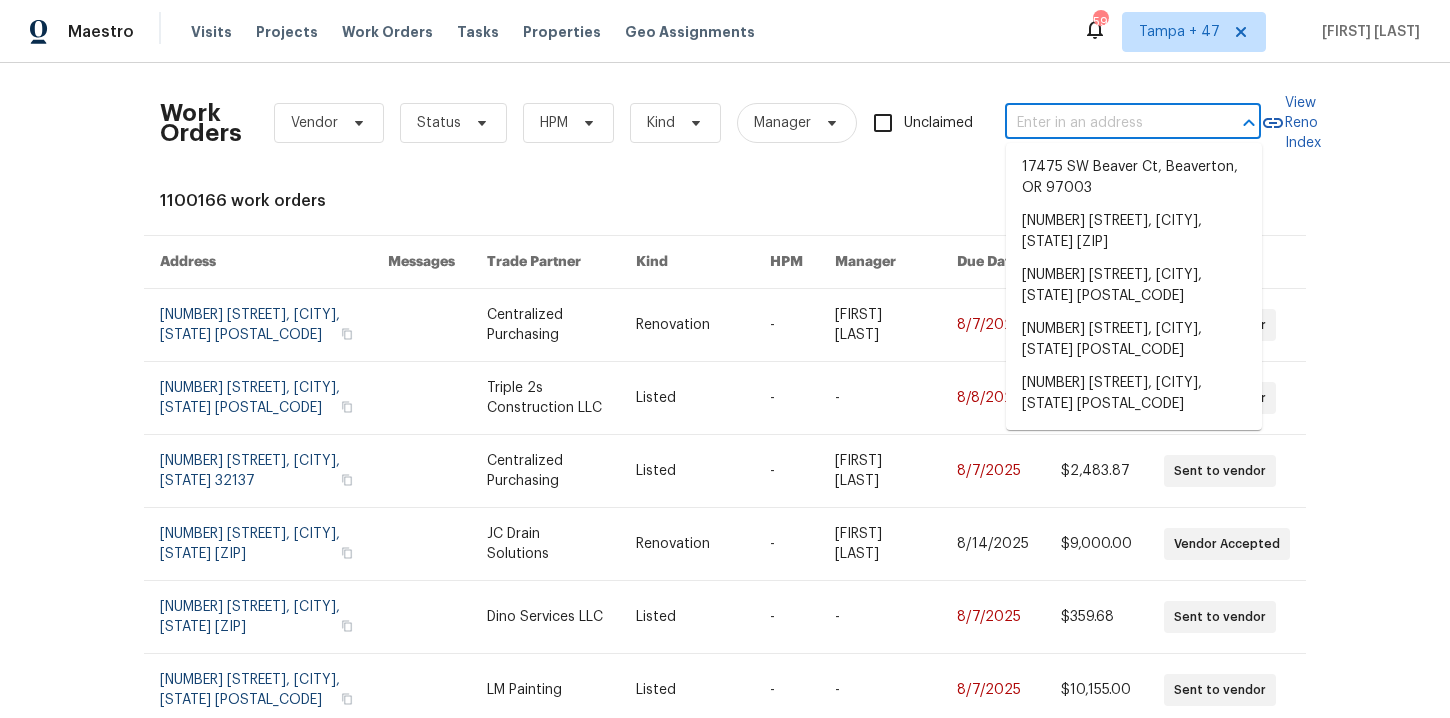 paste on "[NUMBER] [STREET] [CITY], [STATE] [ZIP]" 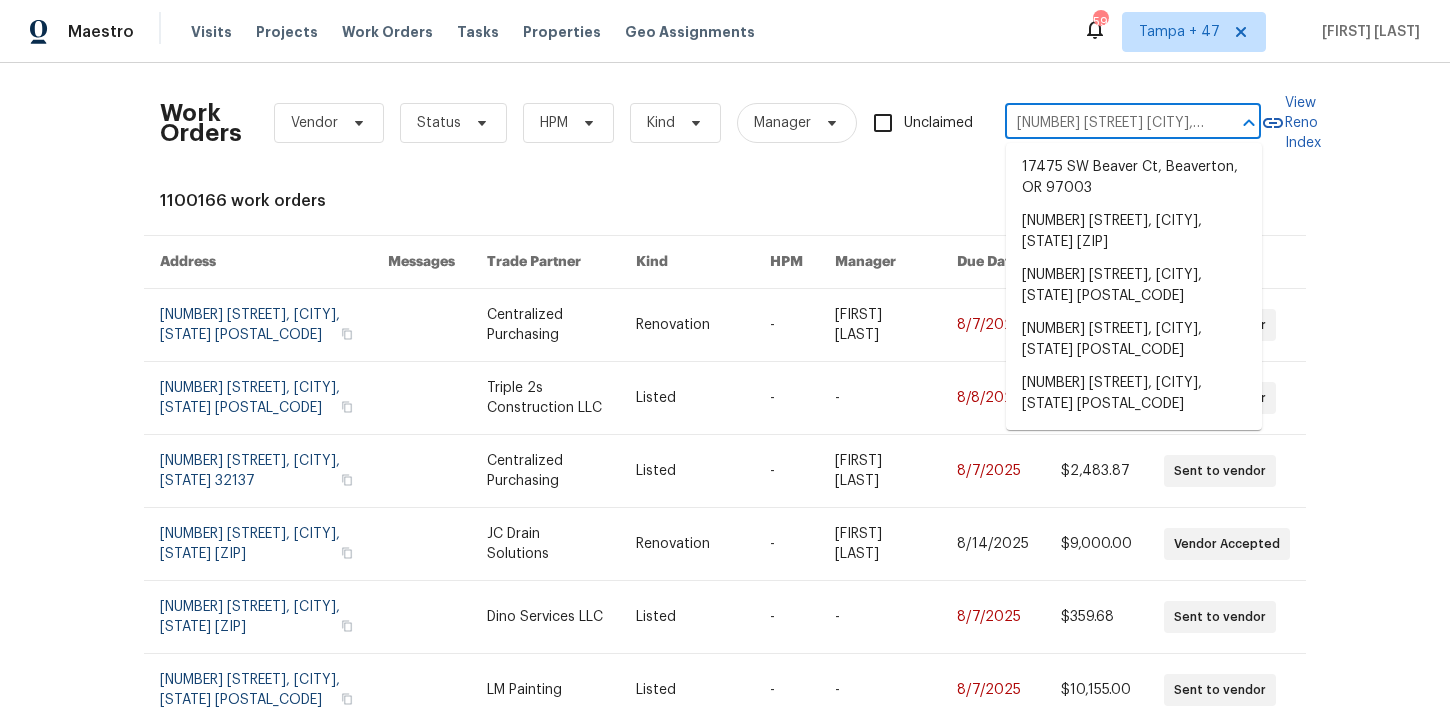 scroll, scrollTop: 0, scrollLeft: 59, axis: horizontal 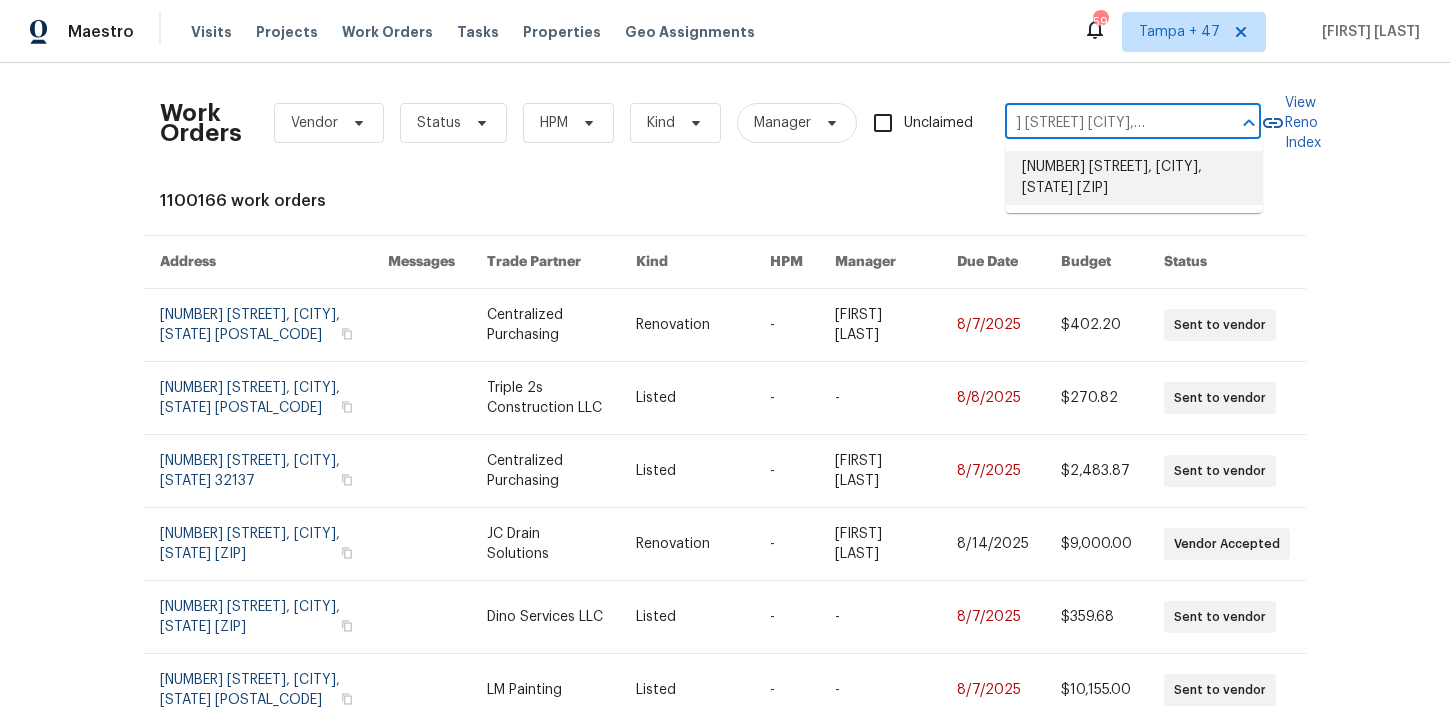 click on "[NUMBER] [STREET], [CITY], [STATE] [ZIP]" at bounding box center [1134, 178] 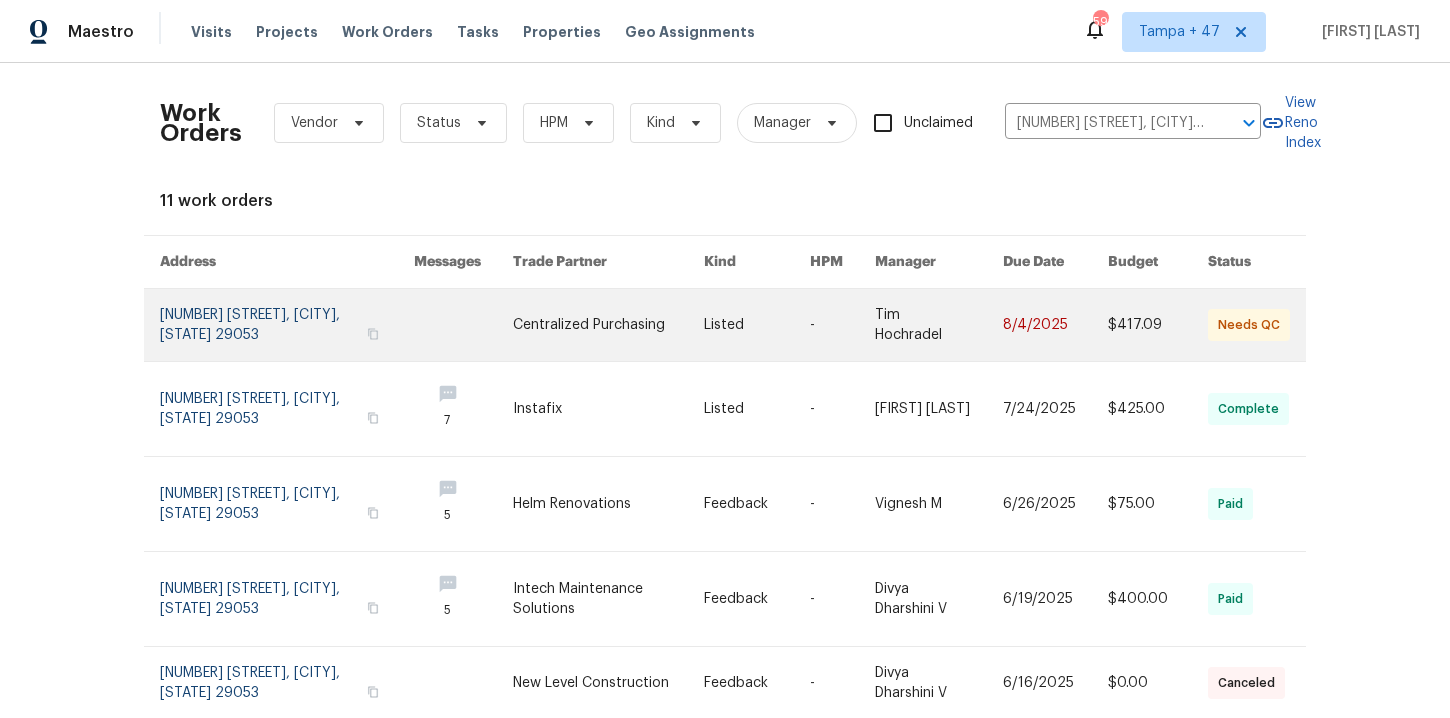 click at bounding box center [287, 325] 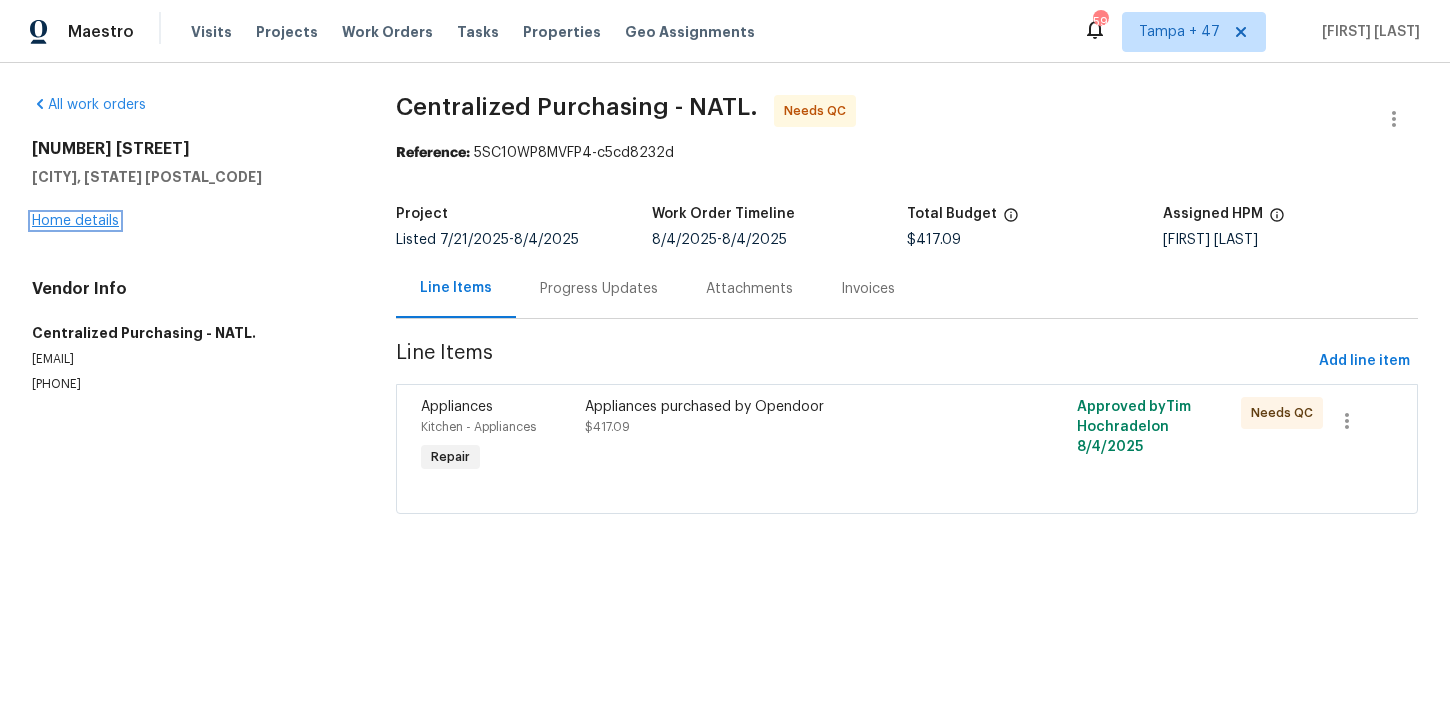 click on "Home details" at bounding box center (75, 221) 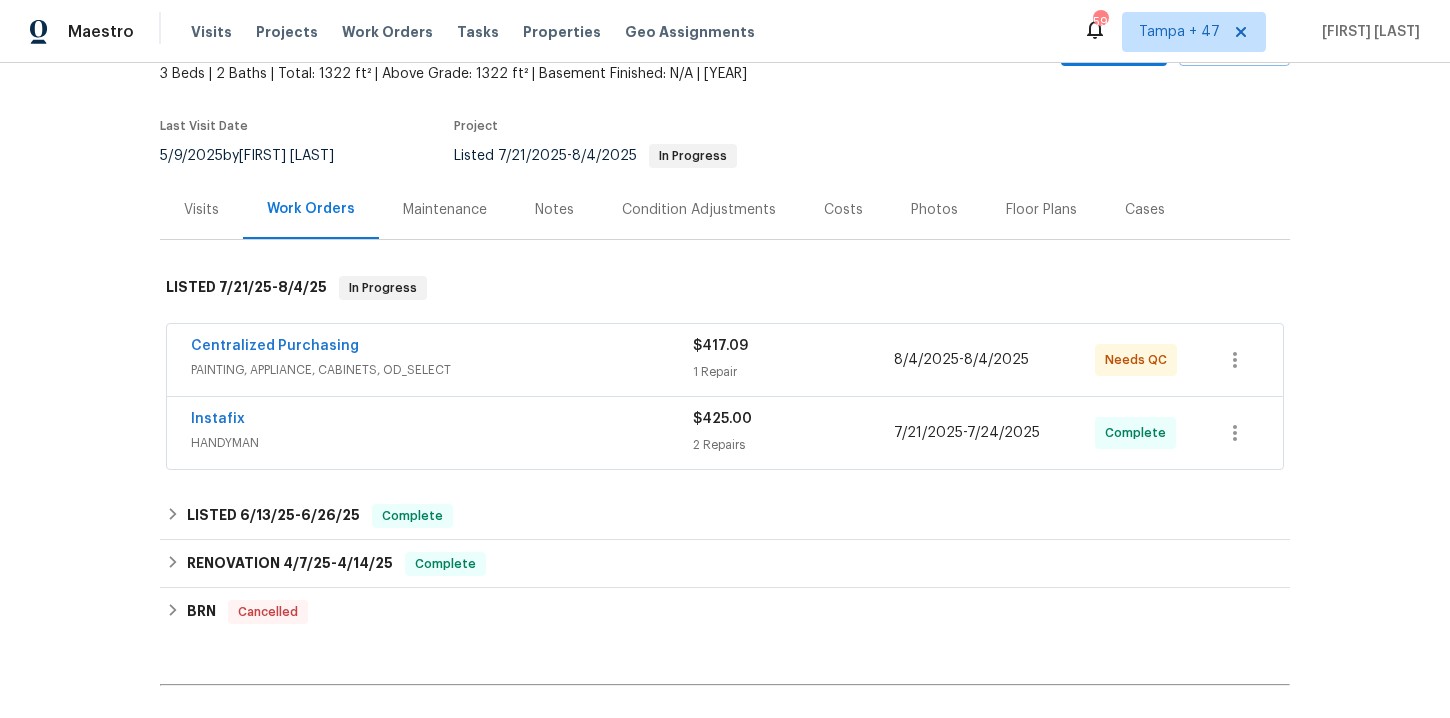scroll, scrollTop: 124, scrollLeft: 0, axis: vertical 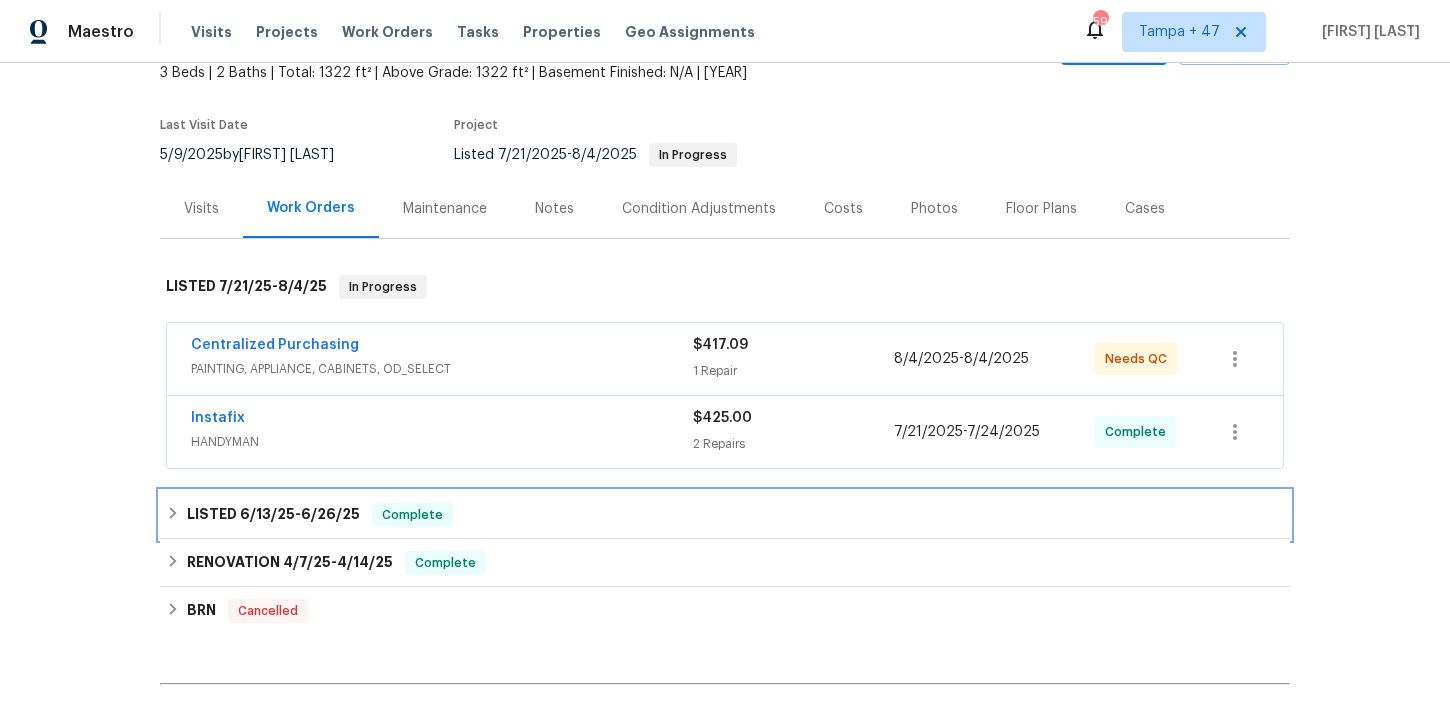 click on "LISTED [DATE] - [DATE] Complete" at bounding box center (725, 515) 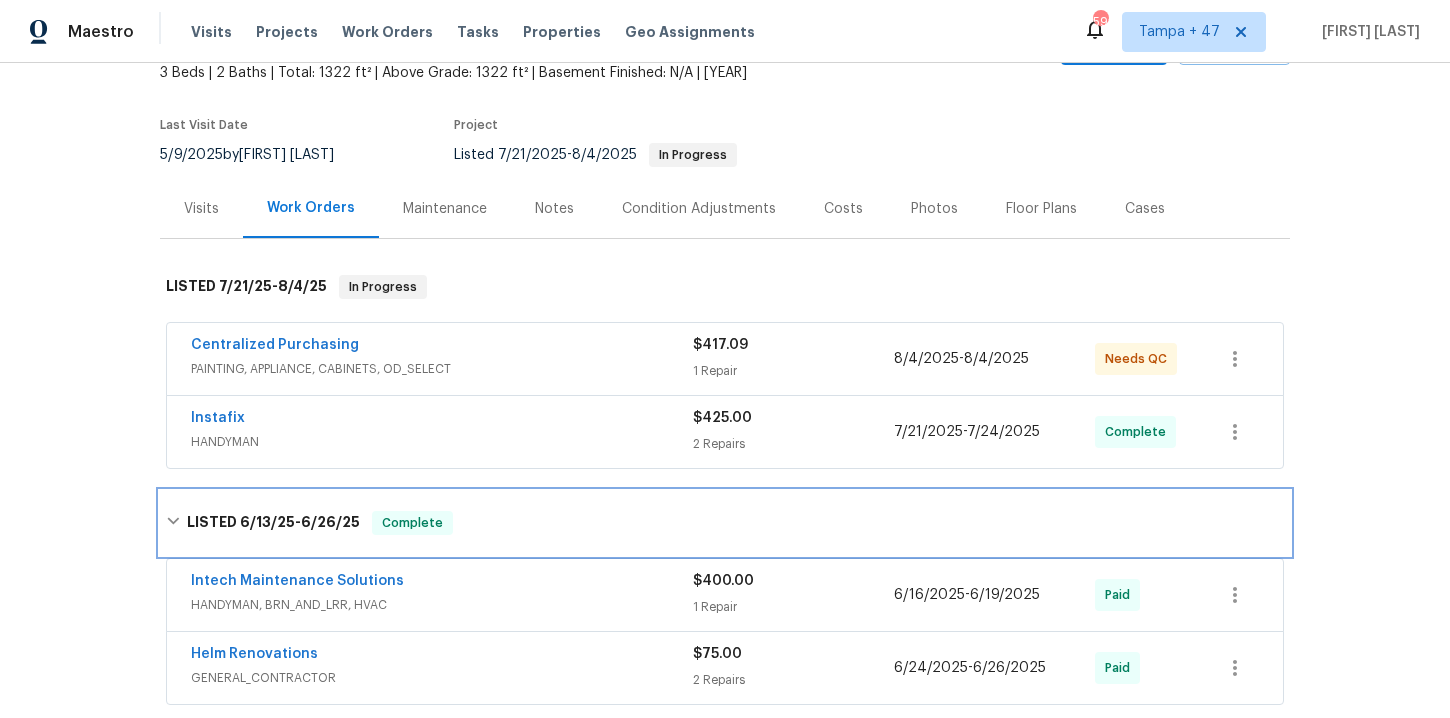 scroll, scrollTop: 486, scrollLeft: 0, axis: vertical 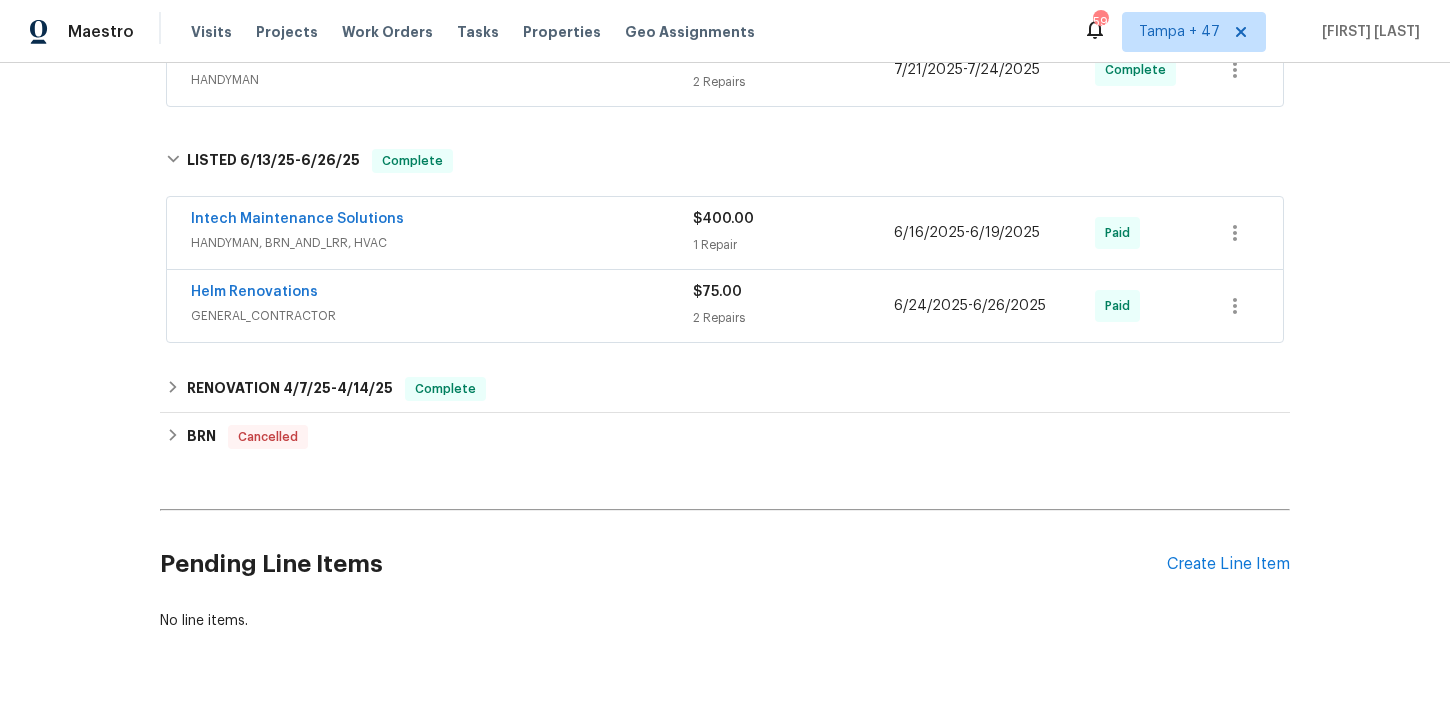 click on "GENERAL_CONTRACTOR" at bounding box center (442, 316) 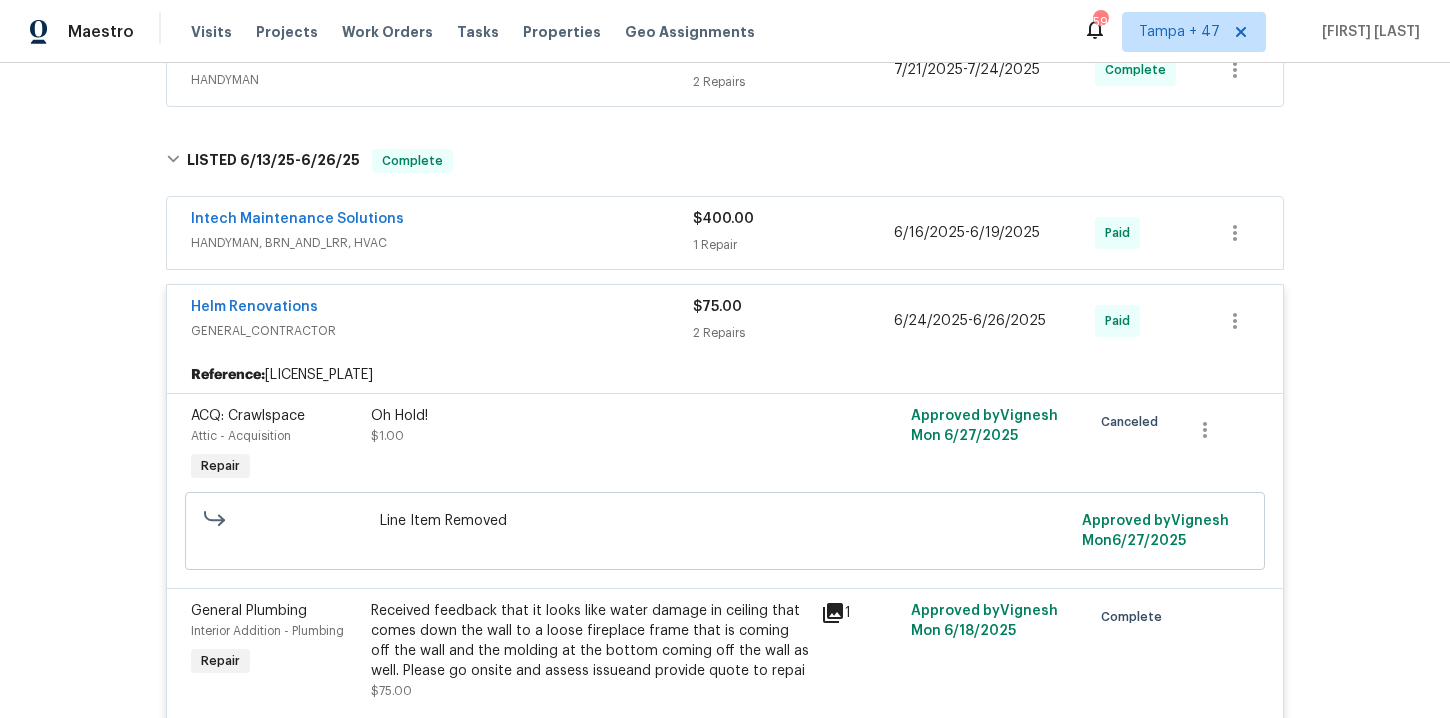 click on "HANDYMAN, BRN_AND_LRR, HVAC" at bounding box center (442, 243) 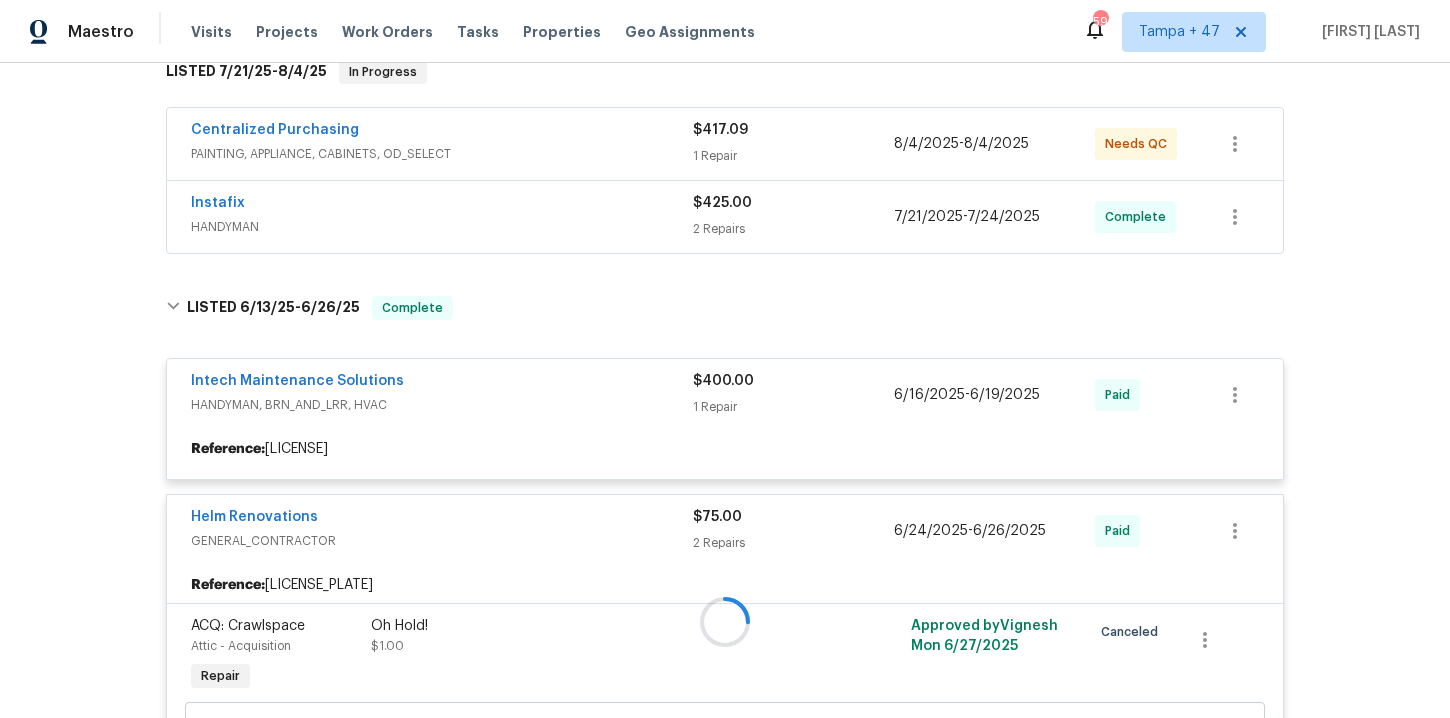 scroll, scrollTop: 320, scrollLeft: 0, axis: vertical 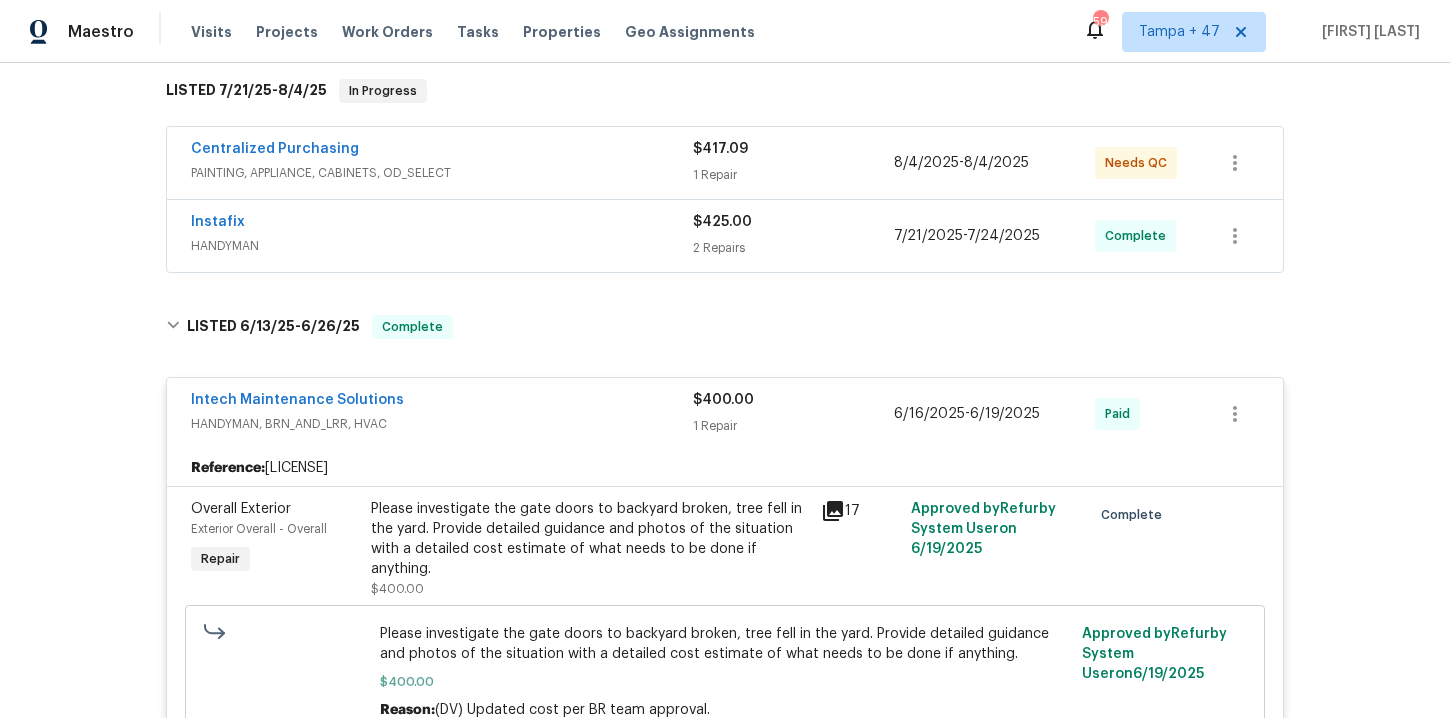 click on "HANDYMAN" at bounding box center (442, 246) 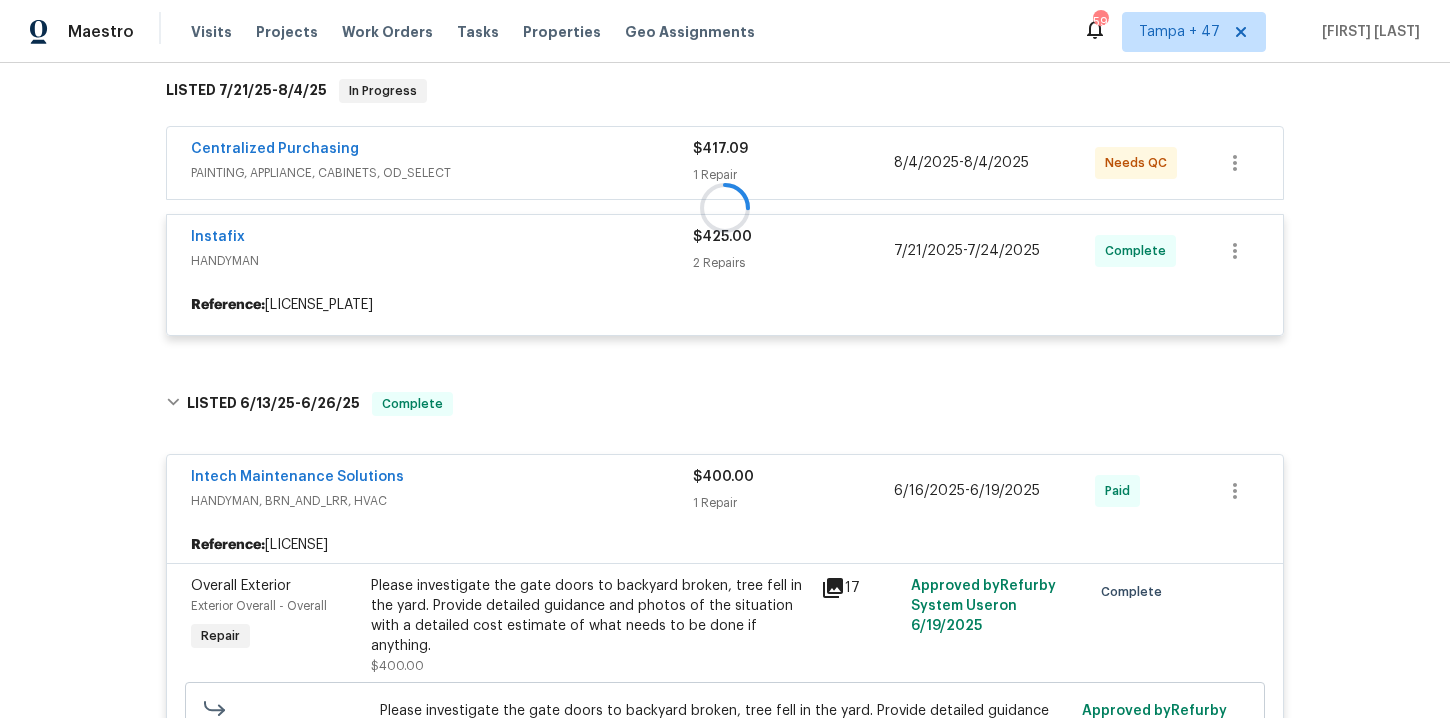 click at bounding box center [725, 207] 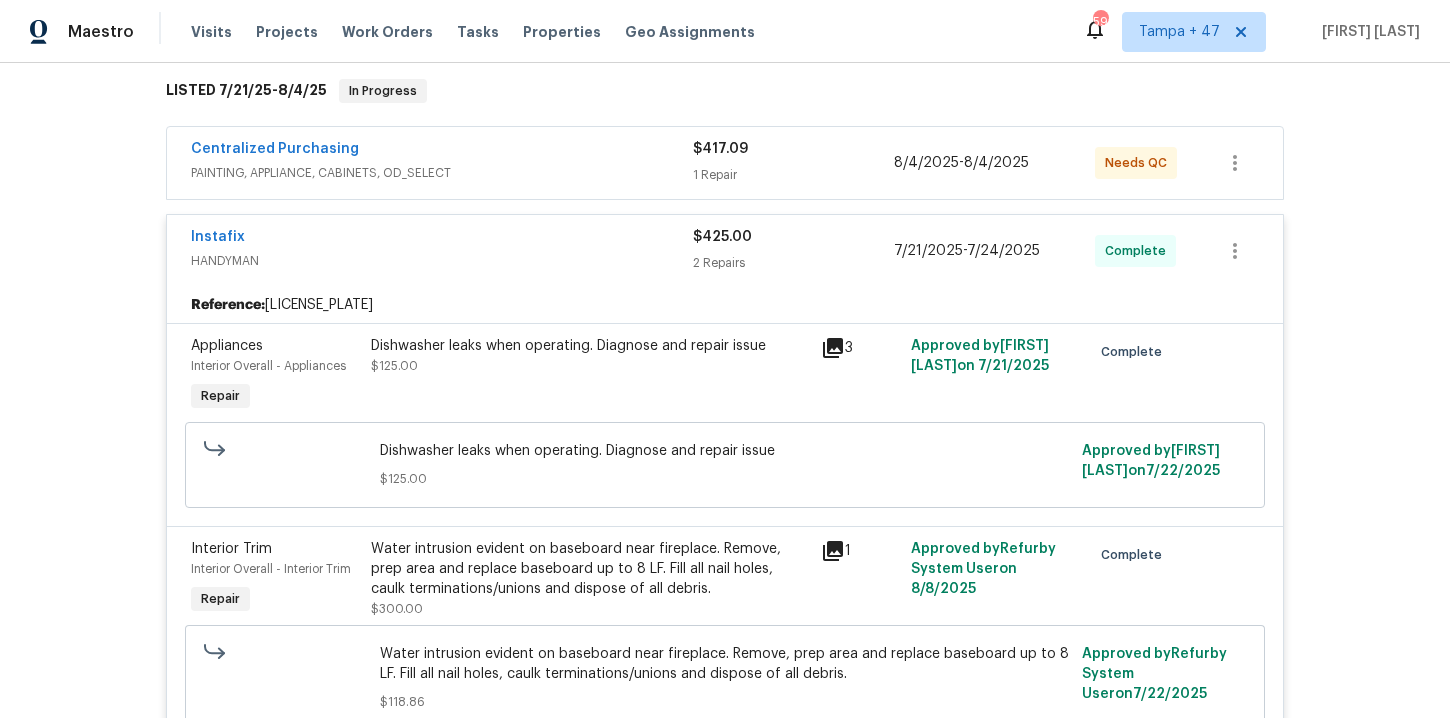 click on "PAINTING, APPLIANCE, CABINETS, OD_SELECT" at bounding box center [442, 173] 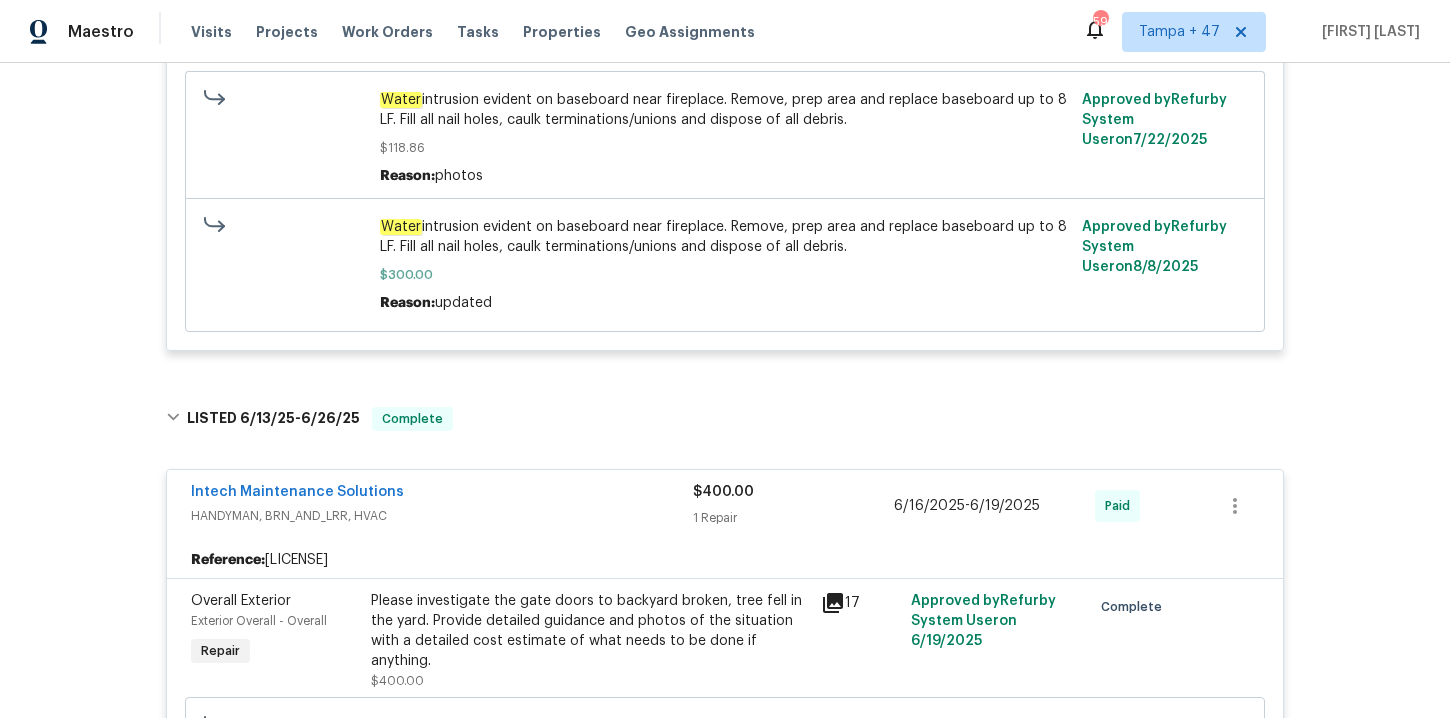scroll, scrollTop: 781, scrollLeft: 0, axis: vertical 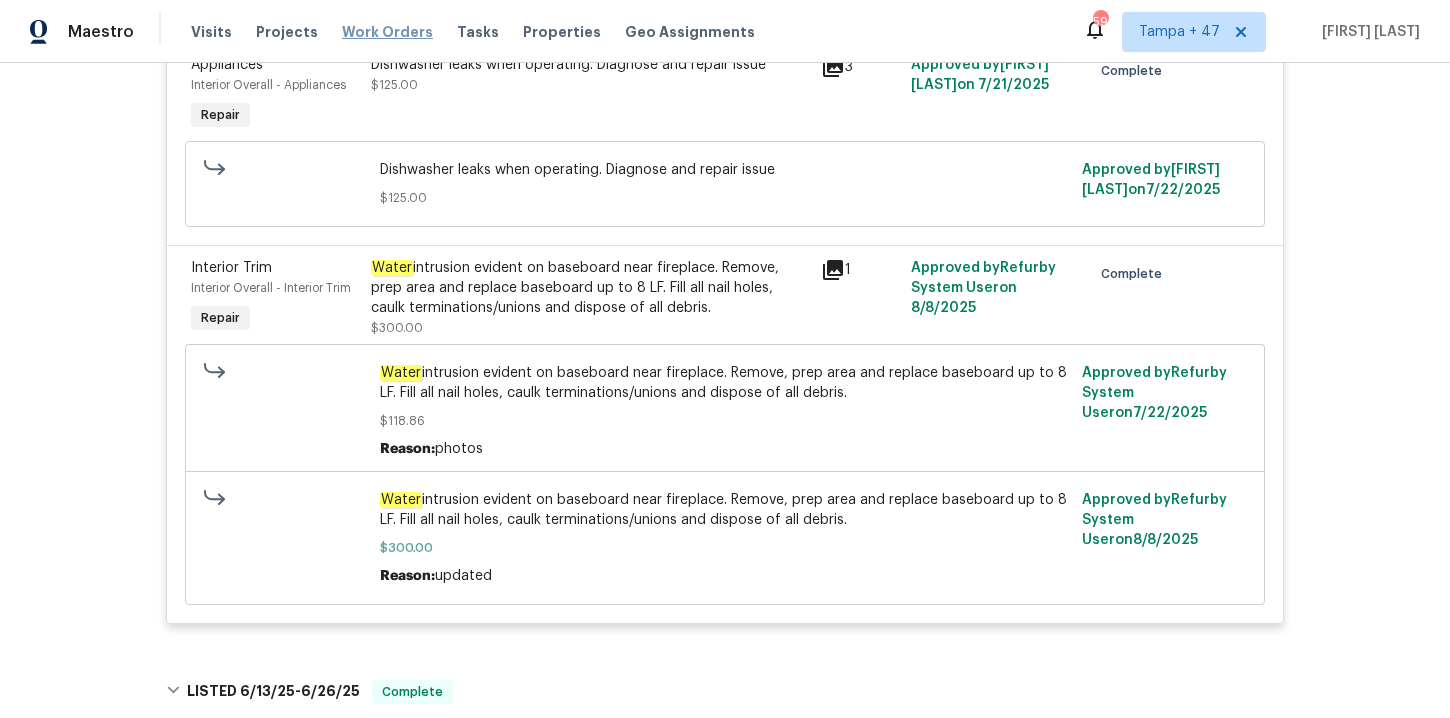 click on "Work Orders" at bounding box center (387, 32) 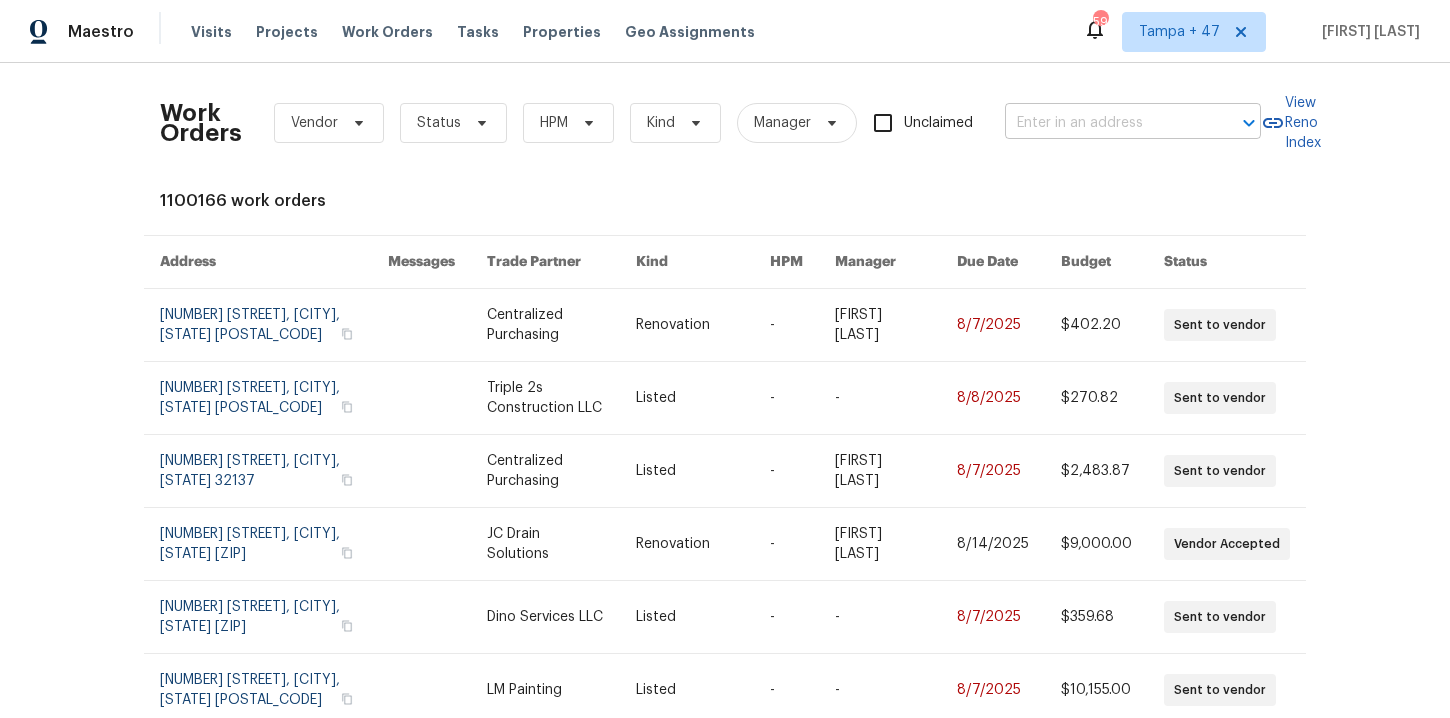 click at bounding box center (1105, 123) 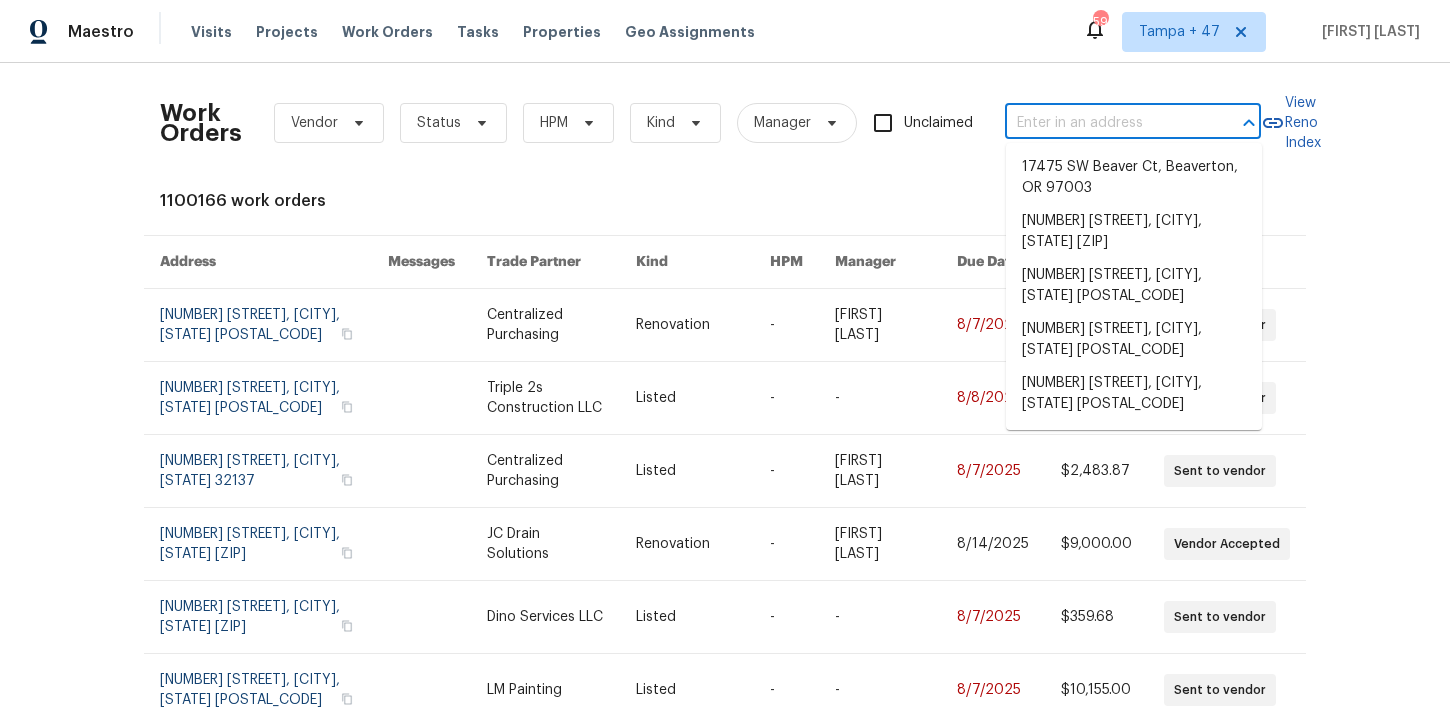 paste on "7271 Shellburne Dr Raleigh, NC 27612" 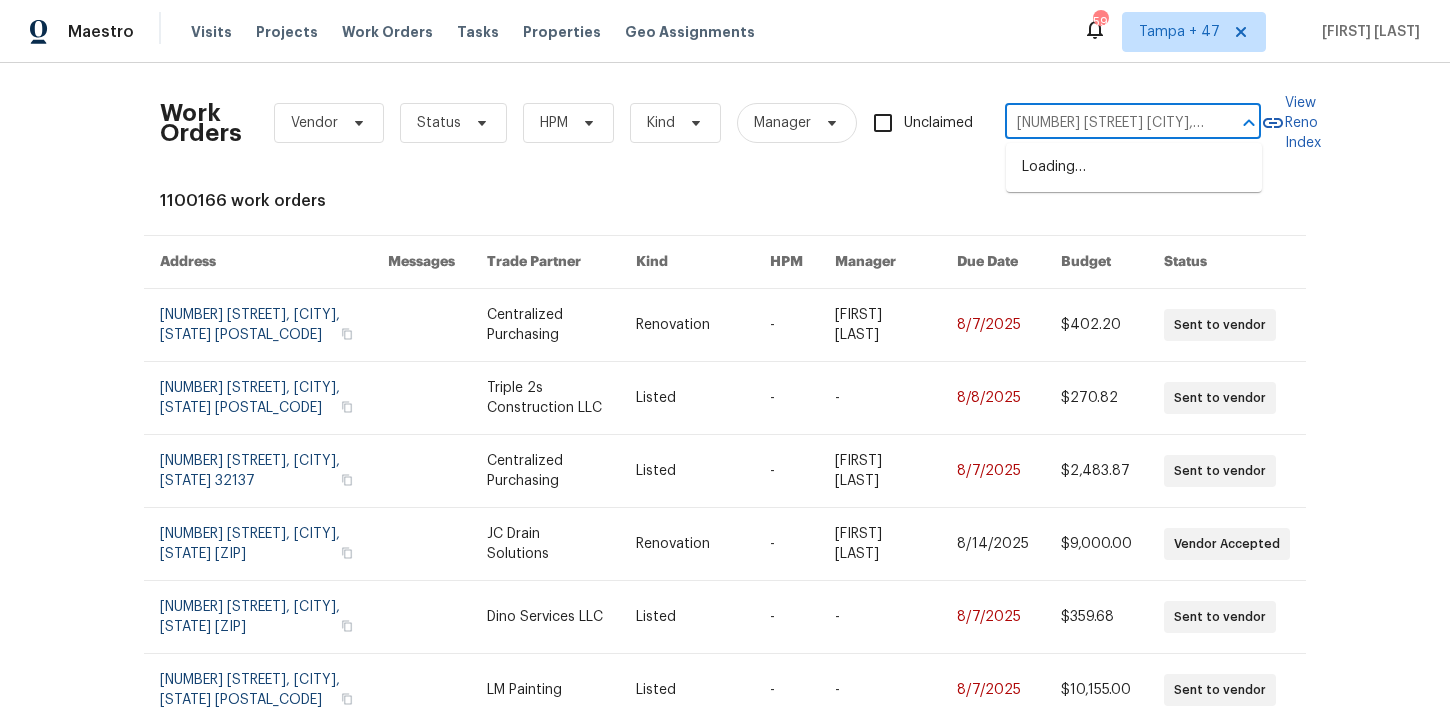 scroll, scrollTop: 0, scrollLeft: 54, axis: horizontal 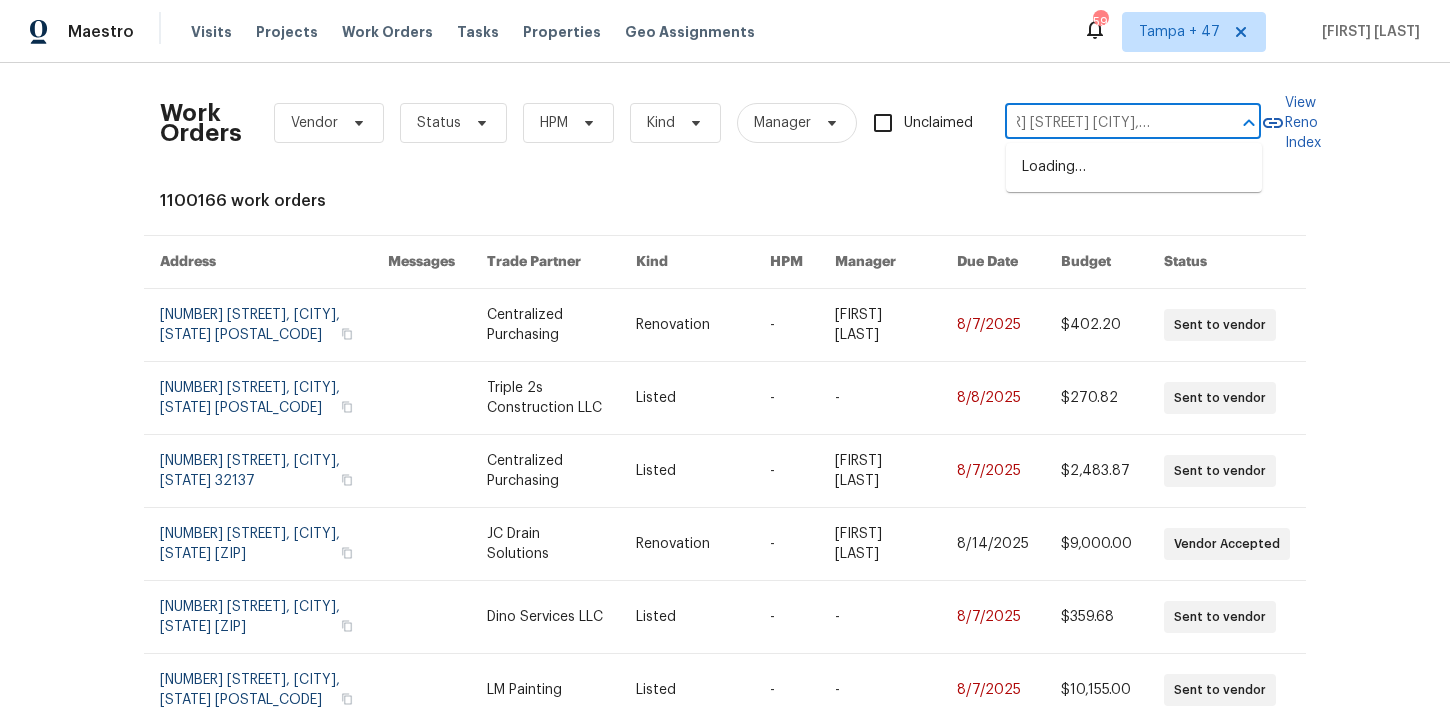 type on "7271 Shellburne Dr Raleigh, NC 27612" 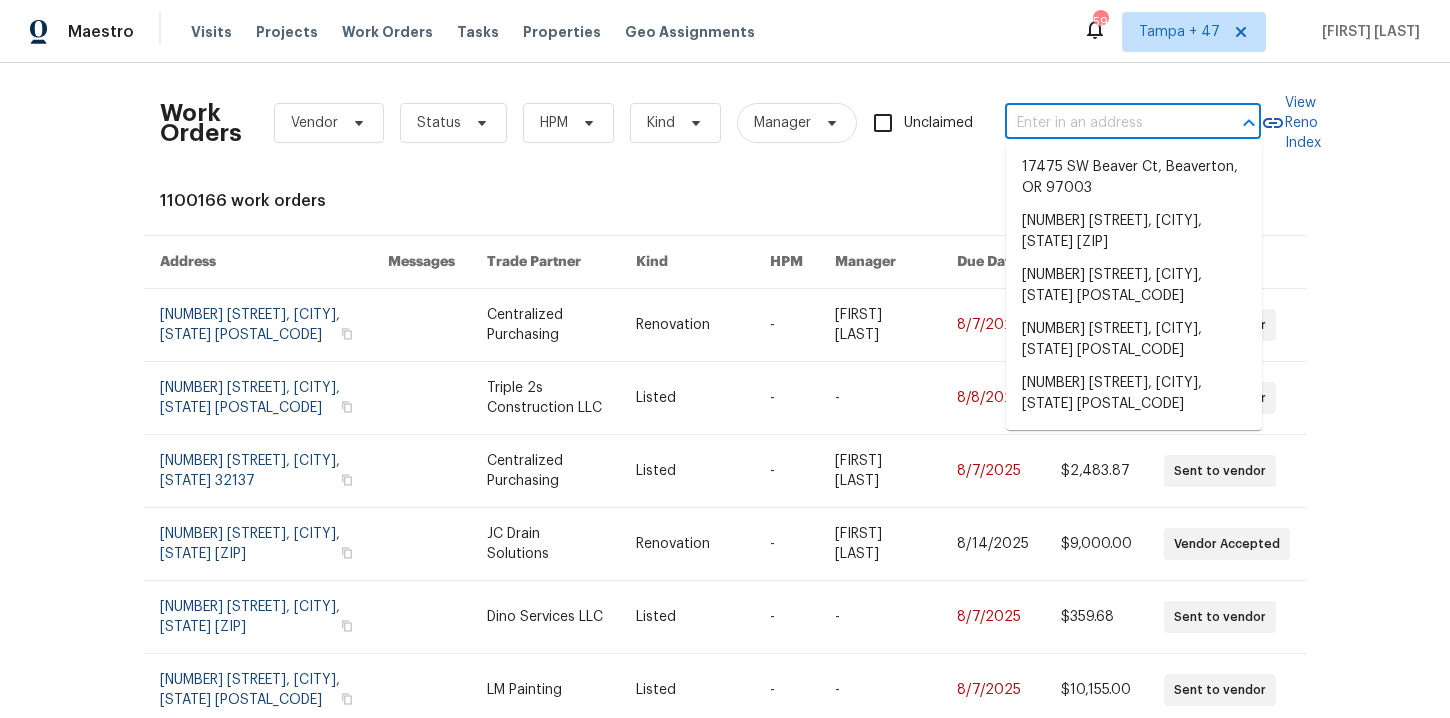scroll, scrollTop: 0, scrollLeft: 0, axis: both 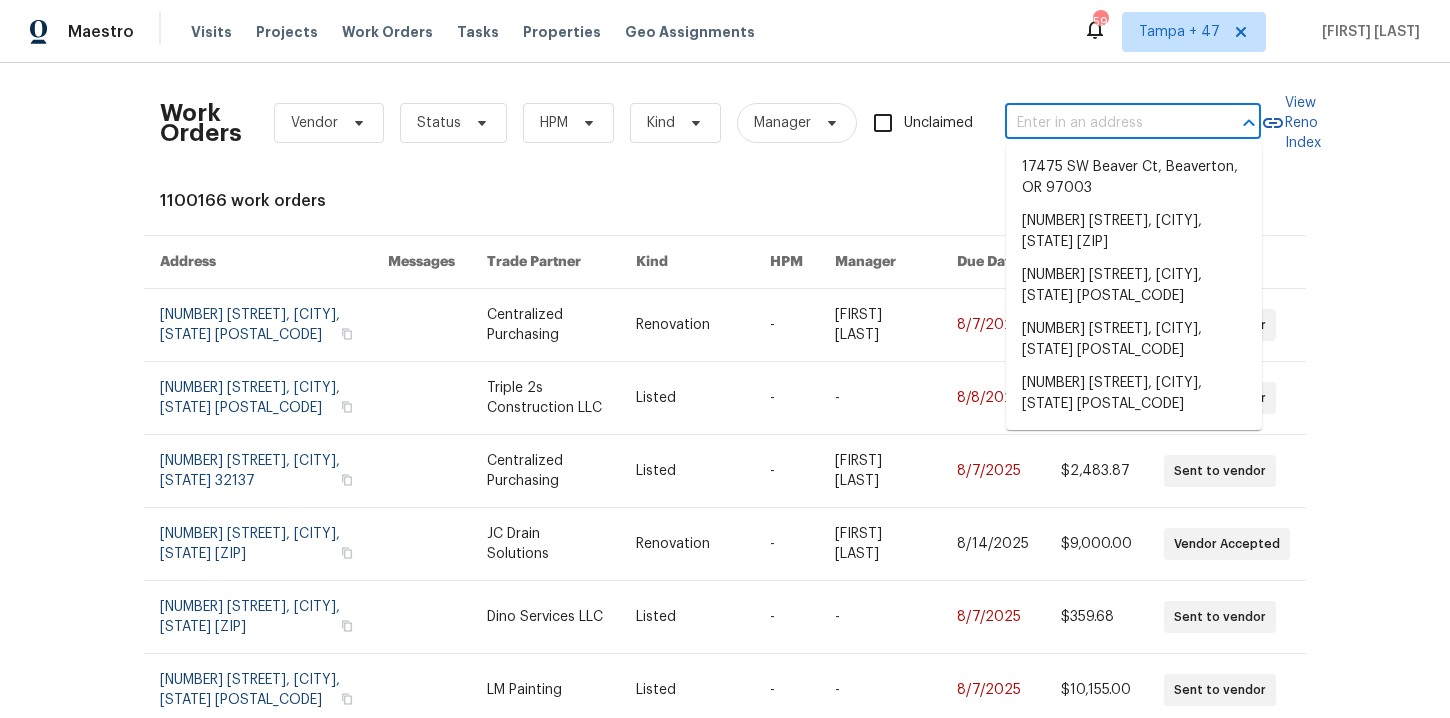 paste on "7271 Shellburne Dr Raleigh, NC 27612" 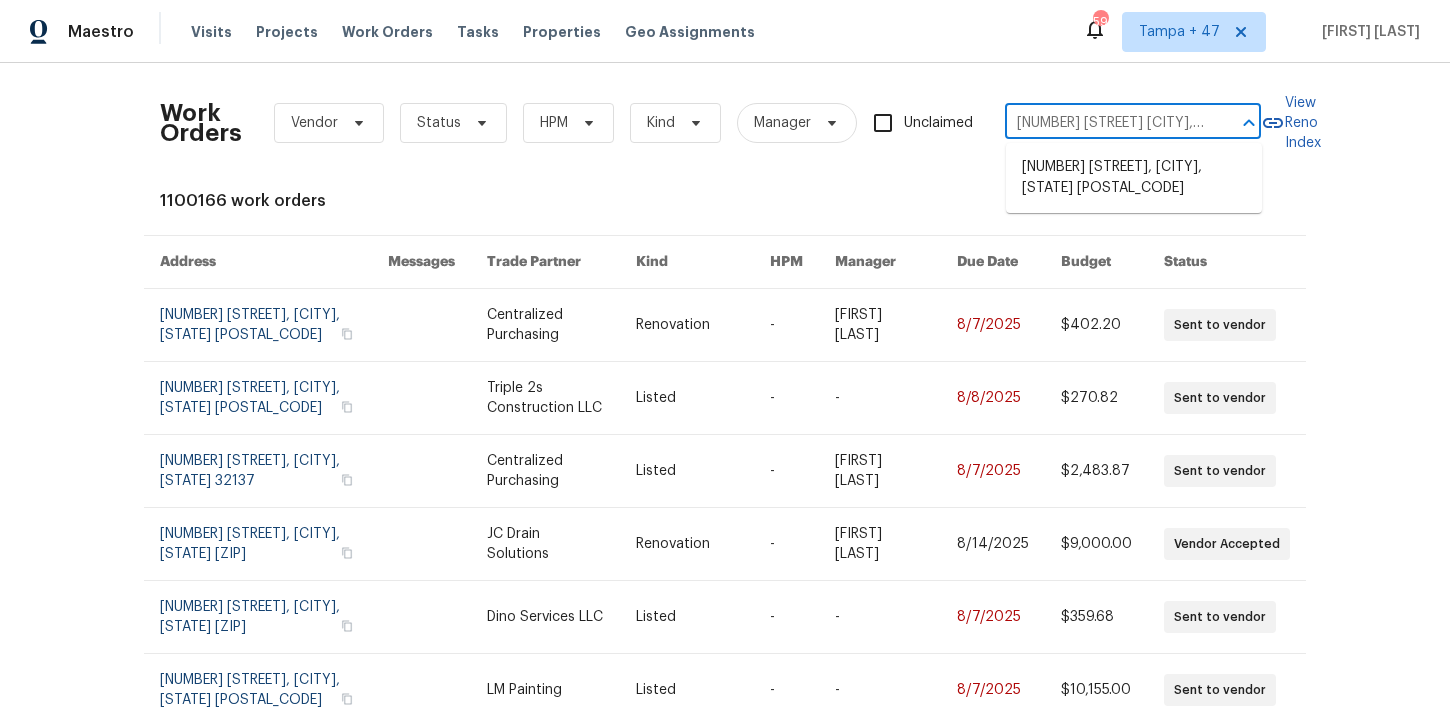 scroll, scrollTop: 0, scrollLeft: 54, axis: horizontal 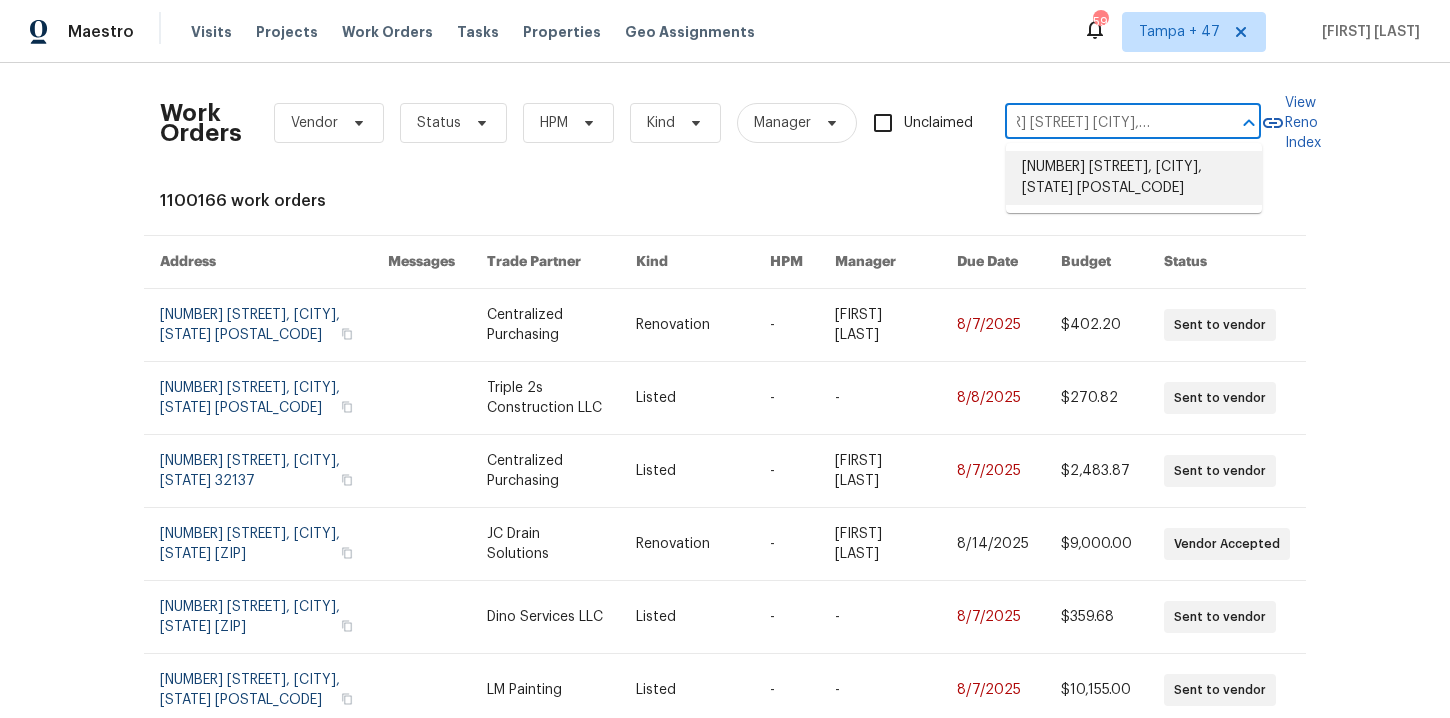 click on "7271 Shellburne Dr, Raleigh, NC 27612" at bounding box center (1134, 178) 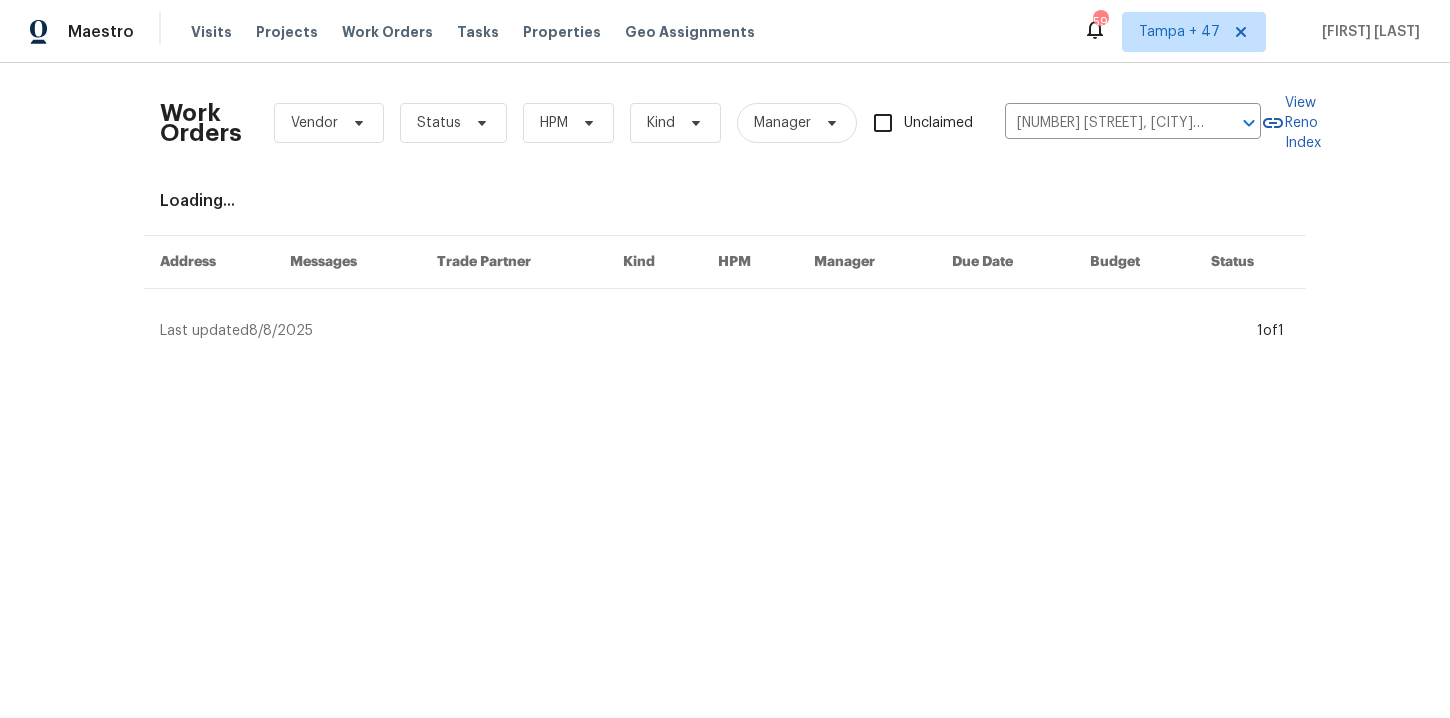click on "Last updated  8/8/2025" at bounding box center (705, 331) 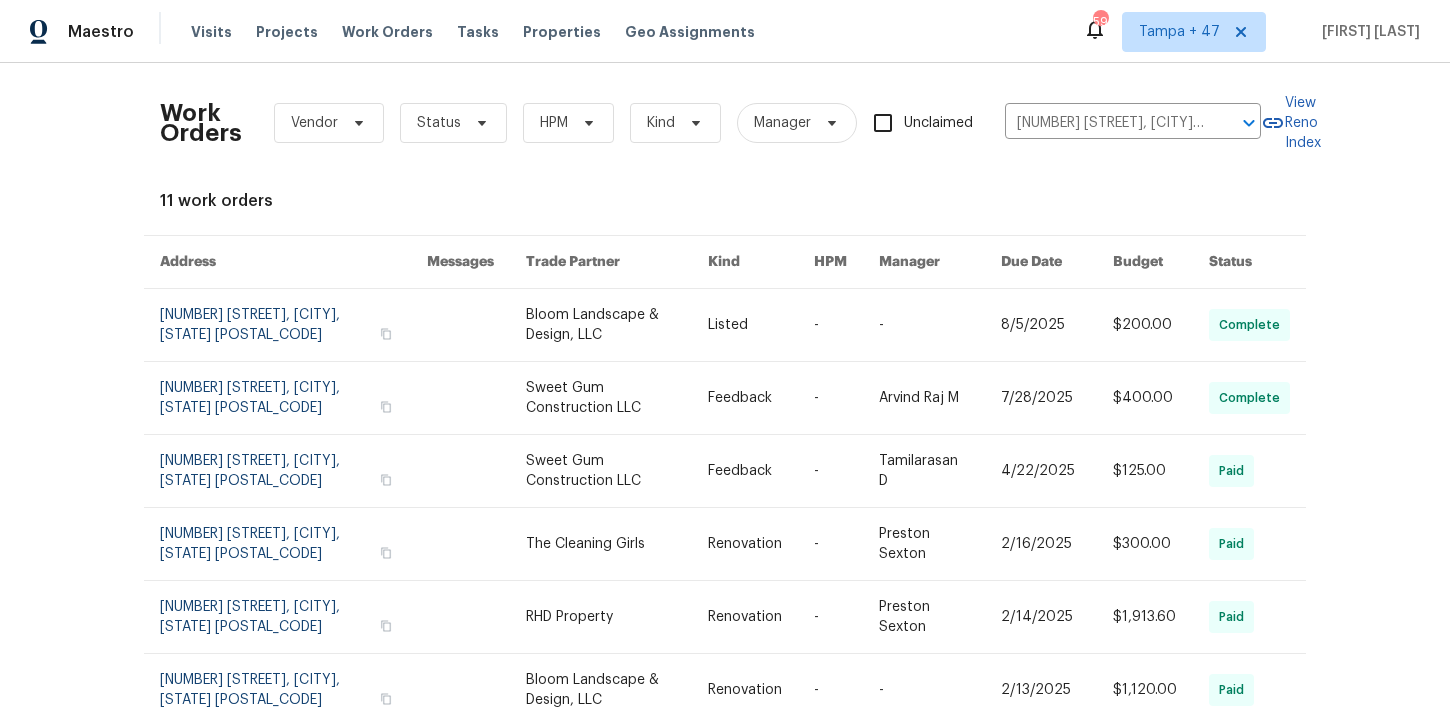 click at bounding box center (293, 325) 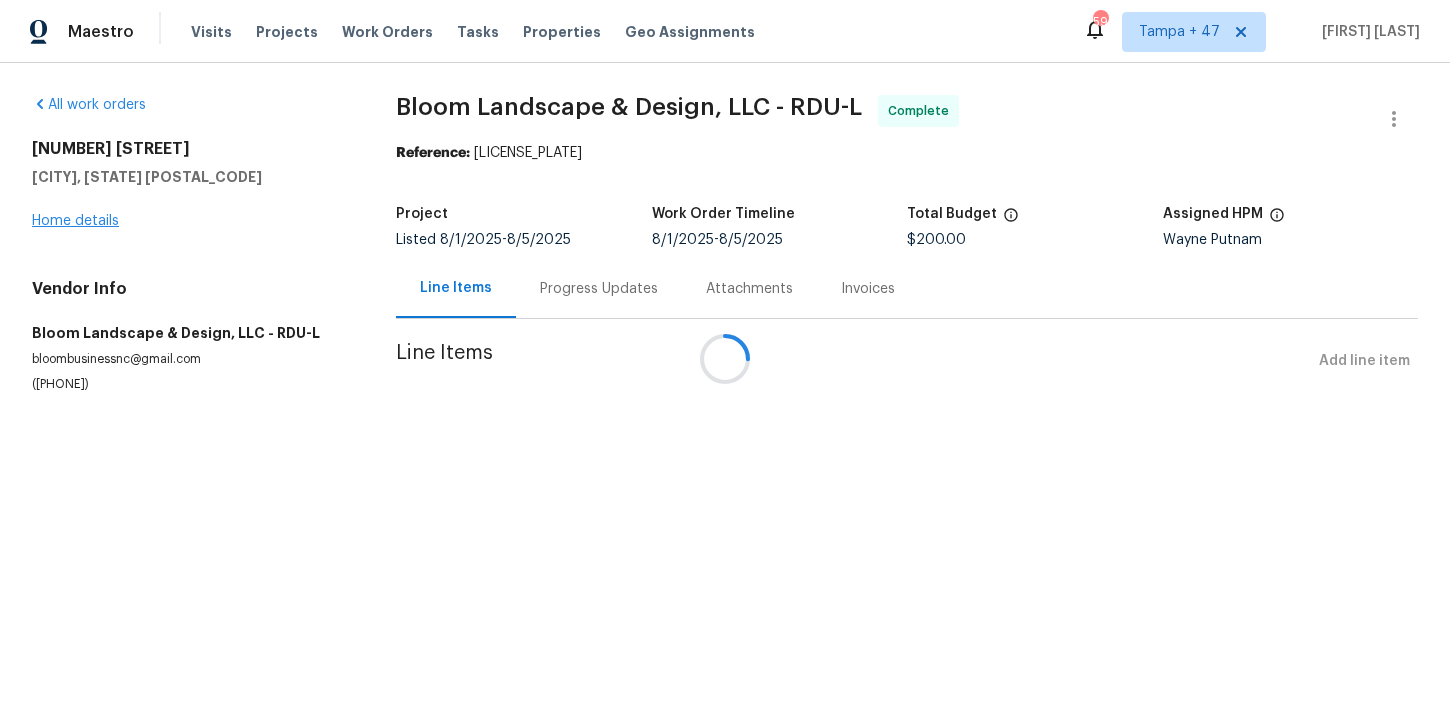 click at bounding box center [725, 359] 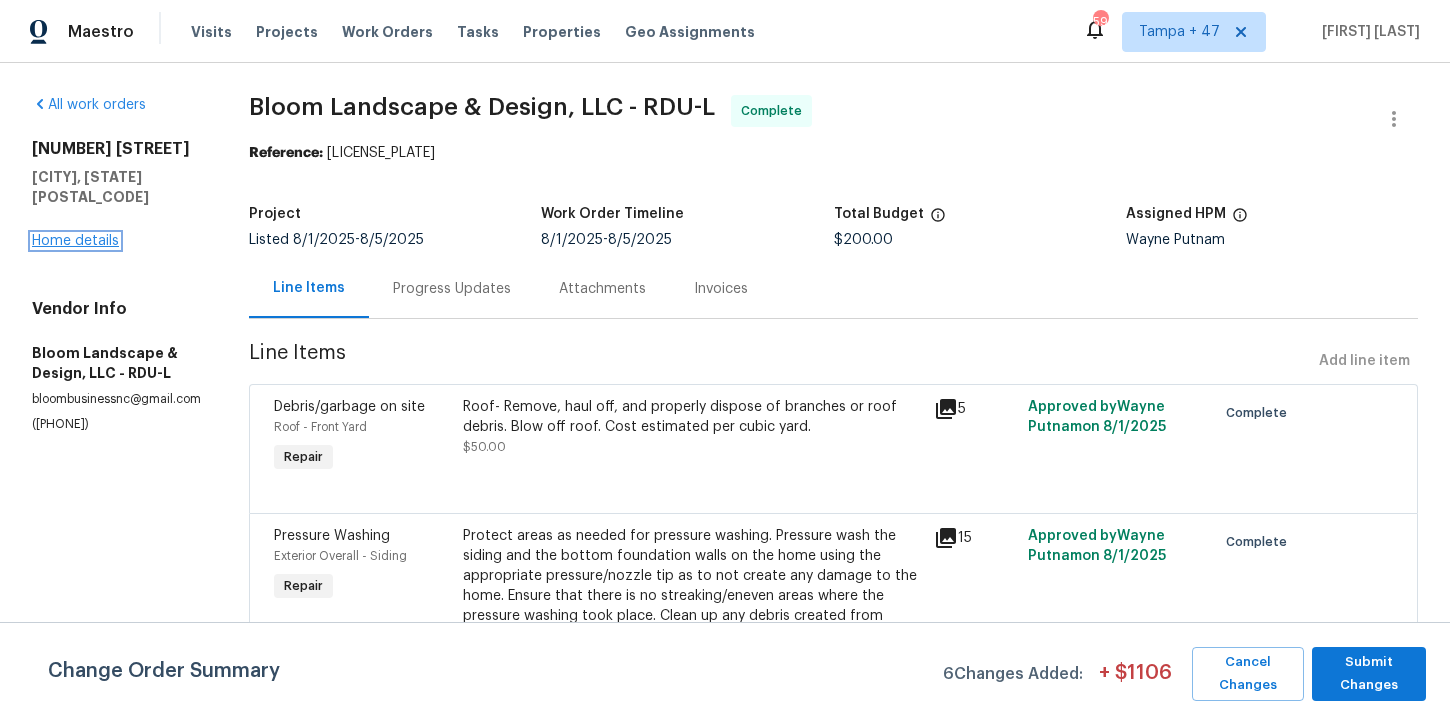 click on "Home details" at bounding box center [75, 241] 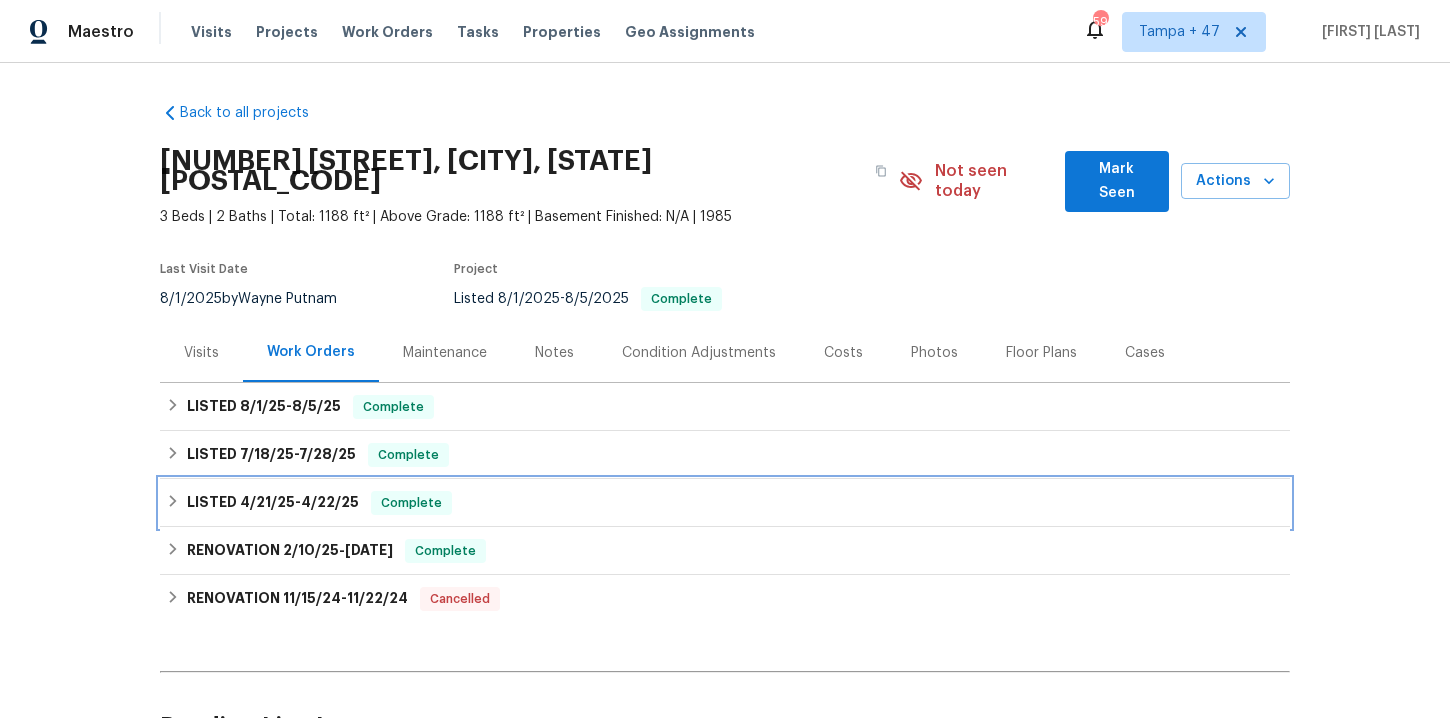 click on "LISTED   4/21/25  -  4/22/25 Complete" at bounding box center [725, 503] 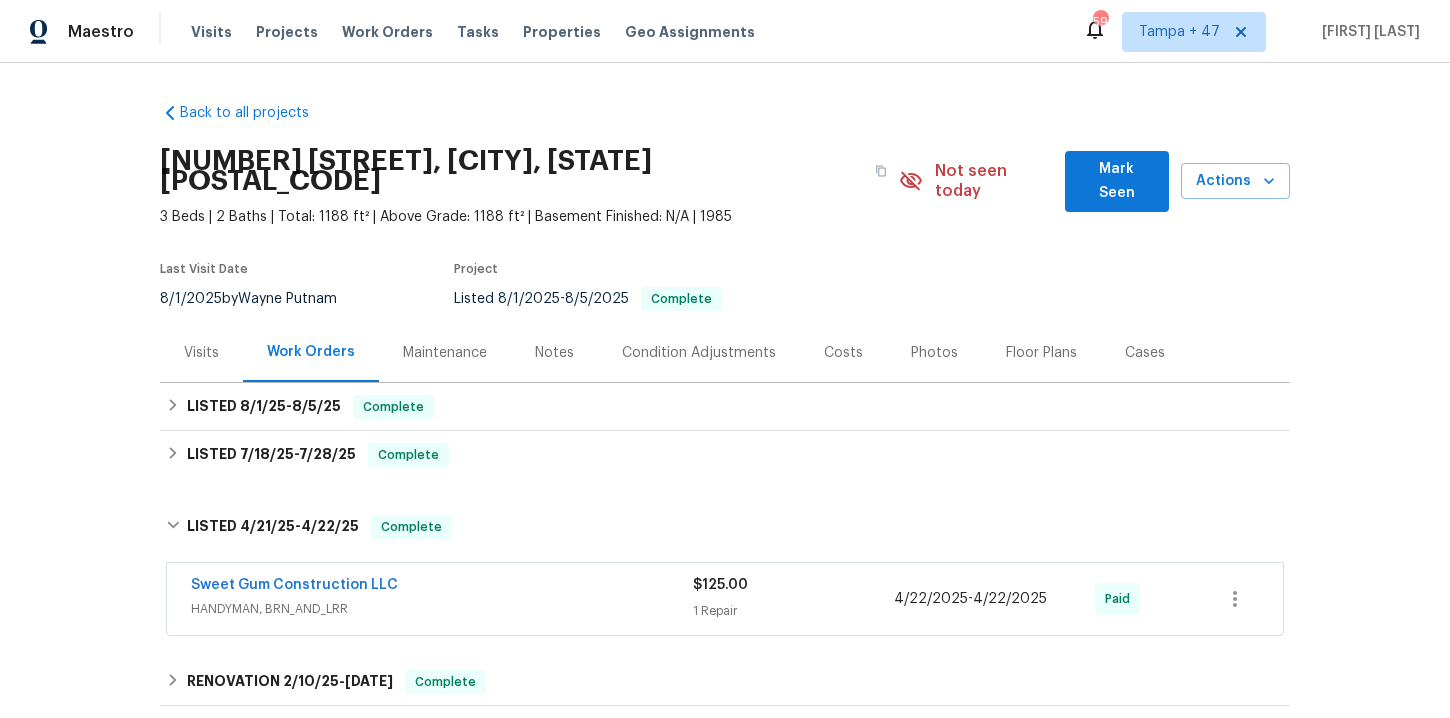 click on "HANDYMAN, BRN_AND_LRR" at bounding box center (442, 609) 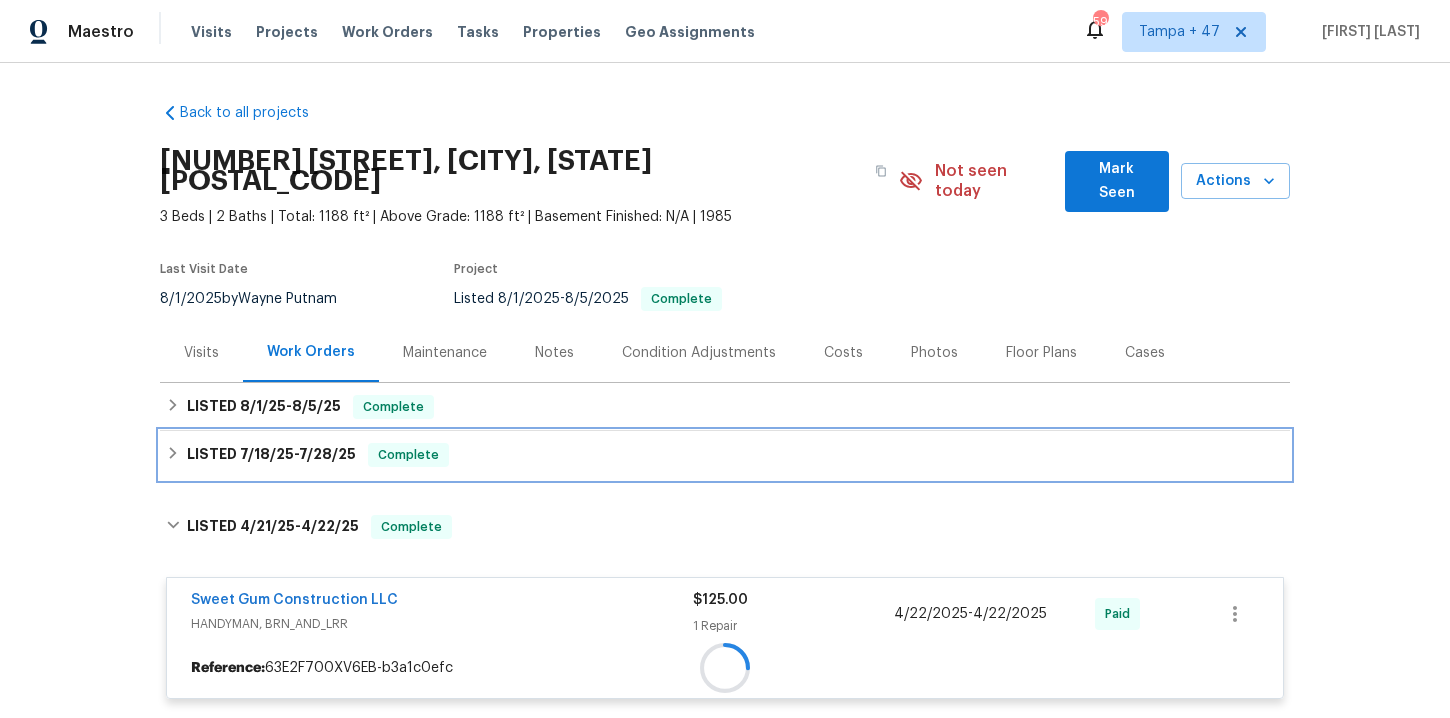 click on "LISTED   7/18/25  -  7/28/25 Complete" at bounding box center [725, 455] 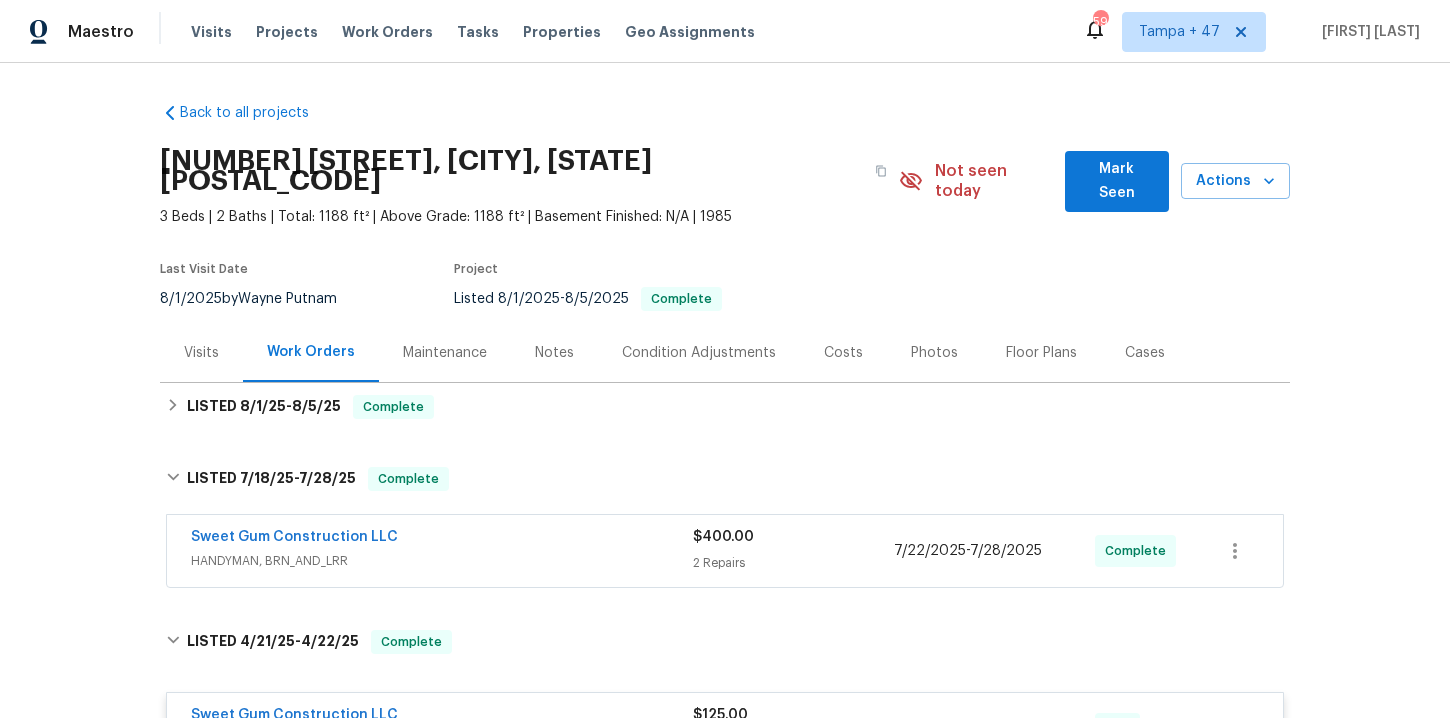 click on "Sweet Gum Construction LLC" at bounding box center [442, 539] 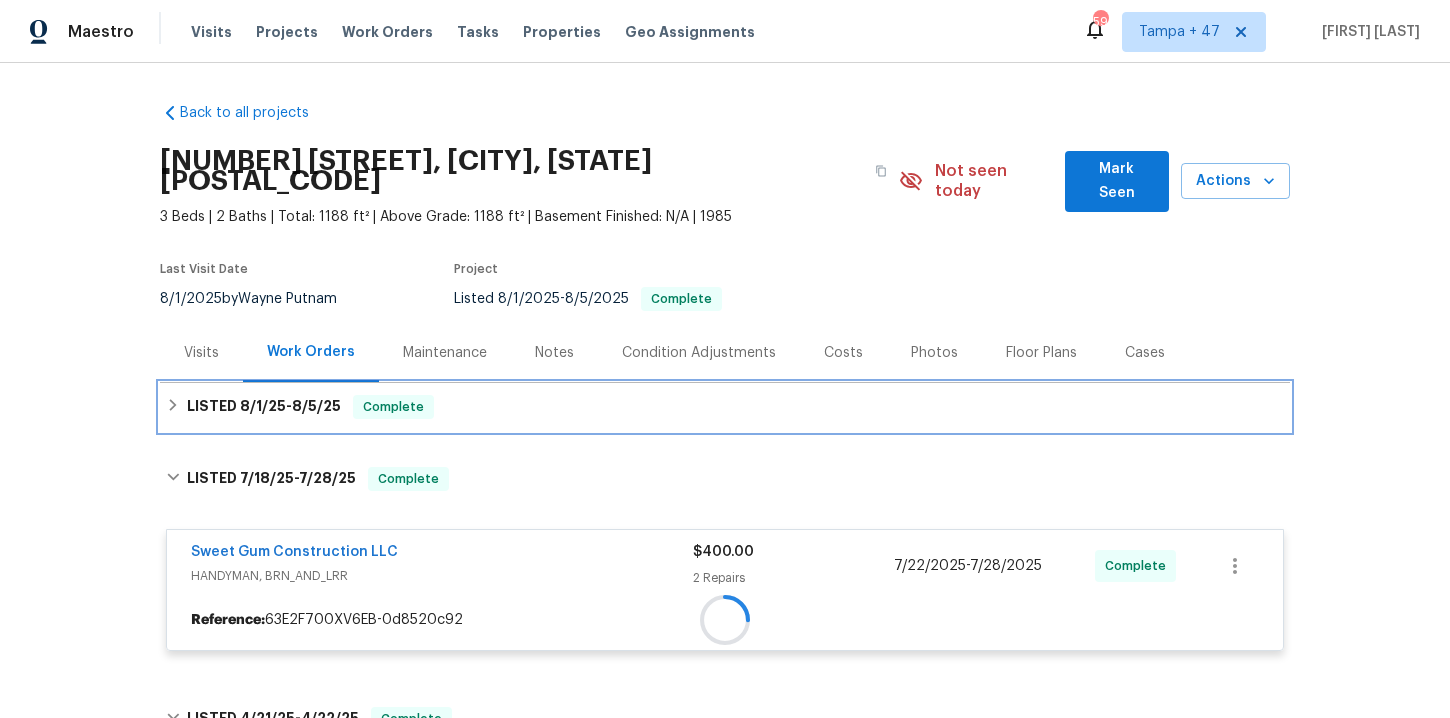 click on "LISTED   8/1/25  -  8/5/25 Complete" at bounding box center [725, 407] 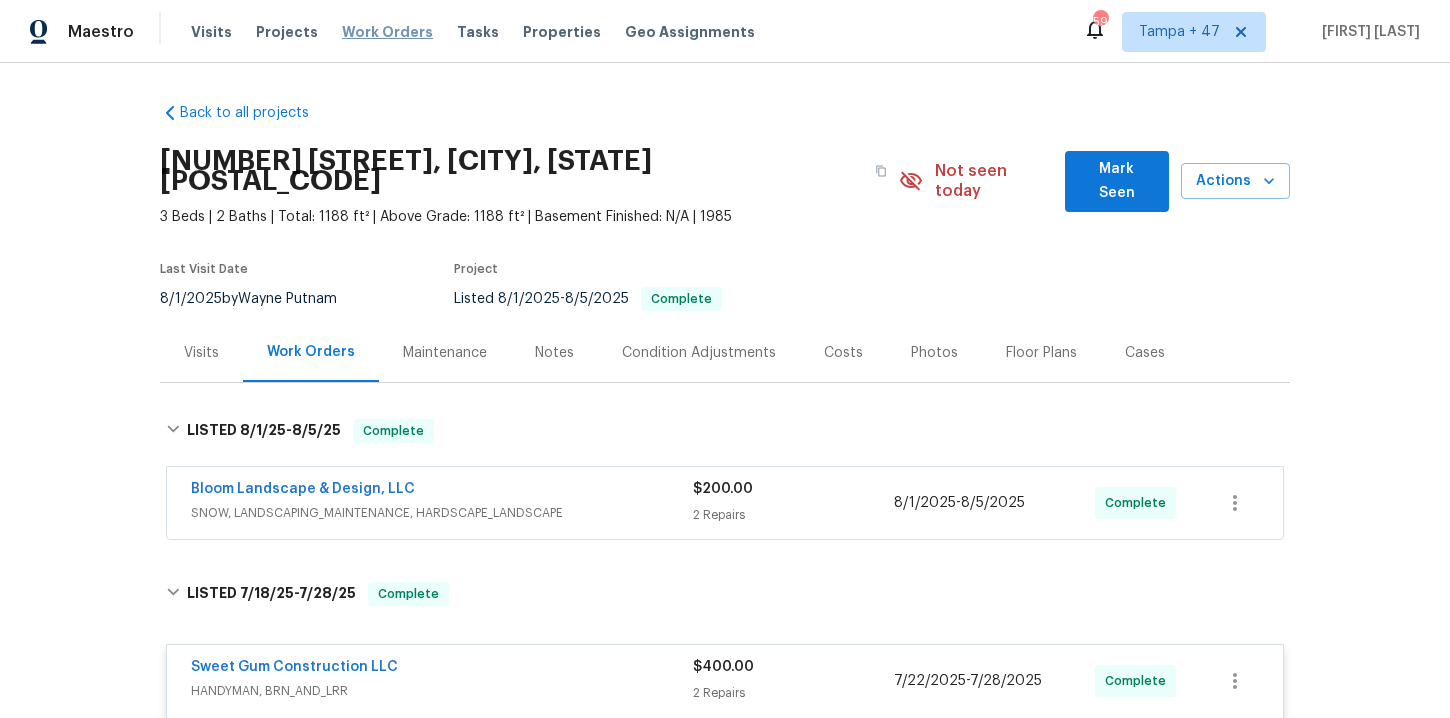 click on "Work Orders" at bounding box center (387, 32) 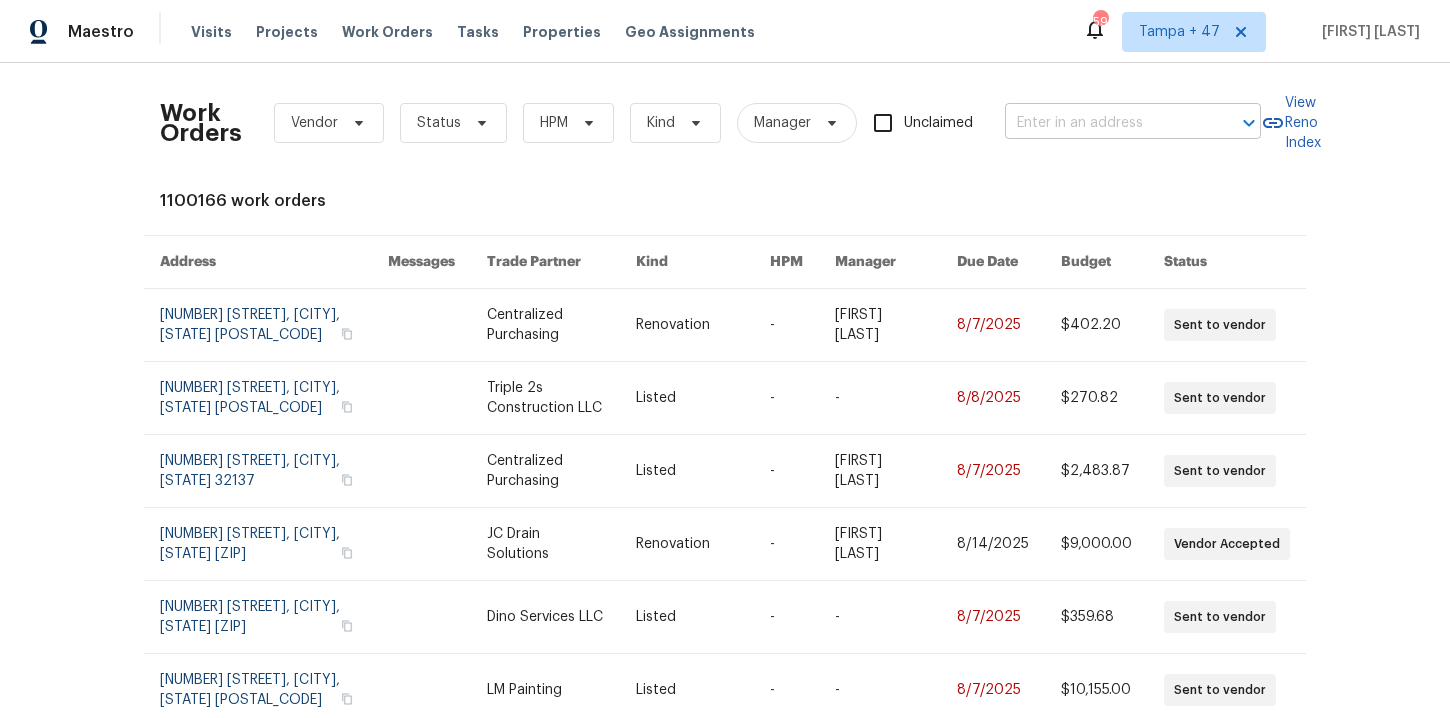 click at bounding box center [1105, 123] 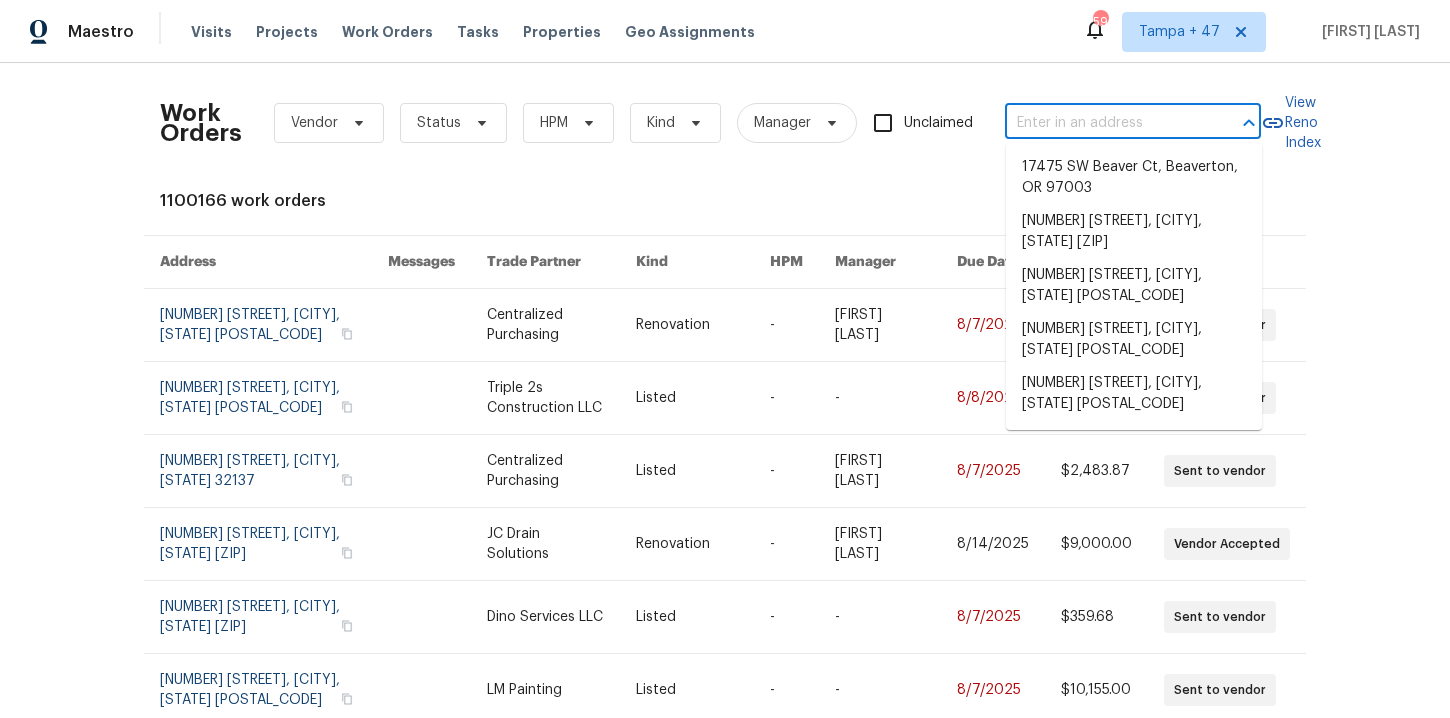 paste on "1340 Apple Blossom Dr Cumming, GA 30041" 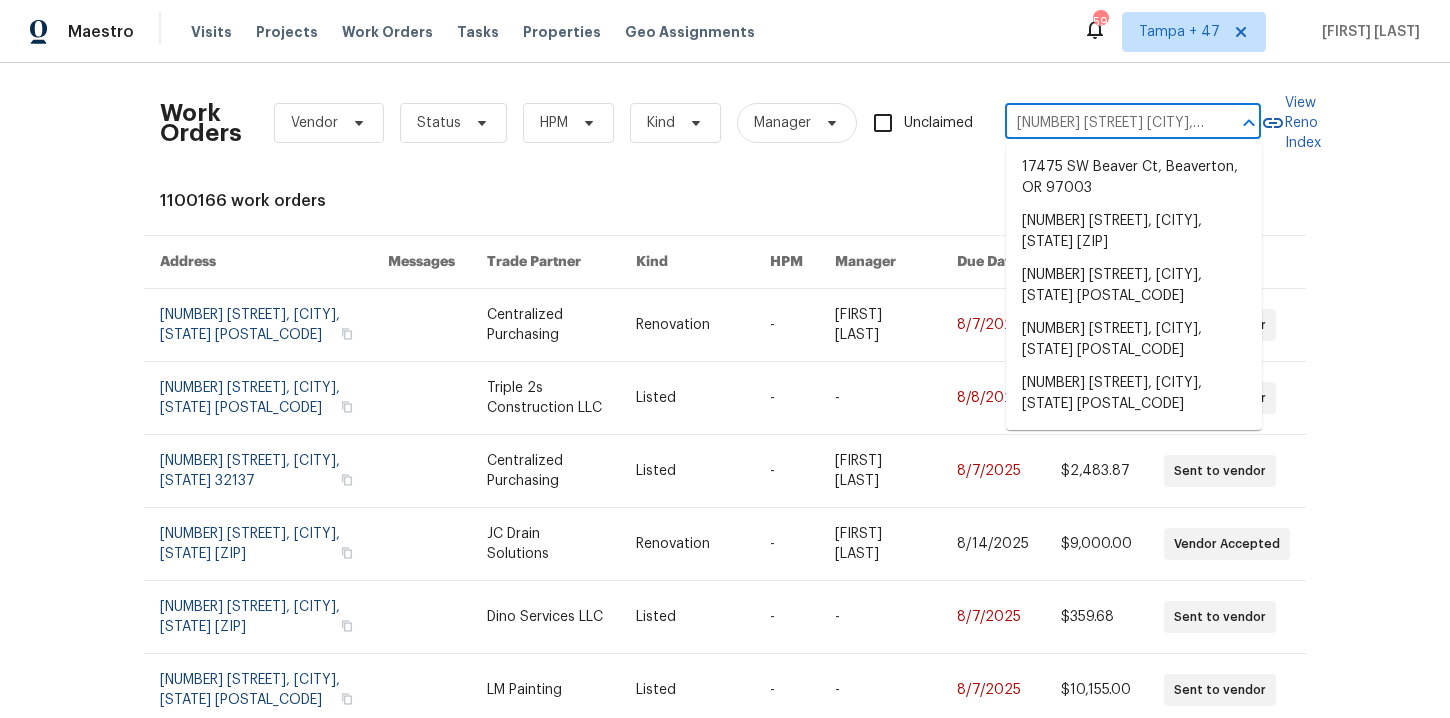 scroll, scrollTop: 0, scrollLeft: 104, axis: horizontal 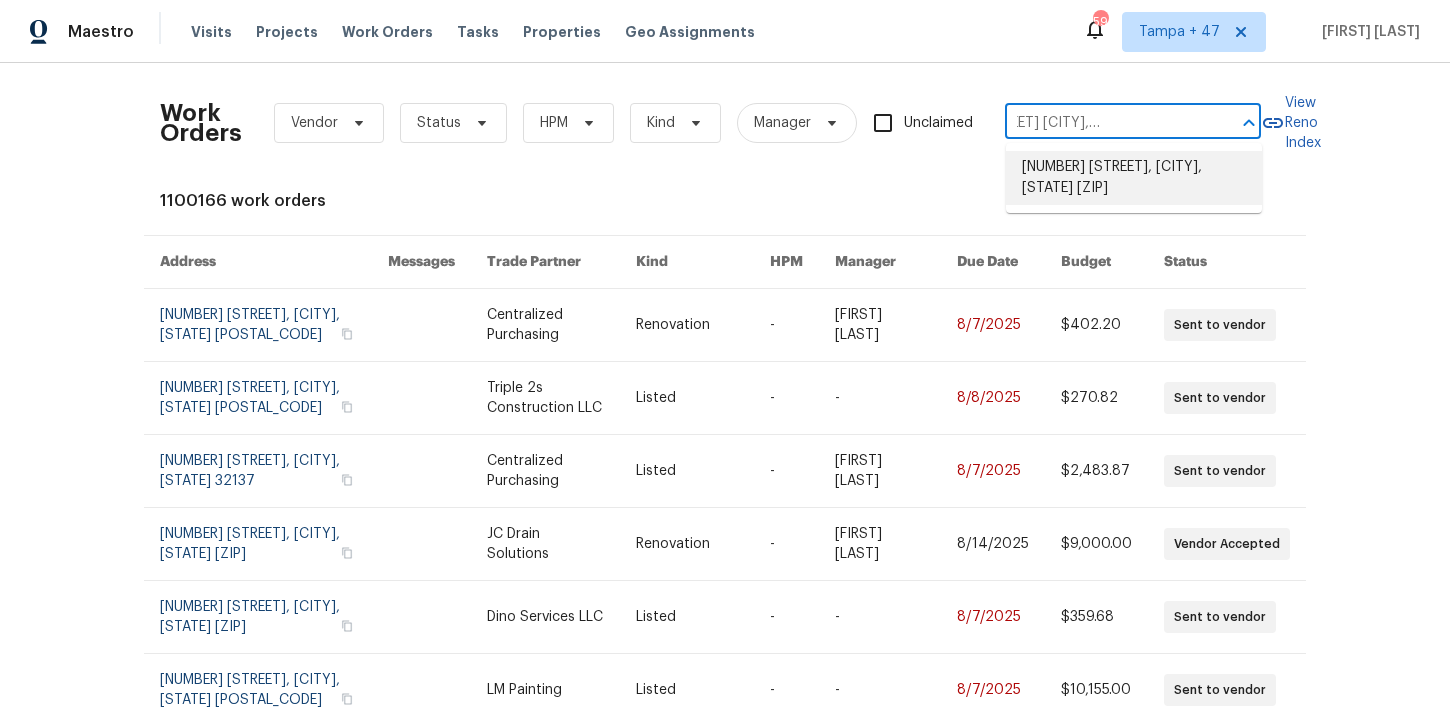 click on "1340 Apple Blossom Dr, Cumming, GA 30041" at bounding box center [1134, 178] 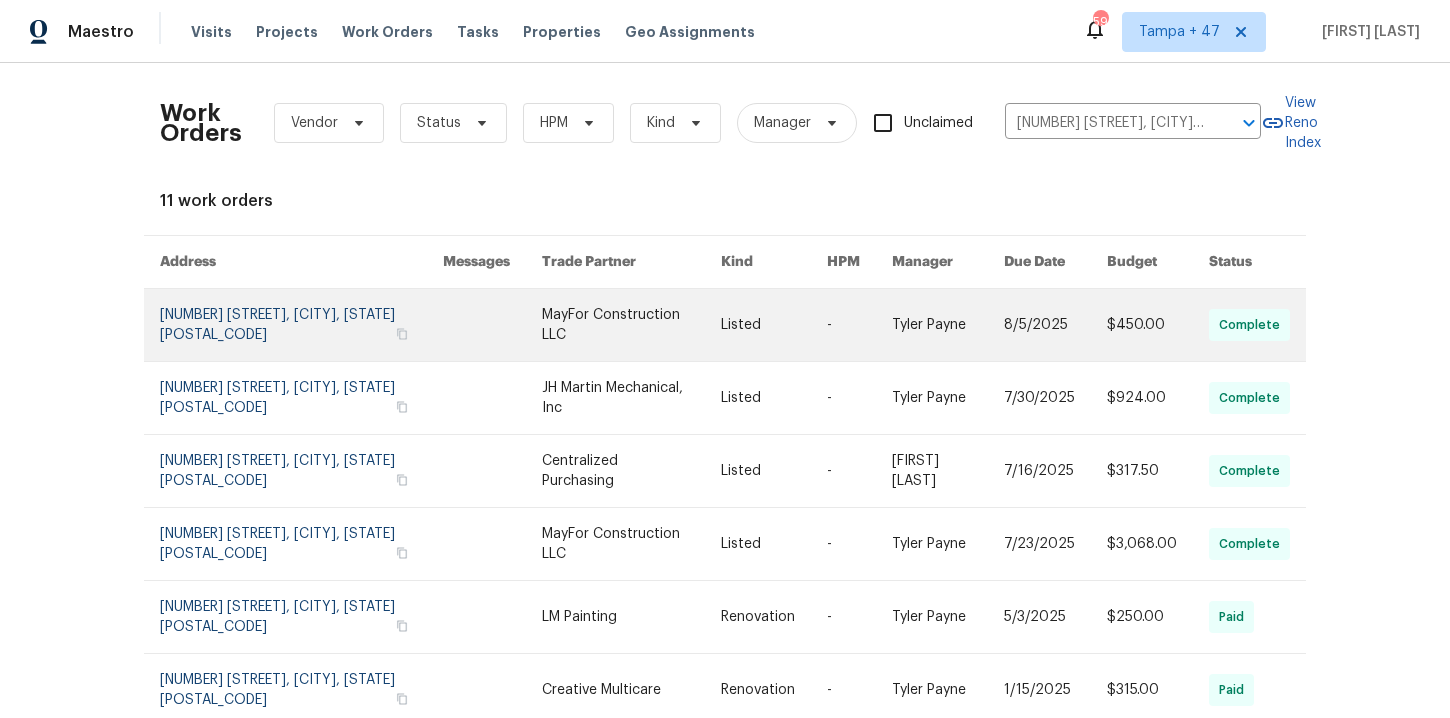 click at bounding box center [301, 325] 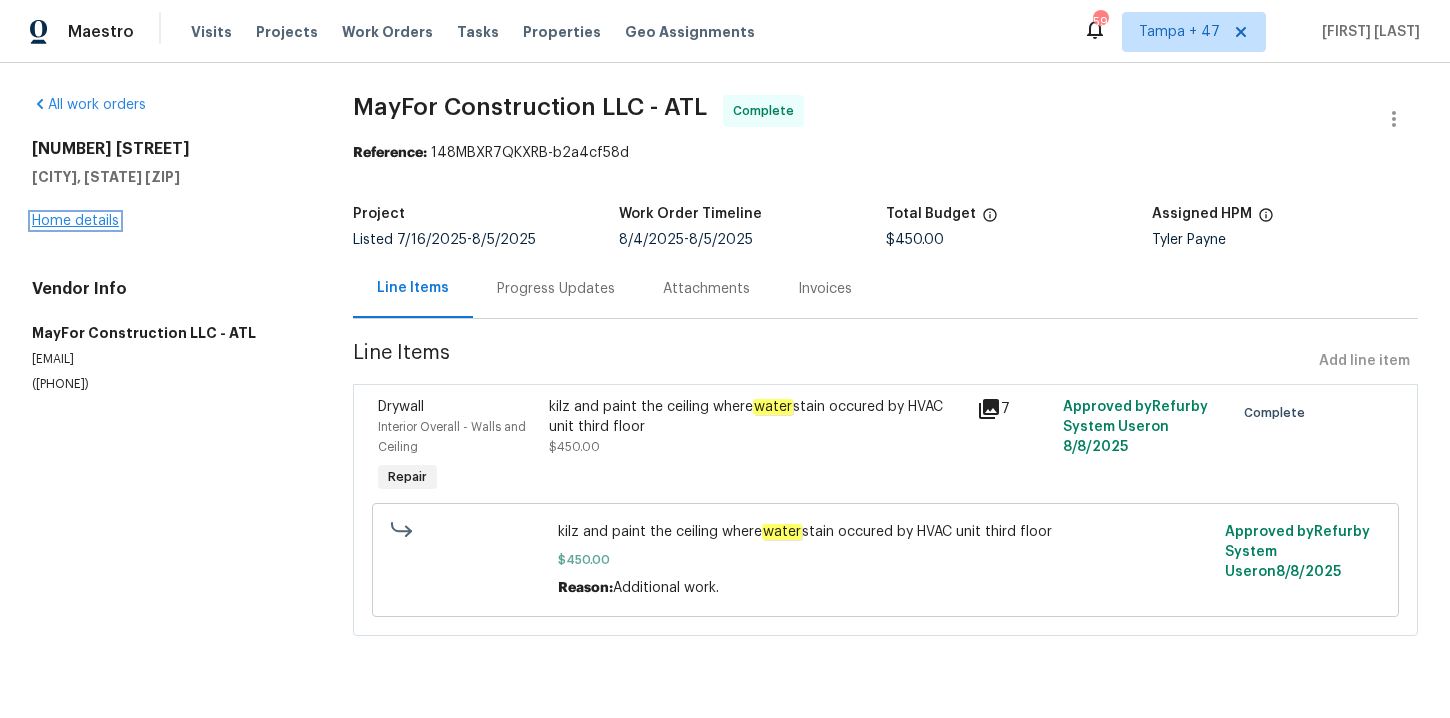 click on "Home details" at bounding box center [75, 221] 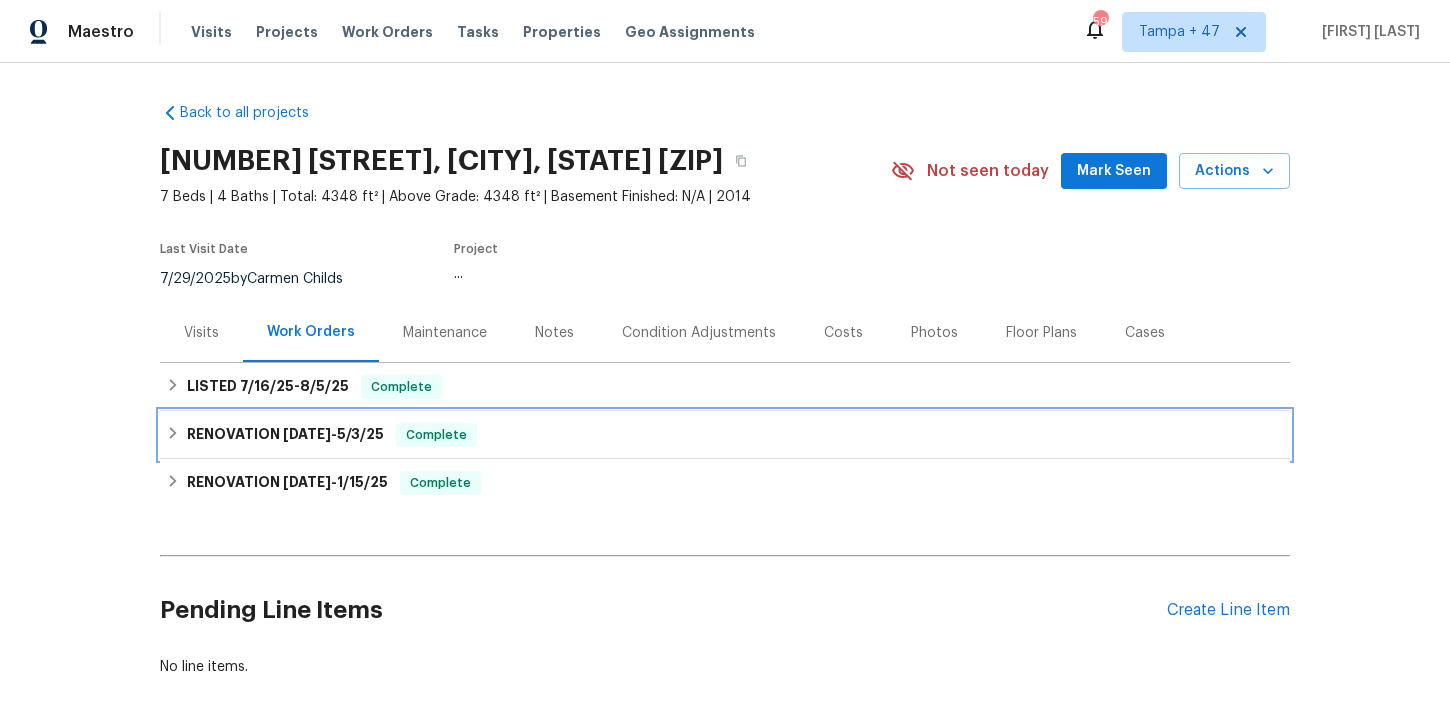 click on "RENOVATION   4/29/25  -  5/3/25 Complete" at bounding box center (725, 435) 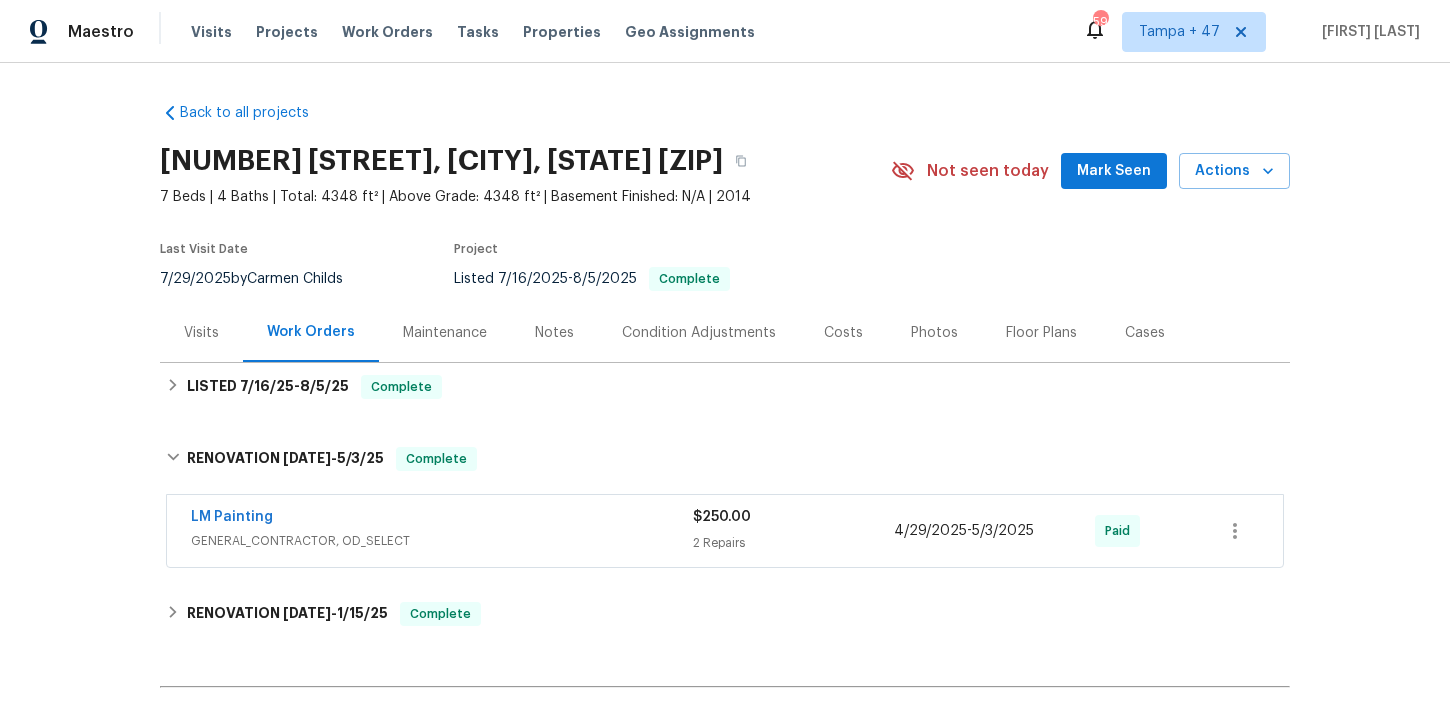 click on "LM Painting" at bounding box center [442, 519] 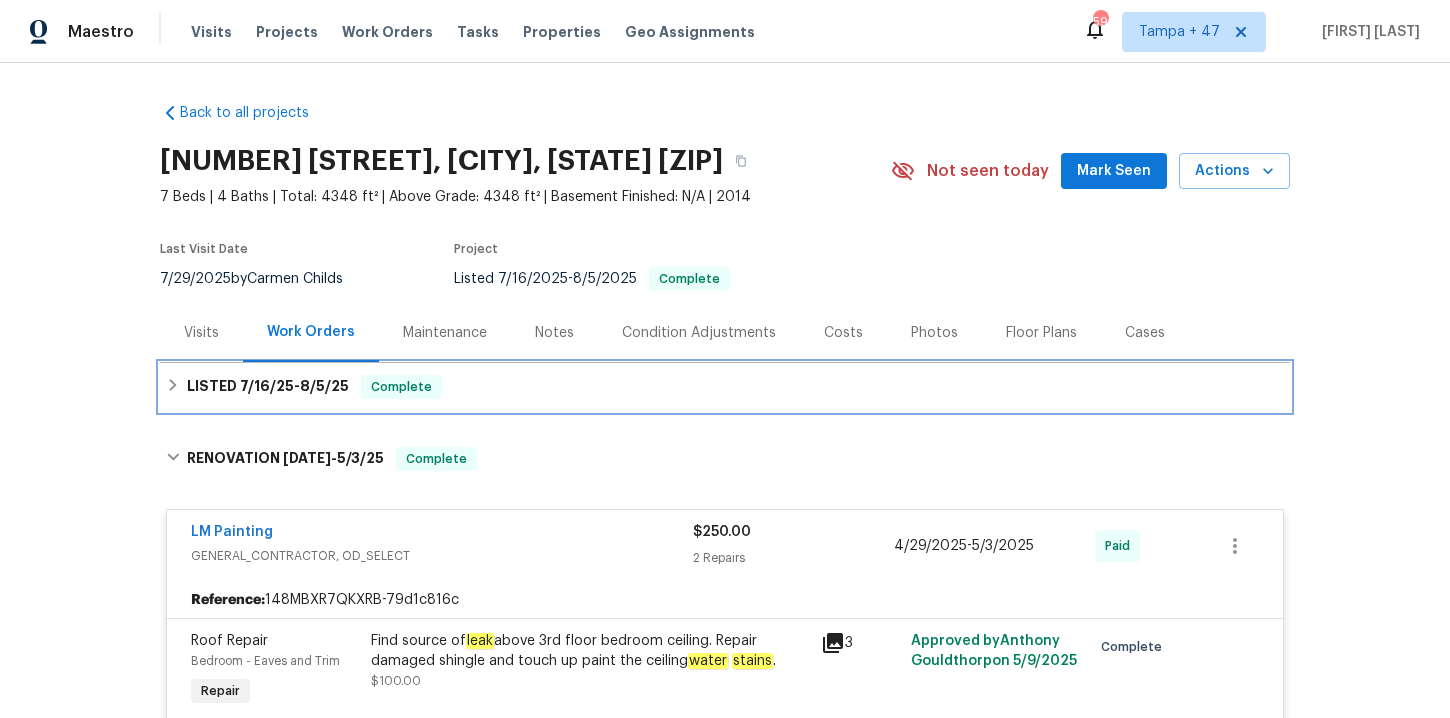 click on "LISTED   7/16/25  -  8/5/25 Complete" at bounding box center (725, 387) 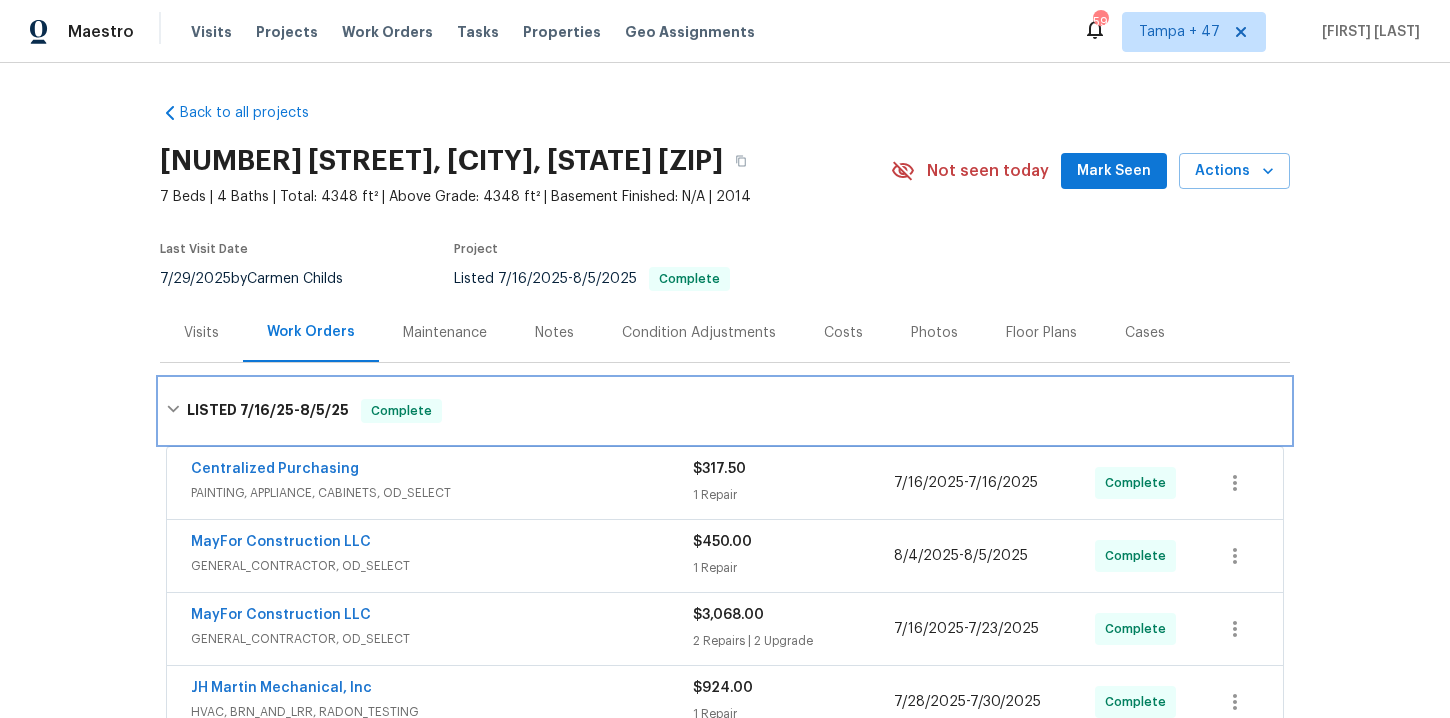 scroll, scrollTop: 202, scrollLeft: 0, axis: vertical 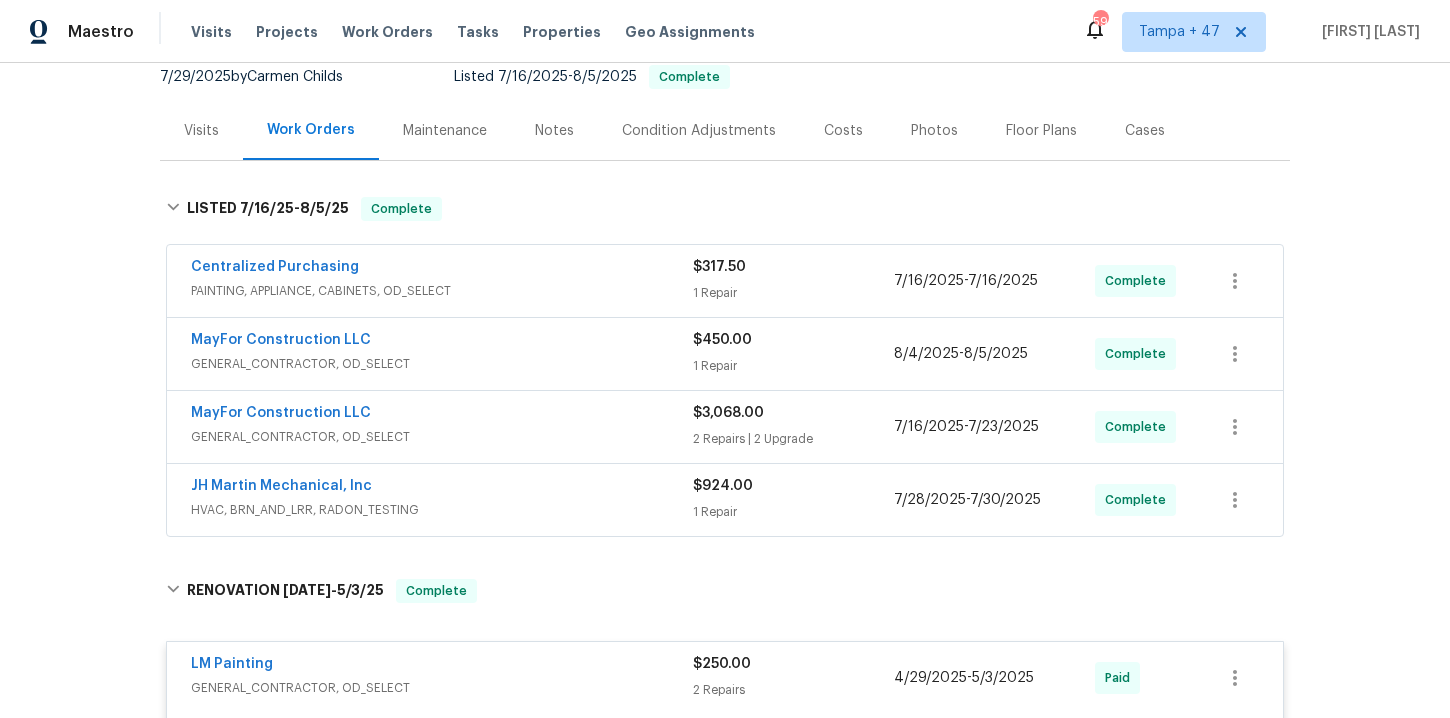 click on "JH Martin Mechanical, Inc HVAC, BRN_AND_LRR, RADON_TESTING $924.00 1 Repair 7/28/2025  -  7/30/2025 Complete" at bounding box center (725, 500) 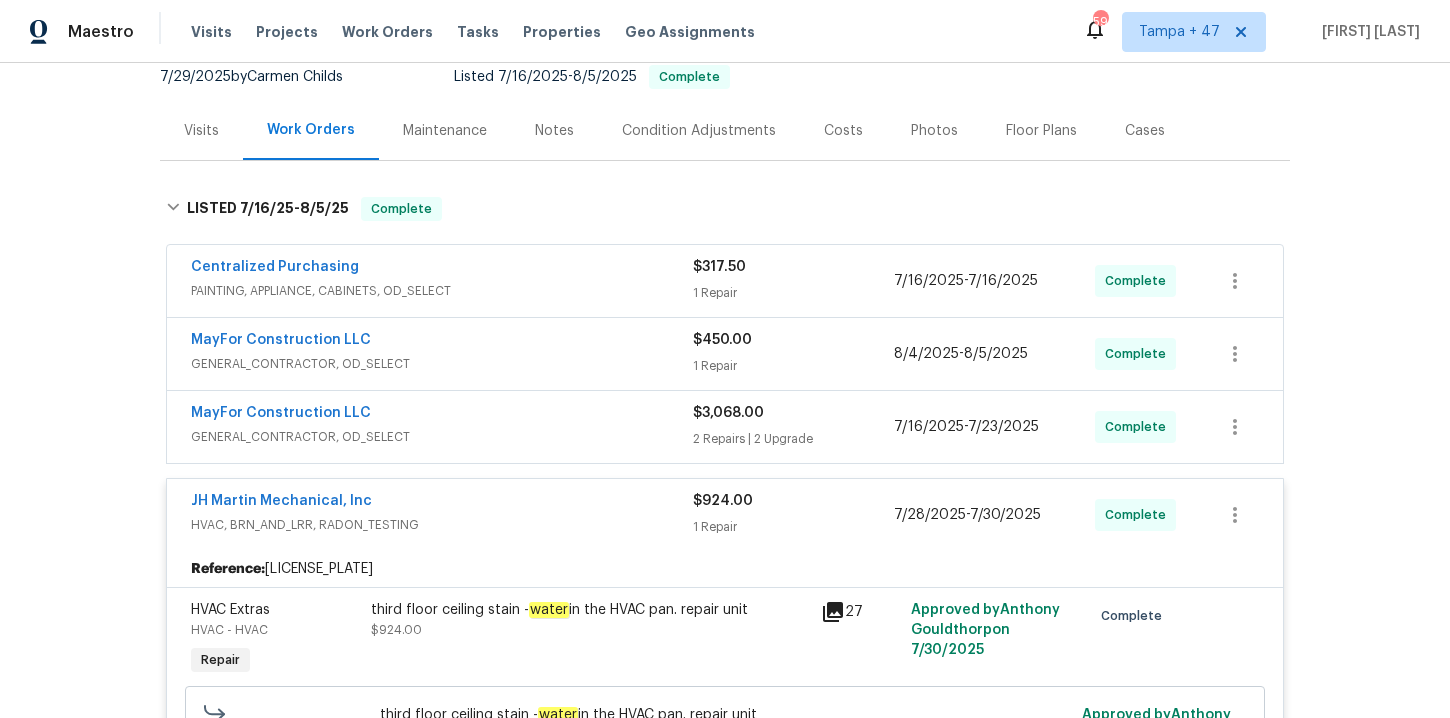 click on "MayFor Construction LLC" at bounding box center [442, 415] 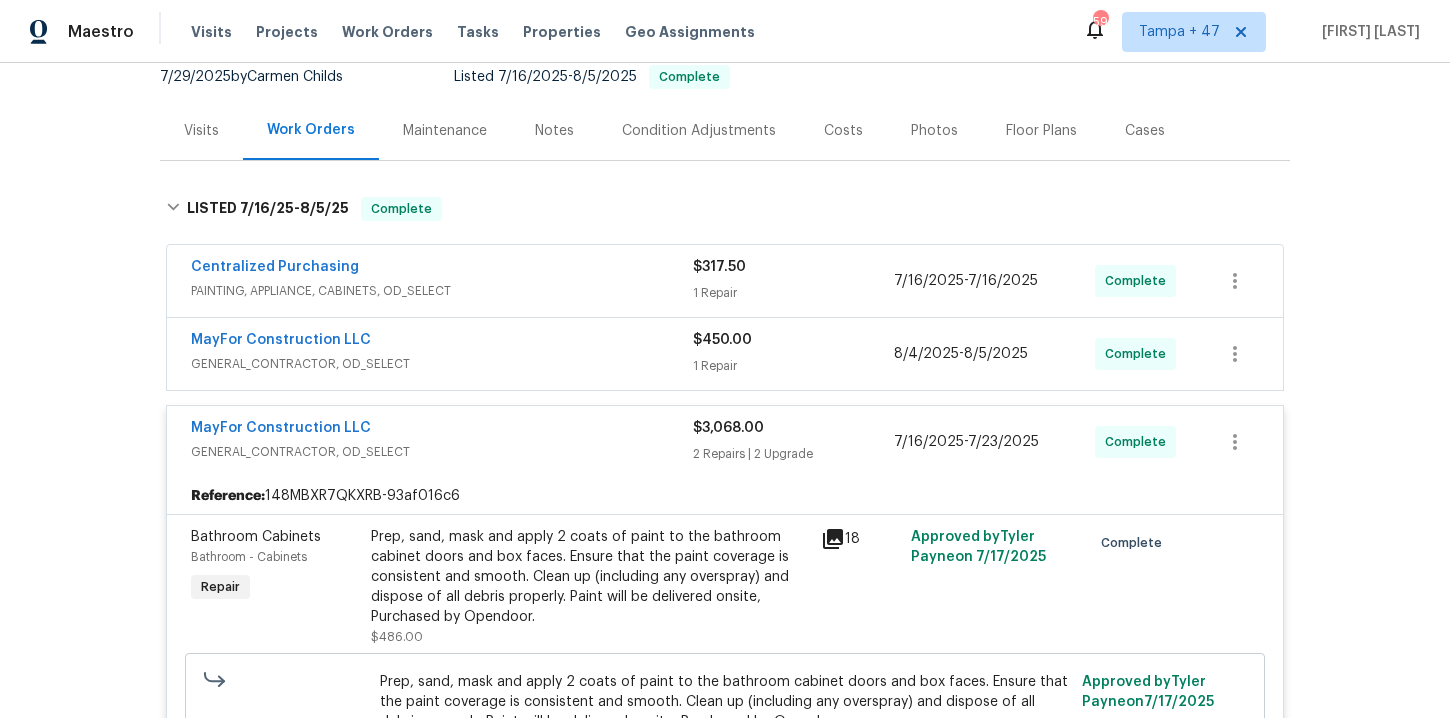 click on "MayFor Construction LLC" at bounding box center [442, 342] 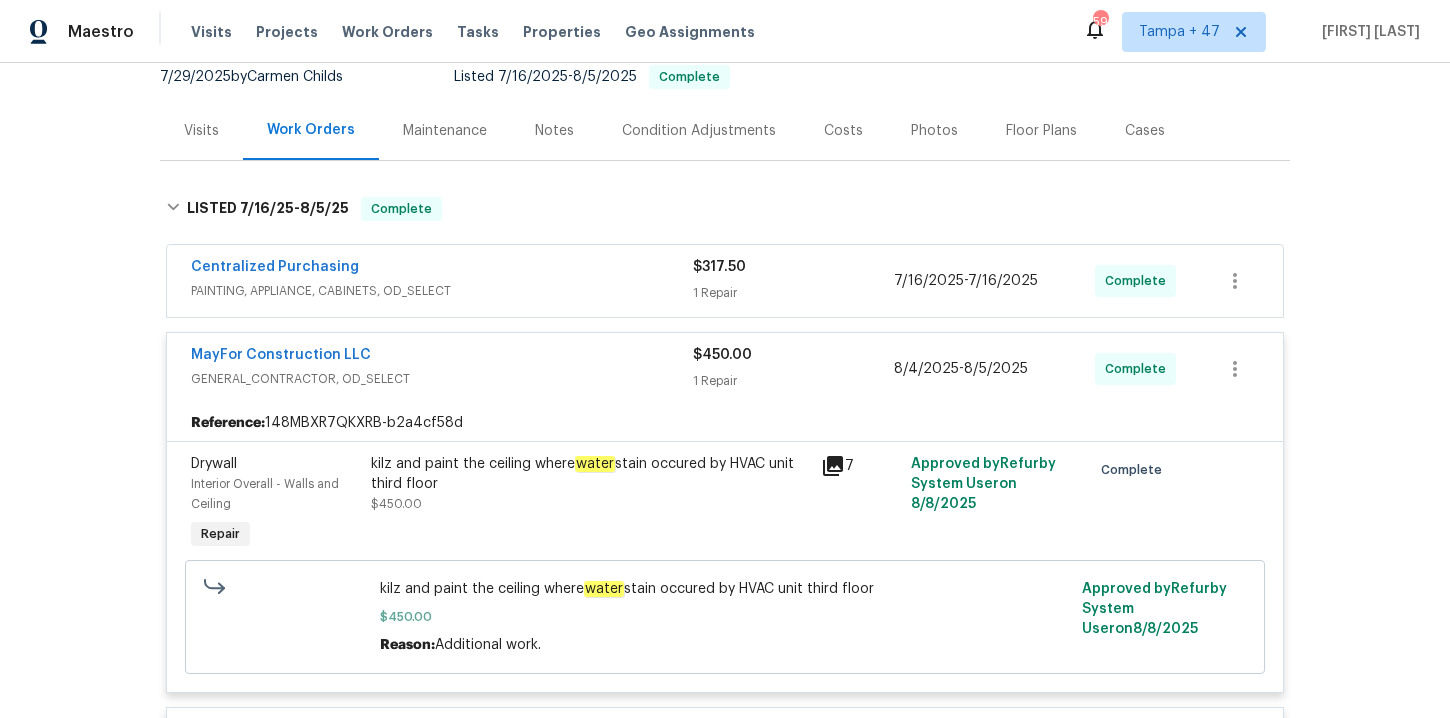 click on "Centralized Purchasing" at bounding box center [442, 269] 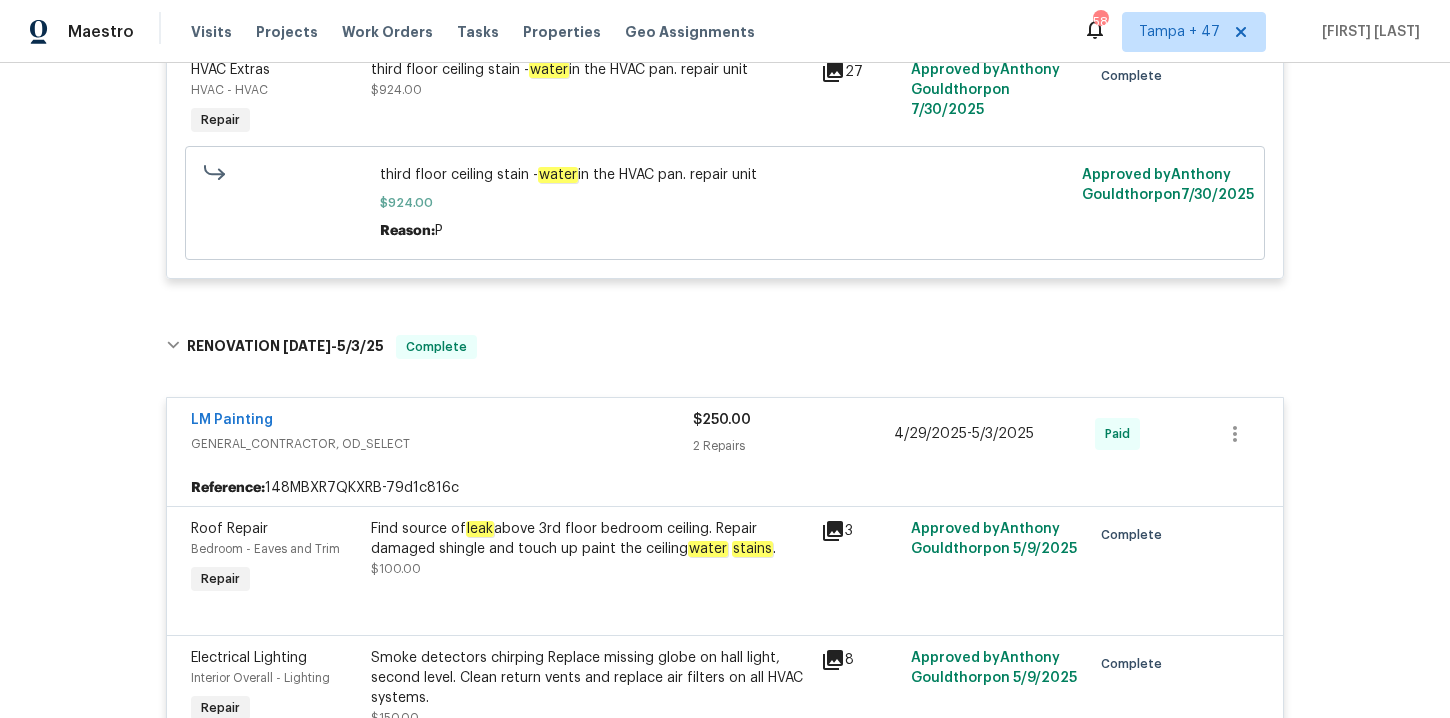 scroll, scrollTop: 2709, scrollLeft: 0, axis: vertical 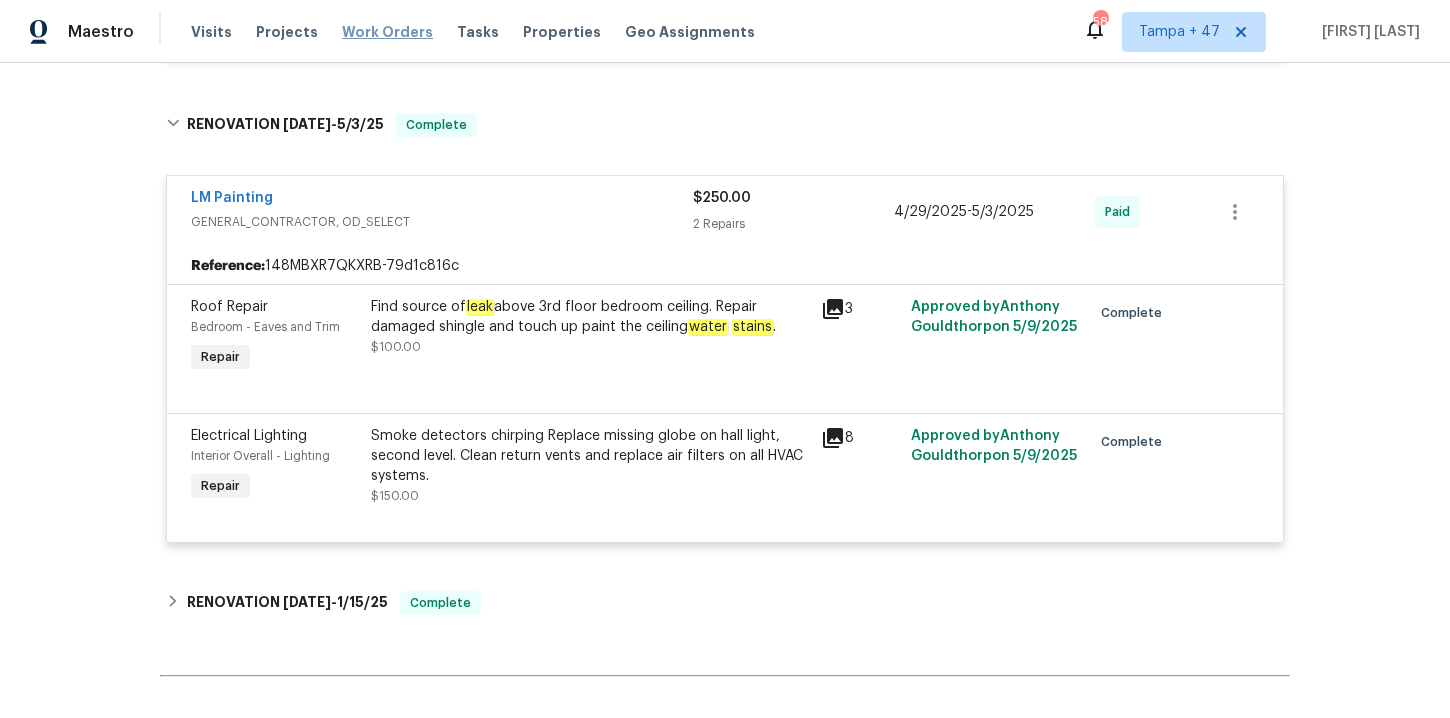 click on "Work Orders" at bounding box center (387, 32) 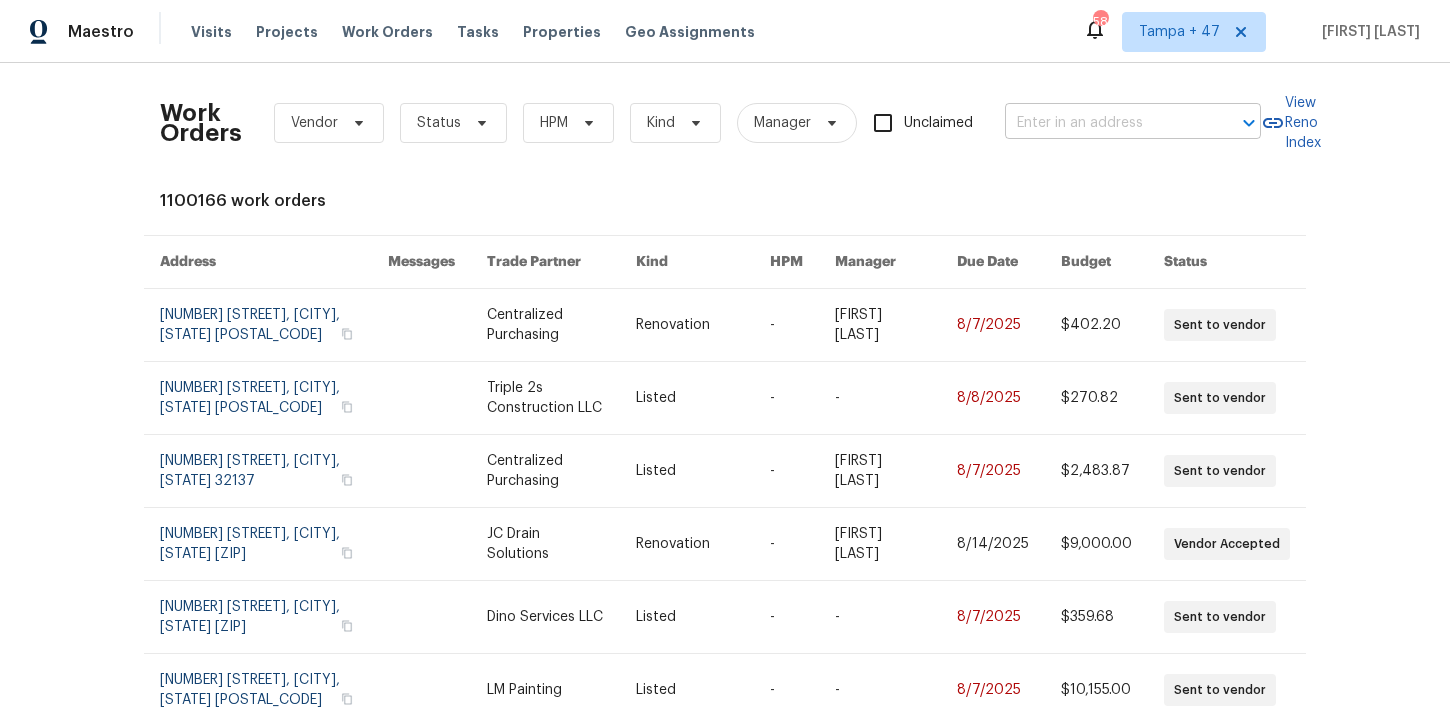 click at bounding box center [1105, 123] 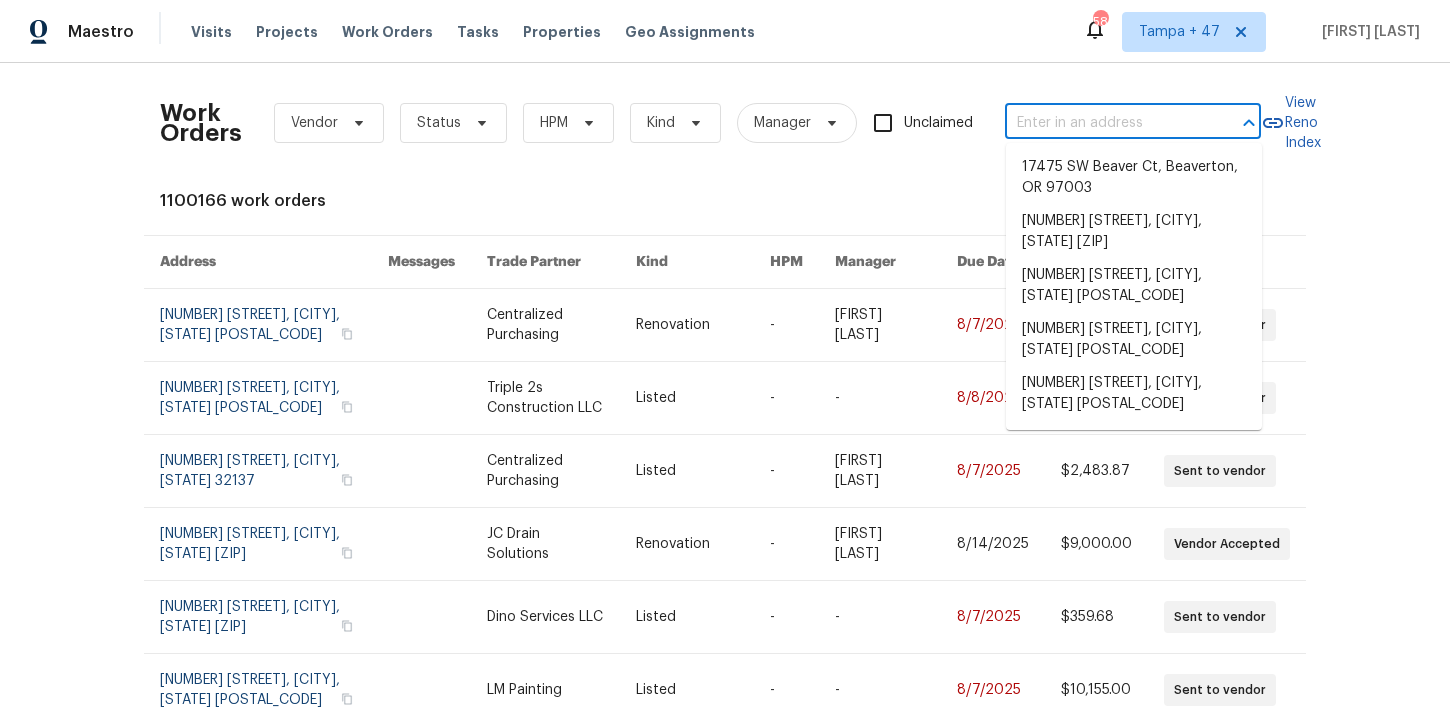 paste on "59 Middlebrook Dr Cartersville, GA 30120" 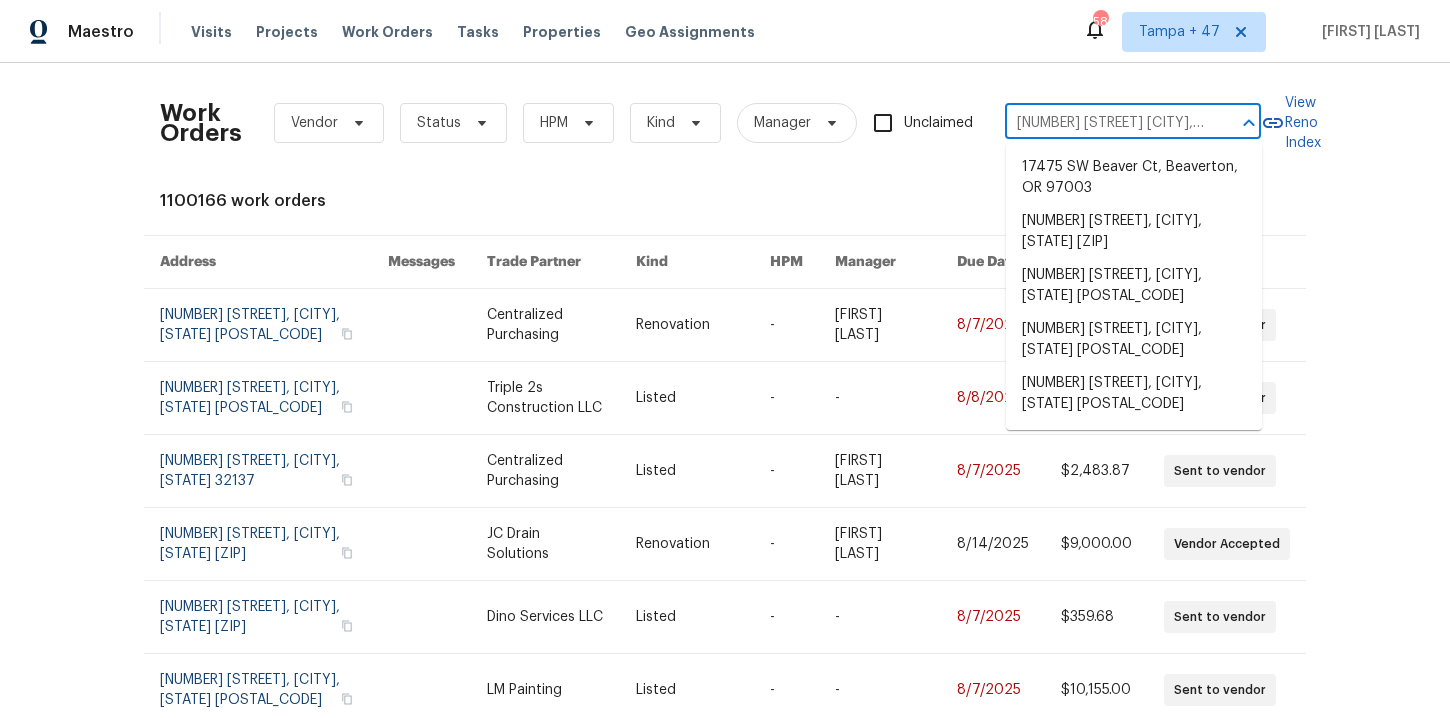 scroll, scrollTop: 0, scrollLeft: 83, axis: horizontal 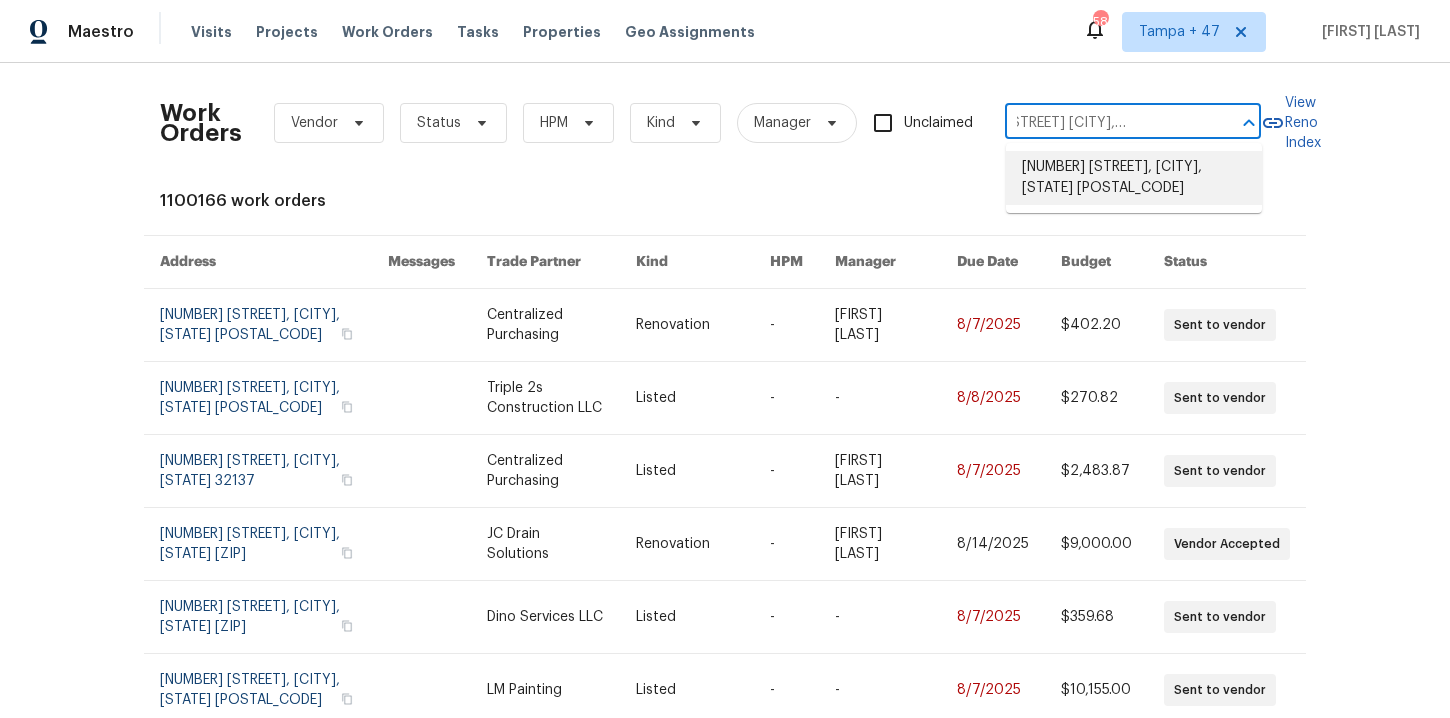 click on "59 Middlebrook Dr, Cartersville, GA 30120" at bounding box center (1134, 178) 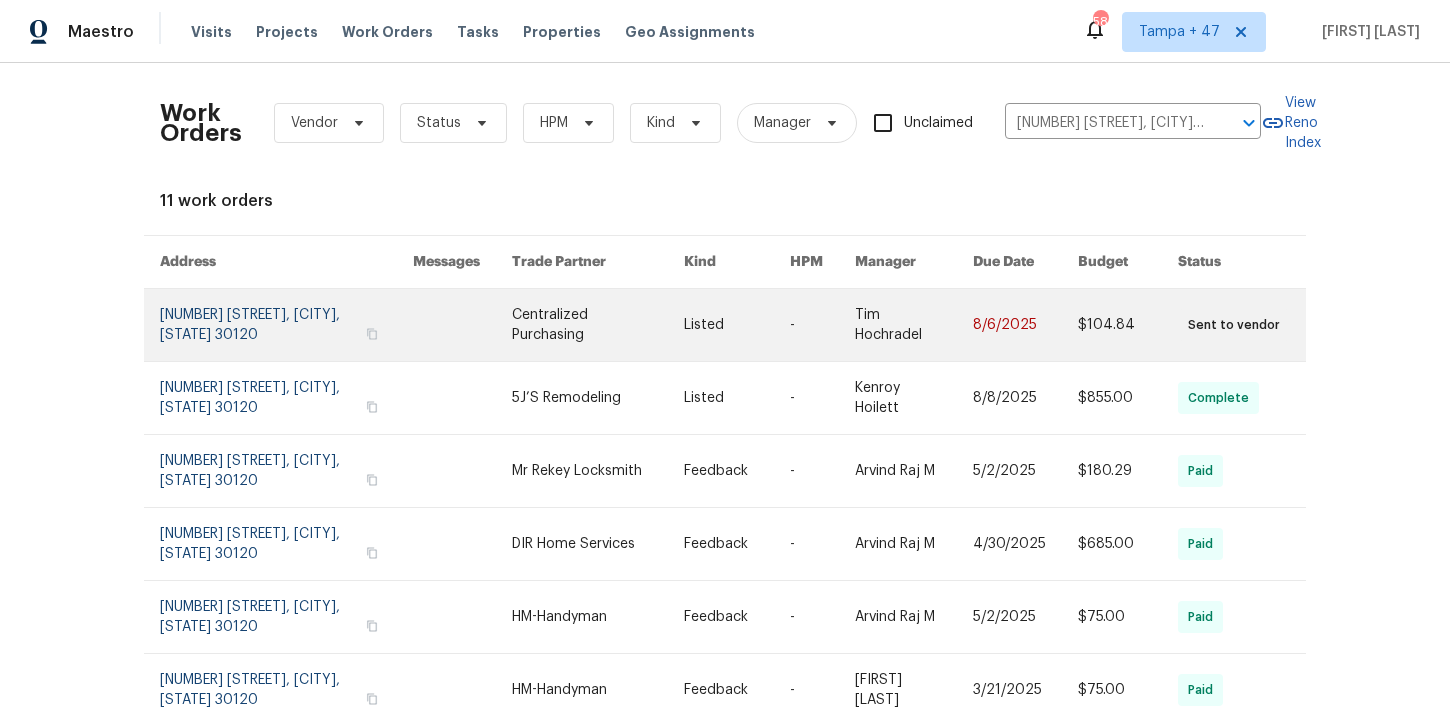 click at bounding box center (286, 325) 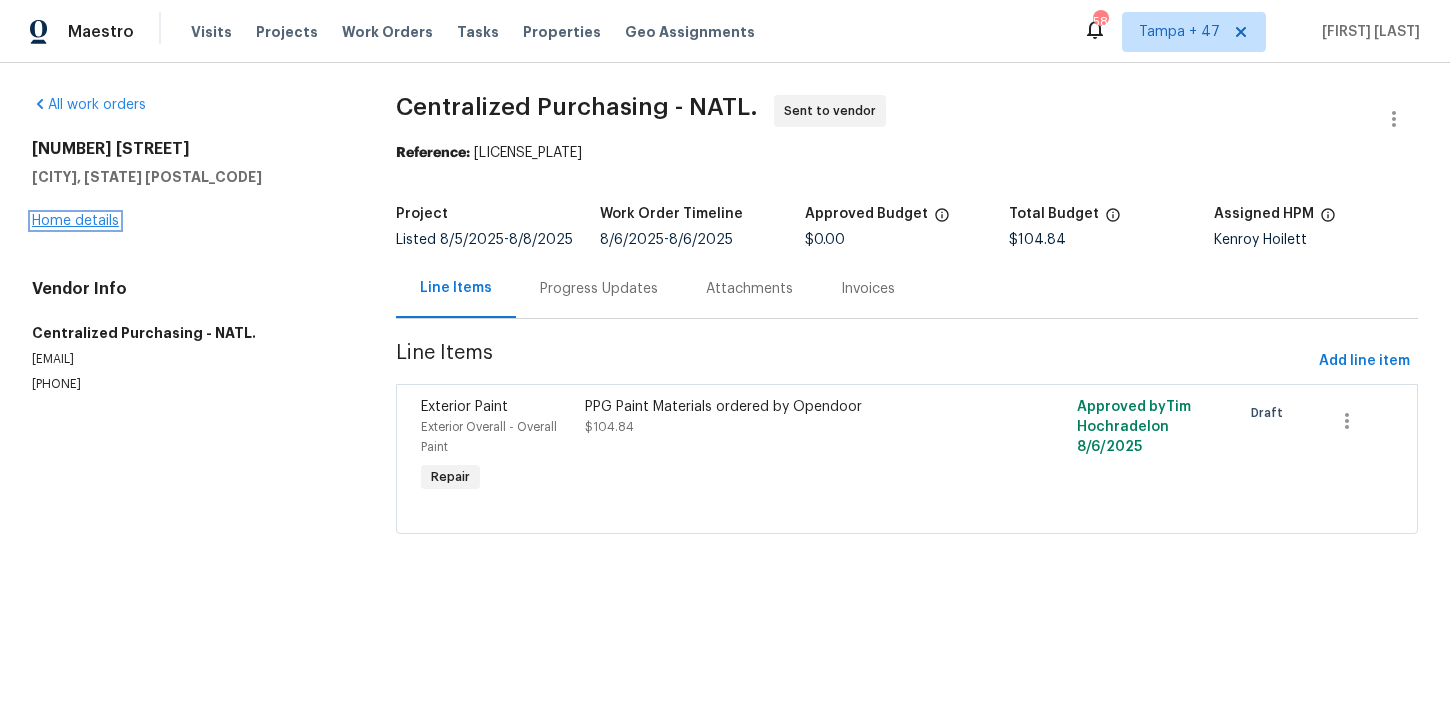 click on "Home details" at bounding box center [75, 221] 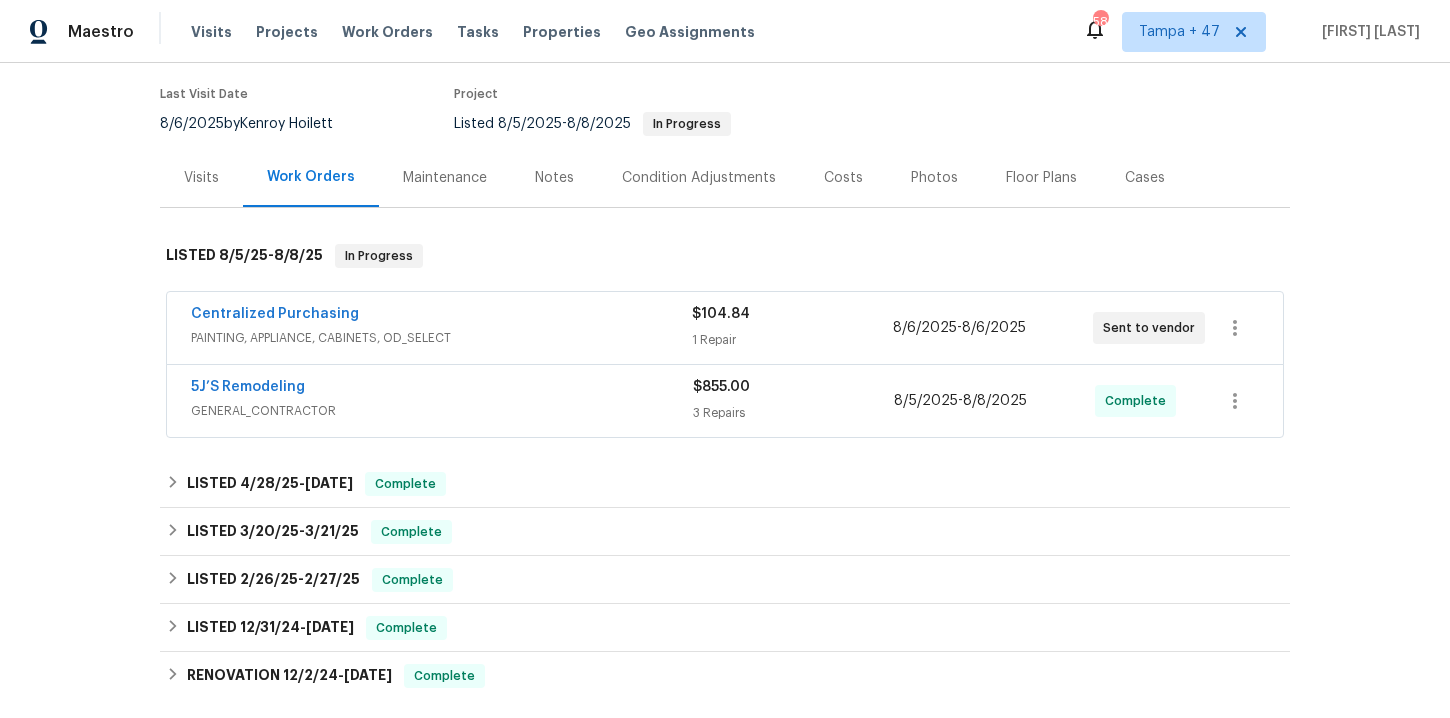 scroll, scrollTop: 244, scrollLeft: 0, axis: vertical 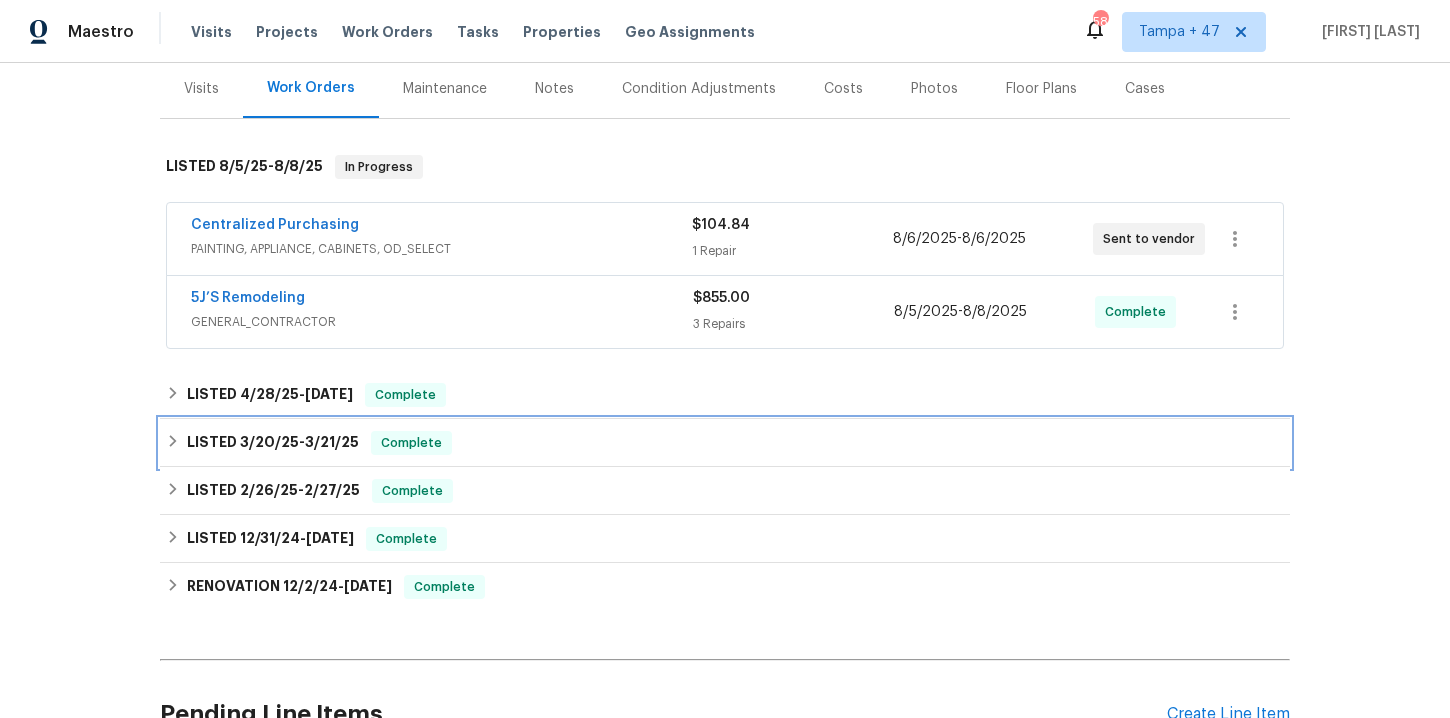 click on "LISTED   3/20/25  -  3/21/25 Complete" at bounding box center [725, 443] 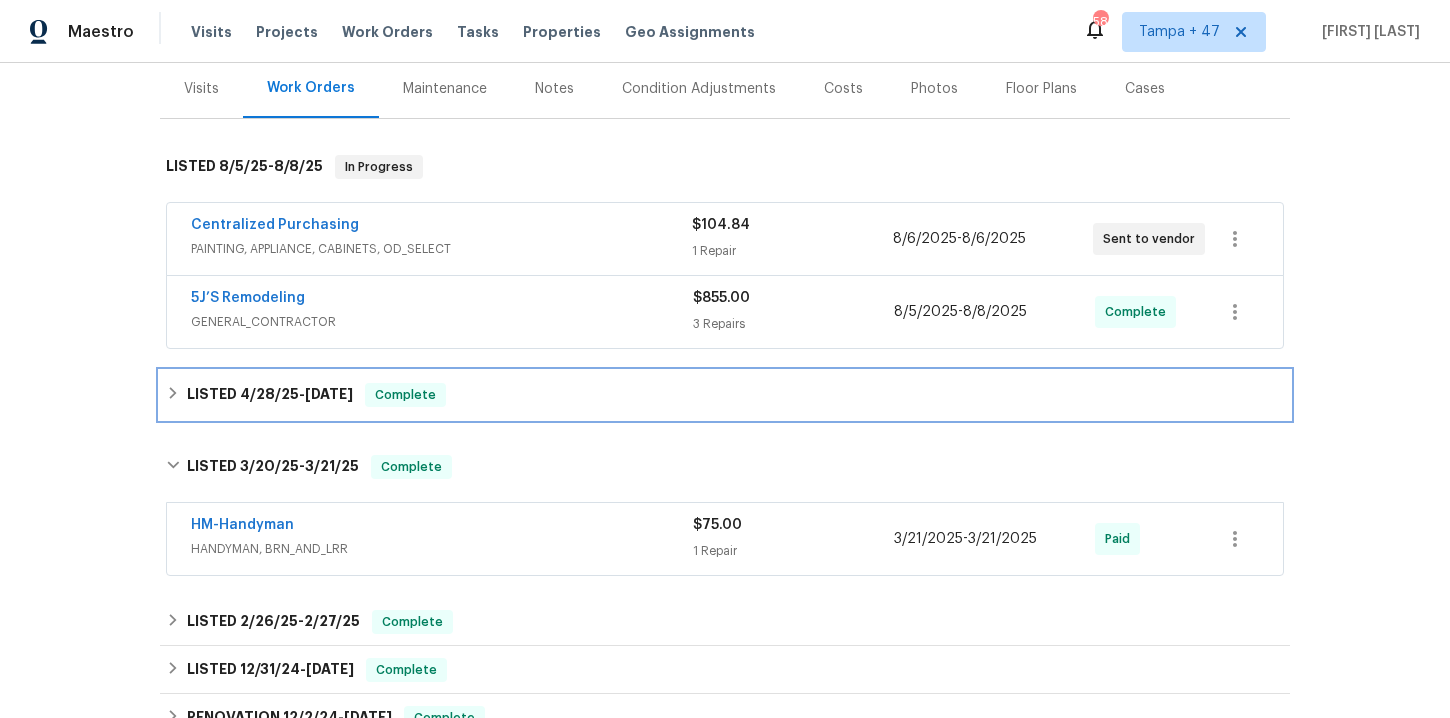click on "LISTED   4/28/25  -  5/2/25 Complete" at bounding box center [725, 395] 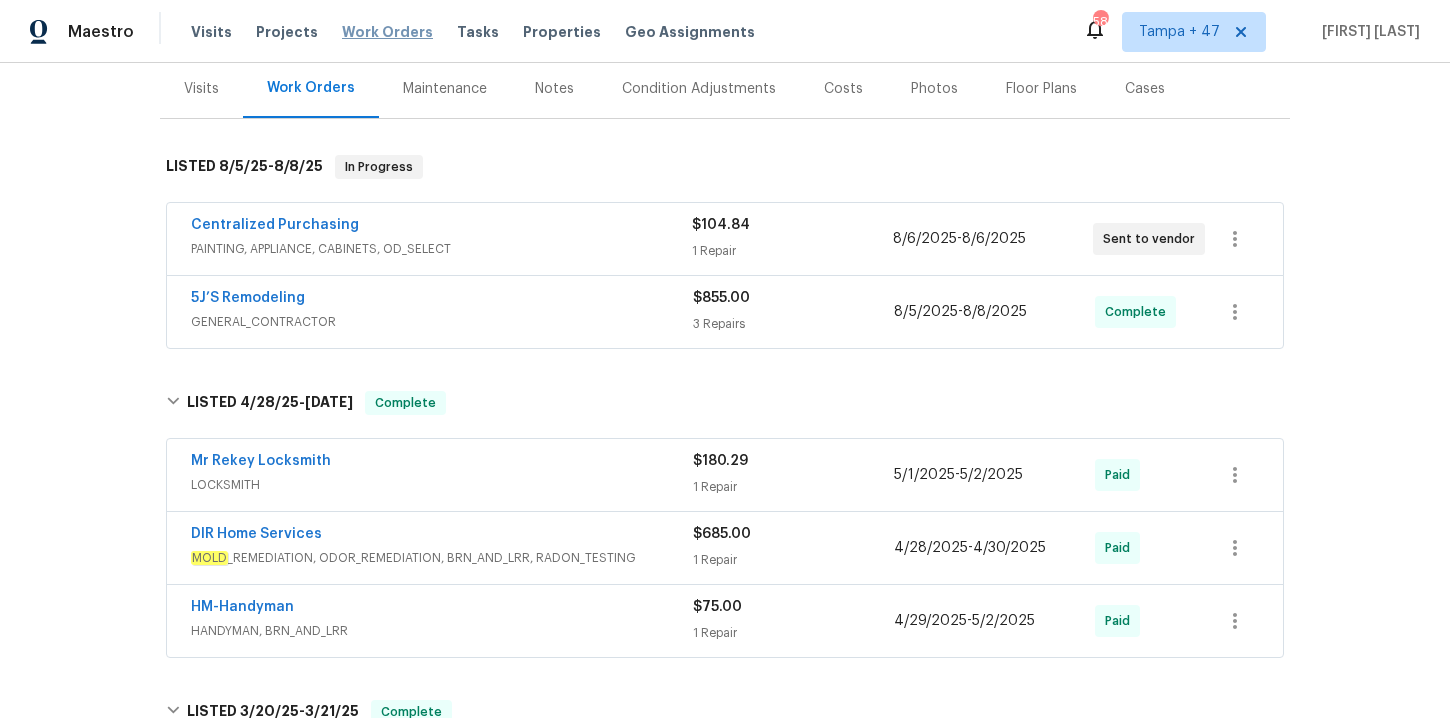click on "Work Orders" at bounding box center [387, 32] 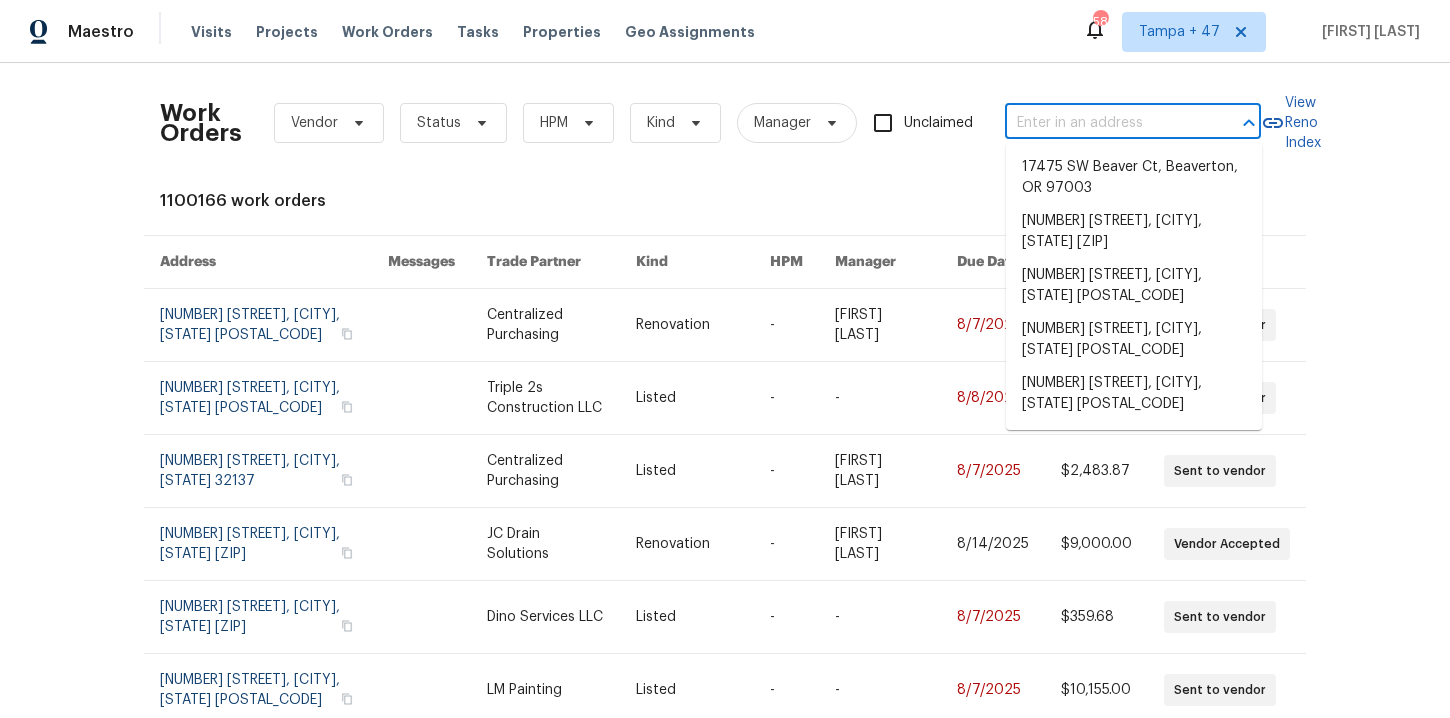 click at bounding box center [1105, 123] 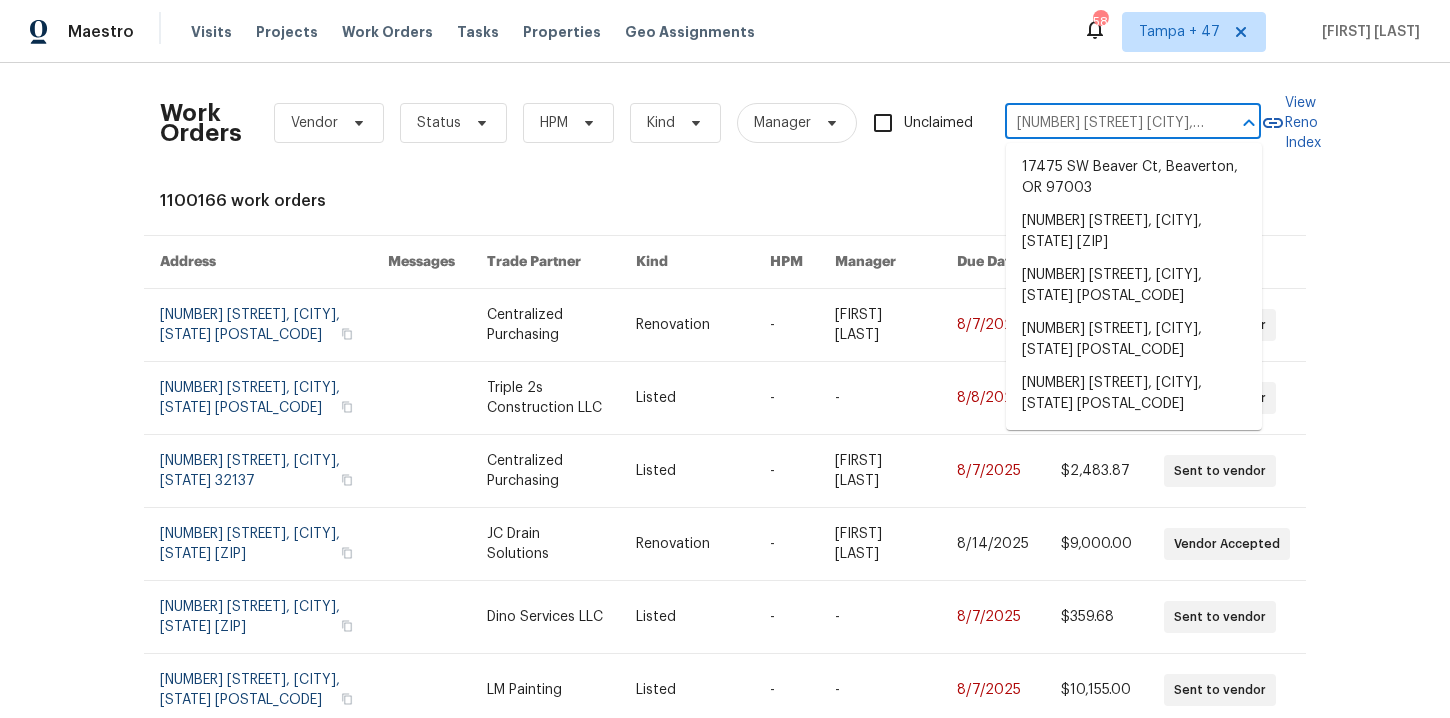 scroll, scrollTop: 0, scrollLeft: 89, axis: horizontal 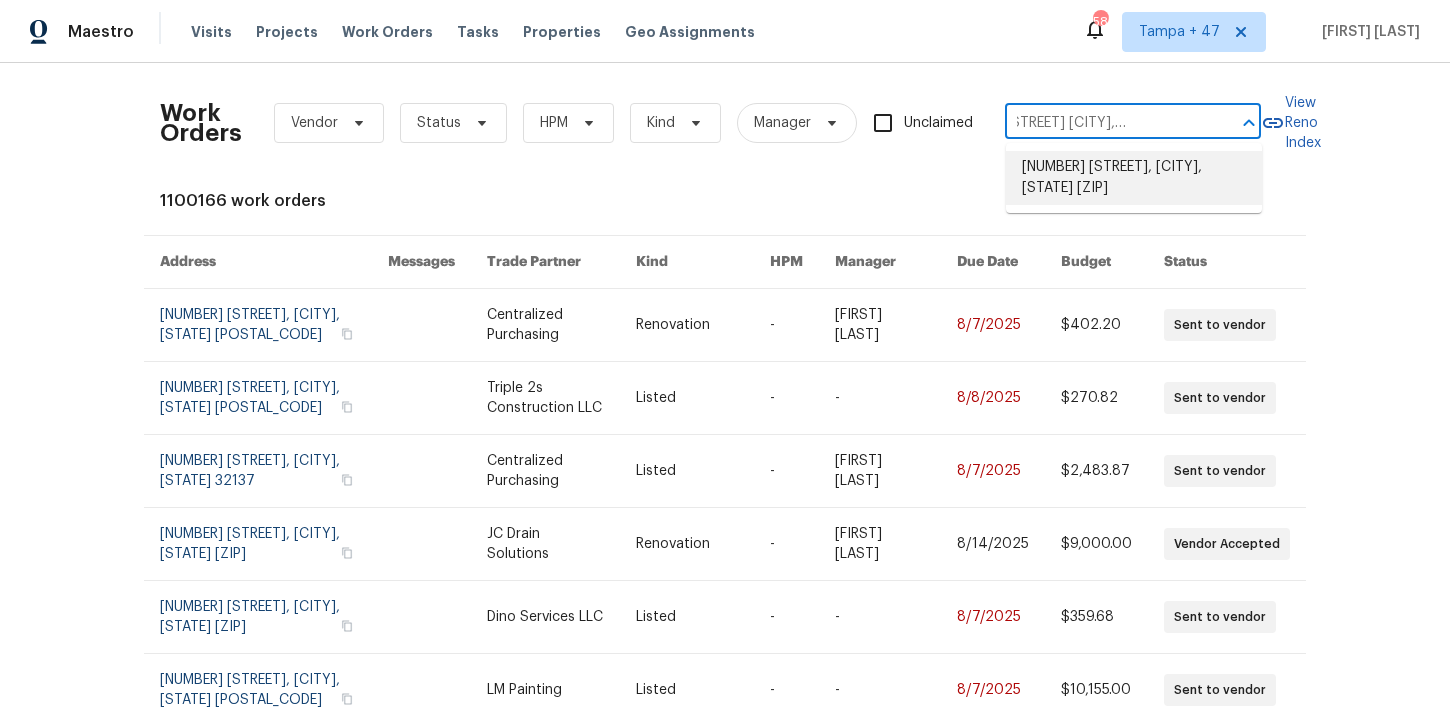click on "261 W 21st Ave, Apache Junction, AZ 85120" at bounding box center (1134, 178) 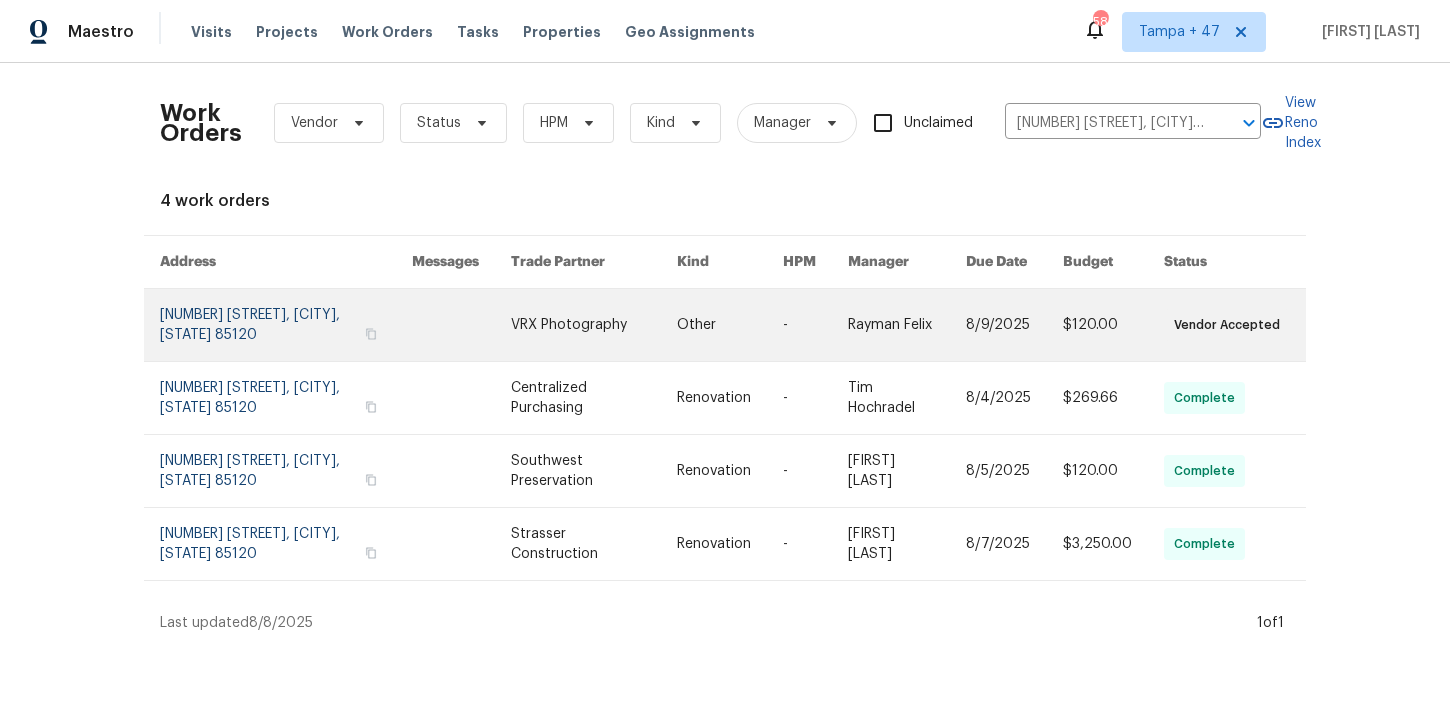 click at bounding box center (286, 325) 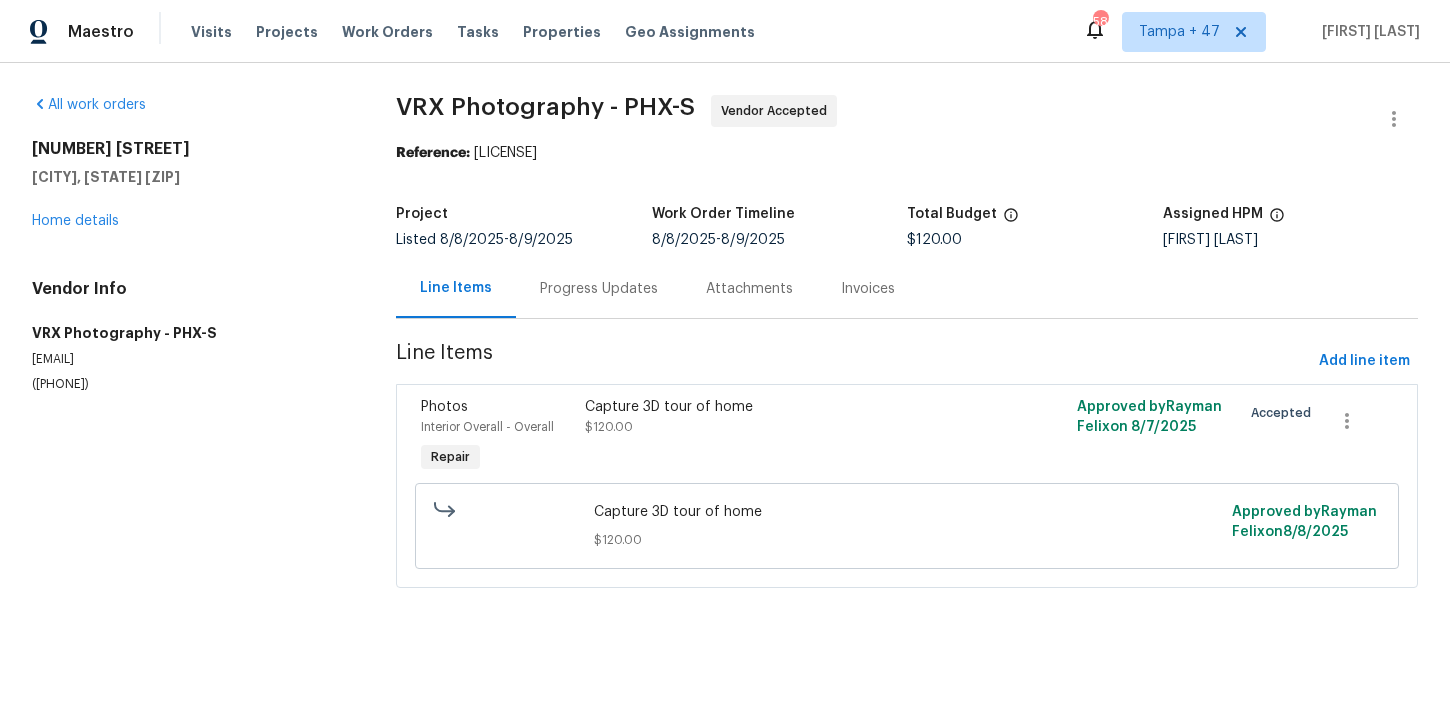 click on "All work orders 261 W 21st Ave Apache Junction, AZ 85120 Home details Vendor Info VRX Photography - PHX-S orders@vrxmediagroup.com (262) 880-5727" at bounding box center [190, 244] 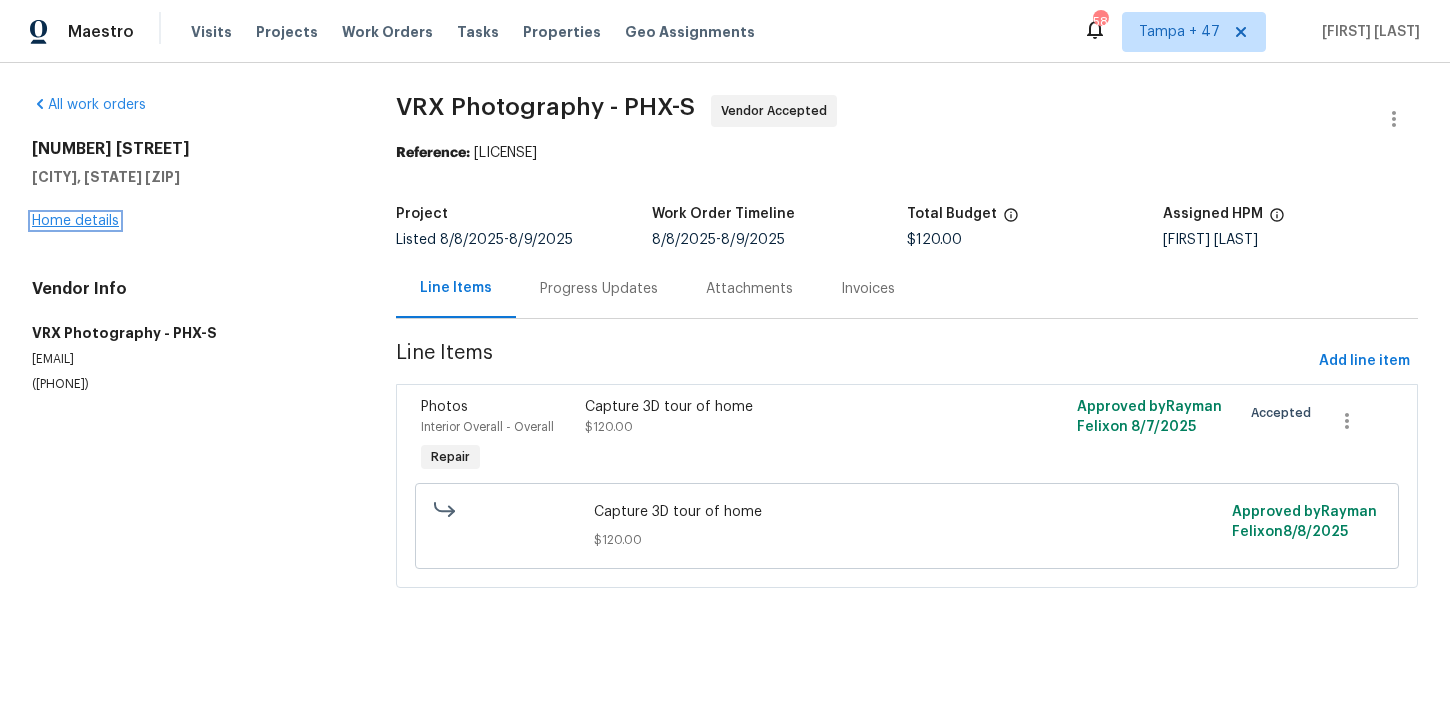 click on "Home details" at bounding box center [75, 221] 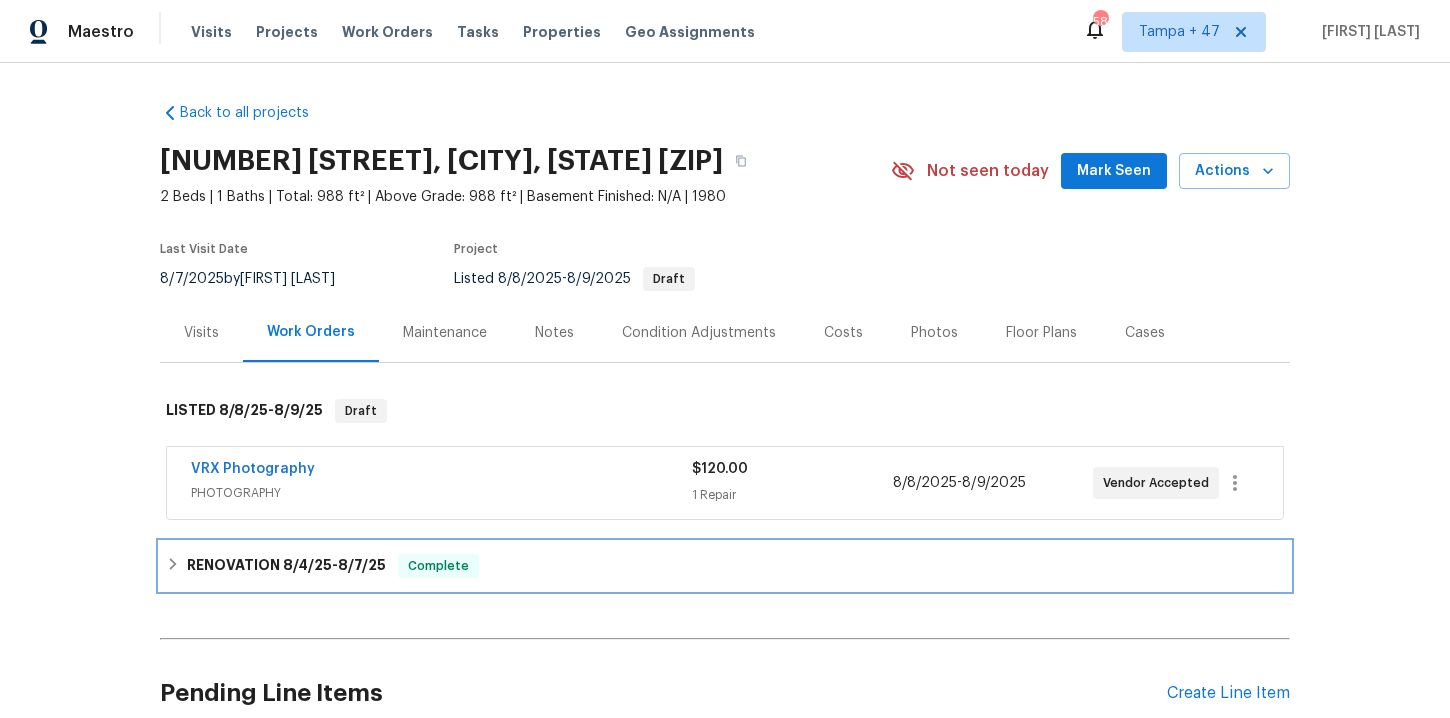 click on "8/7/25" at bounding box center (362, 565) 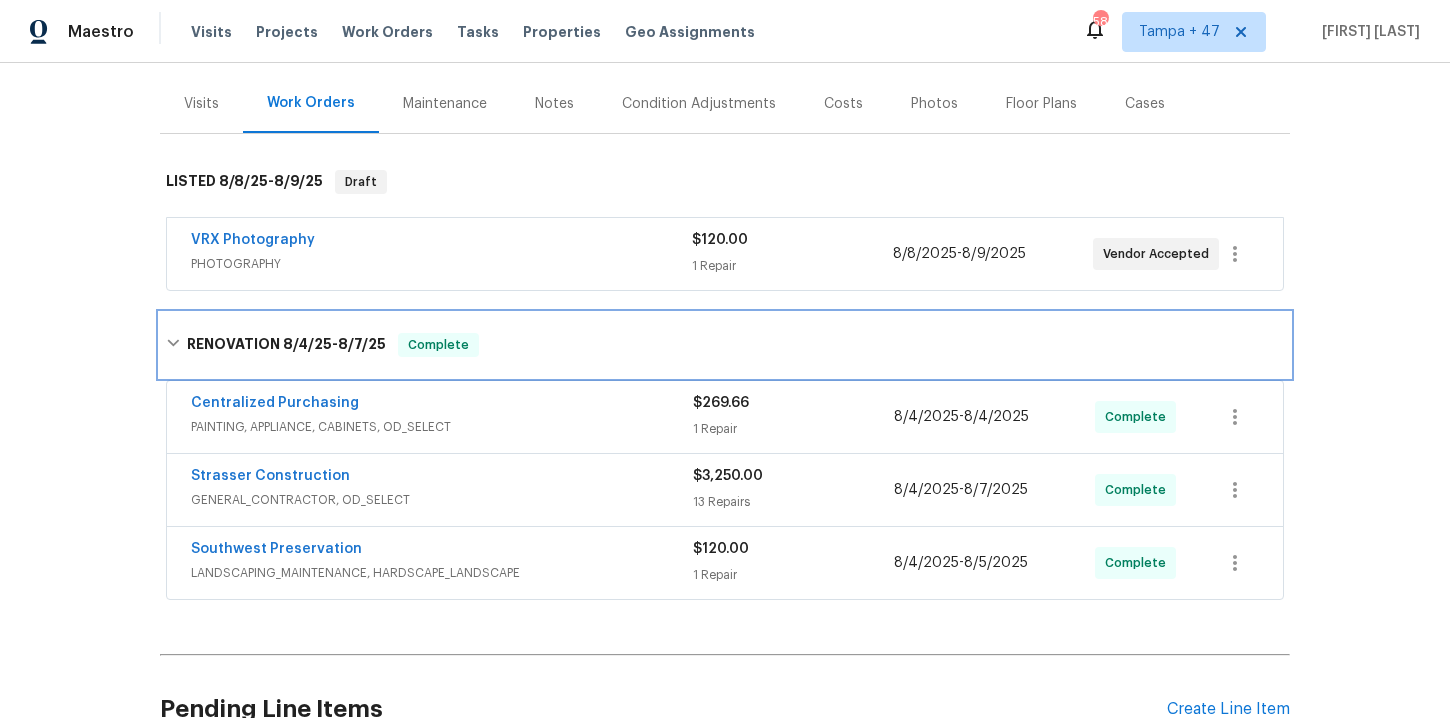 scroll, scrollTop: 226, scrollLeft: 0, axis: vertical 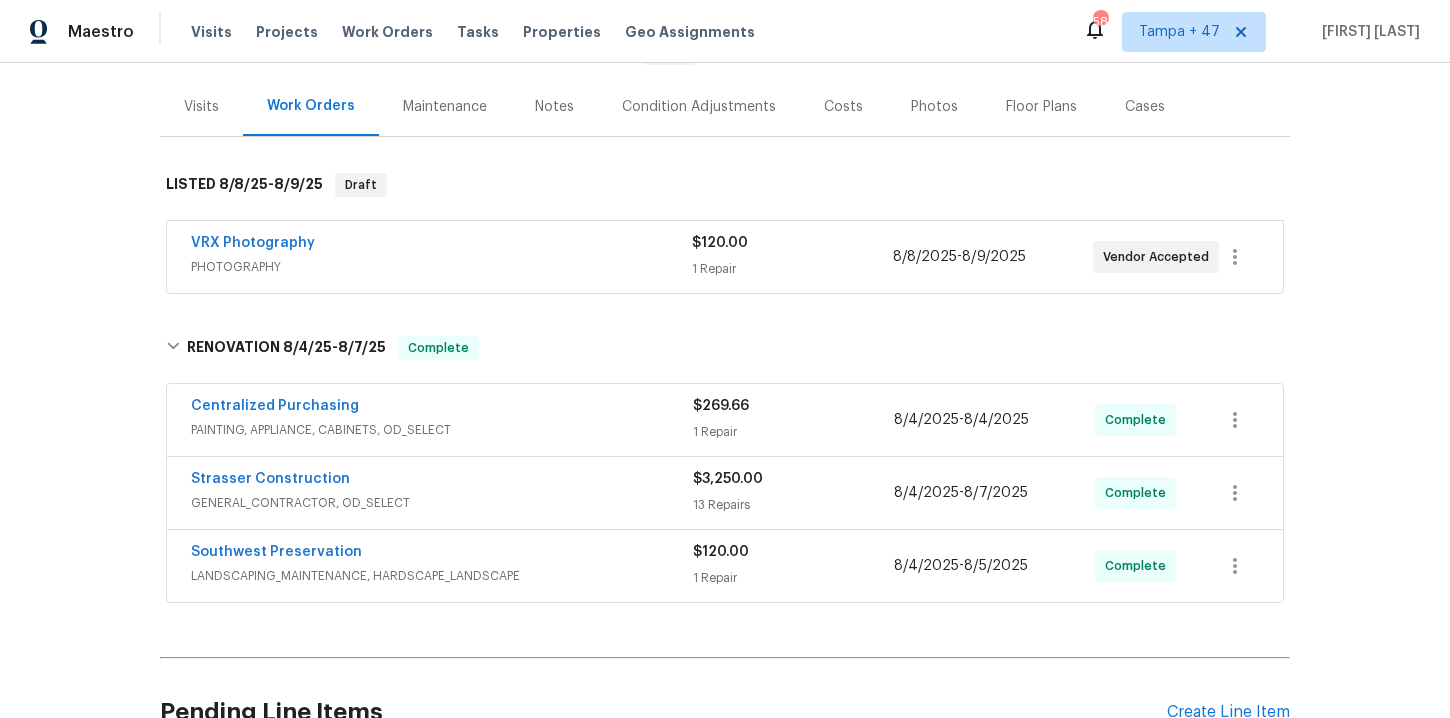 click on "LANDSCAPING_MAINTENANCE, HARDSCAPE_LANDSCAPE" at bounding box center [442, 576] 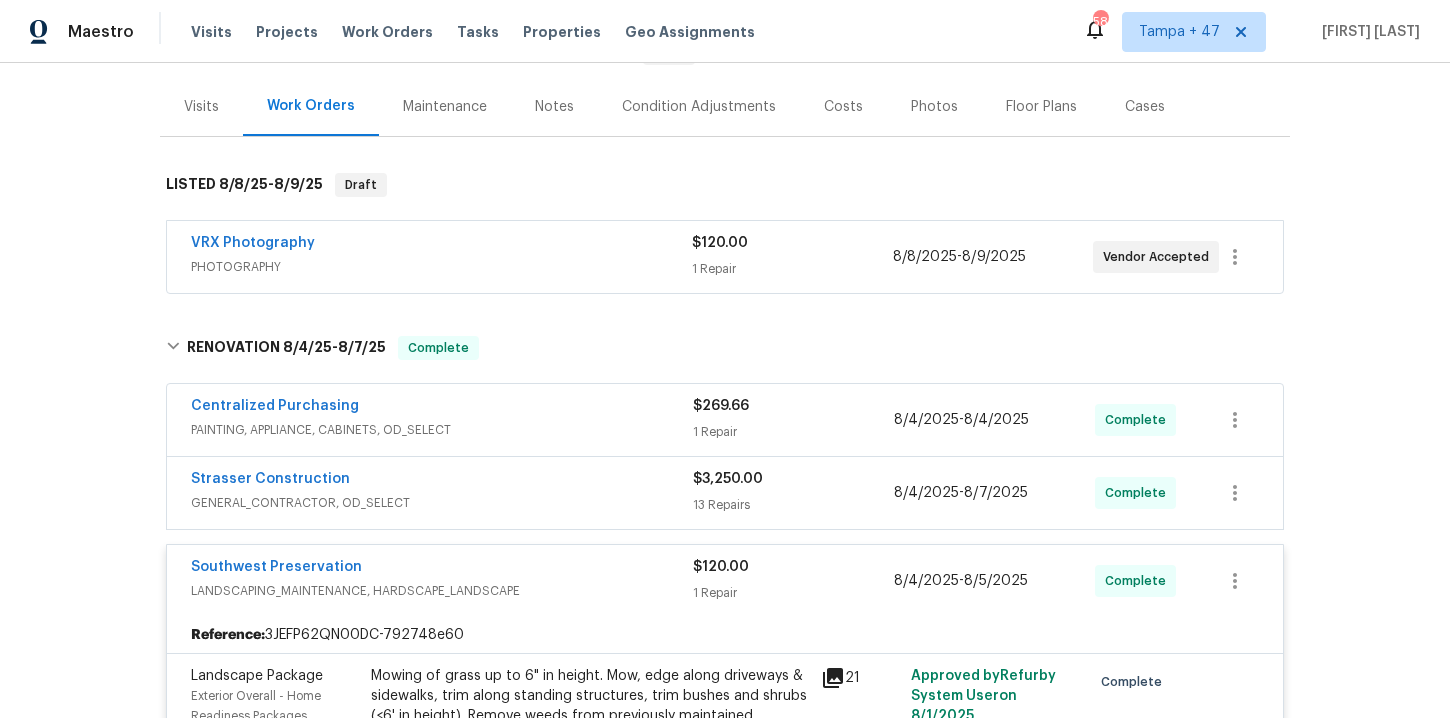 click on "Strasser Construction" at bounding box center [442, 481] 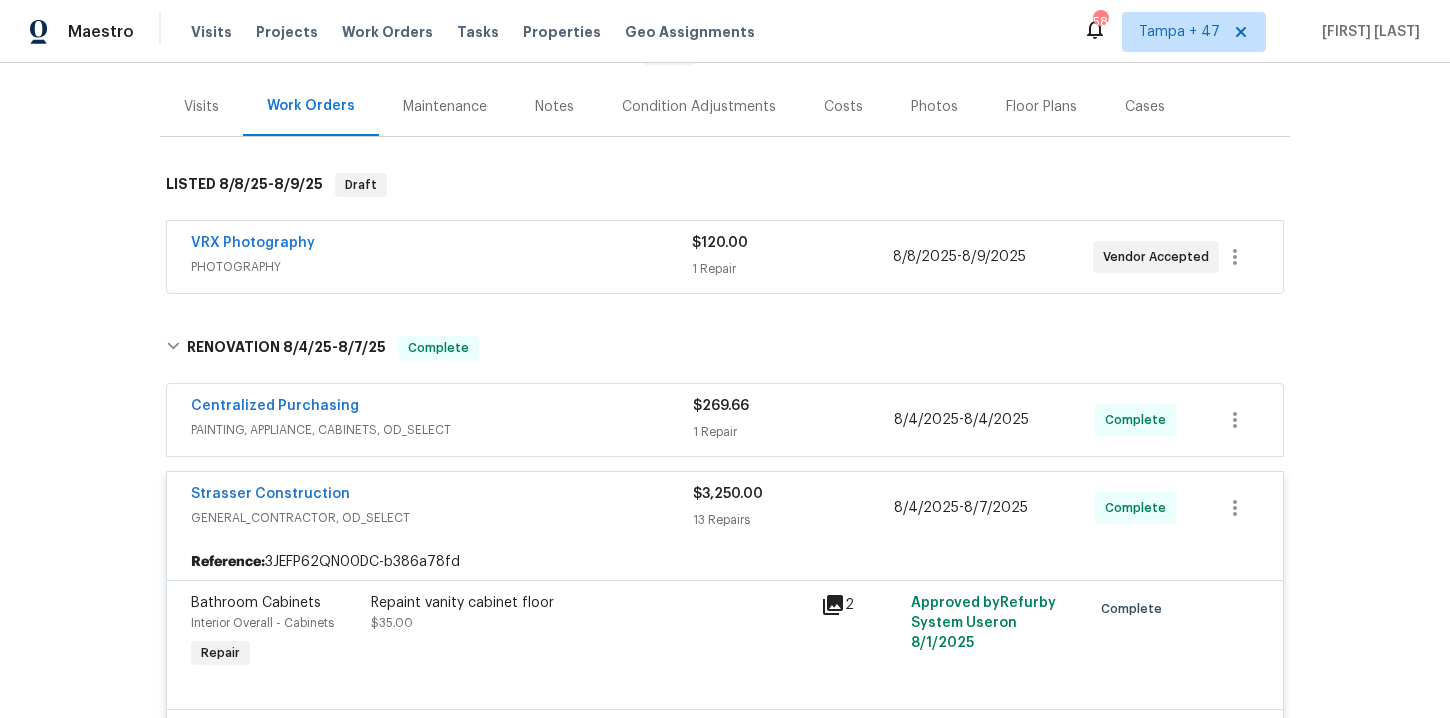 click on "Centralized Purchasing" at bounding box center (442, 408) 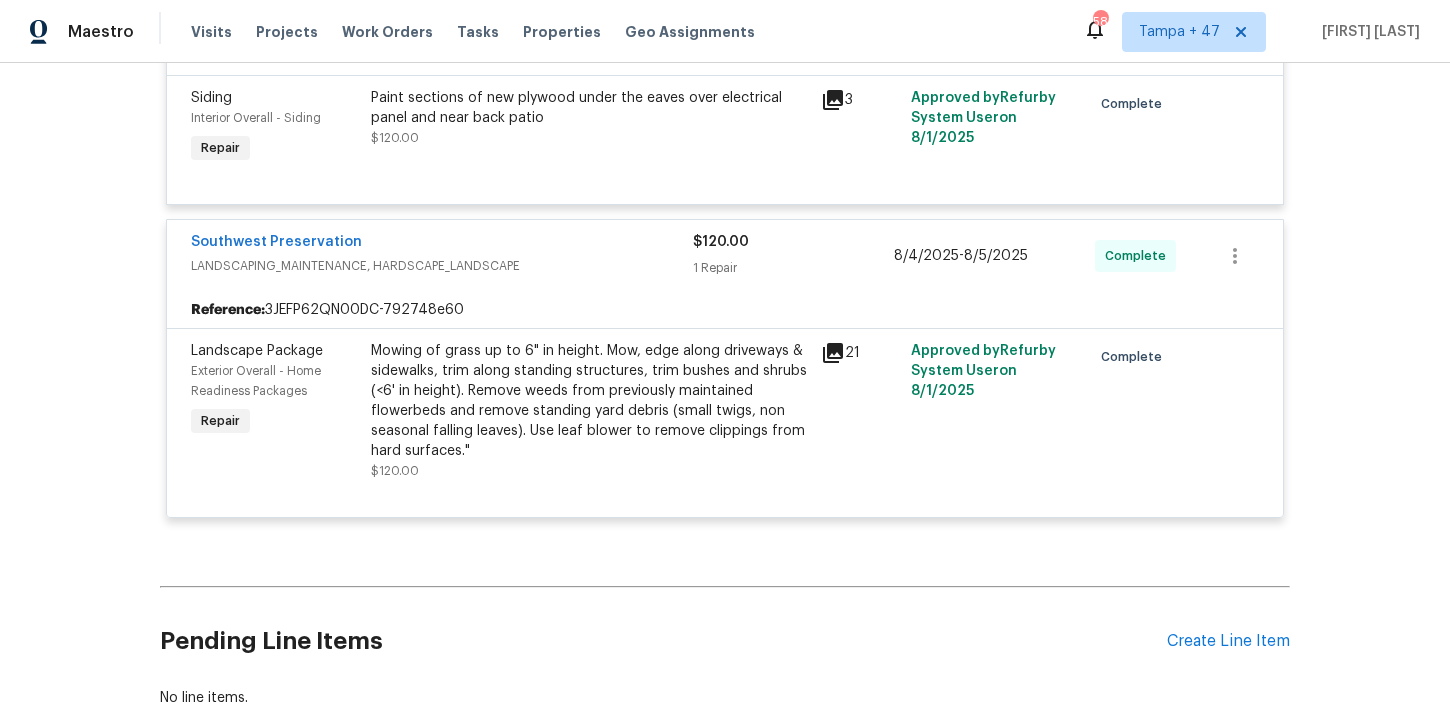 scroll, scrollTop: 3472, scrollLeft: 0, axis: vertical 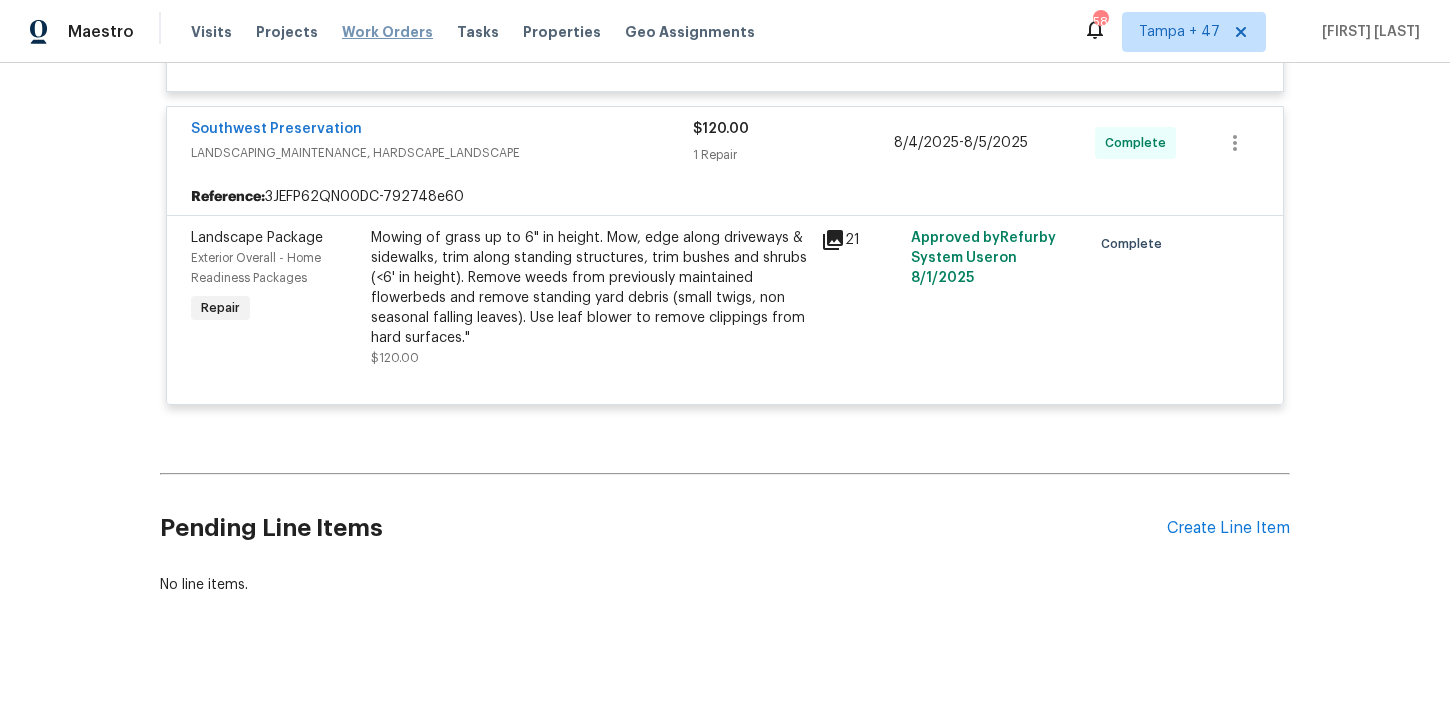 click on "Work Orders" at bounding box center [387, 32] 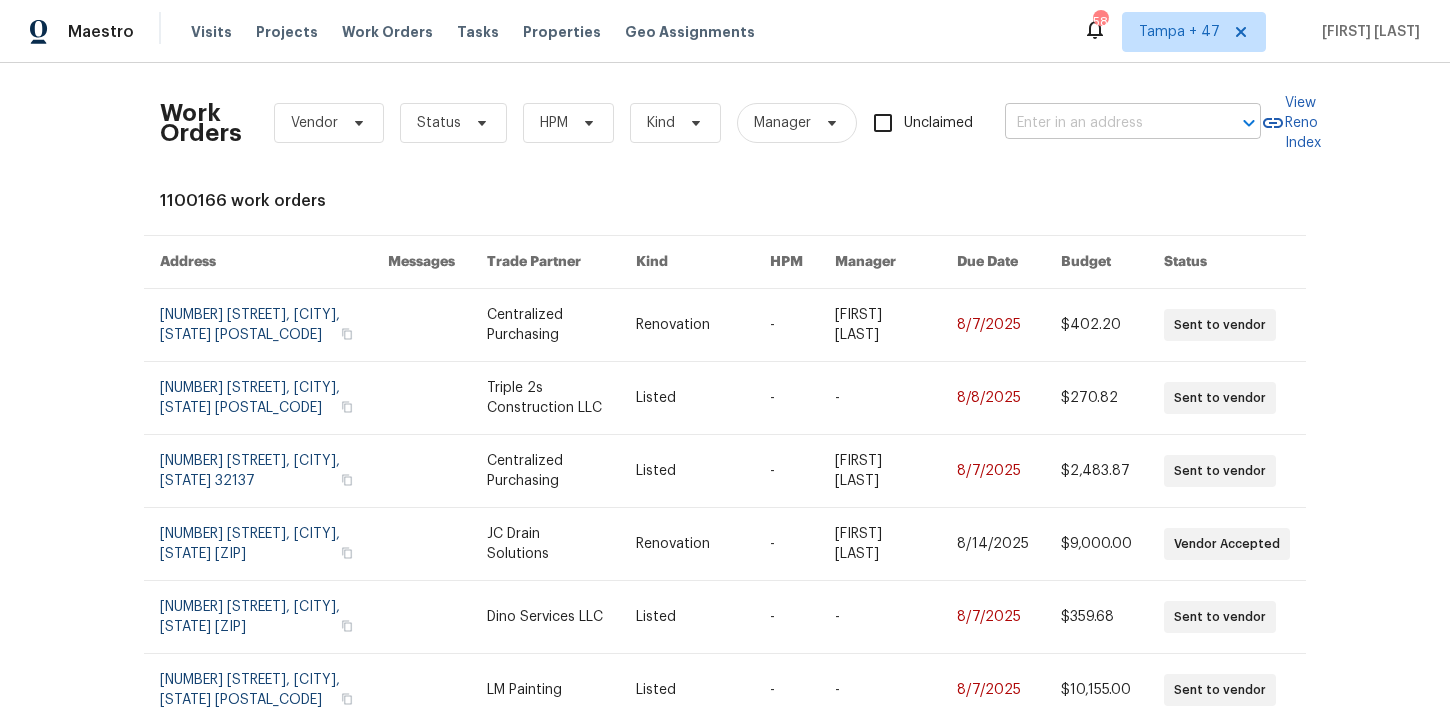 click at bounding box center [1105, 123] 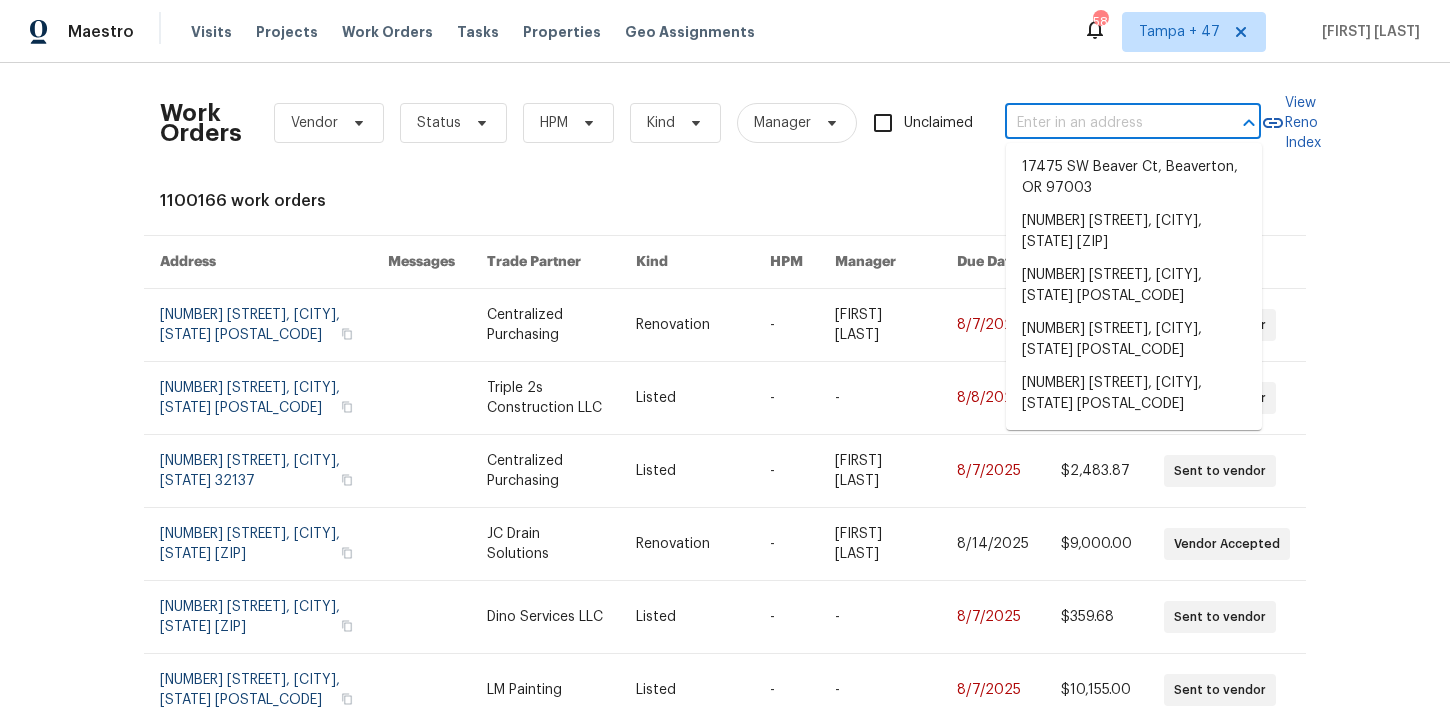 paste on "3706 Chimney Ridge Pl Durham true 8, NC 27713" 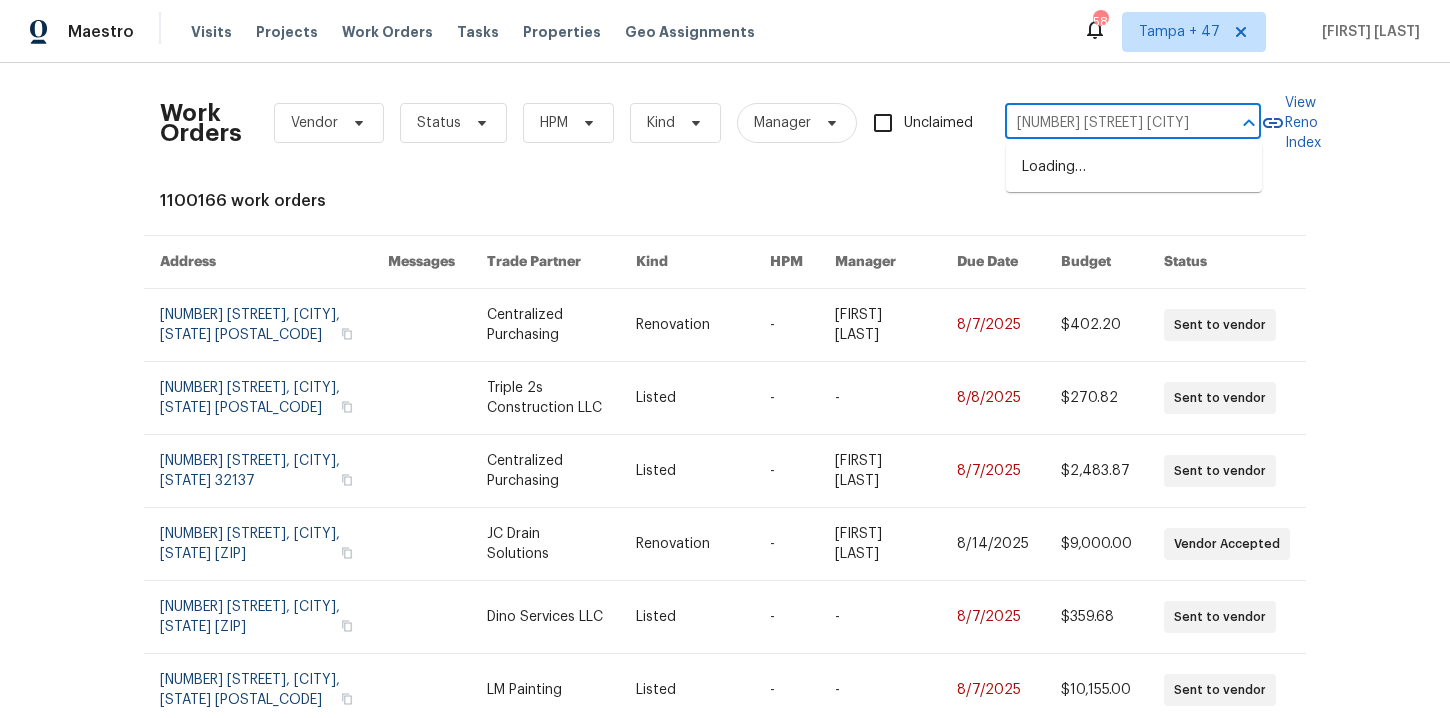 type on "3706 Chimney Ridge Pl Durham" 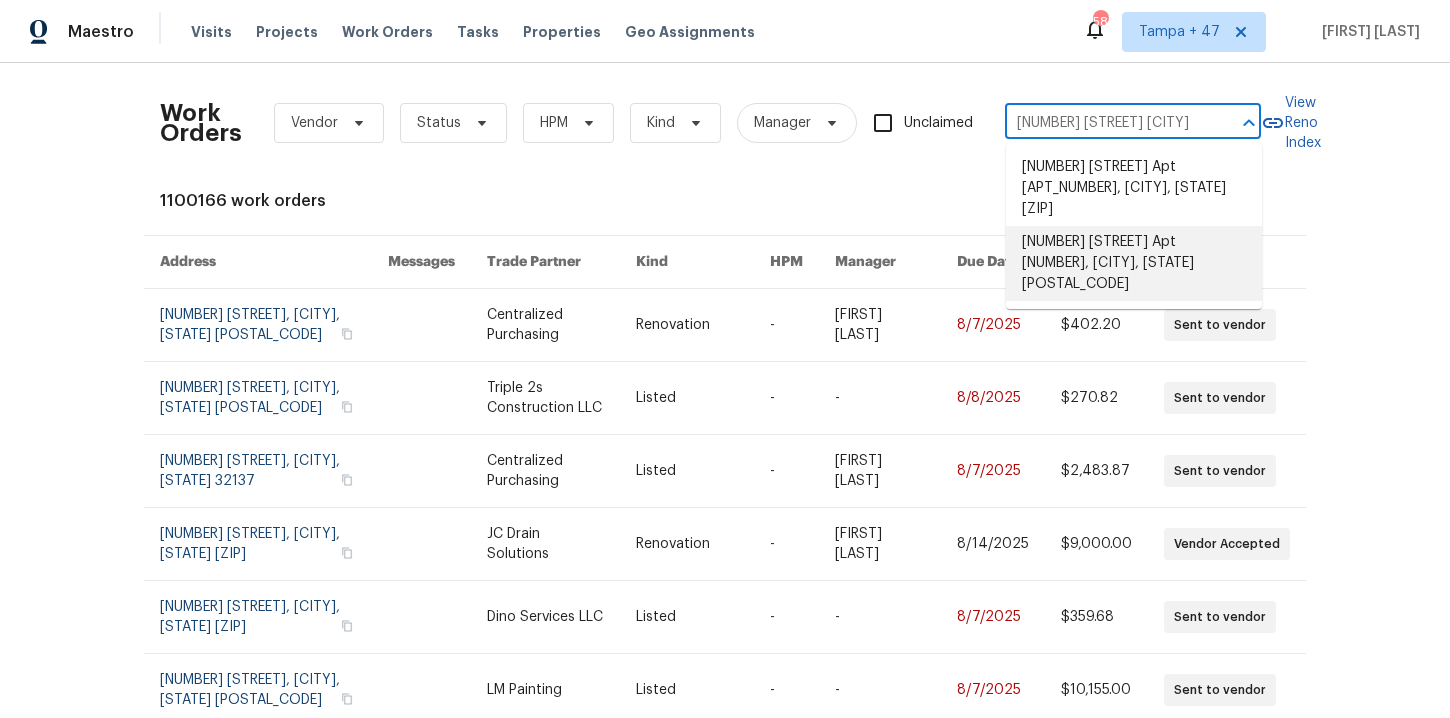 click on "3706 Chimney Ridge Pl Apt 8, Durham, NC 27713" at bounding box center (1134, 263) 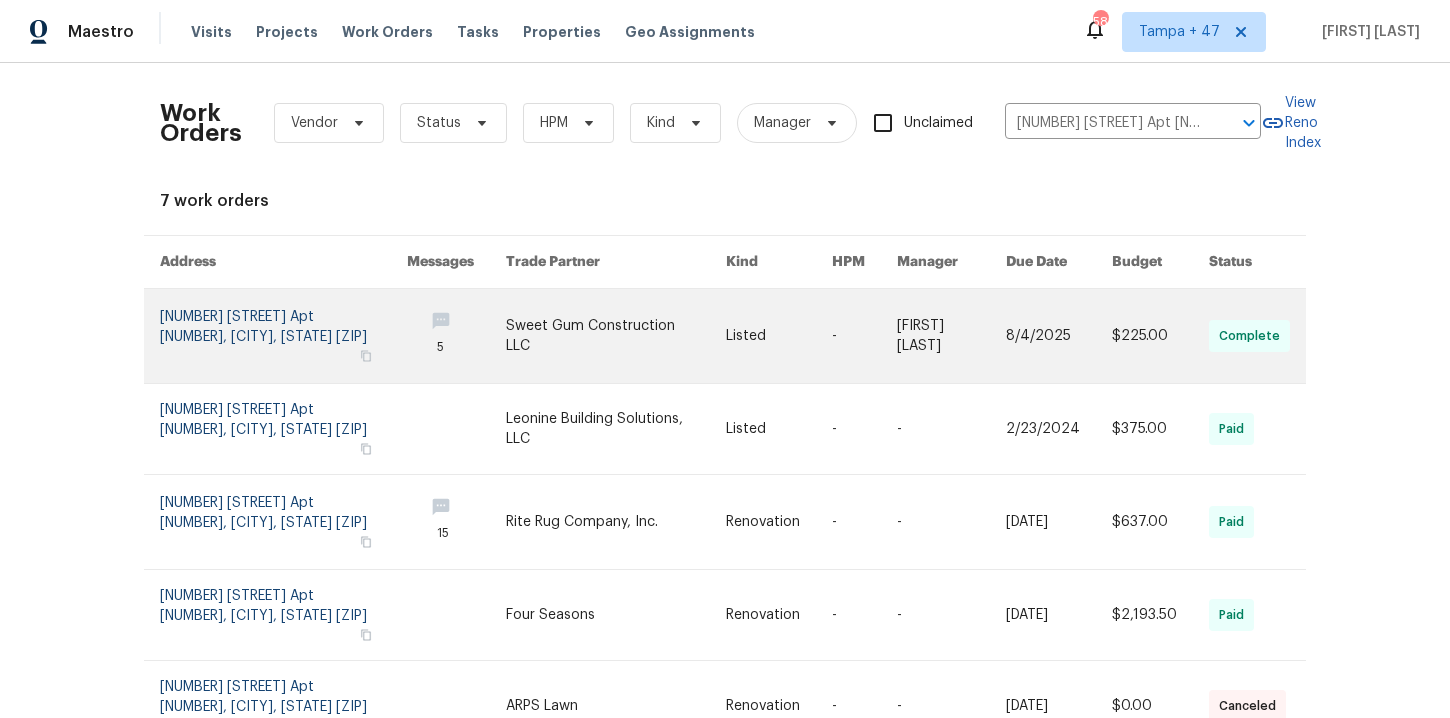 click at bounding box center [283, 336] 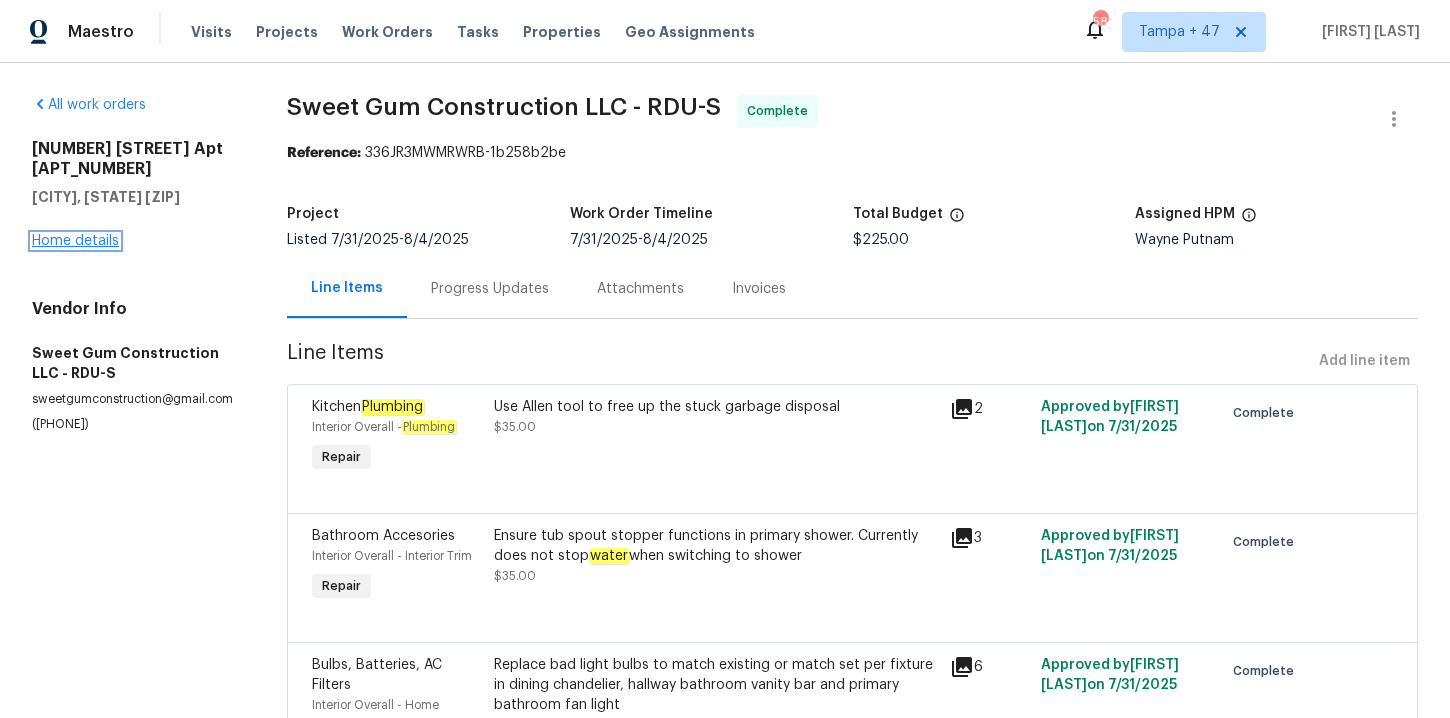 click on "Home details" at bounding box center (75, 241) 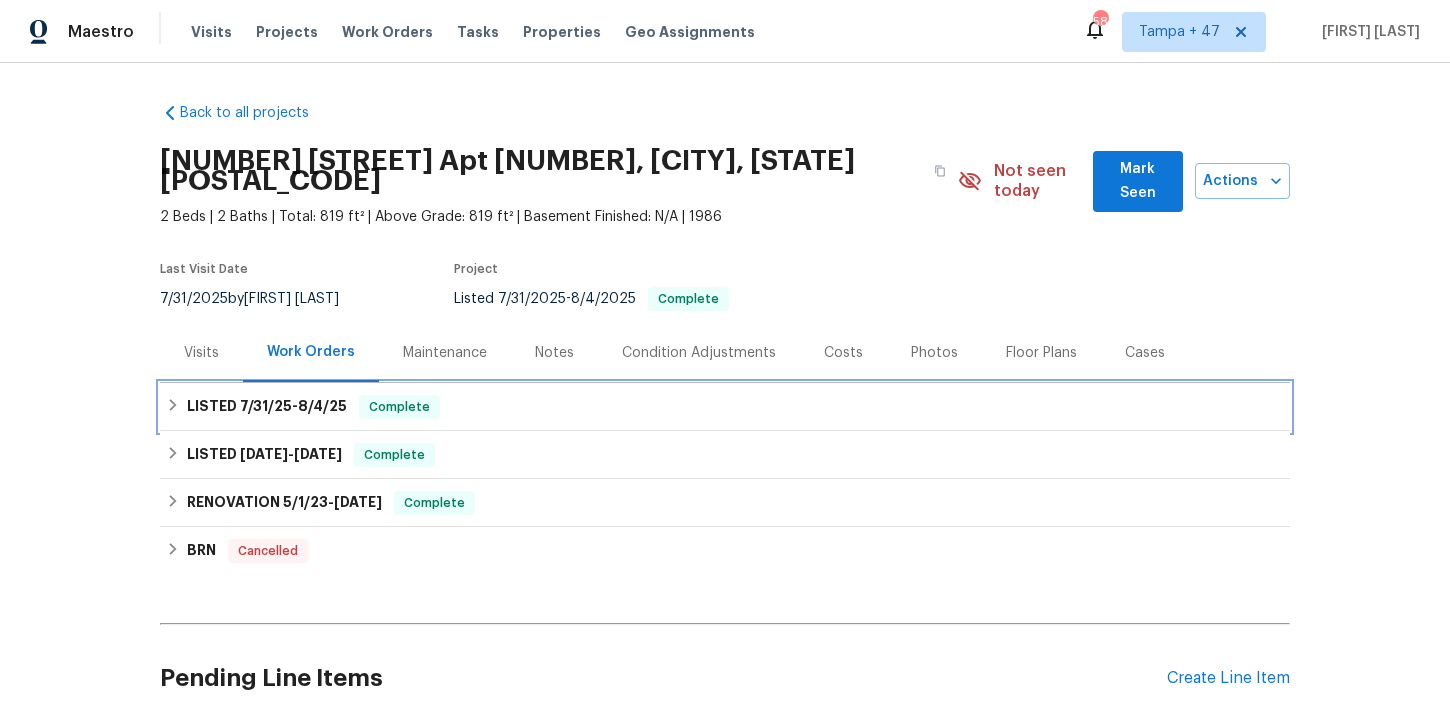 click on "LISTED   7/31/25  -  8/4/25 Complete" at bounding box center [725, 407] 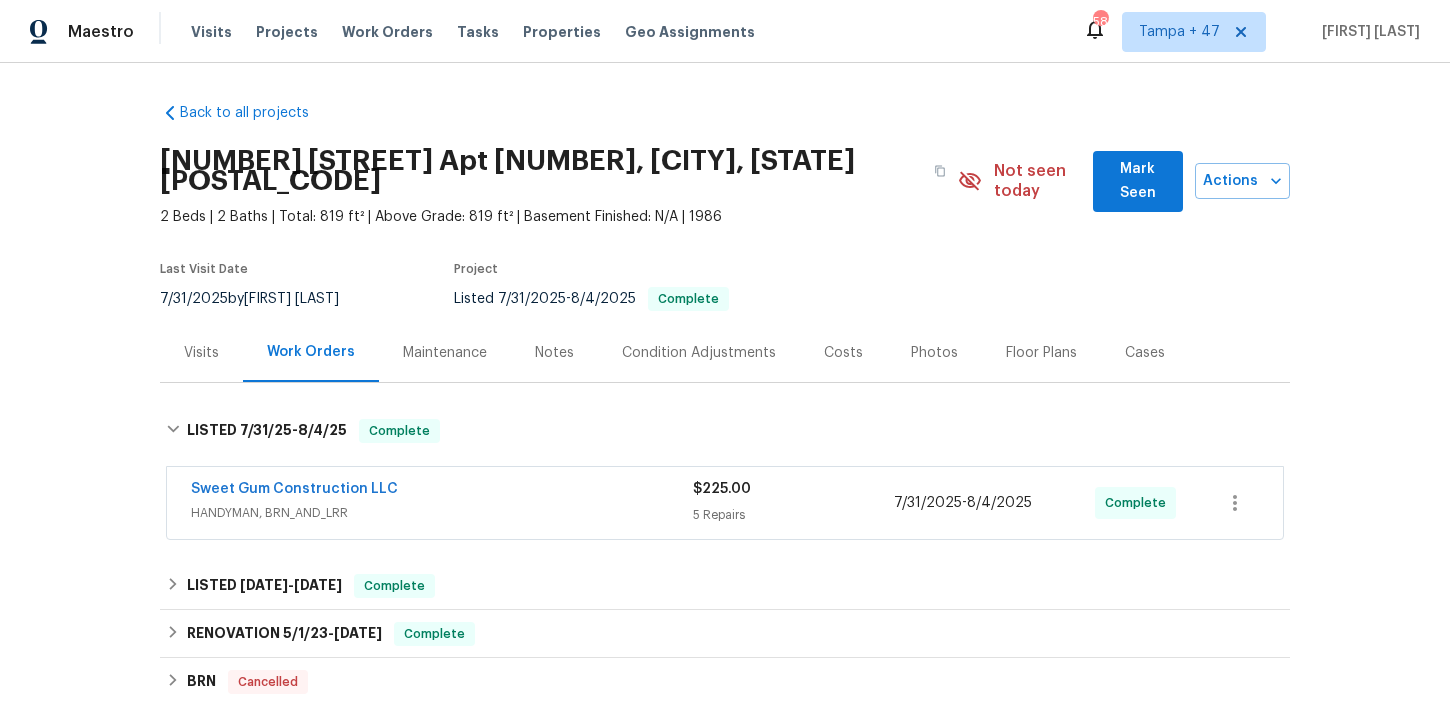 click on "Sweet Gum Construction LLC" at bounding box center [442, 491] 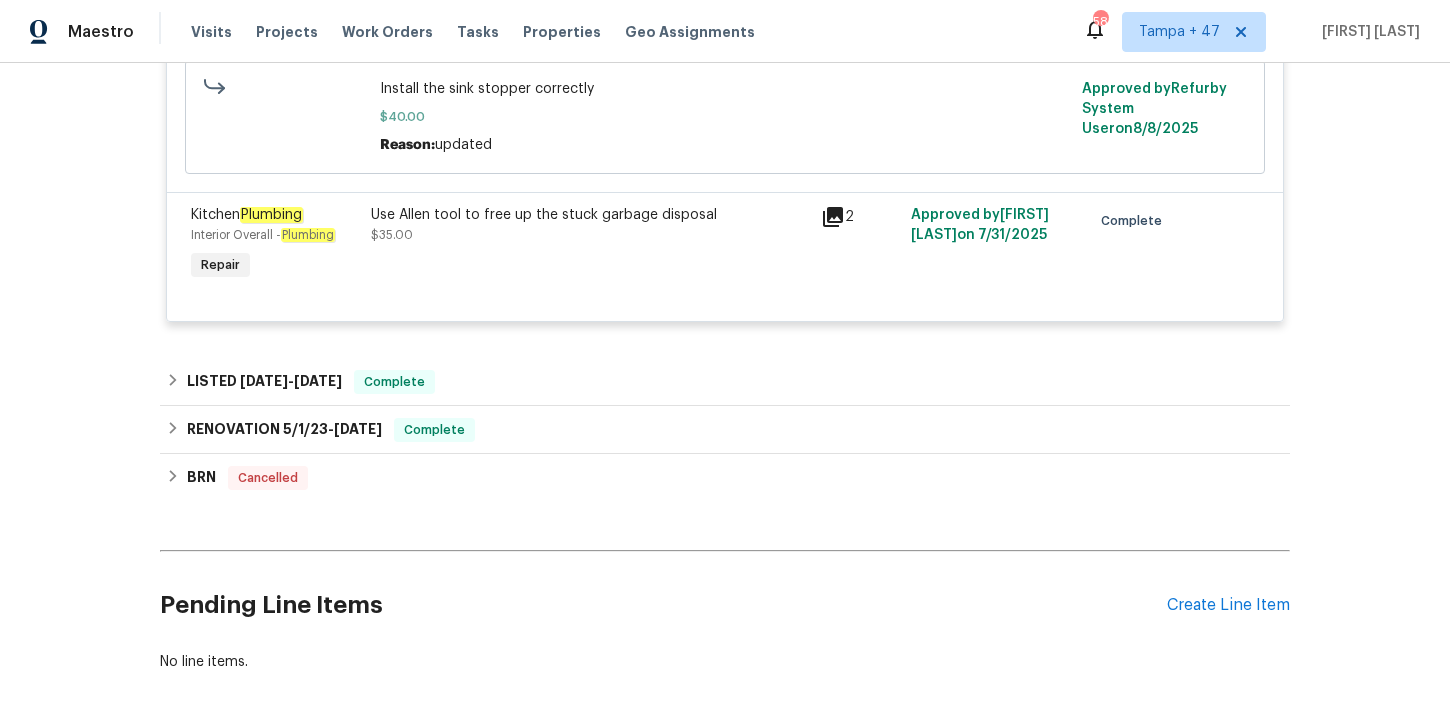scroll, scrollTop: 1058, scrollLeft: 0, axis: vertical 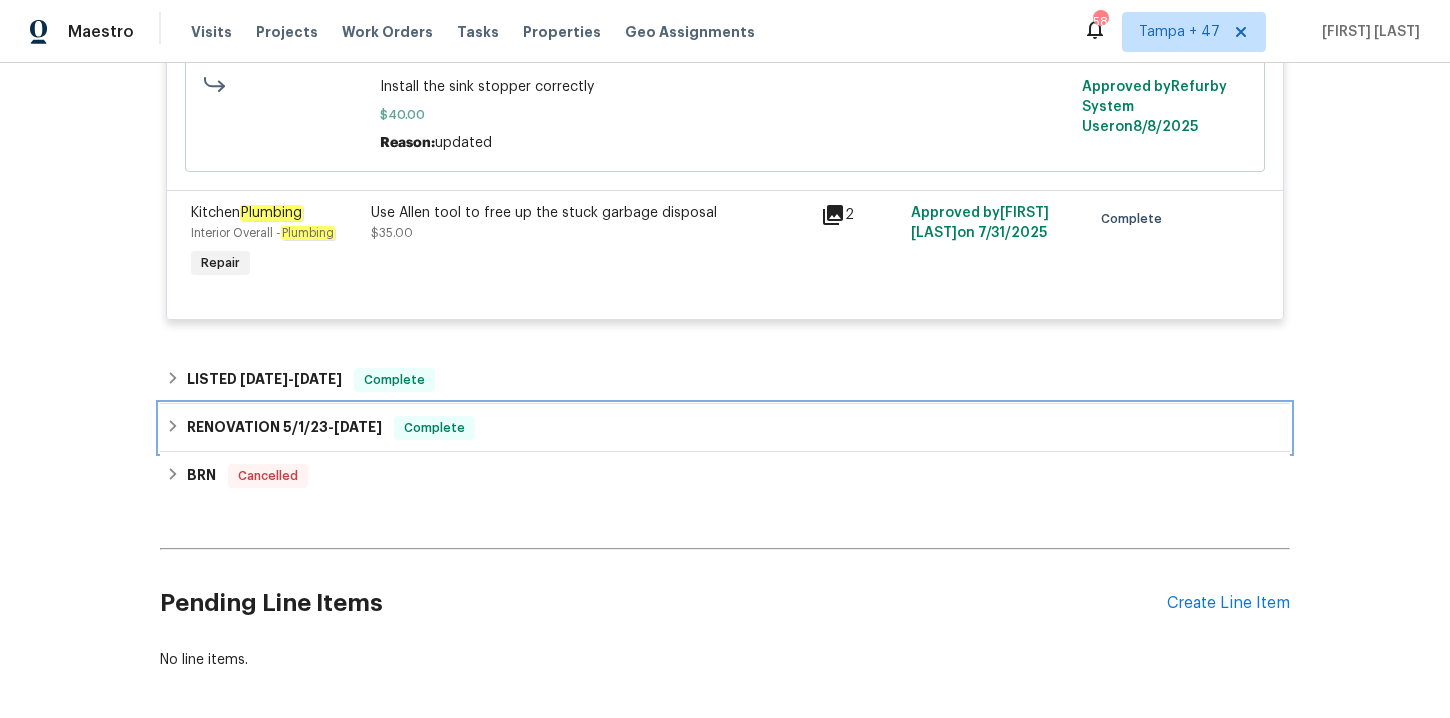 click on "RENOVATION   5/1/23  -  5/6/23 Complete" at bounding box center [725, 428] 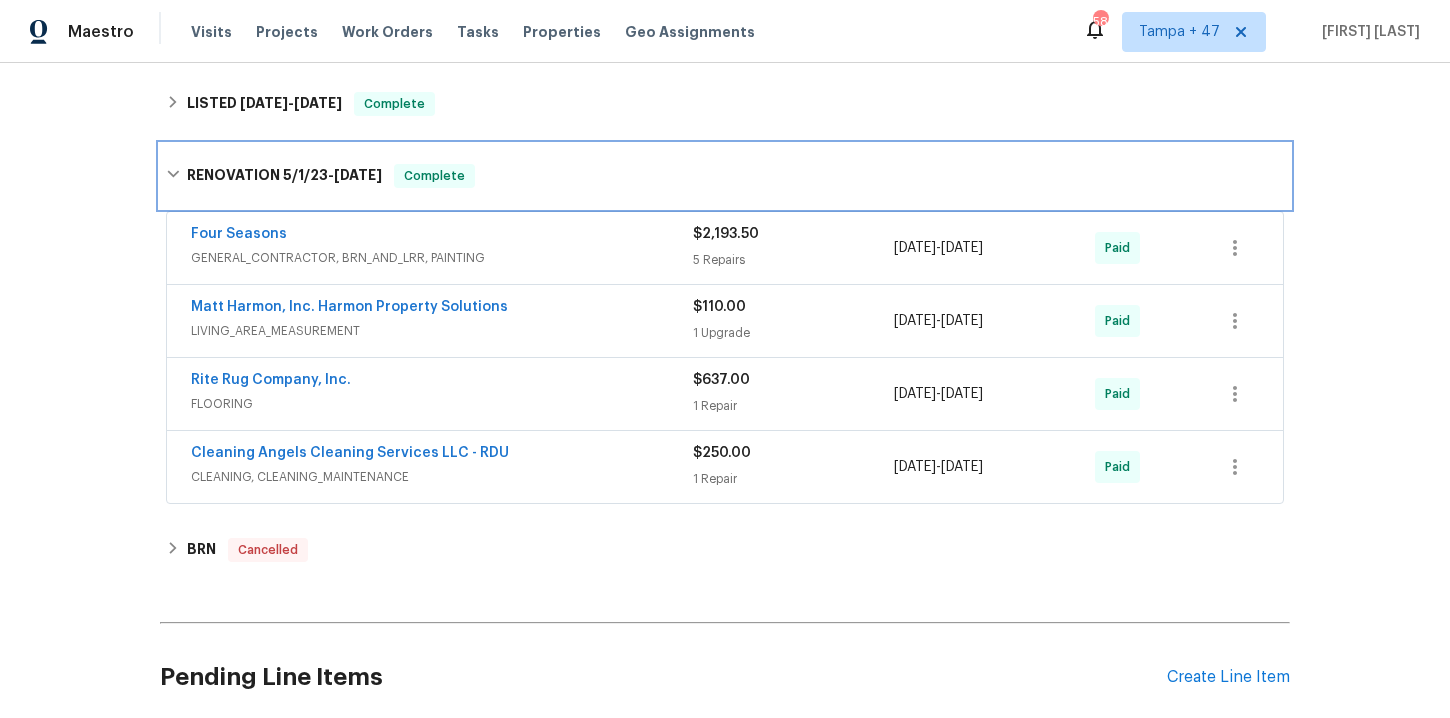 scroll, scrollTop: 1336, scrollLeft: 0, axis: vertical 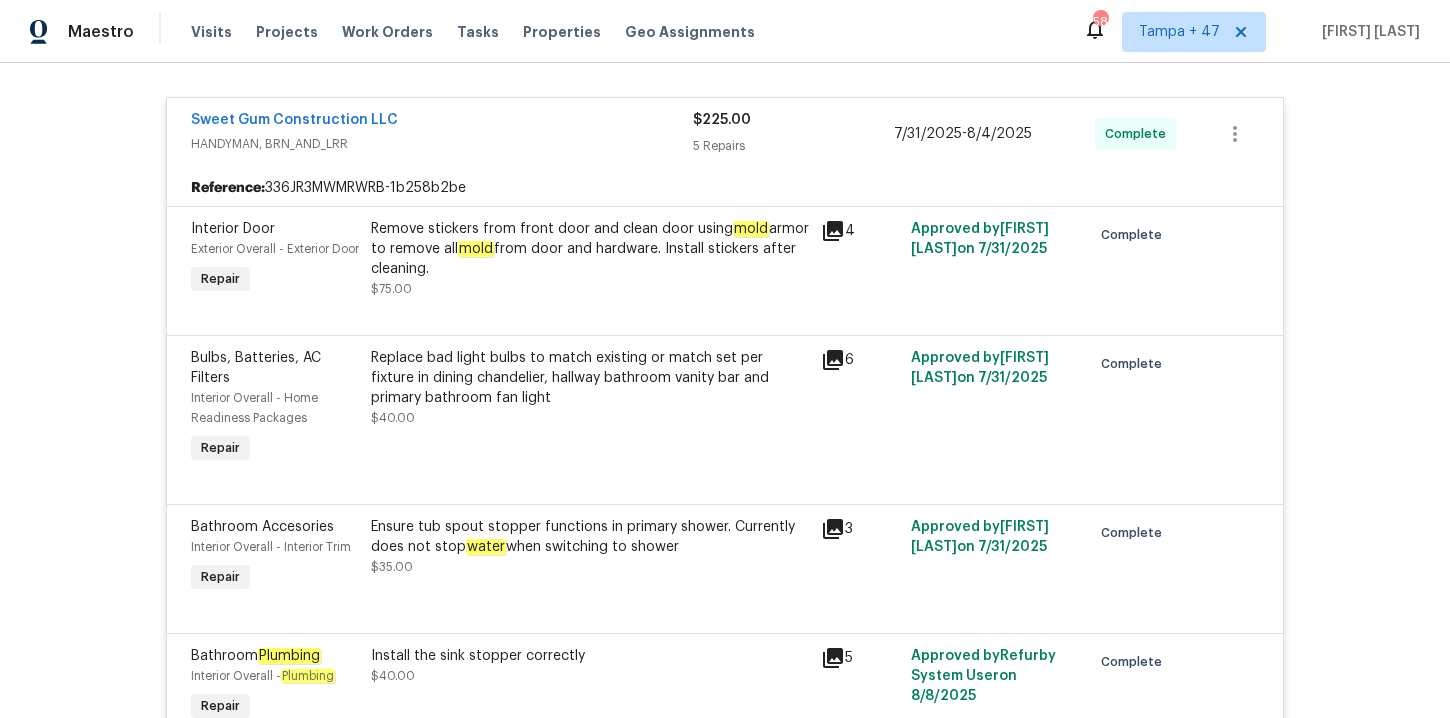 click on "Remove stickers from front door and clean door using  mold  armor to remove all  mold  from door and hardware. Install stickers after cleaning." at bounding box center [590, 249] 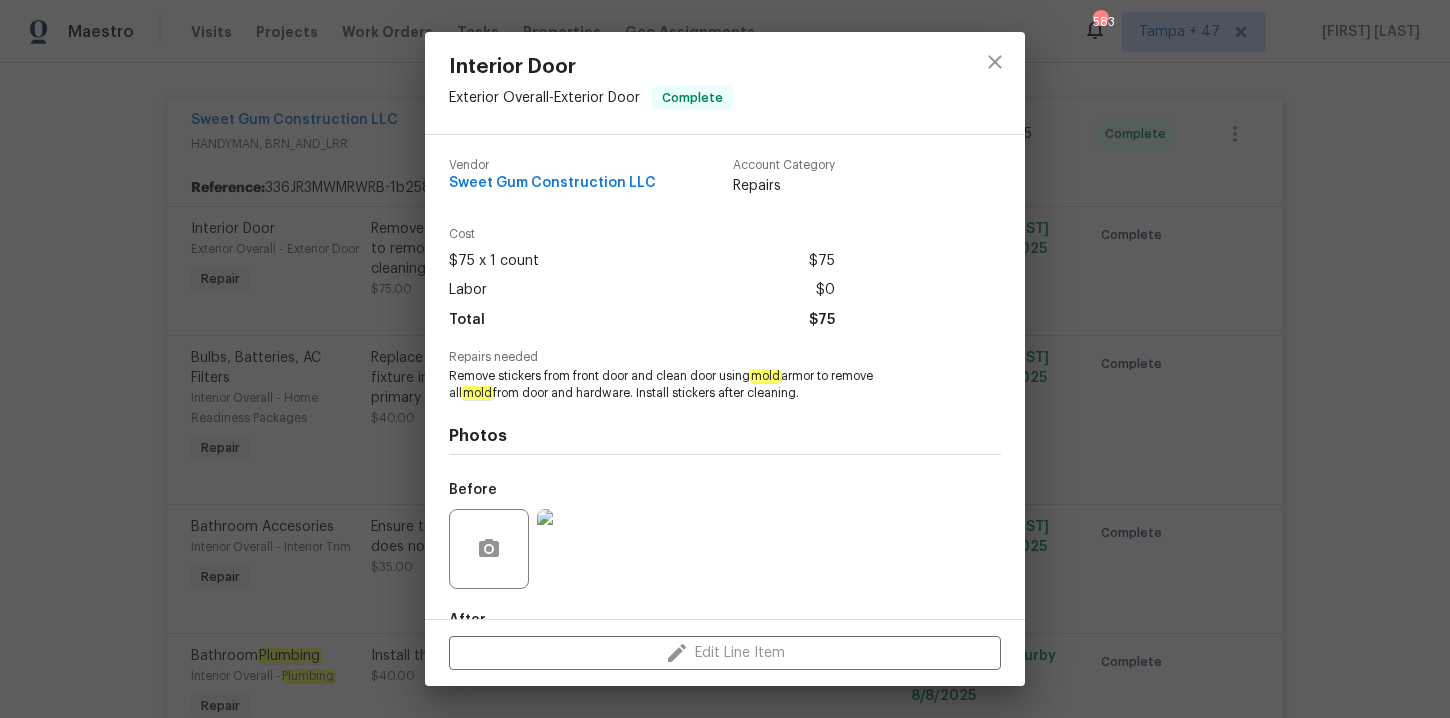 scroll, scrollTop: 120, scrollLeft: 0, axis: vertical 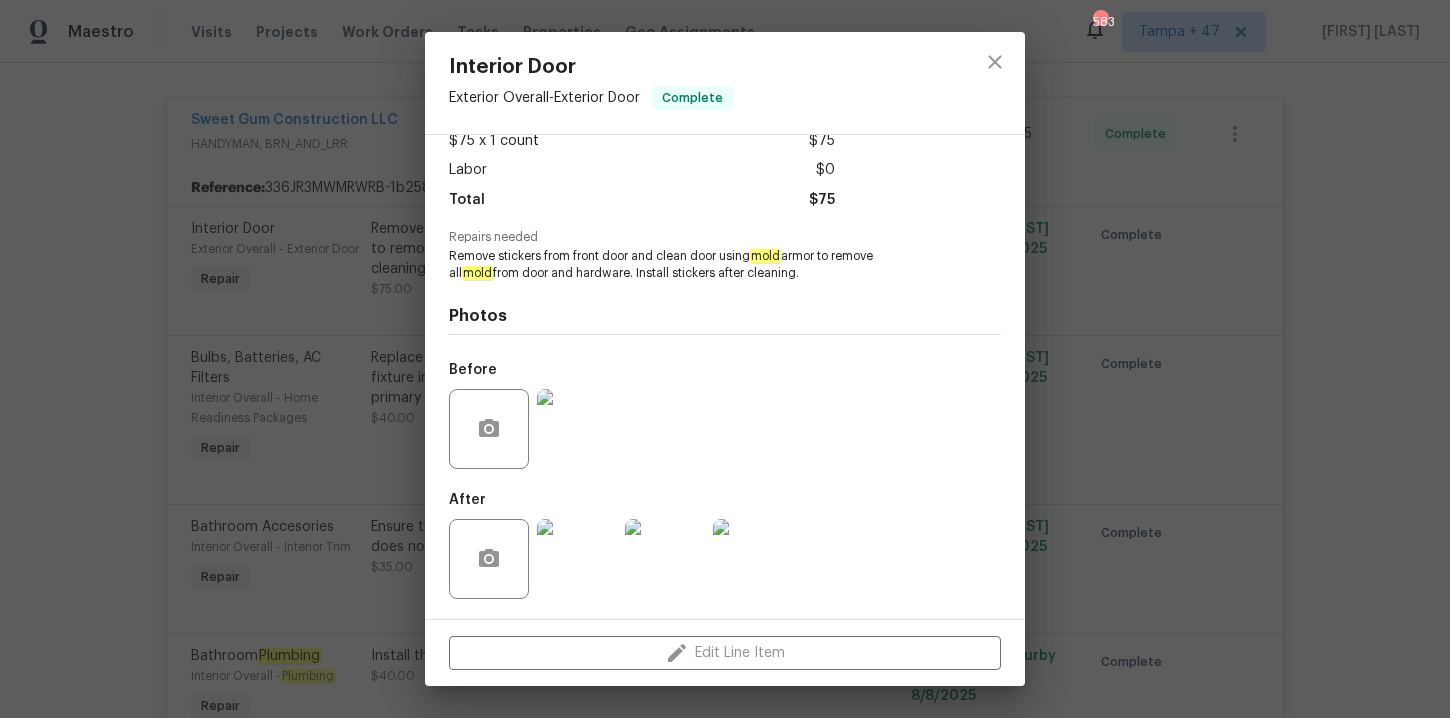 click at bounding box center [577, 429] 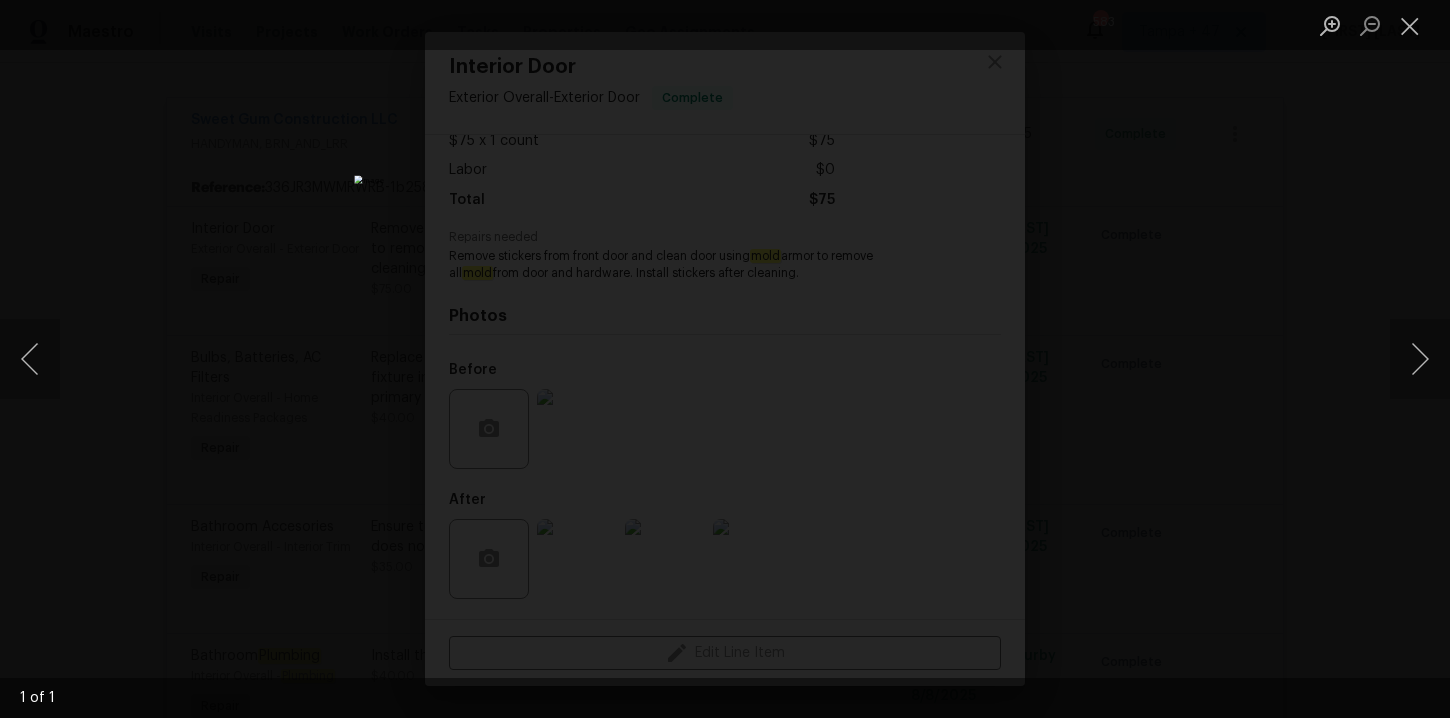 click at bounding box center [725, 359] 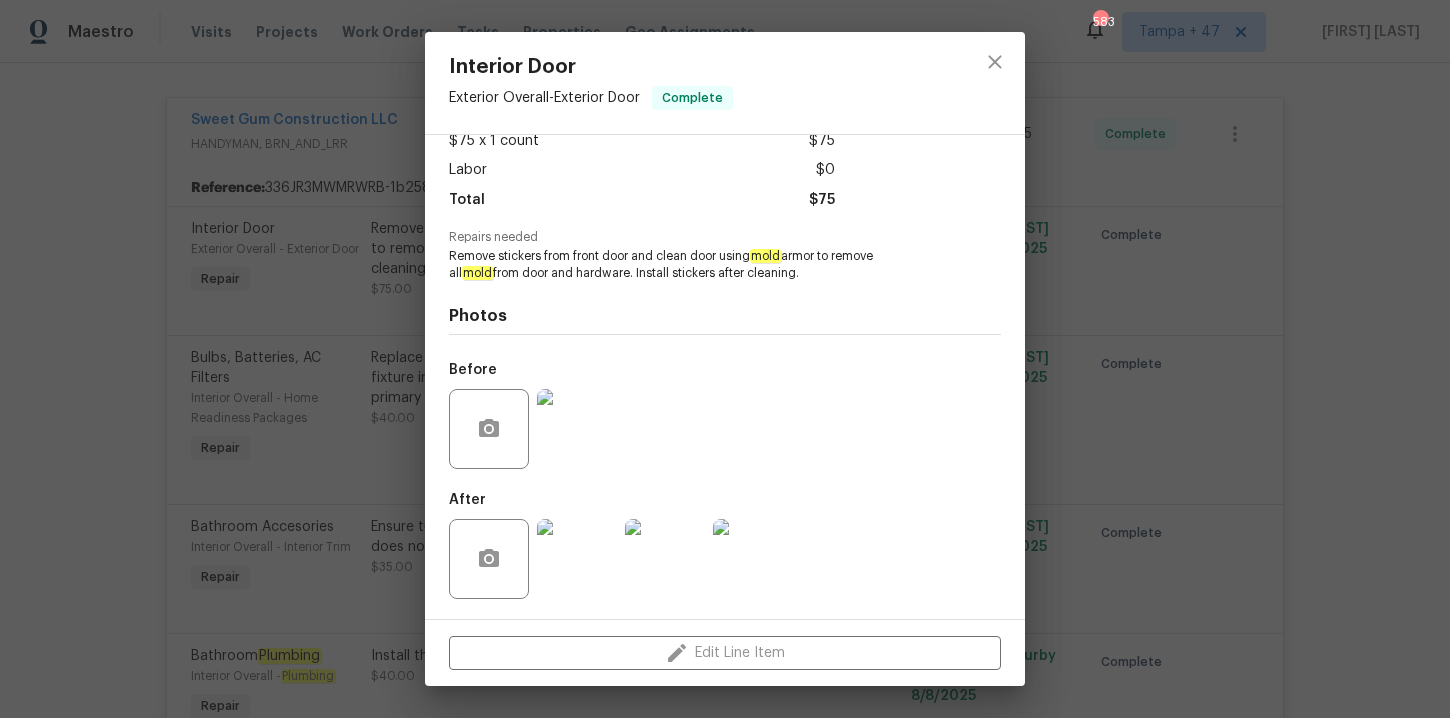 click on "Interior Door Exterior Overall  -  Exterior Door Complete Vendor Sweet Gum Construction LLC Account Category Repairs Cost $75 x 1 count $75 Labor $0 Total $75 Repairs needed Remove stickers from front door and clean door using  mold  armor to remove all  mold  from door and hardware. Install stickers after cleaning. Photos Before After  Edit Line Item" at bounding box center (725, 359) 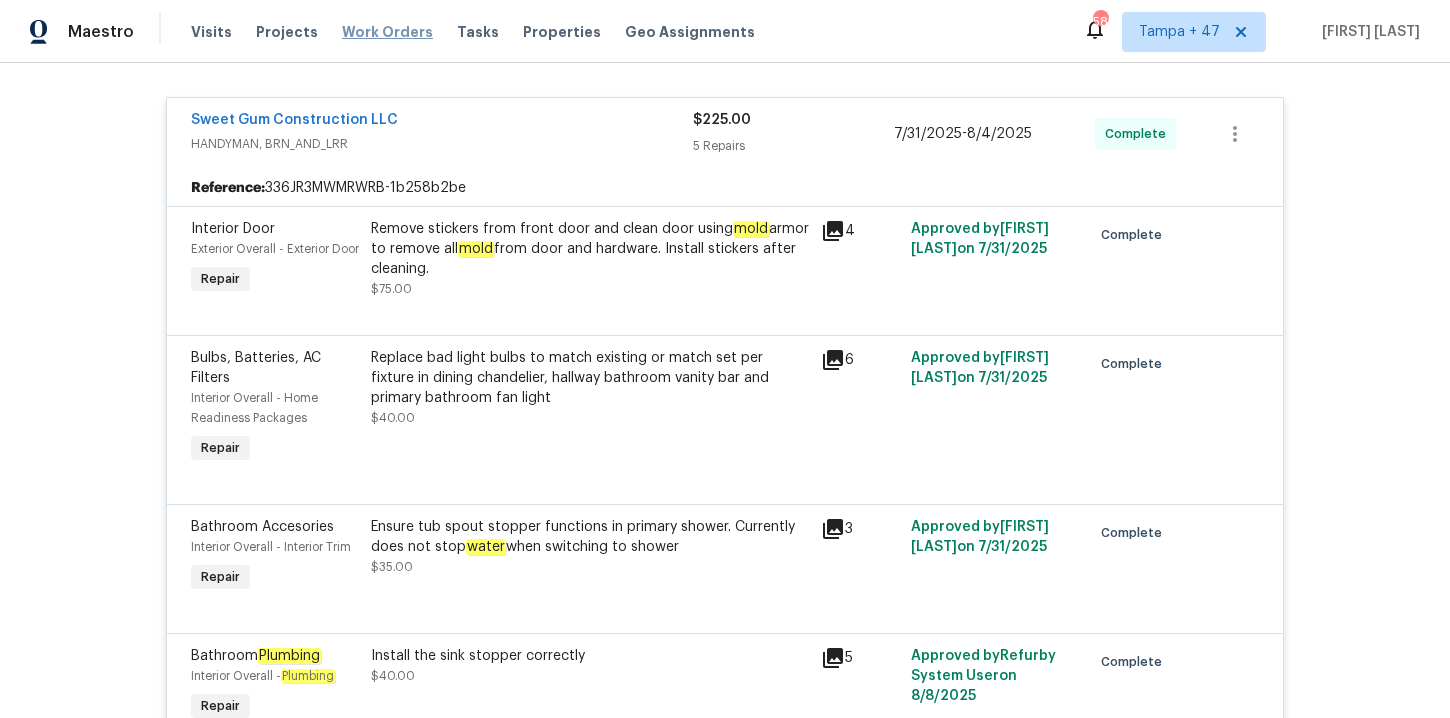 click on "Work Orders" at bounding box center (387, 32) 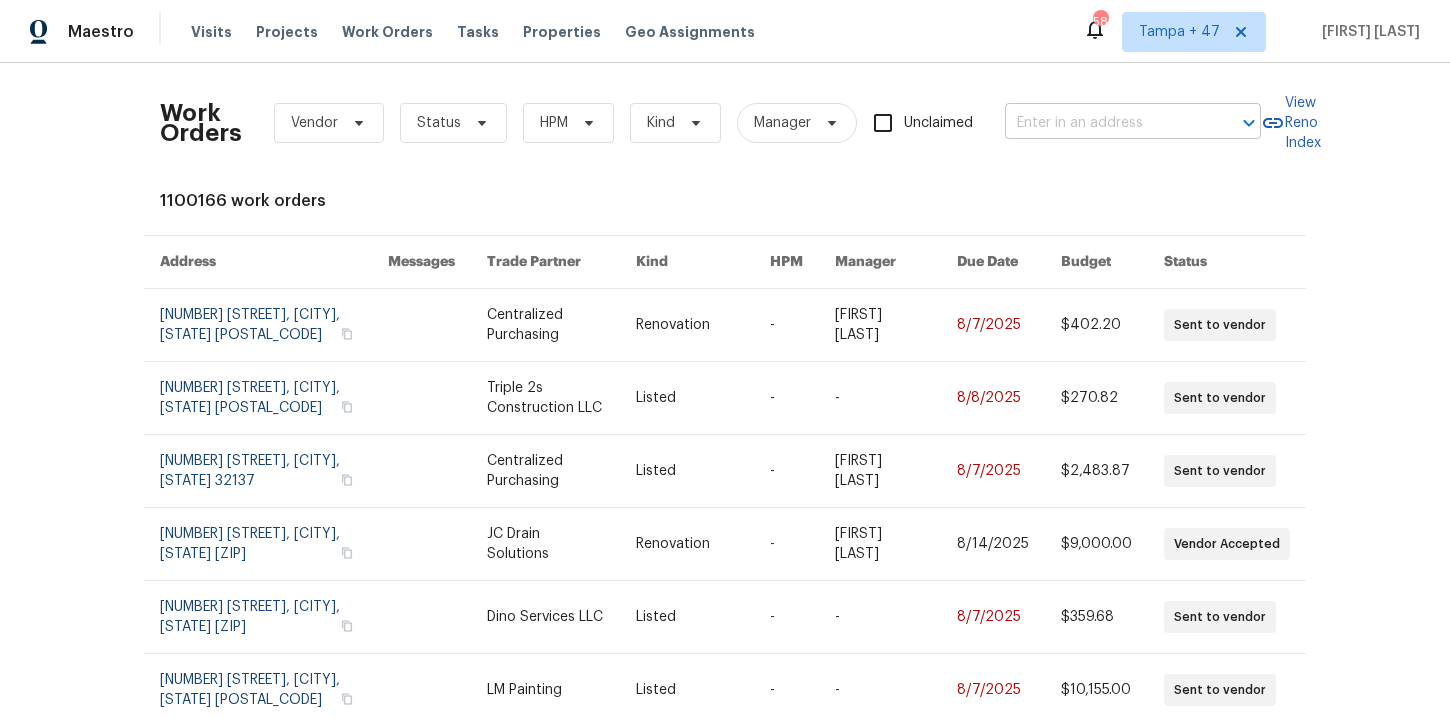 click at bounding box center (1105, 123) 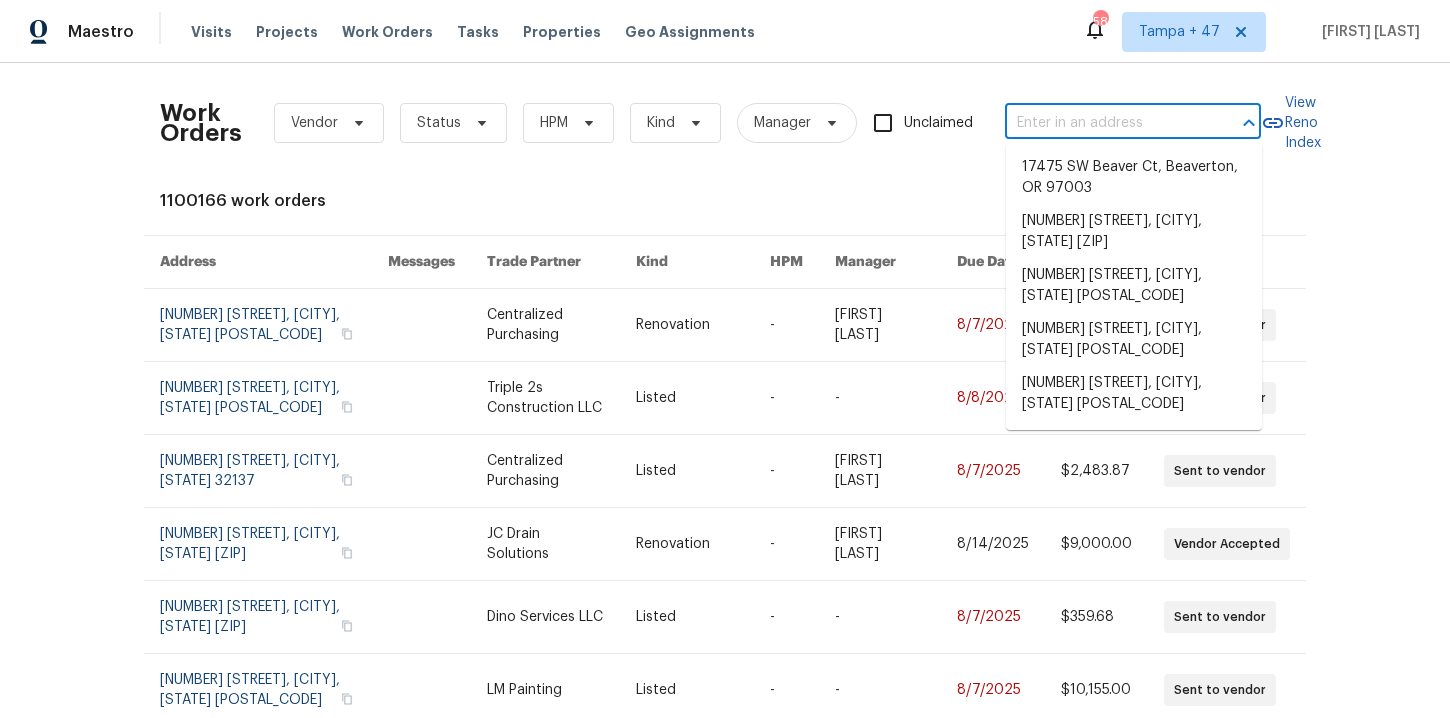 paste on "3319 Timberwolf Ave High Point, NC 27265" 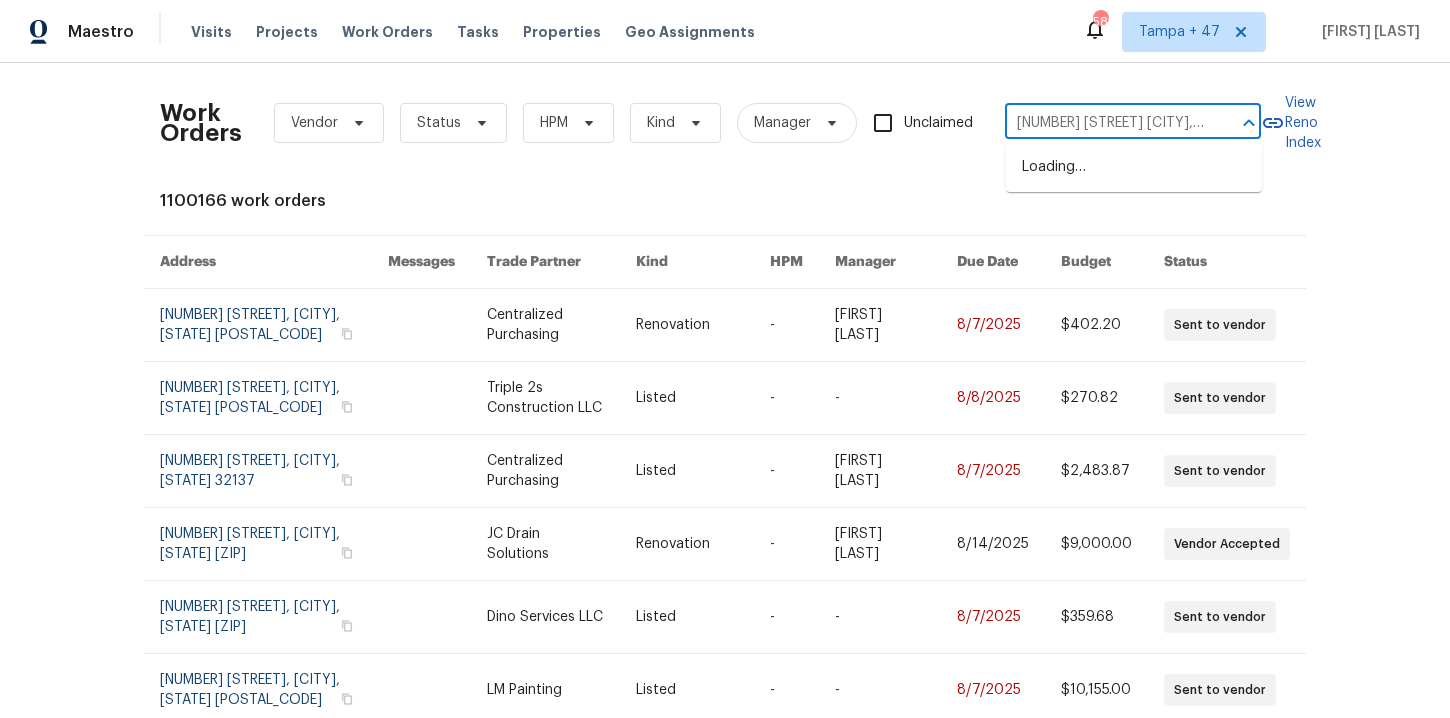 scroll, scrollTop: 0, scrollLeft: 94, axis: horizontal 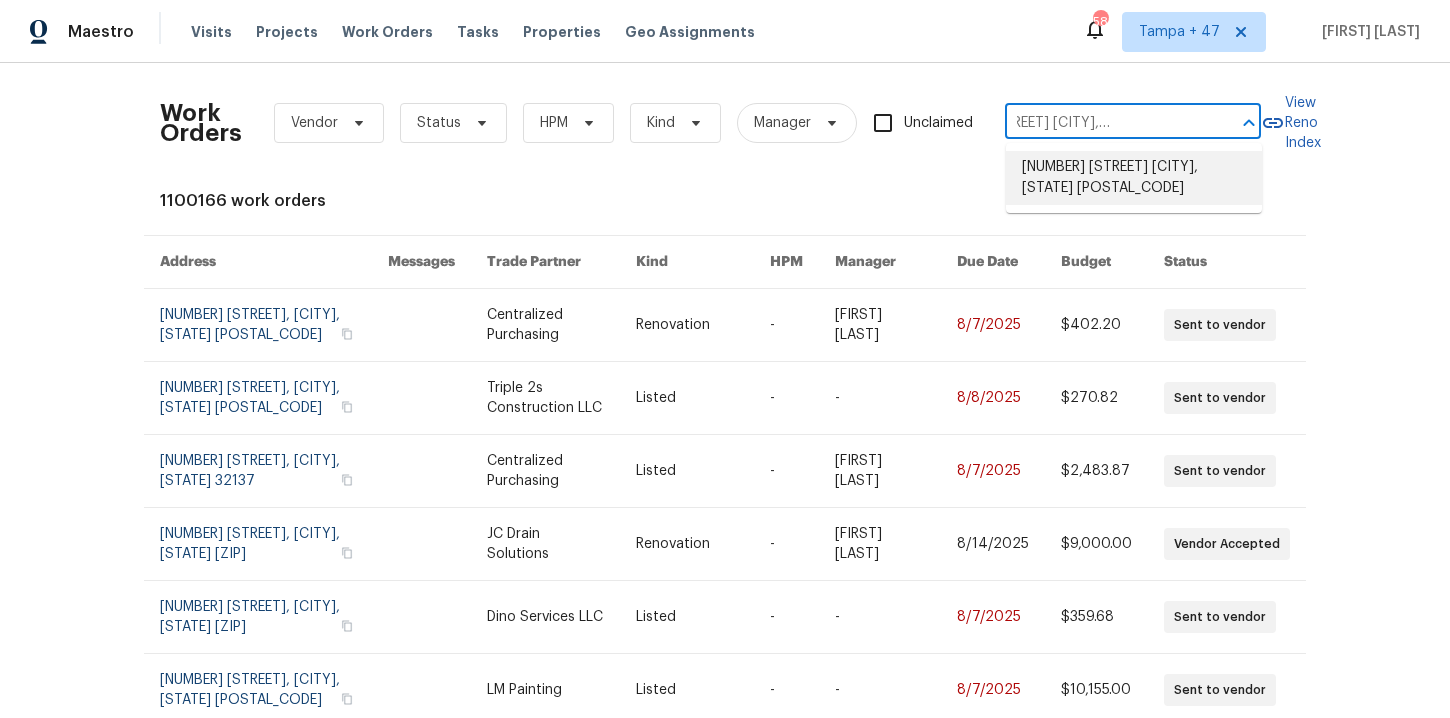 click on "3319 Timberwolf Ave, High Point, NC 27265" at bounding box center [1134, 178] 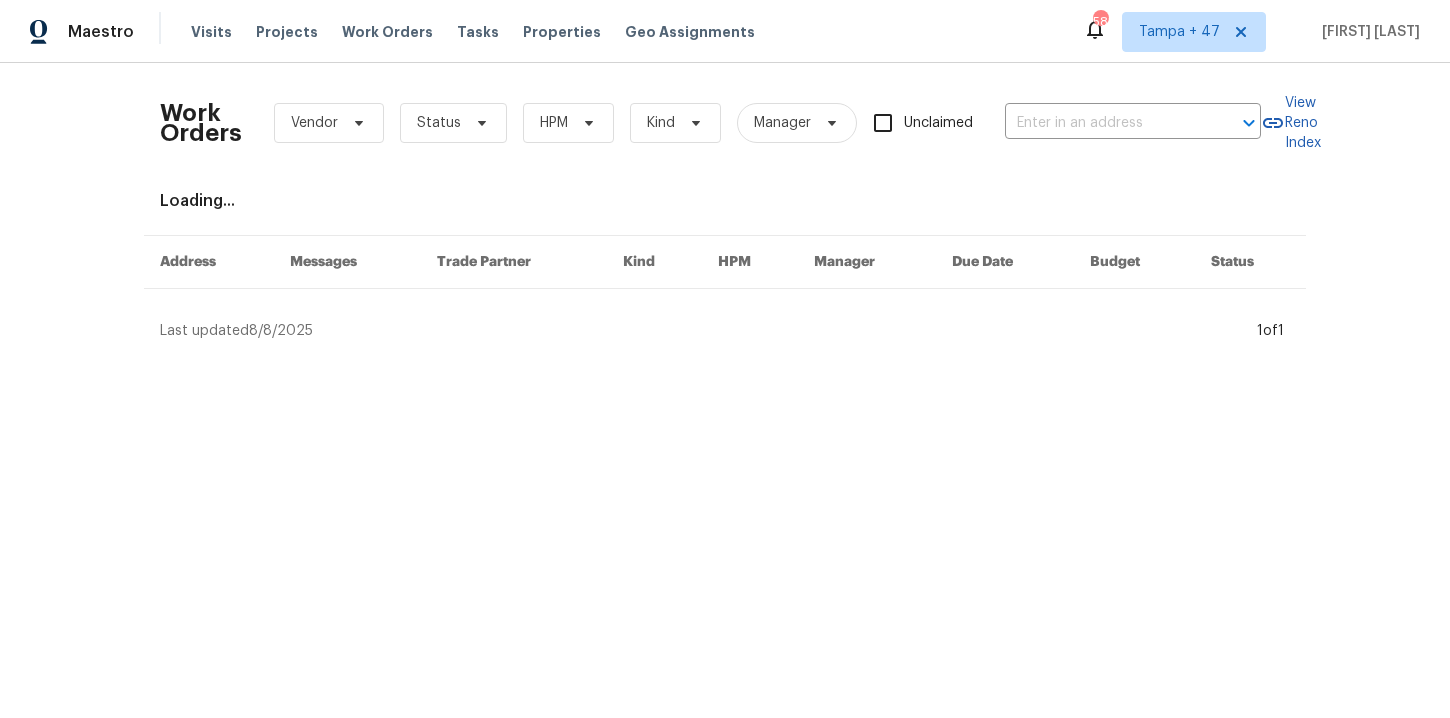 type on "3319 Timberwolf Ave, High Point, NC 27265" 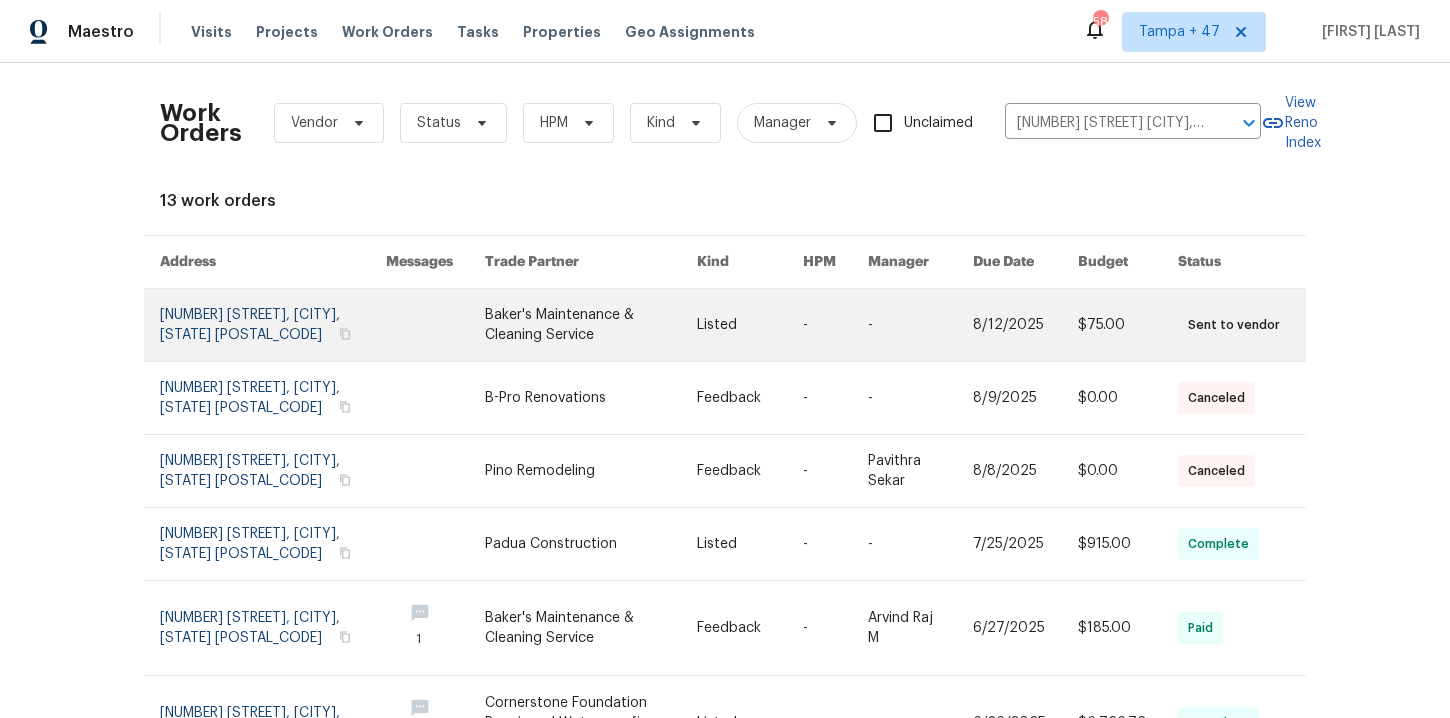 click at bounding box center (273, 325) 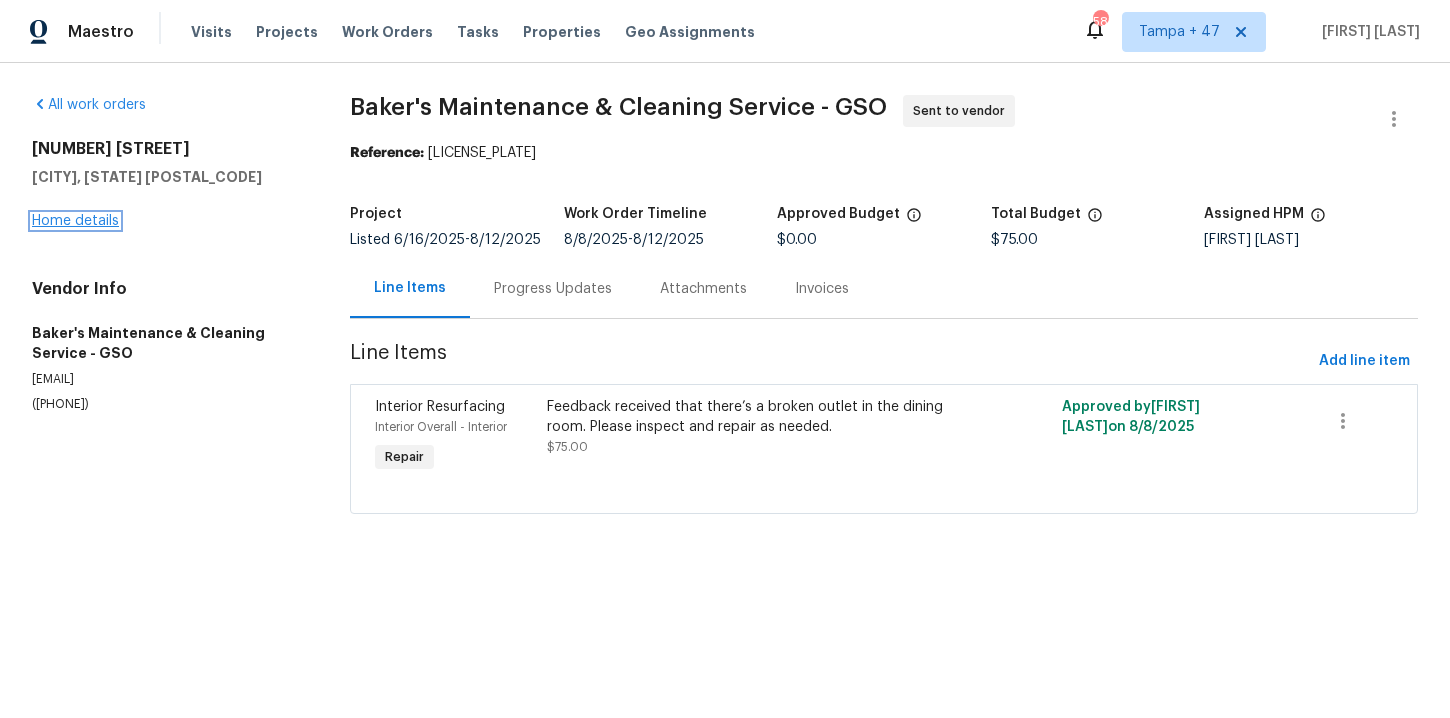 click on "Home details" at bounding box center [75, 221] 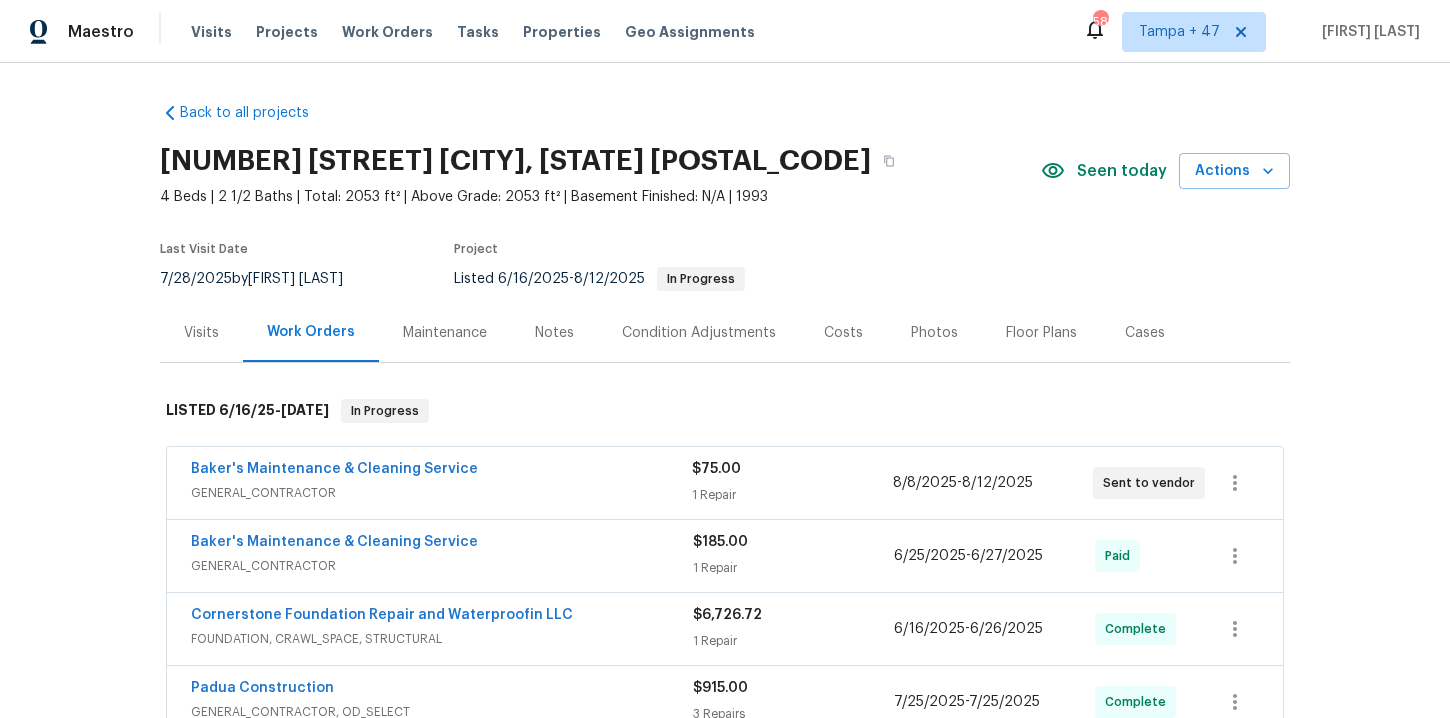 scroll, scrollTop: 218, scrollLeft: 0, axis: vertical 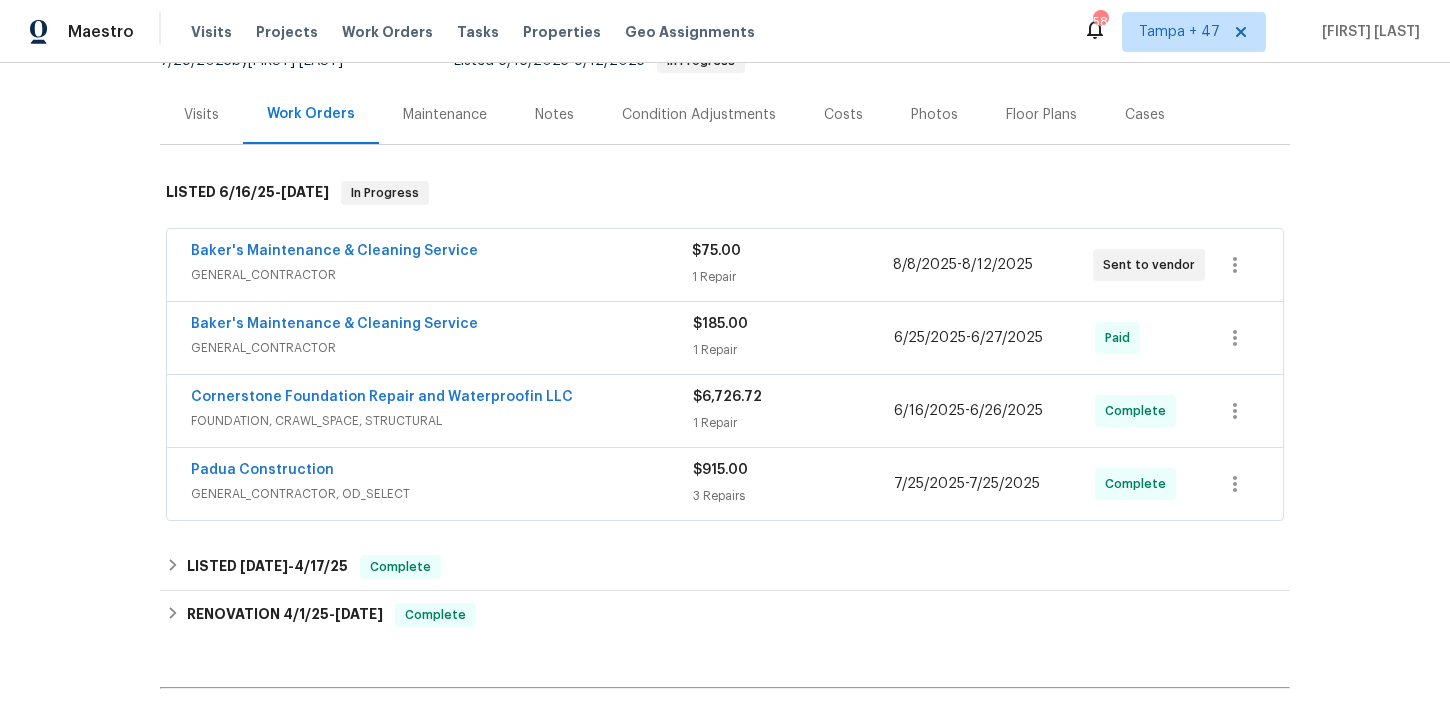 click on "GENERAL_CONTRACTOR, OD_SELECT" at bounding box center [442, 494] 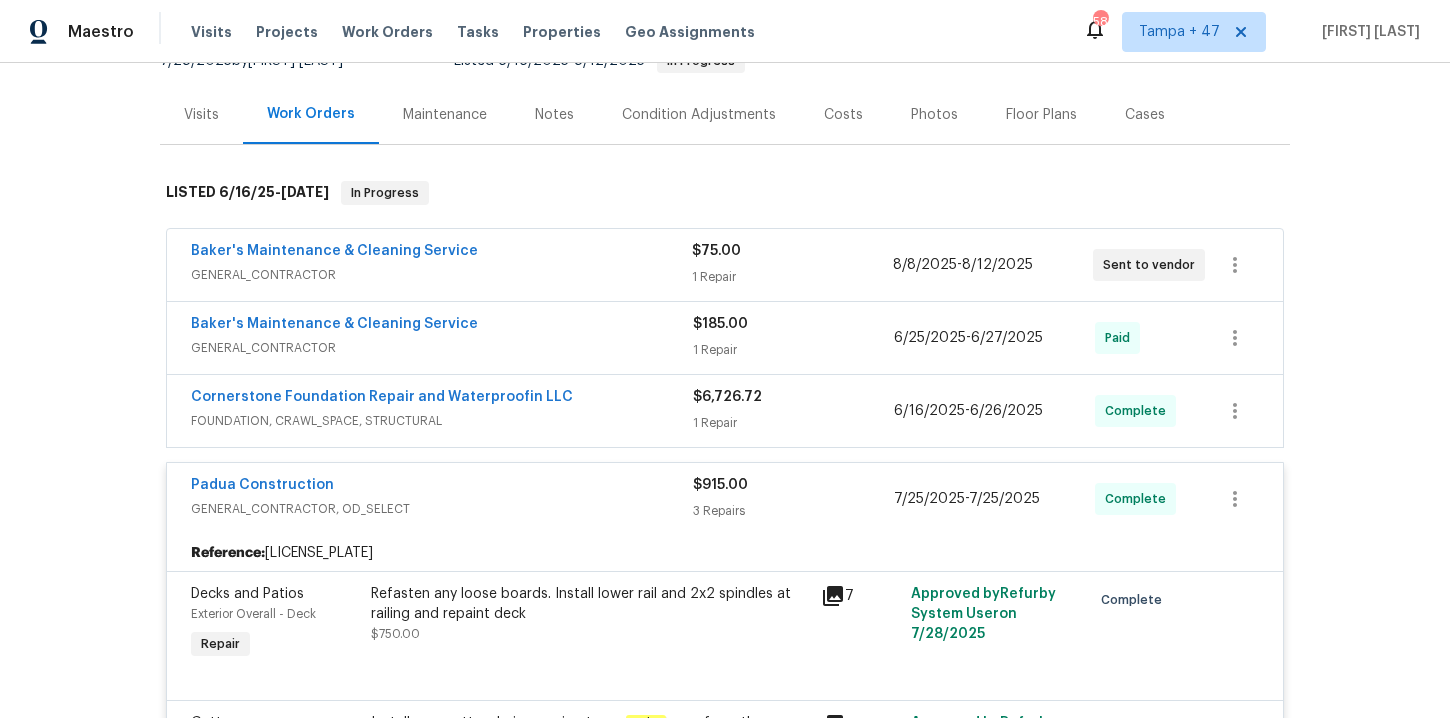 click on "Cornerstone Foundation Repair and Waterproofin LLC" at bounding box center (442, 399) 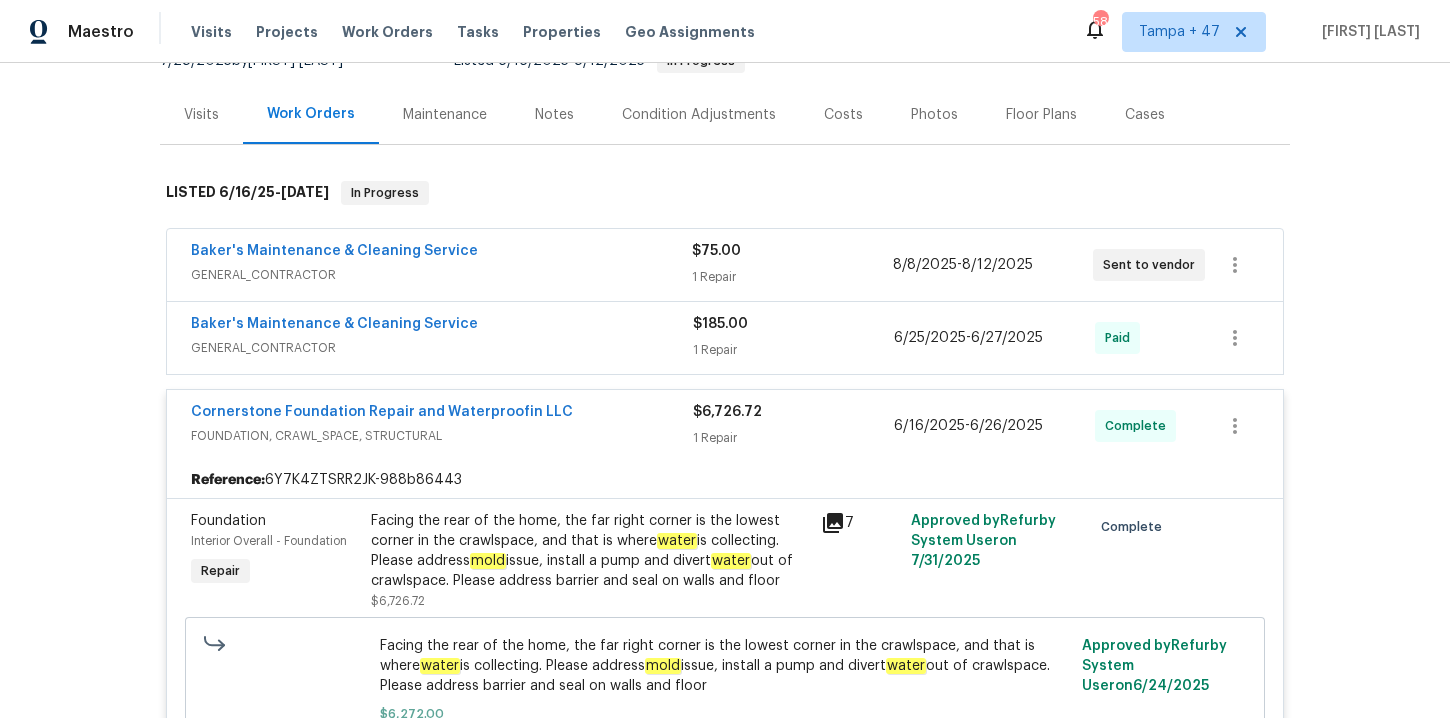 click on "Baker's Maintenance & Cleaning Service" at bounding box center (442, 326) 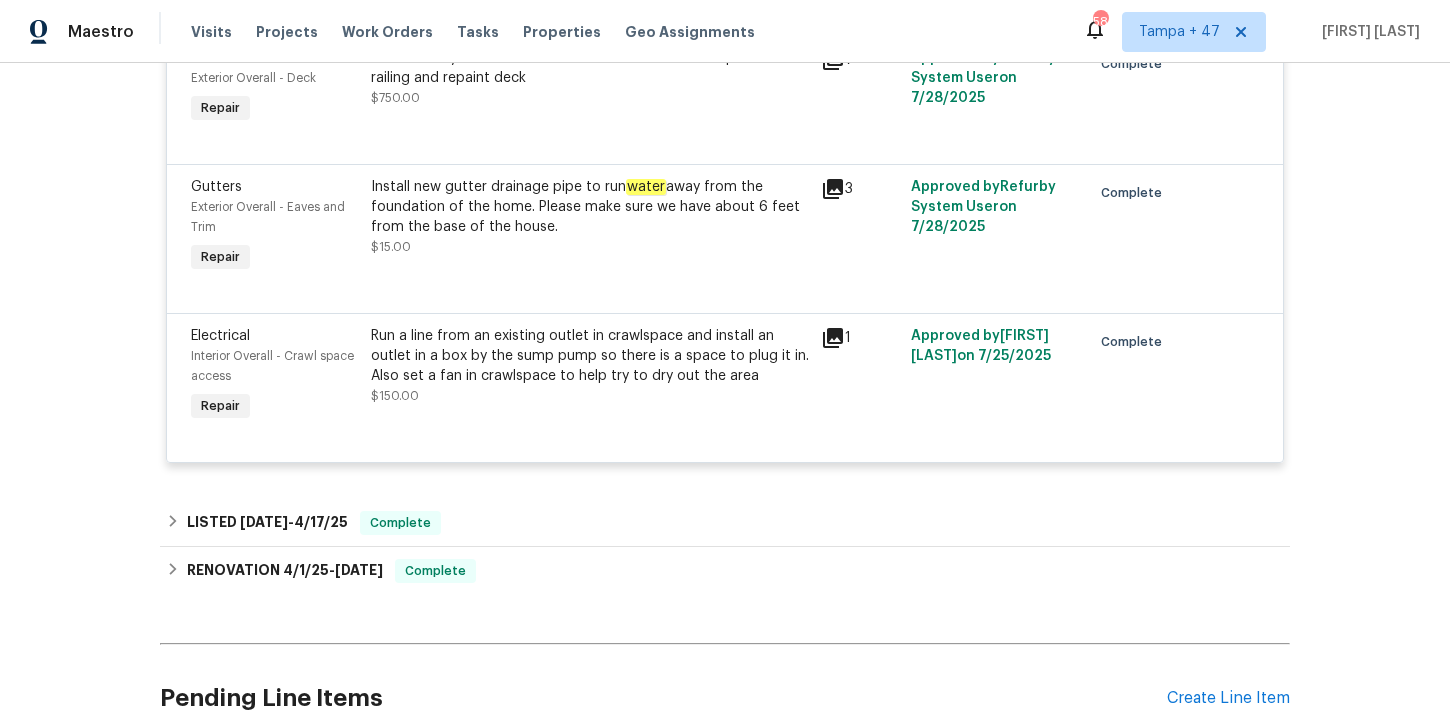 scroll, scrollTop: 1379, scrollLeft: 0, axis: vertical 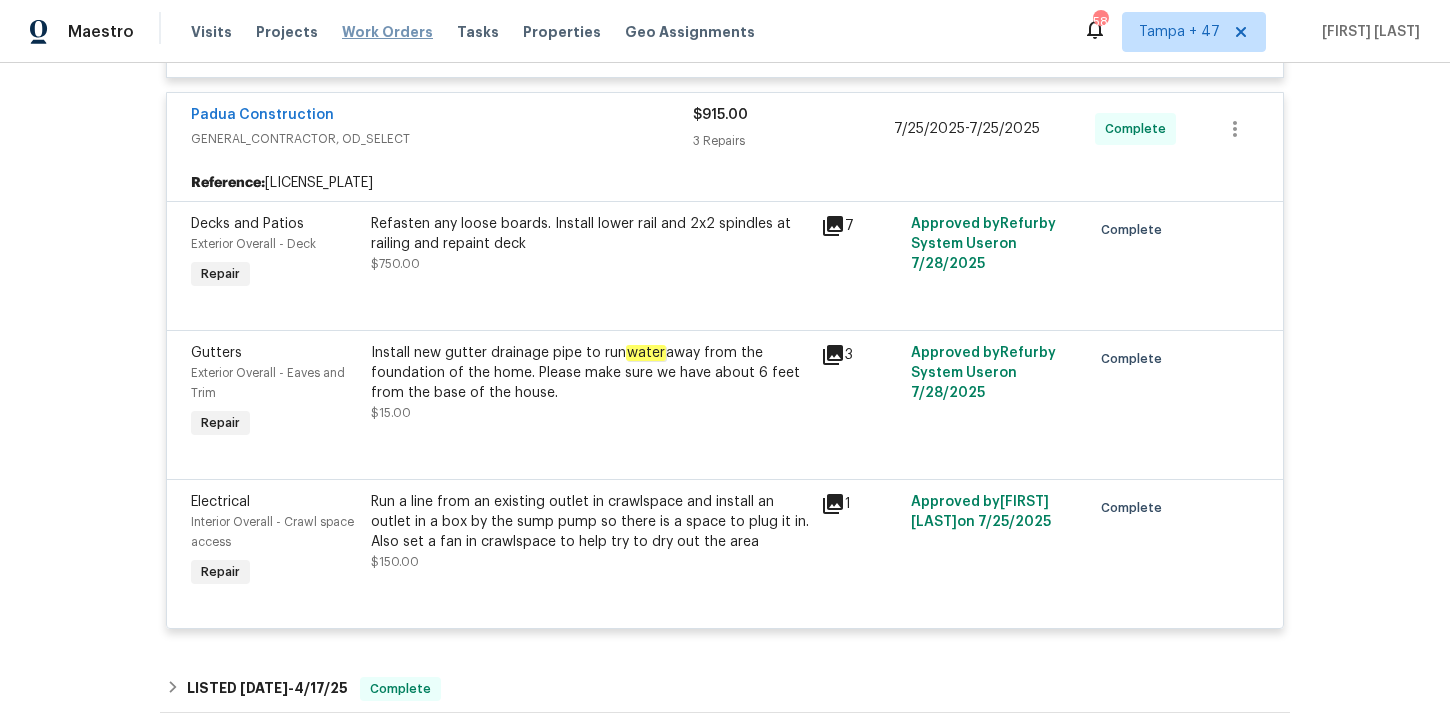click on "Work Orders" at bounding box center (387, 32) 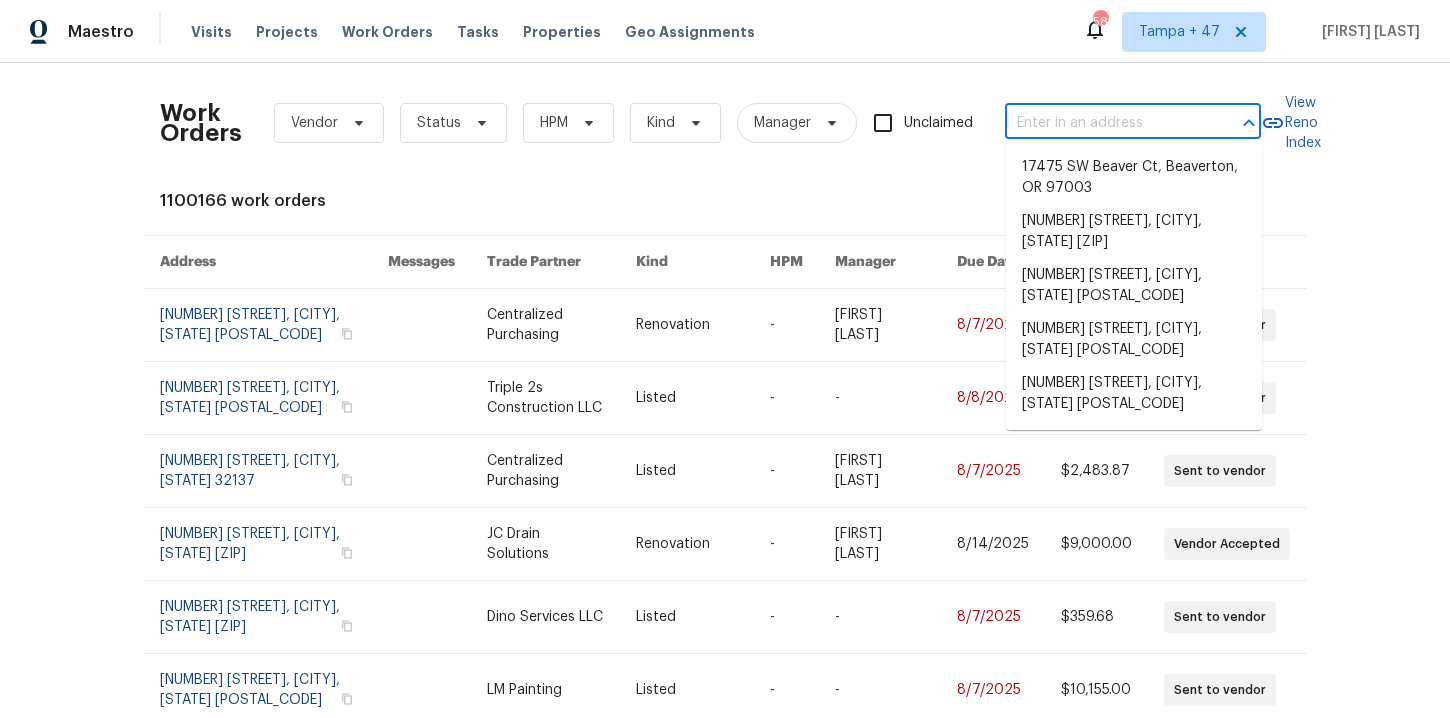 click at bounding box center (1105, 123) 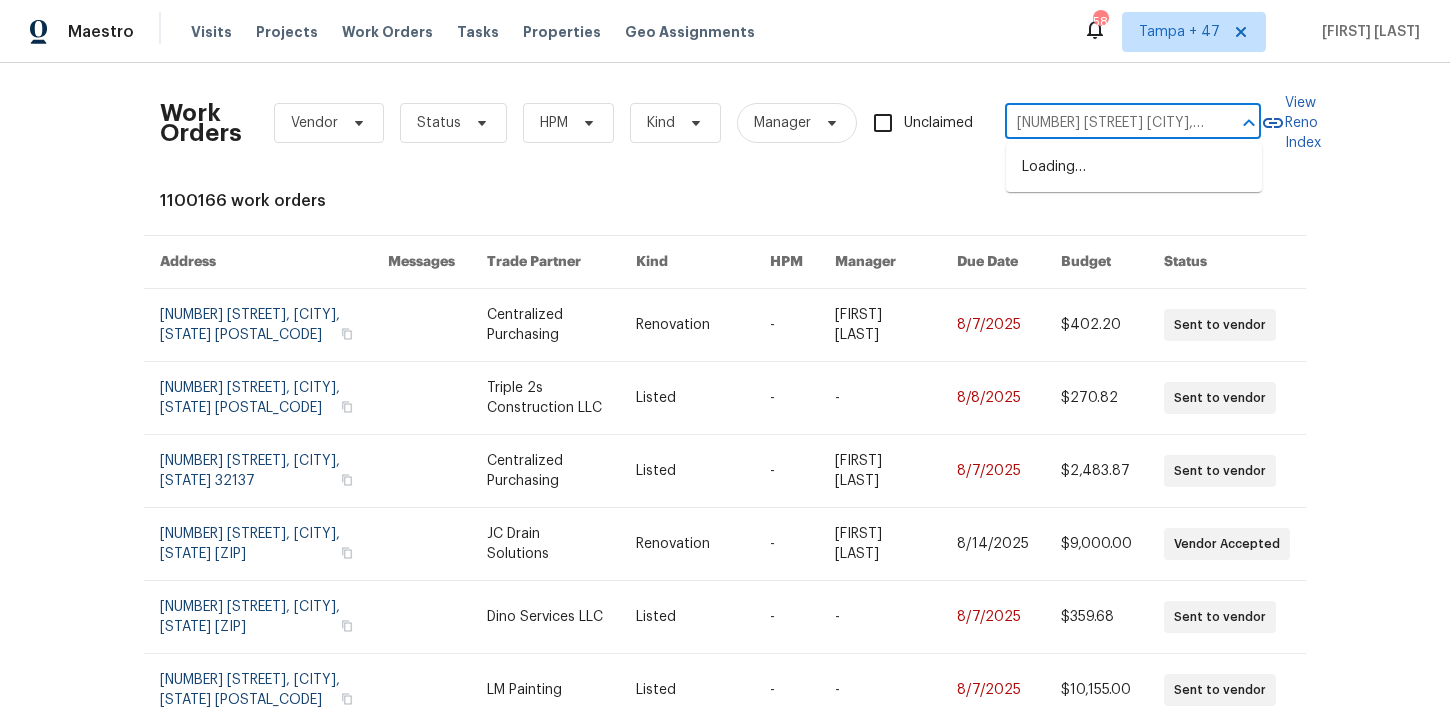 scroll, scrollTop: 0, scrollLeft: 47, axis: horizontal 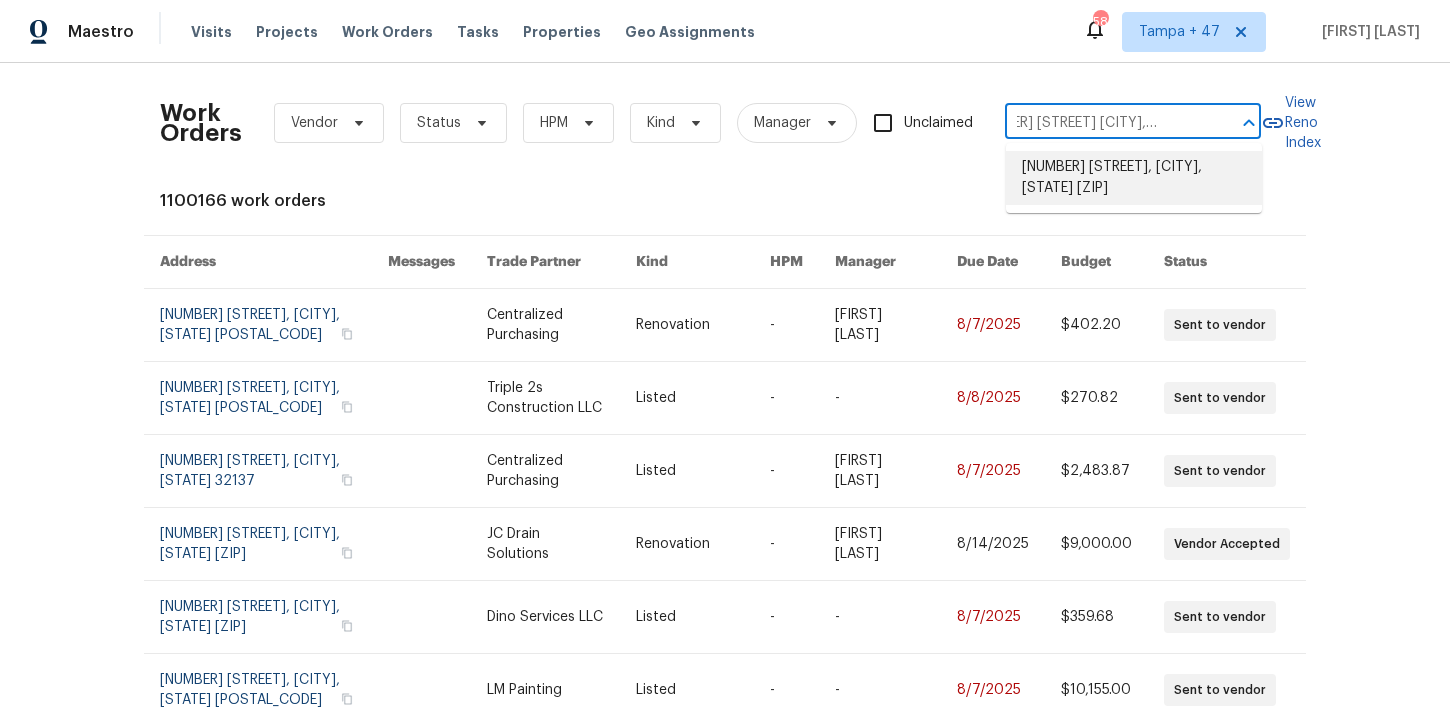 click on "112 E Ama Fille Ln, Payson, UT 84651" at bounding box center (1134, 178) 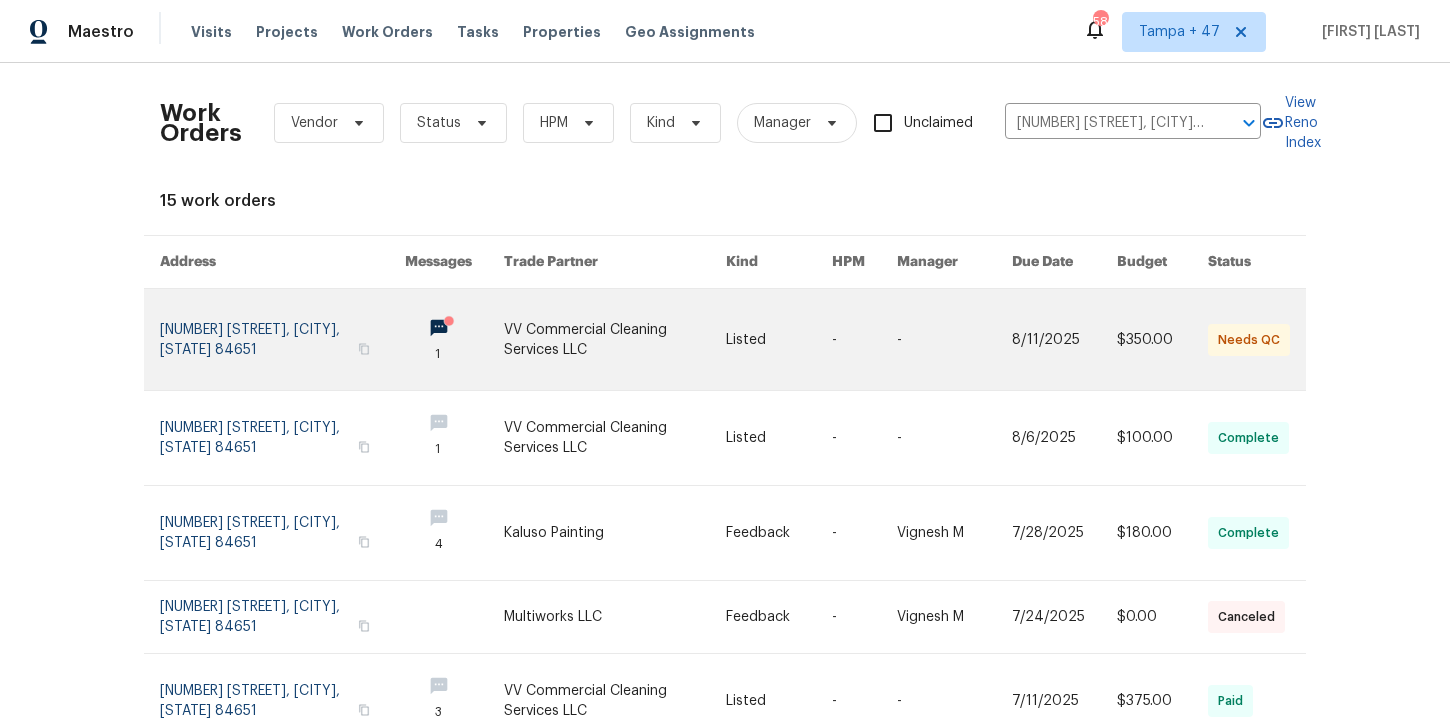 click at bounding box center (282, 339) 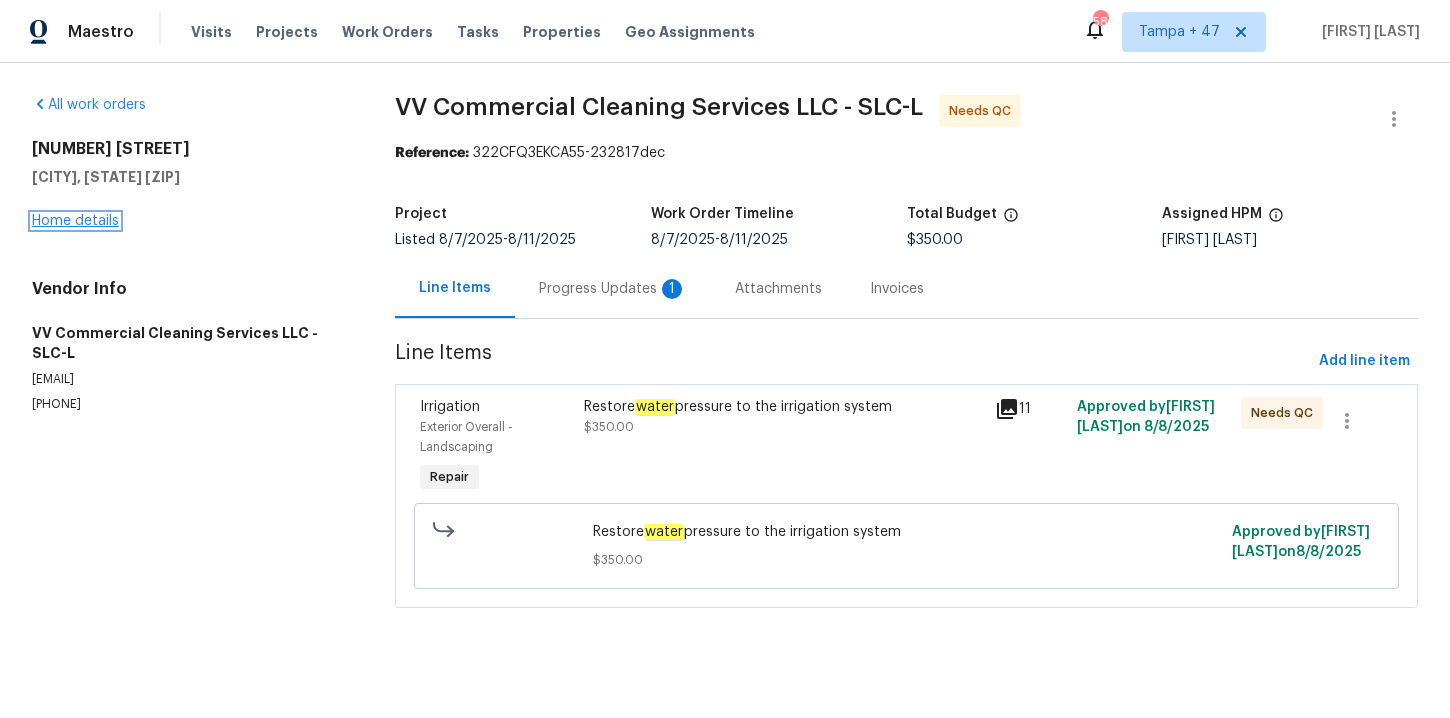 click on "Home details" at bounding box center (75, 221) 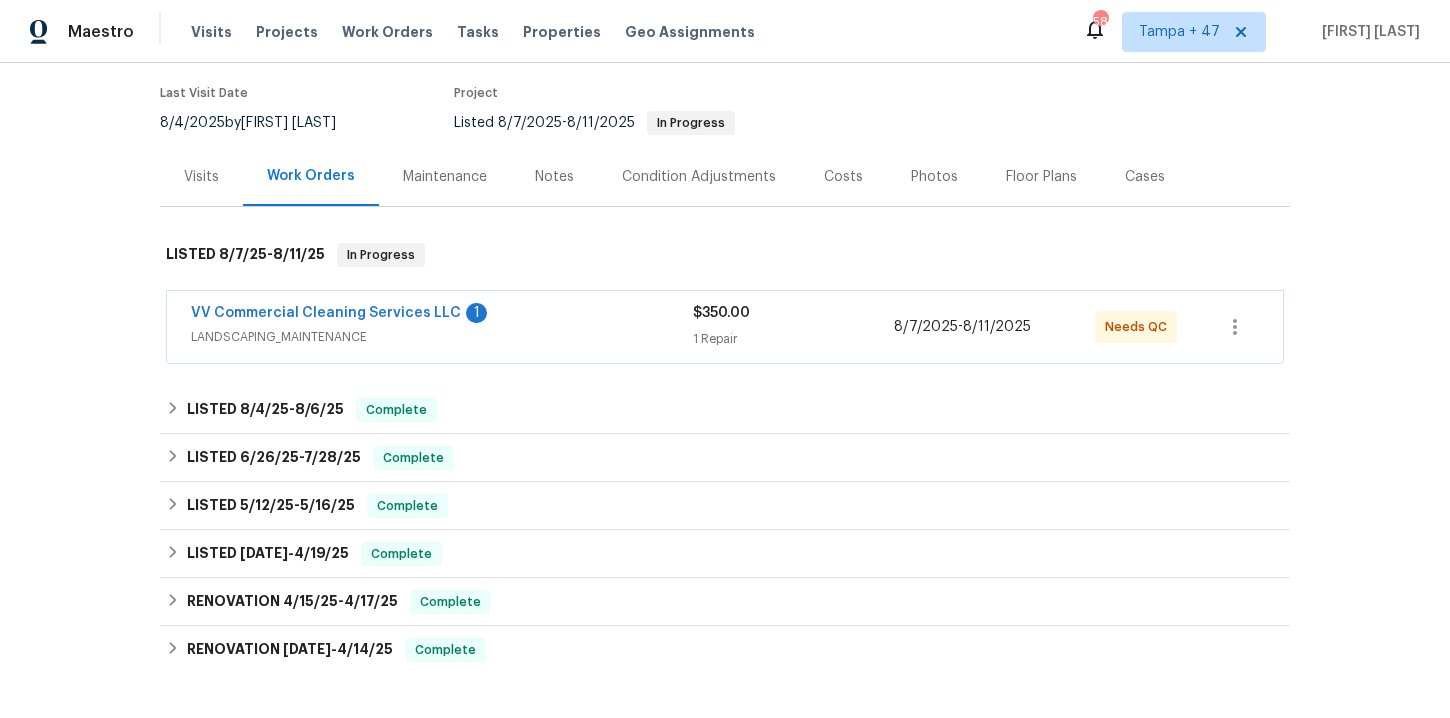 scroll, scrollTop: 214, scrollLeft: 0, axis: vertical 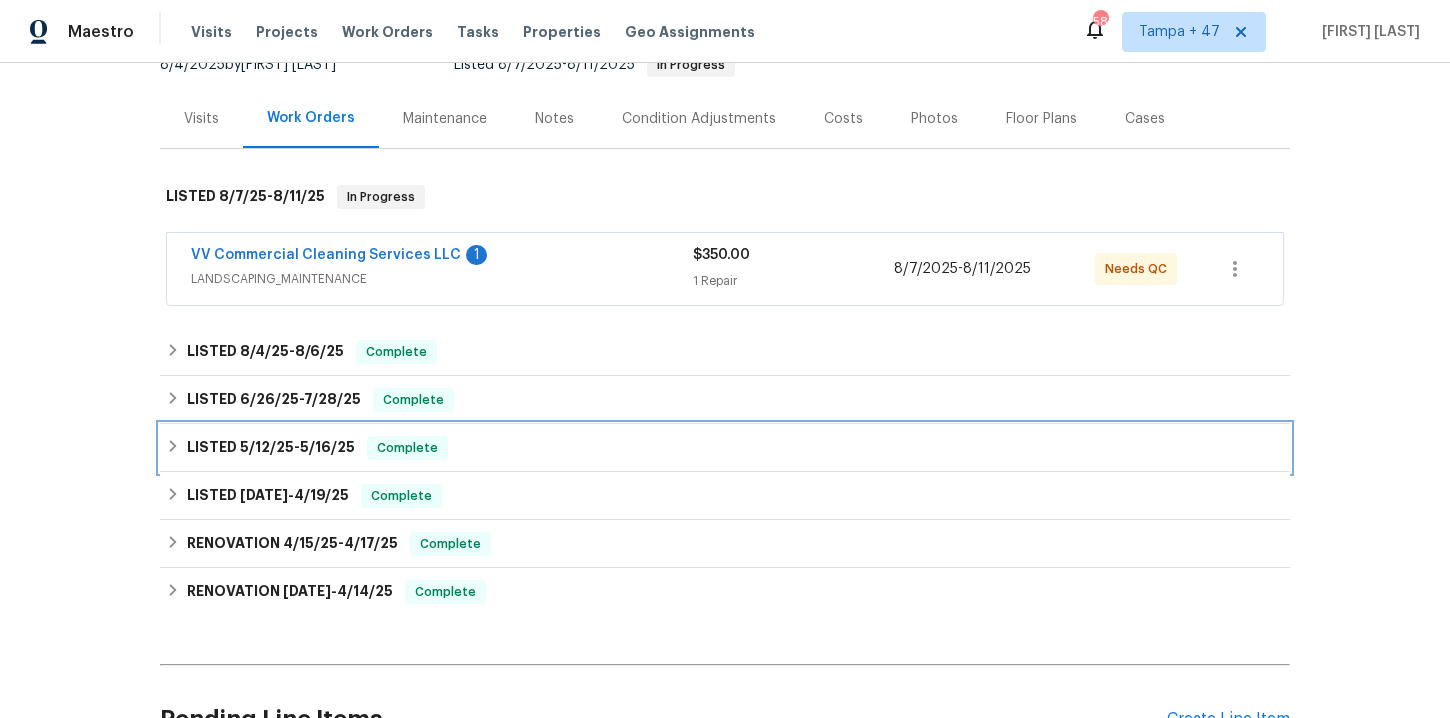 click on "LISTED   5/12/25  -  5/16/25 Complete" at bounding box center (725, 448) 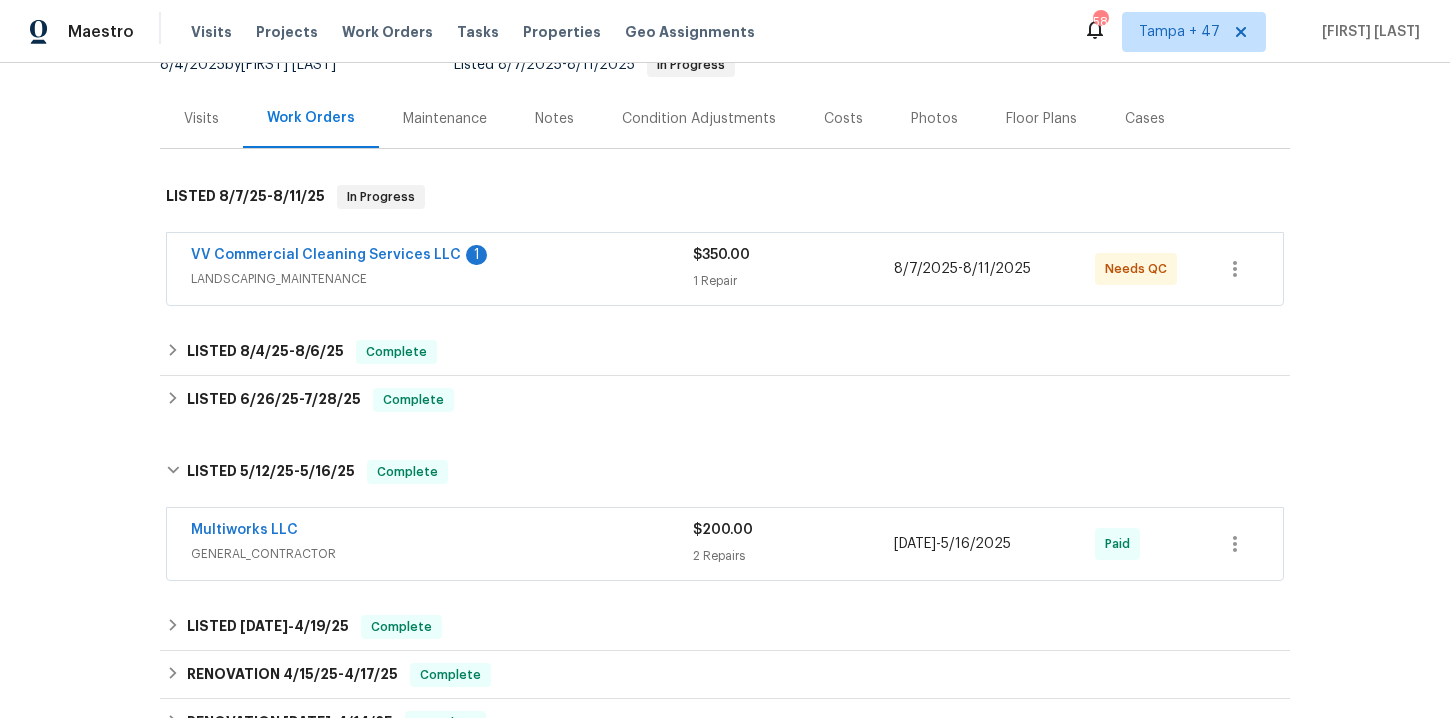click on "GENERAL_CONTRACTOR" at bounding box center (442, 554) 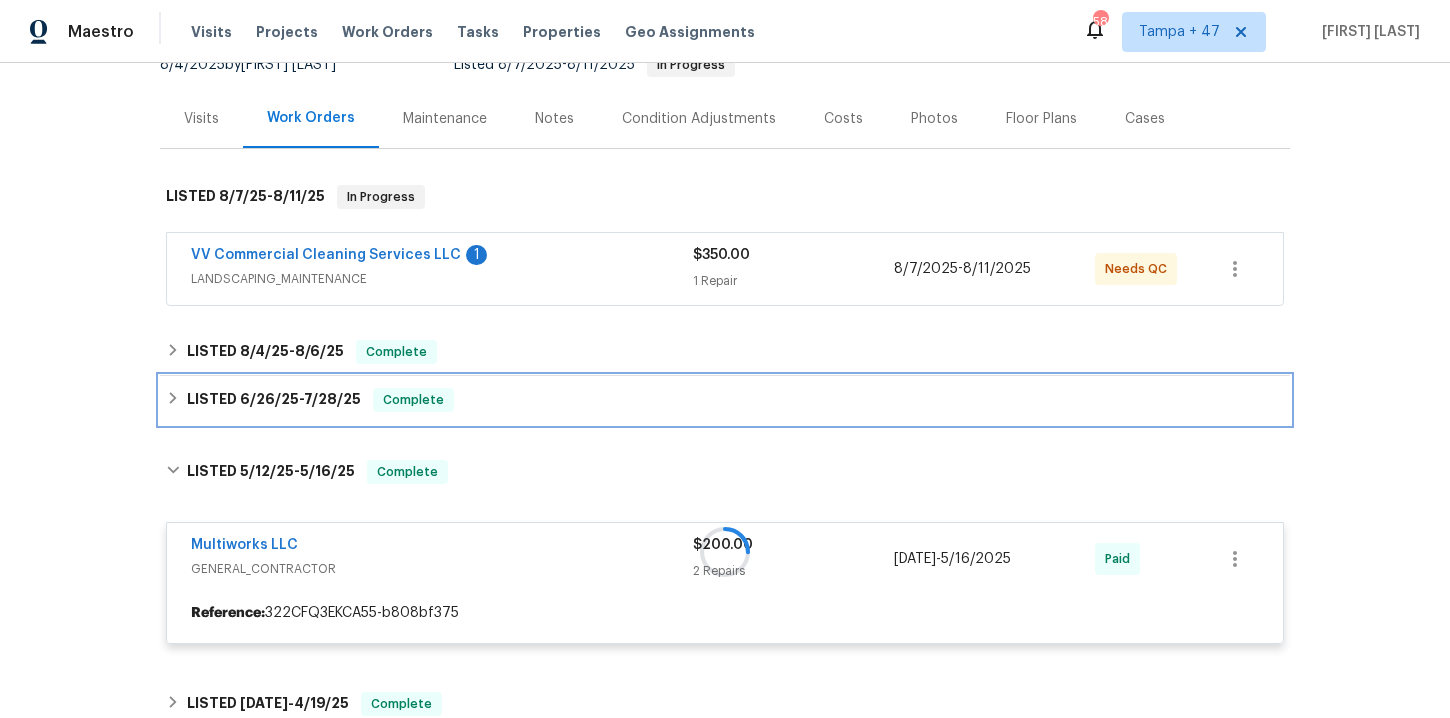 click on "LISTED   6/26/25  -  7/28/25 Complete" at bounding box center [725, 400] 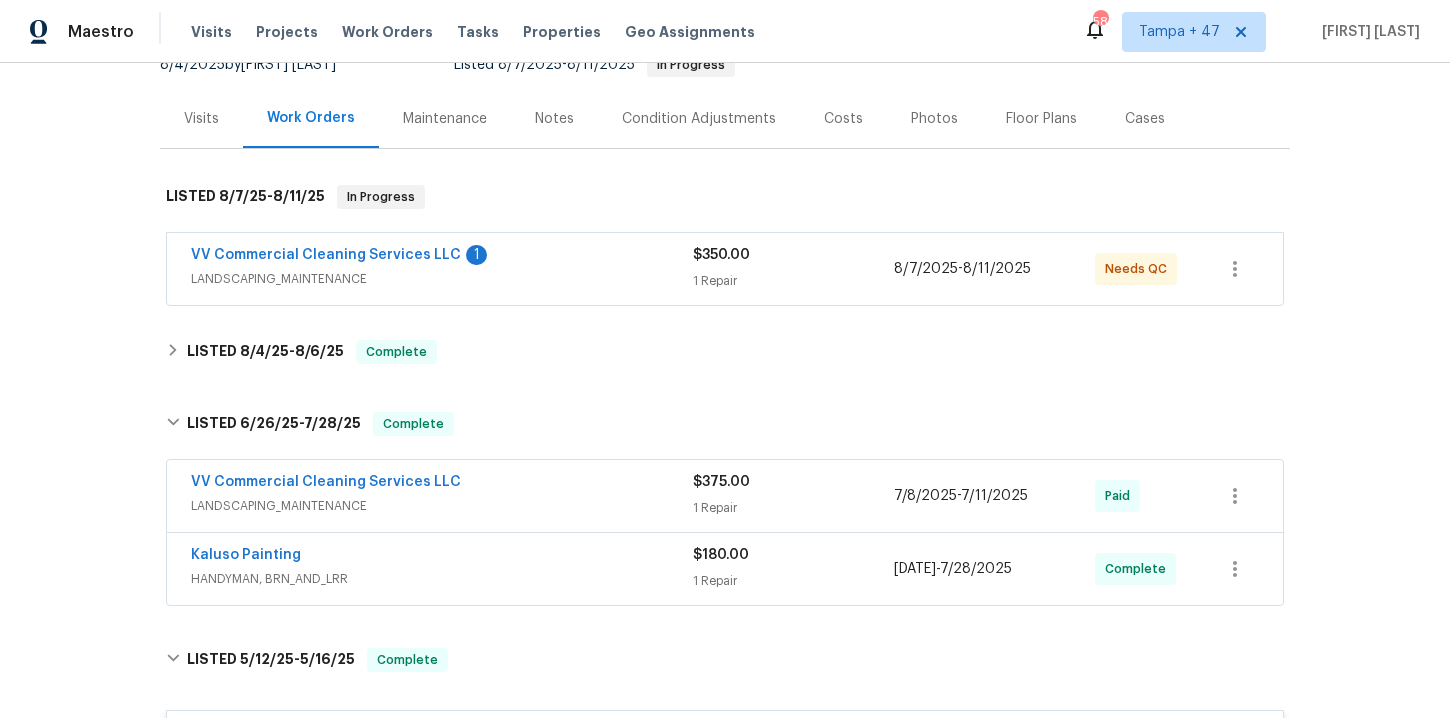 click on "LANDSCAPING_MAINTENANCE" at bounding box center [442, 506] 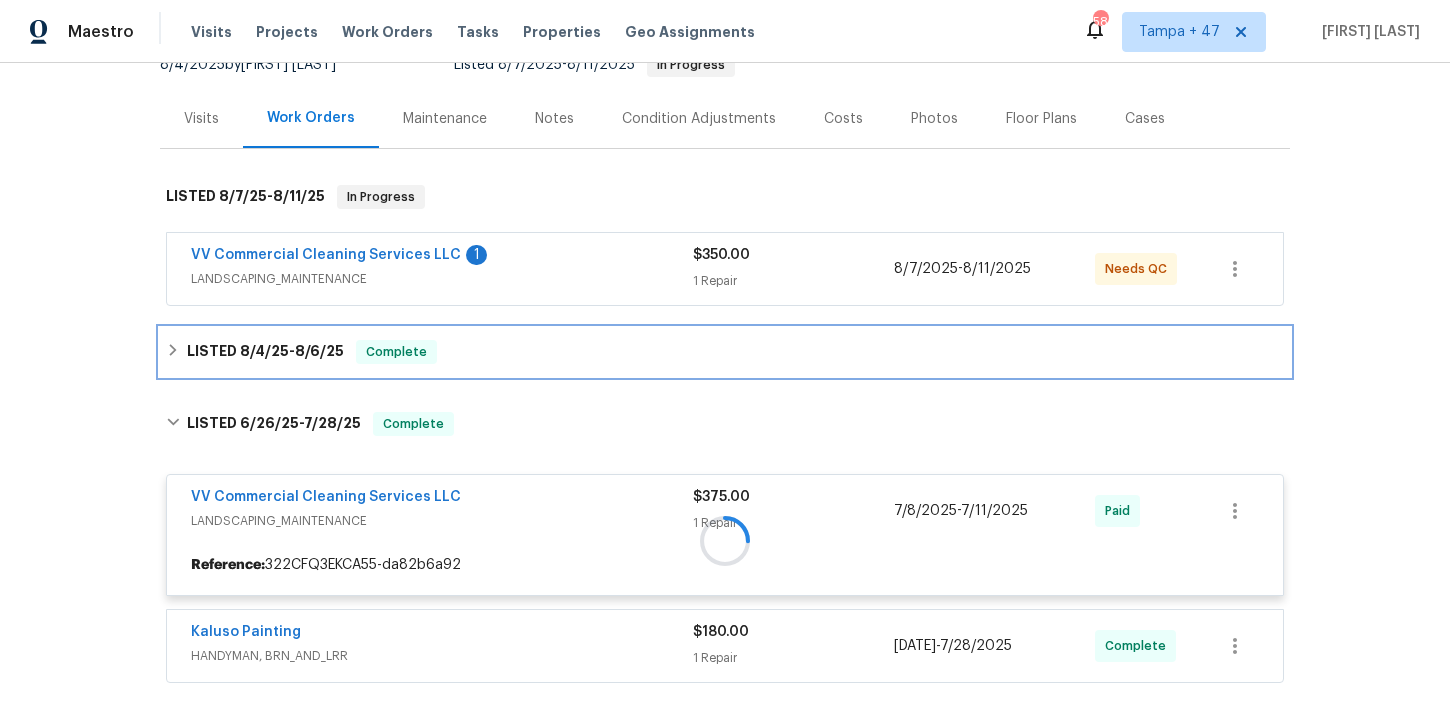 click on "LISTED   8/4/25  -  8/6/25 Complete" at bounding box center (725, 352) 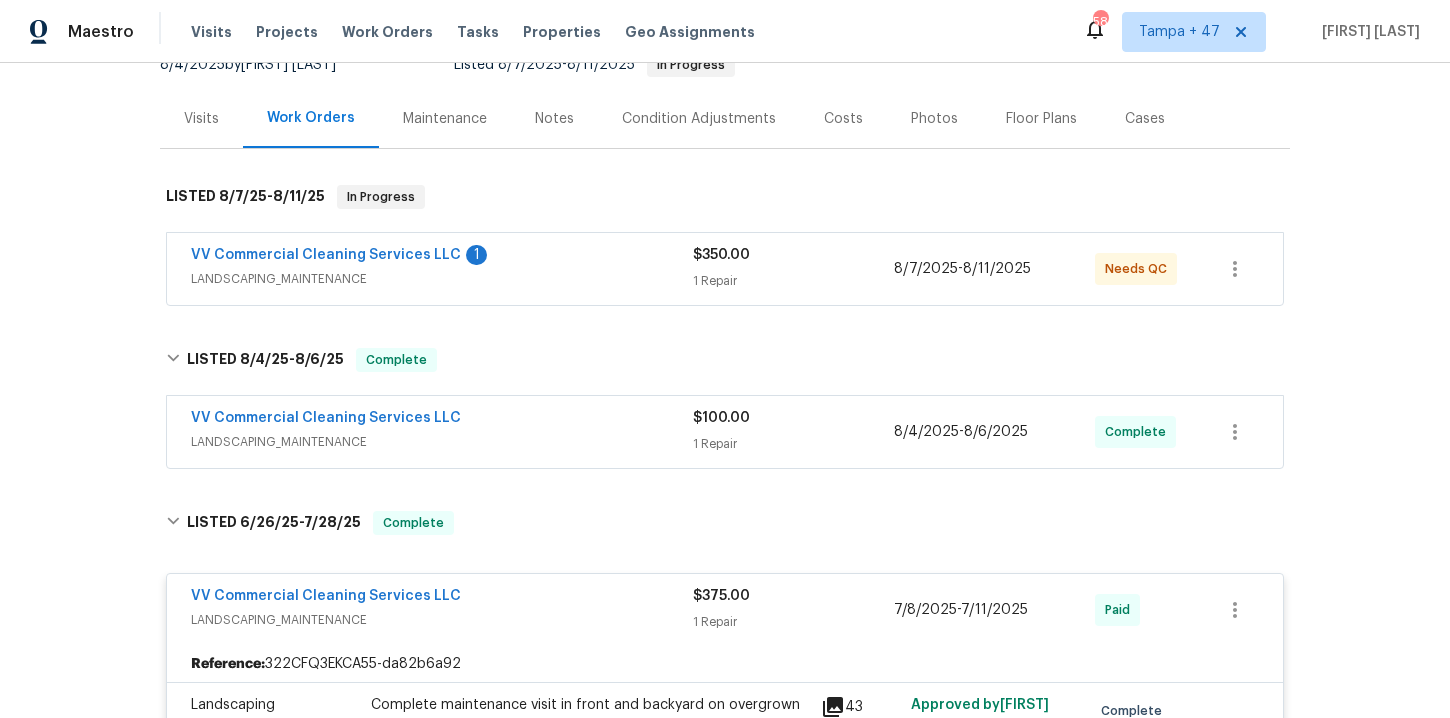 click on "LANDSCAPING_MAINTENANCE" at bounding box center (442, 442) 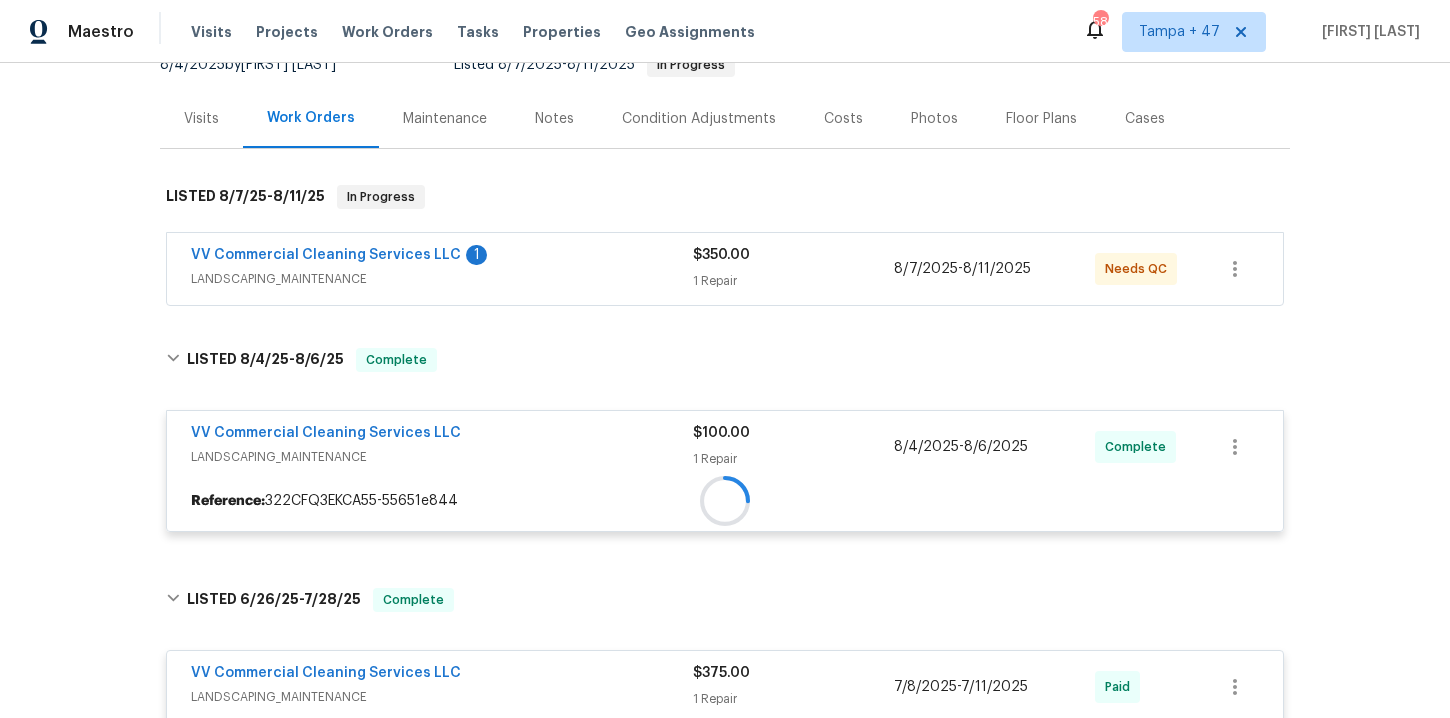 click on "VV Commercial Cleaning Services LLC 1" at bounding box center (442, 257) 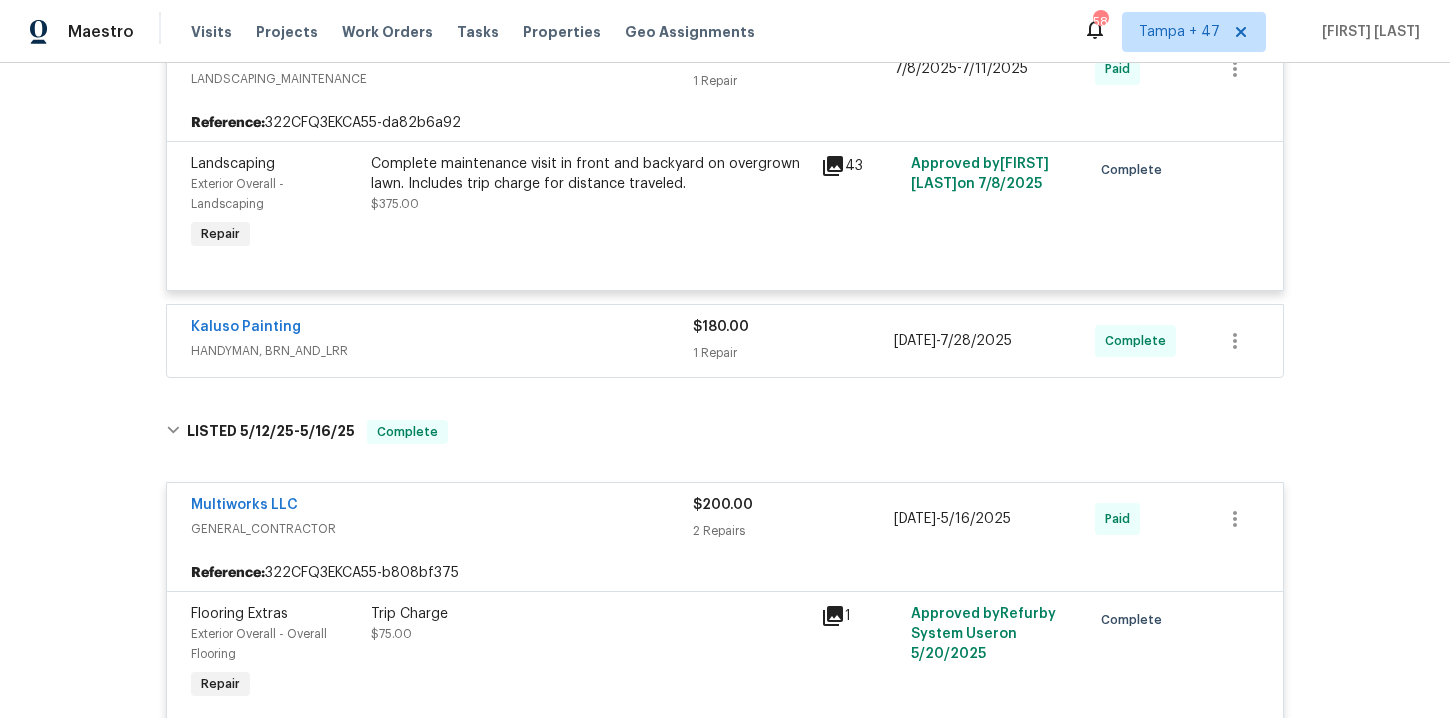 scroll, scrollTop: 1368, scrollLeft: 0, axis: vertical 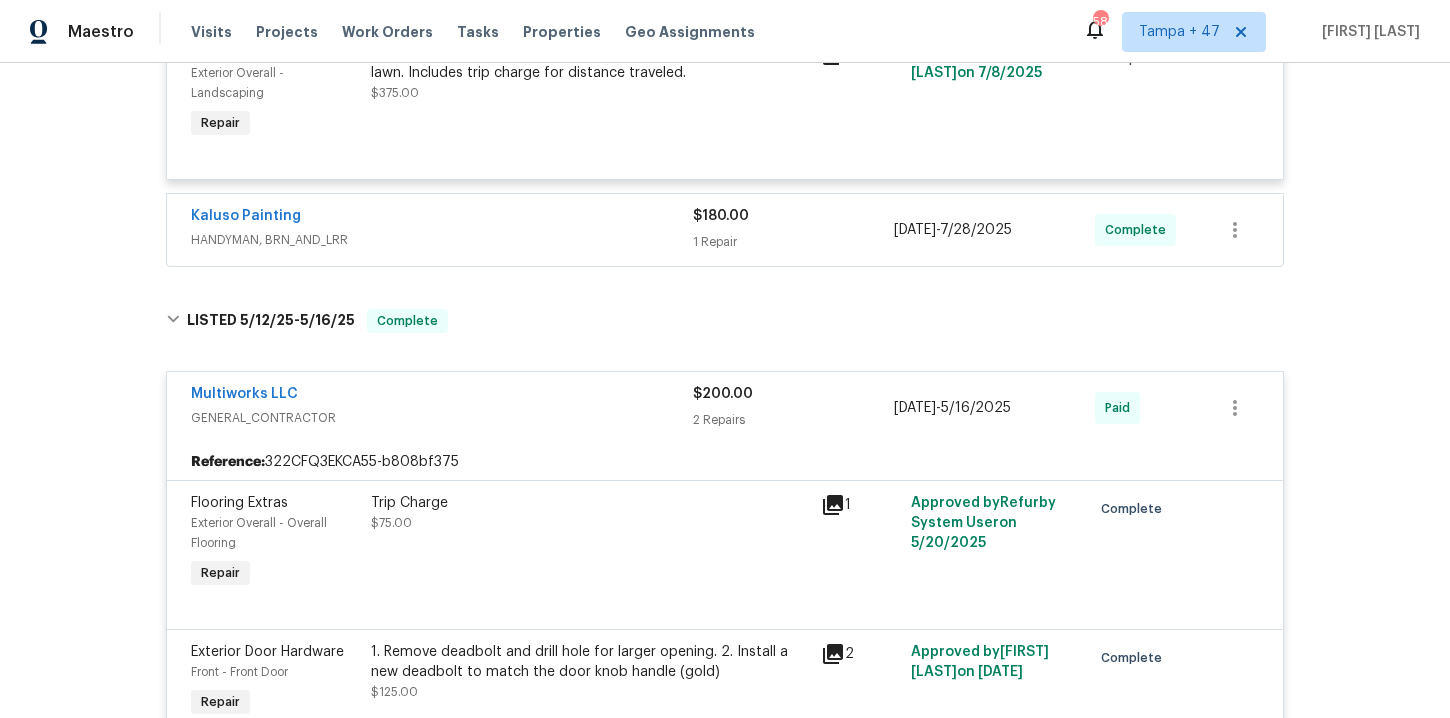 click on "Kaluso Painting" at bounding box center (442, 218) 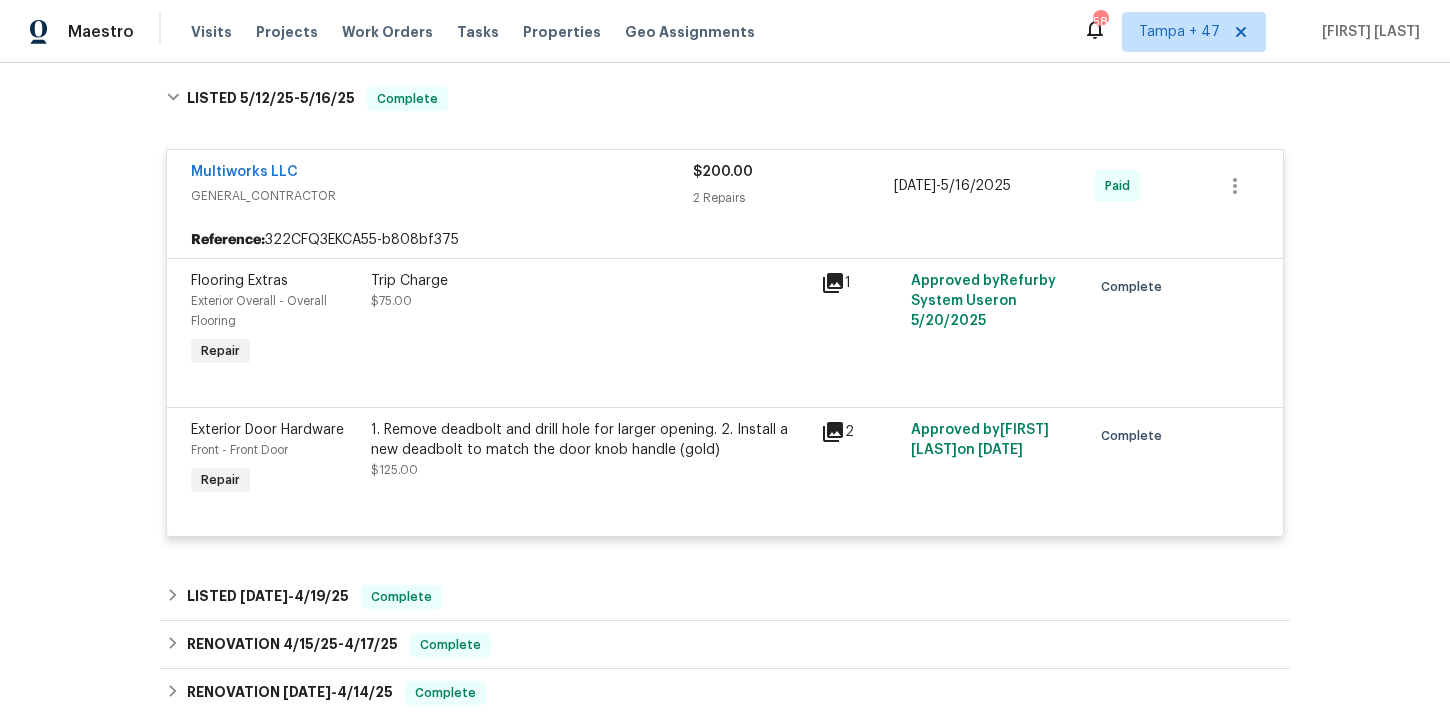 scroll, scrollTop: 2087, scrollLeft: 0, axis: vertical 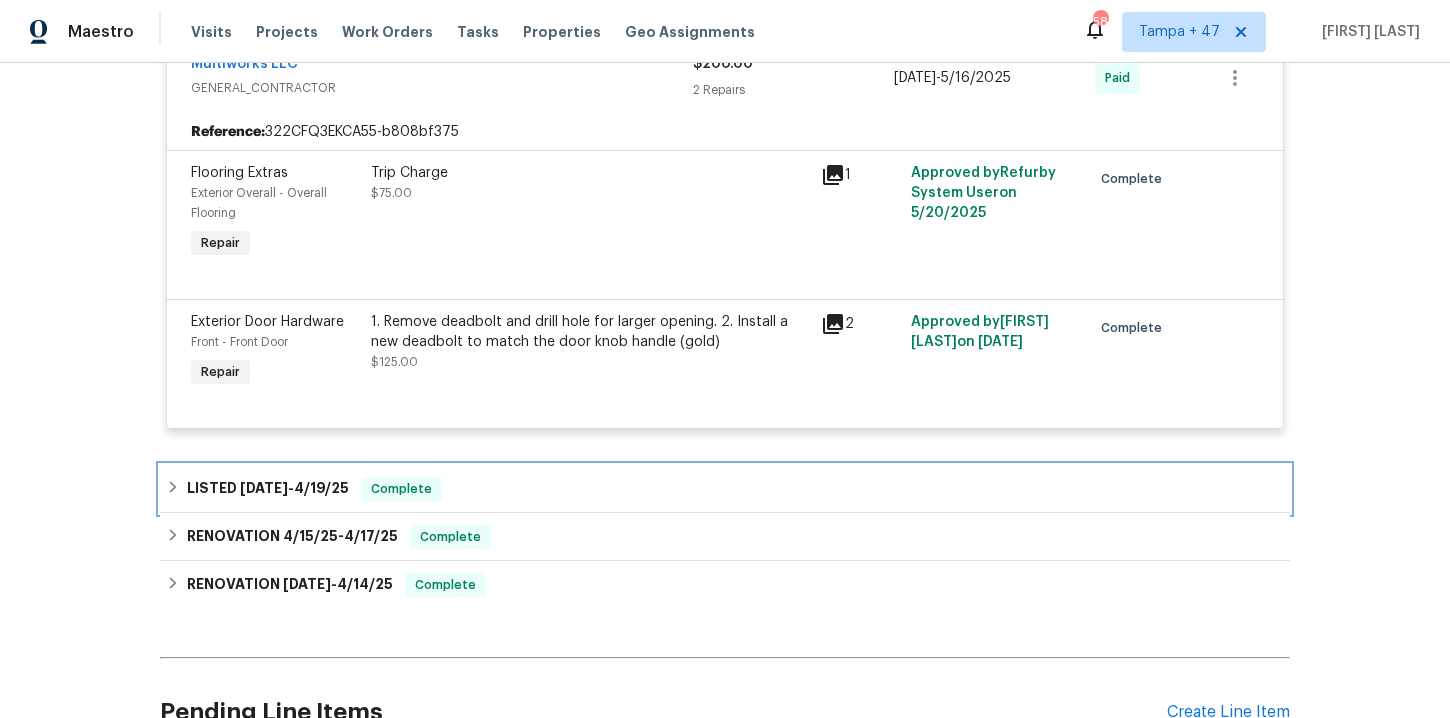 click on "LISTED   4/18/25  -  4/19/25 Complete" at bounding box center (725, 489) 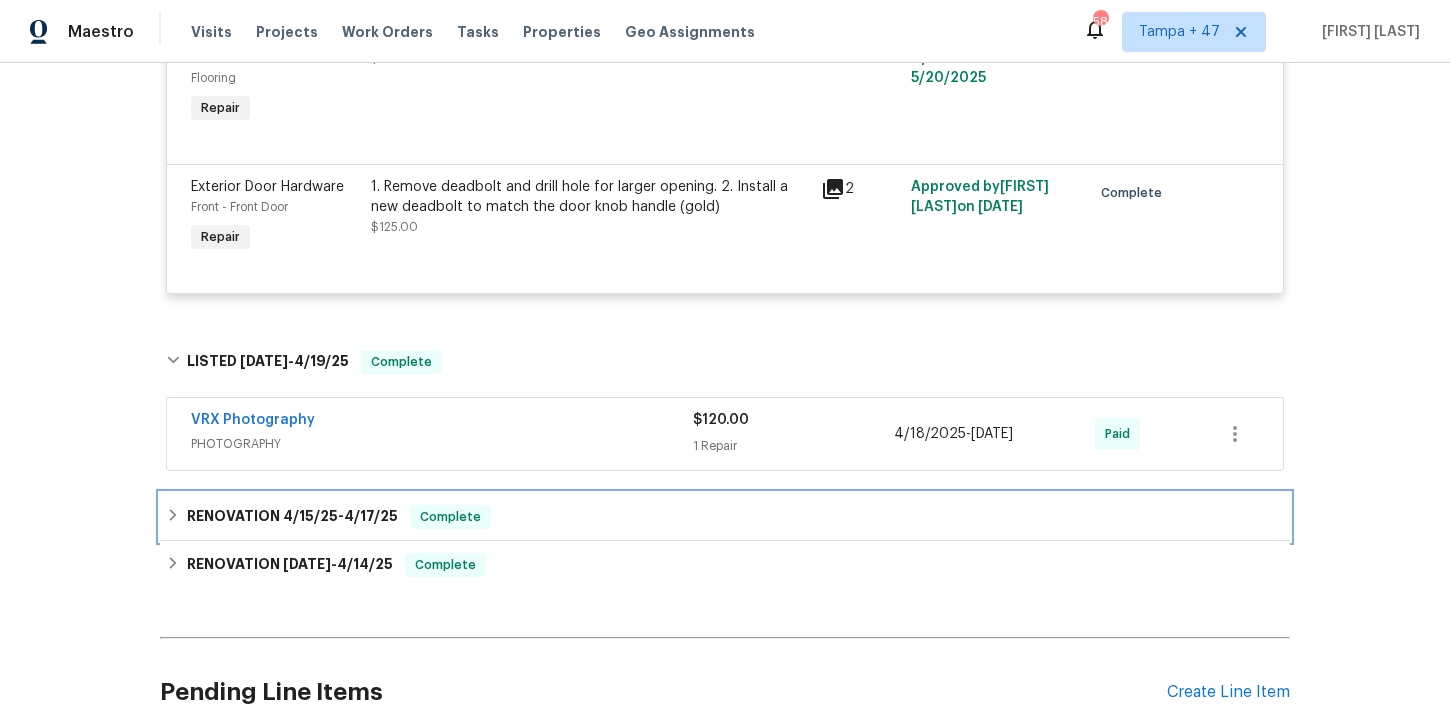 click on "RENOVATION   4/15/25  -  4/17/25 Complete" at bounding box center (725, 517) 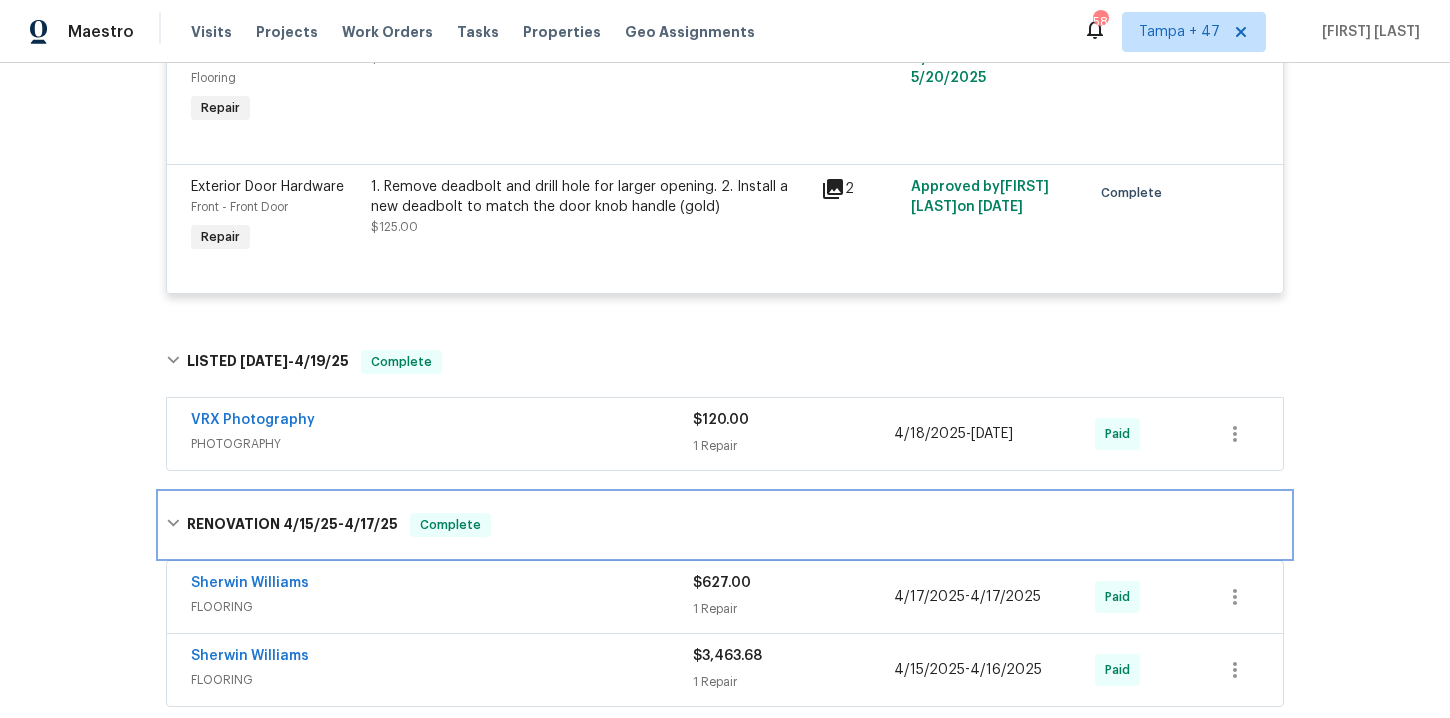 scroll, scrollTop: 2501, scrollLeft: 0, axis: vertical 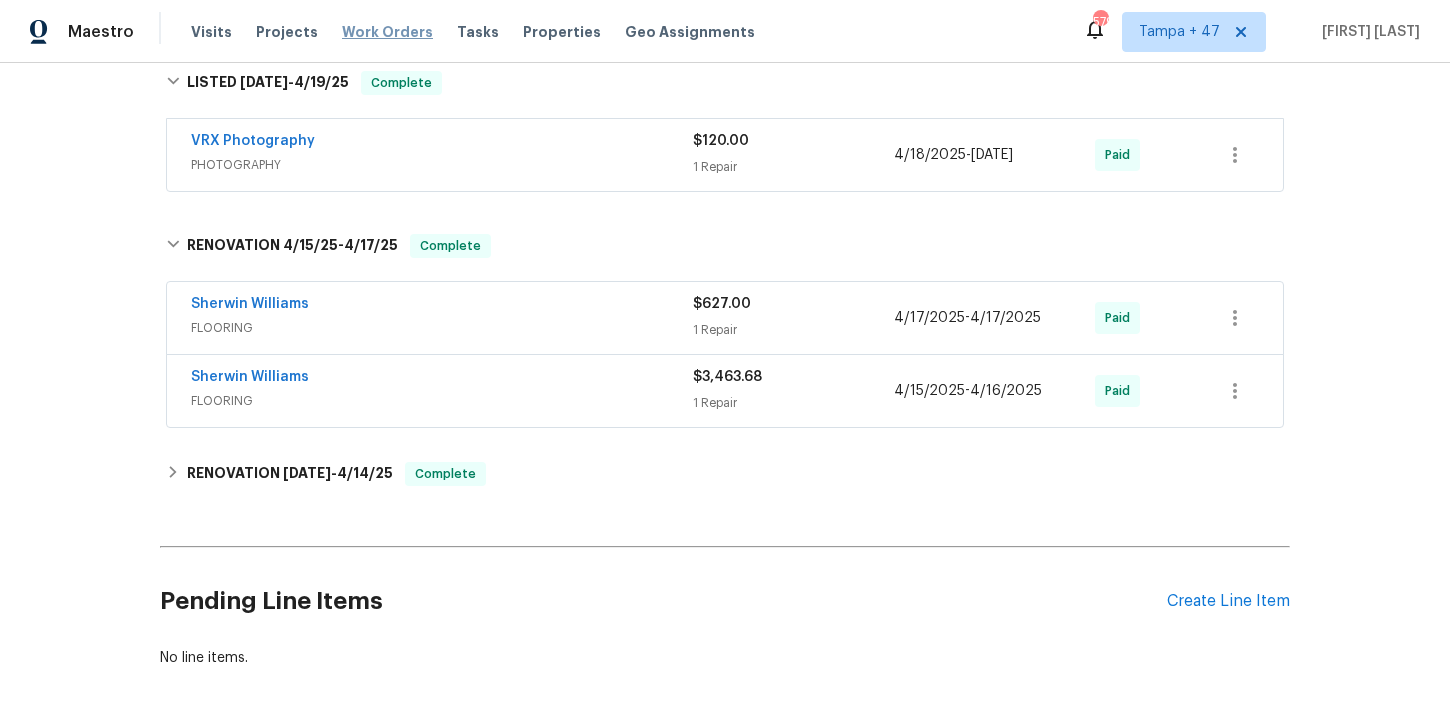 click on "Work Orders" at bounding box center [387, 32] 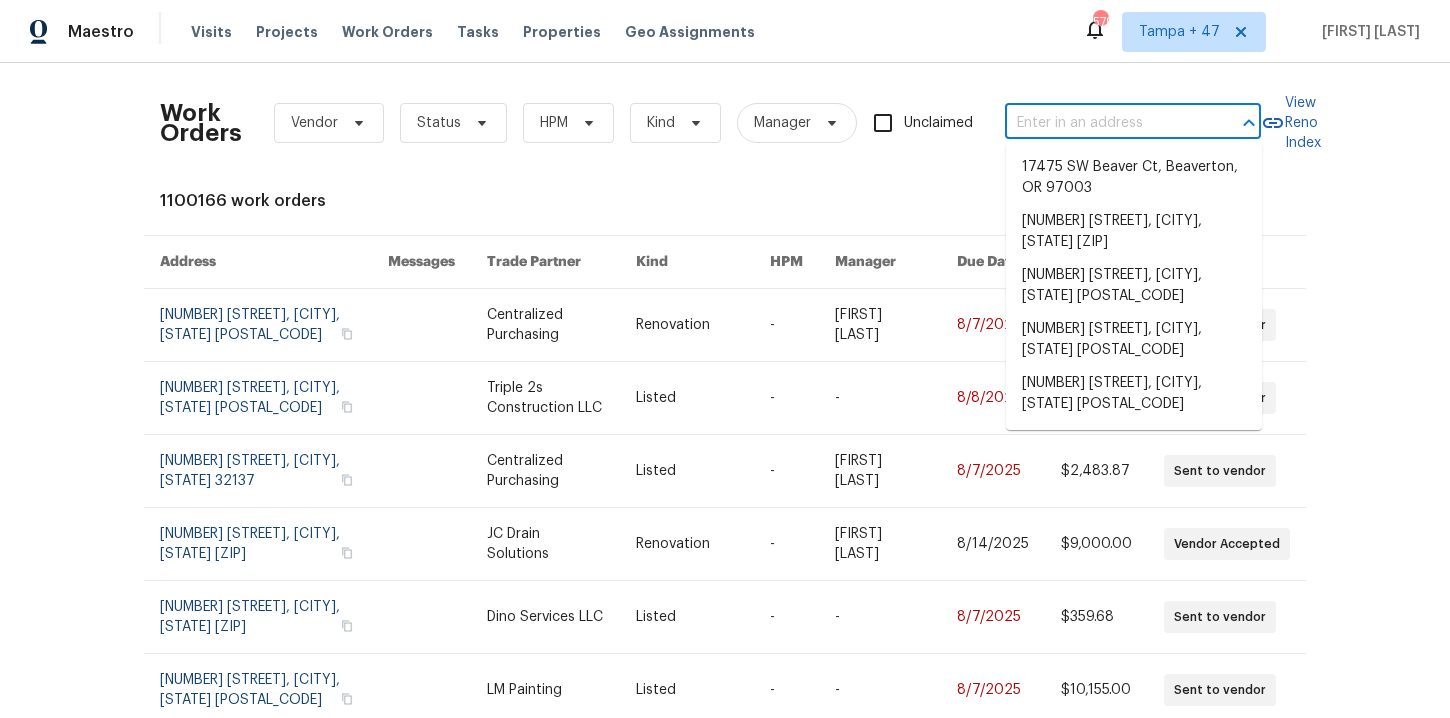 click at bounding box center [1105, 123] 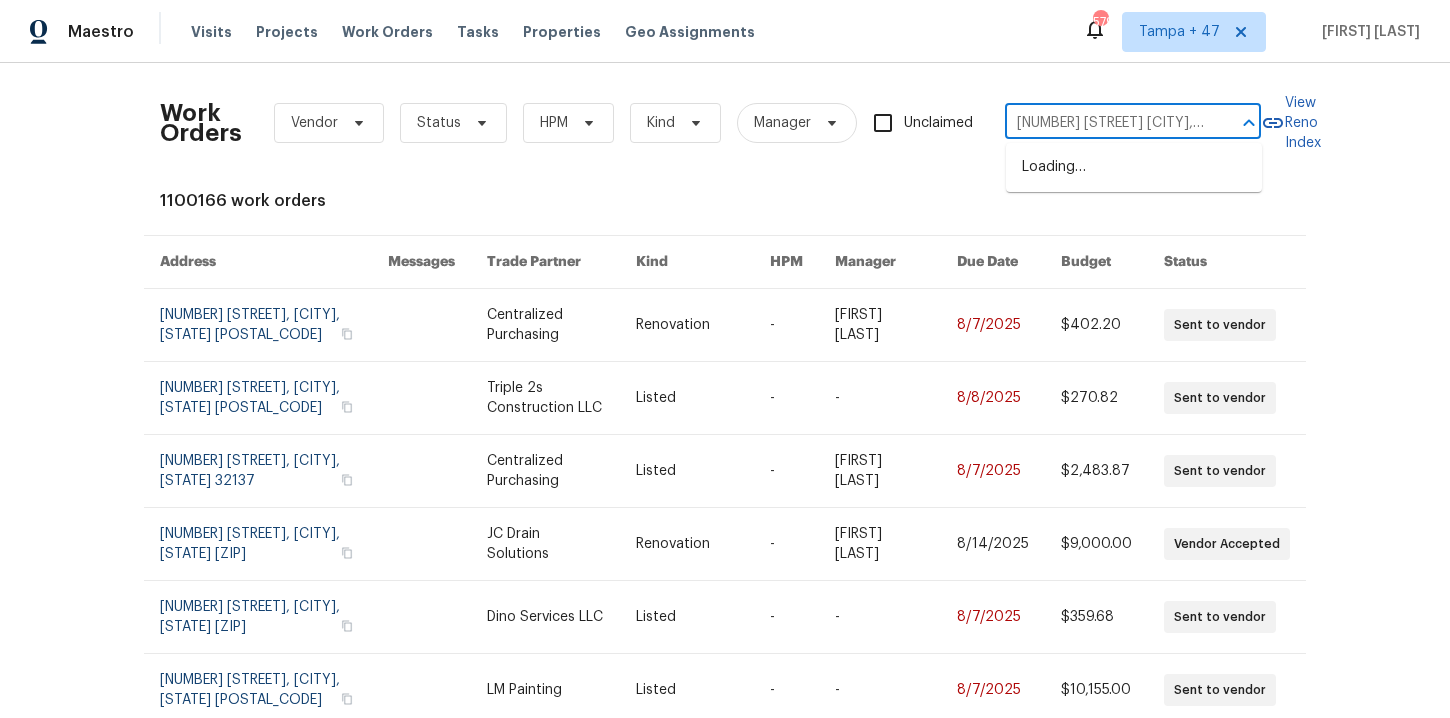scroll, scrollTop: 0, scrollLeft: 62, axis: horizontal 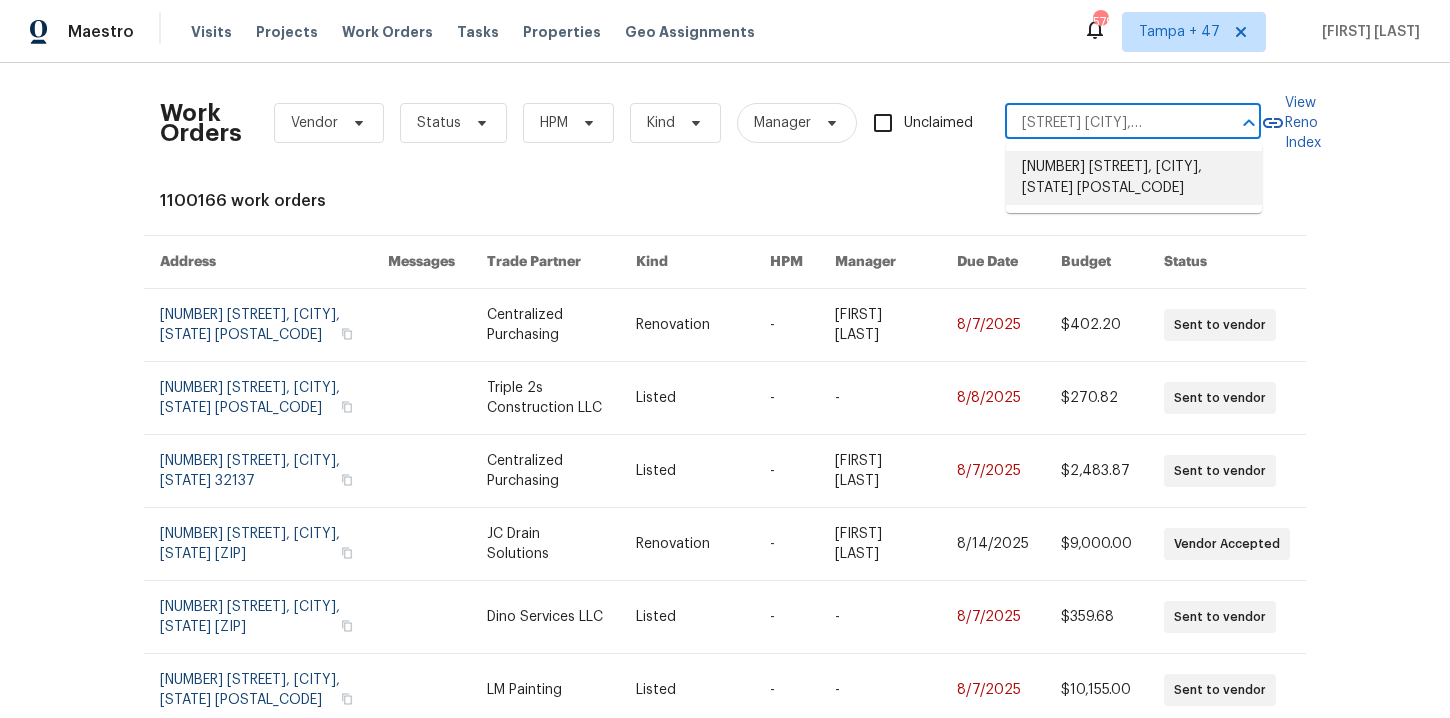 click on "109 Washington Dr, Ladson, SC 29456" at bounding box center (1134, 178) 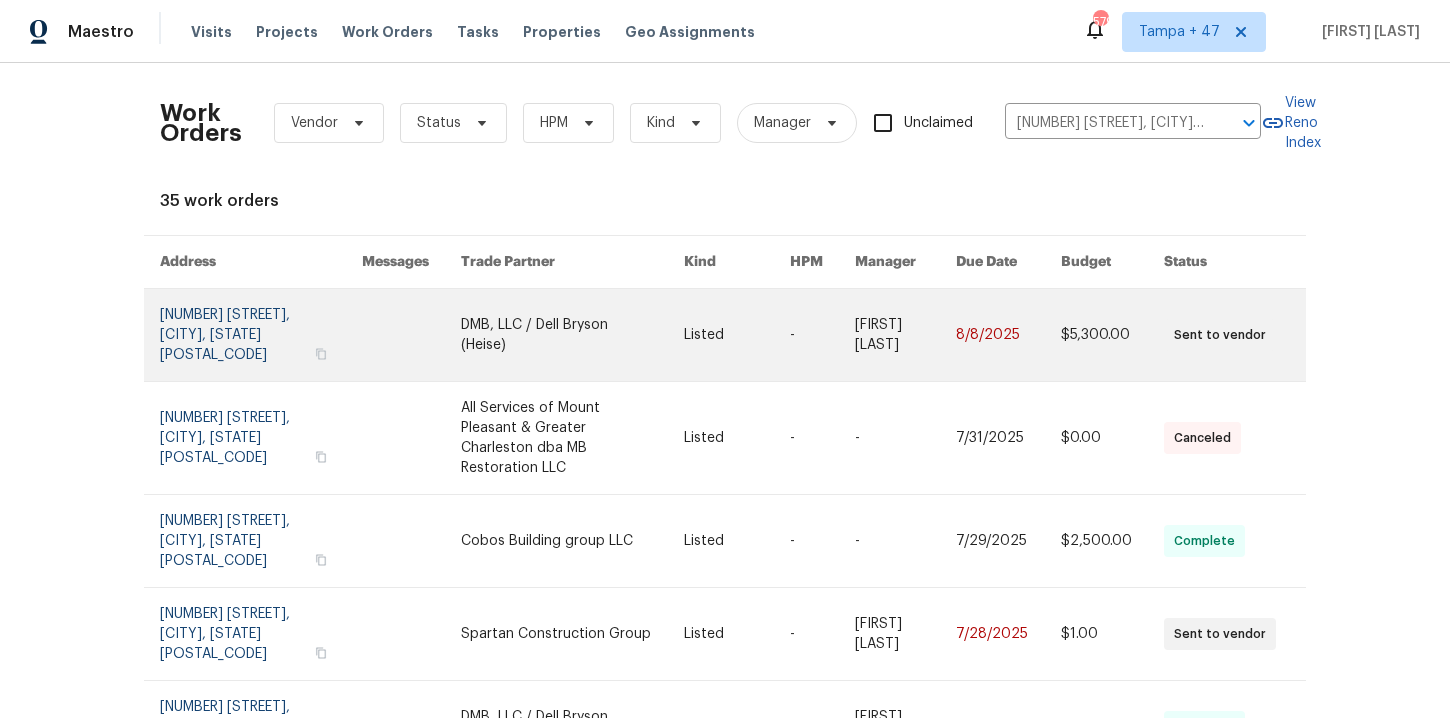 click at bounding box center [261, 335] 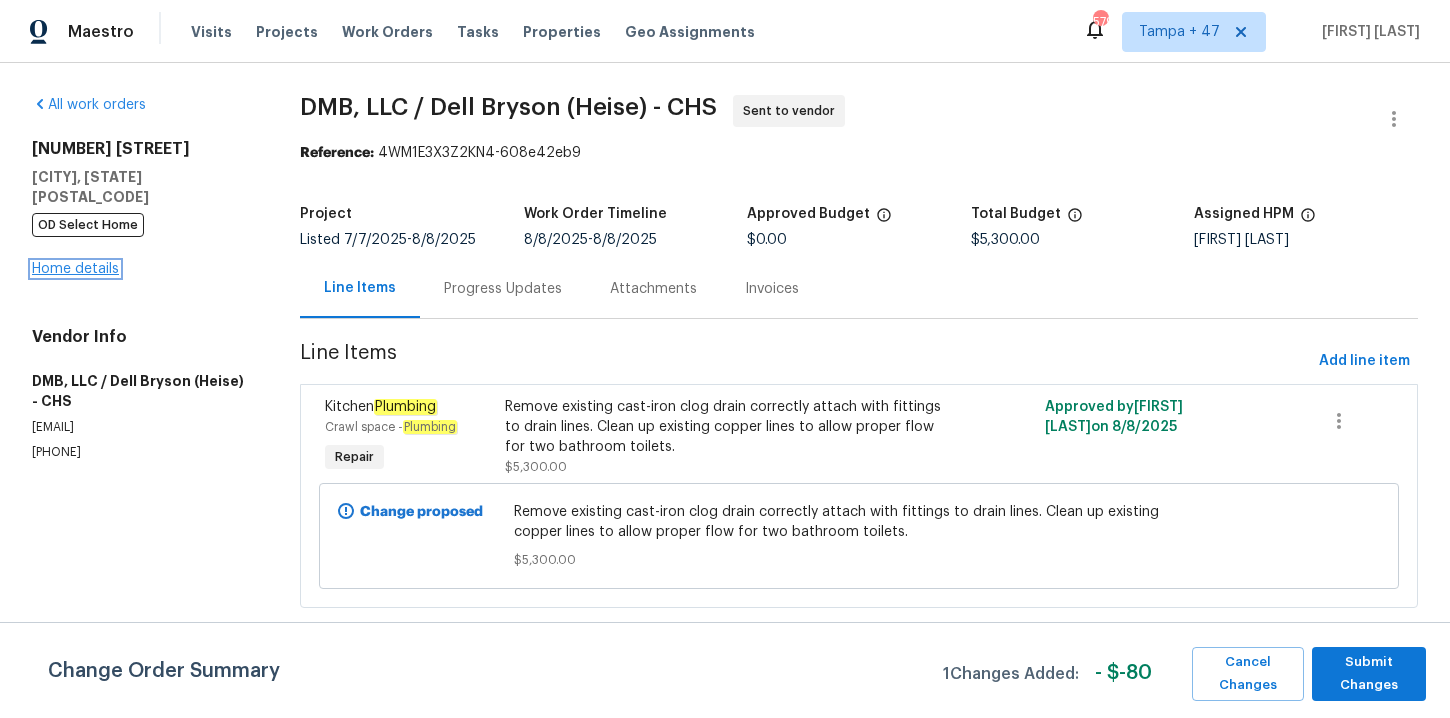 click on "Home details" at bounding box center (75, 269) 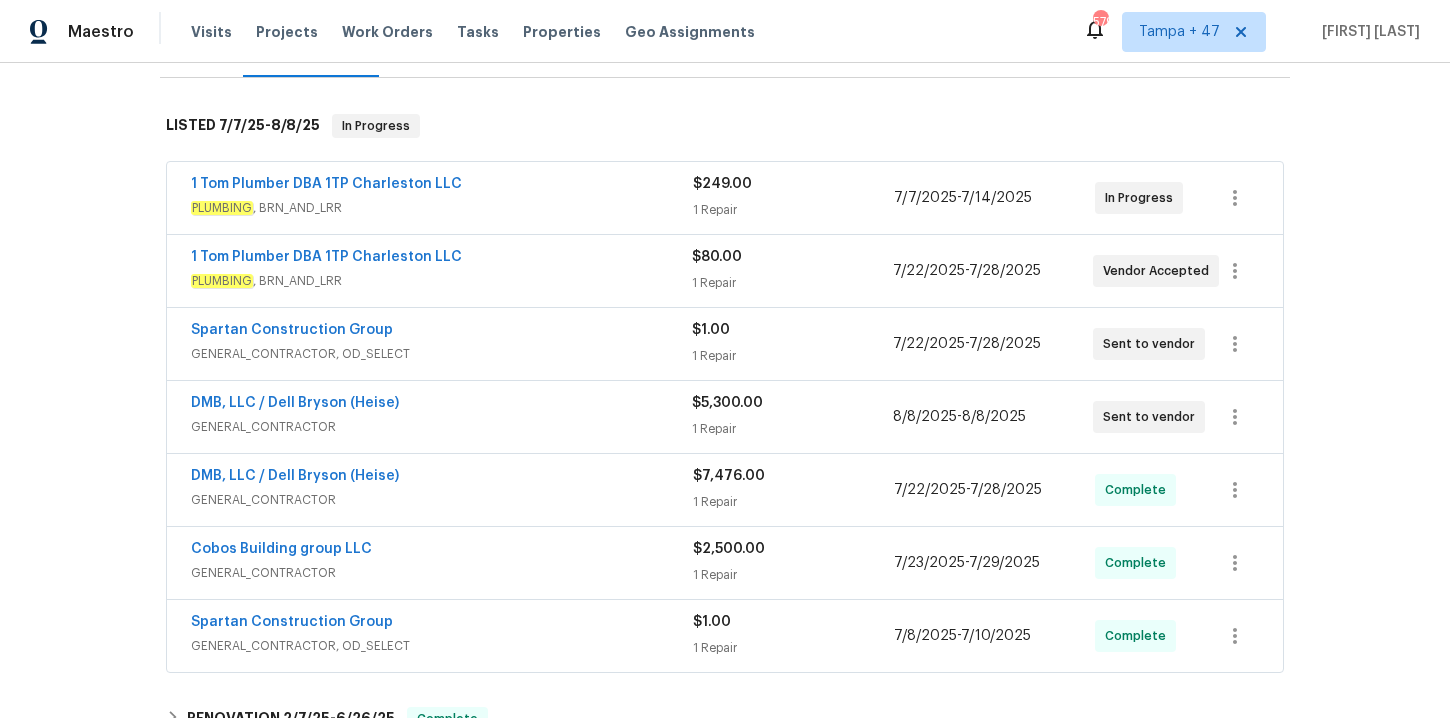 scroll, scrollTop: 529, scrollLeft: 0, axis: vertical 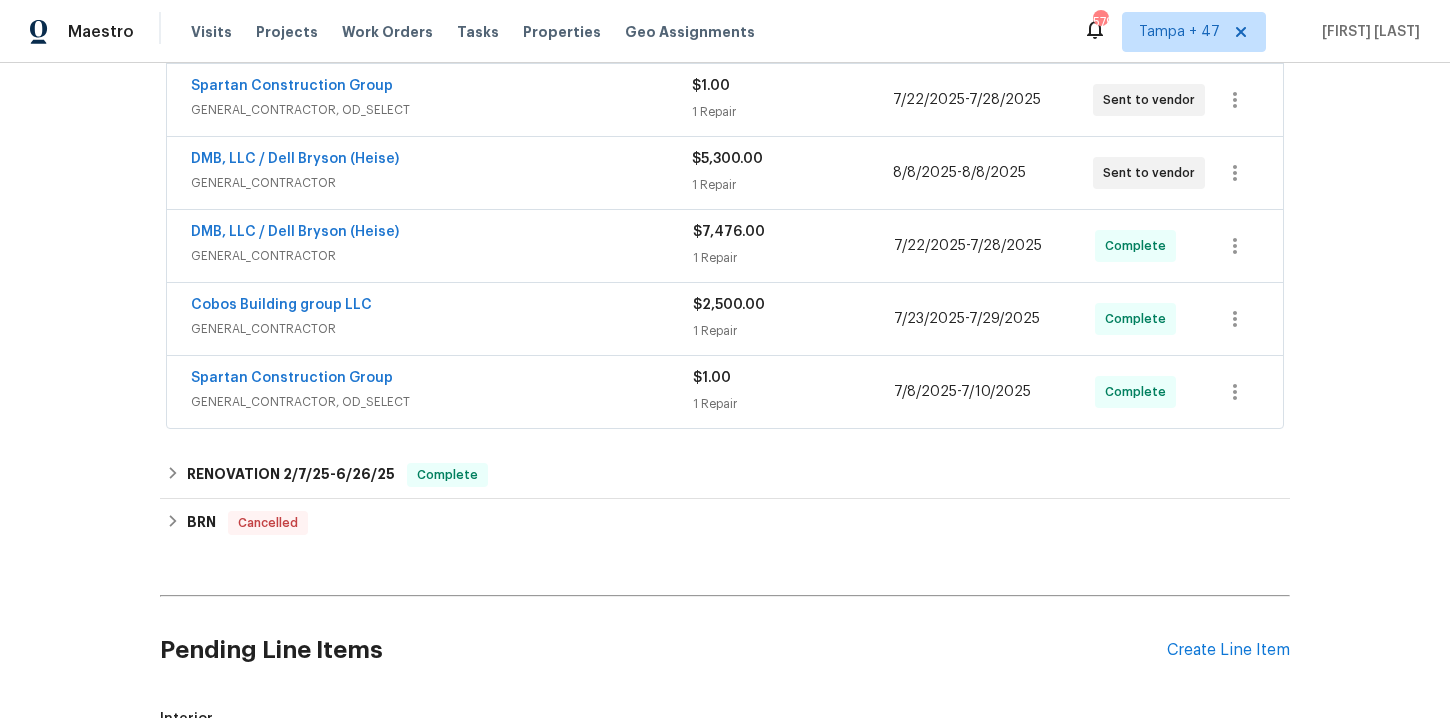 click on "Cobos Building group LLC" at bounding box center [442, 307] 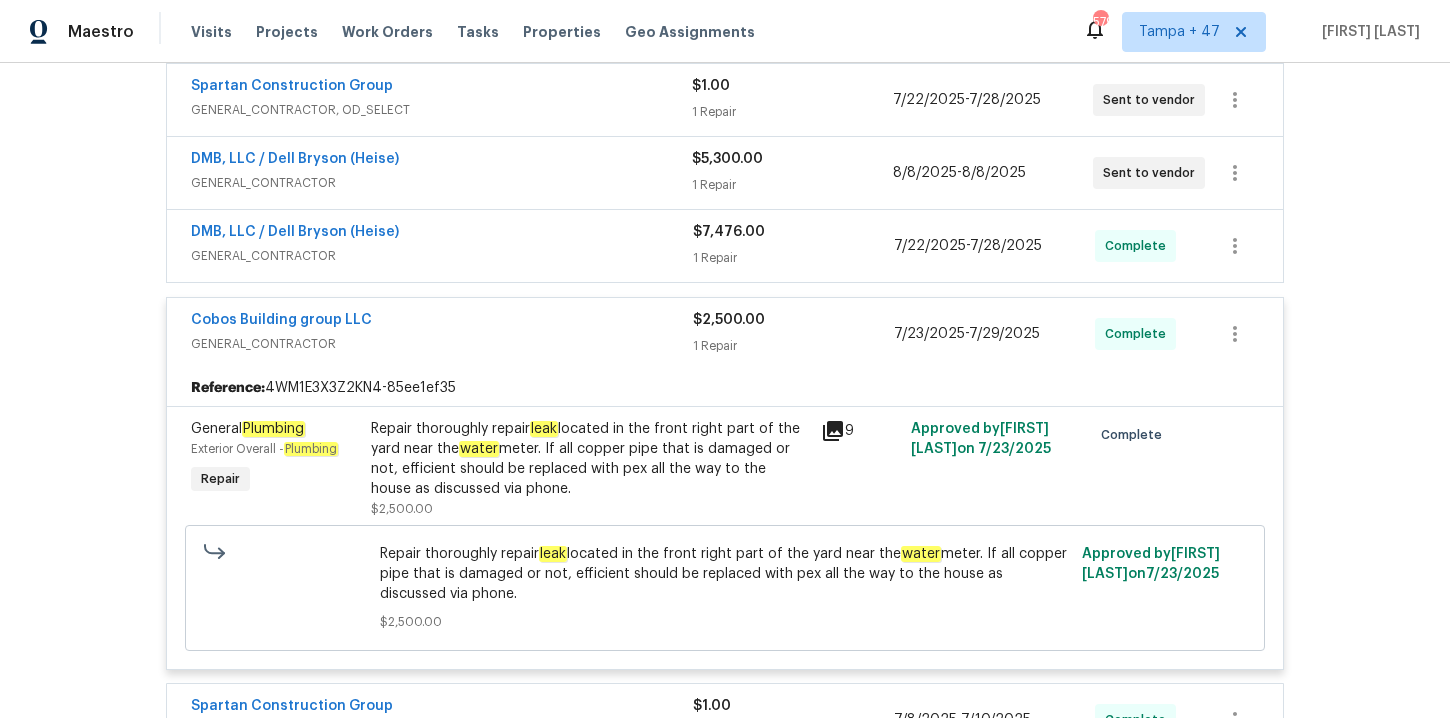 click on "GENERAL_CONTRACTOR" at bounding box center [442, 256] 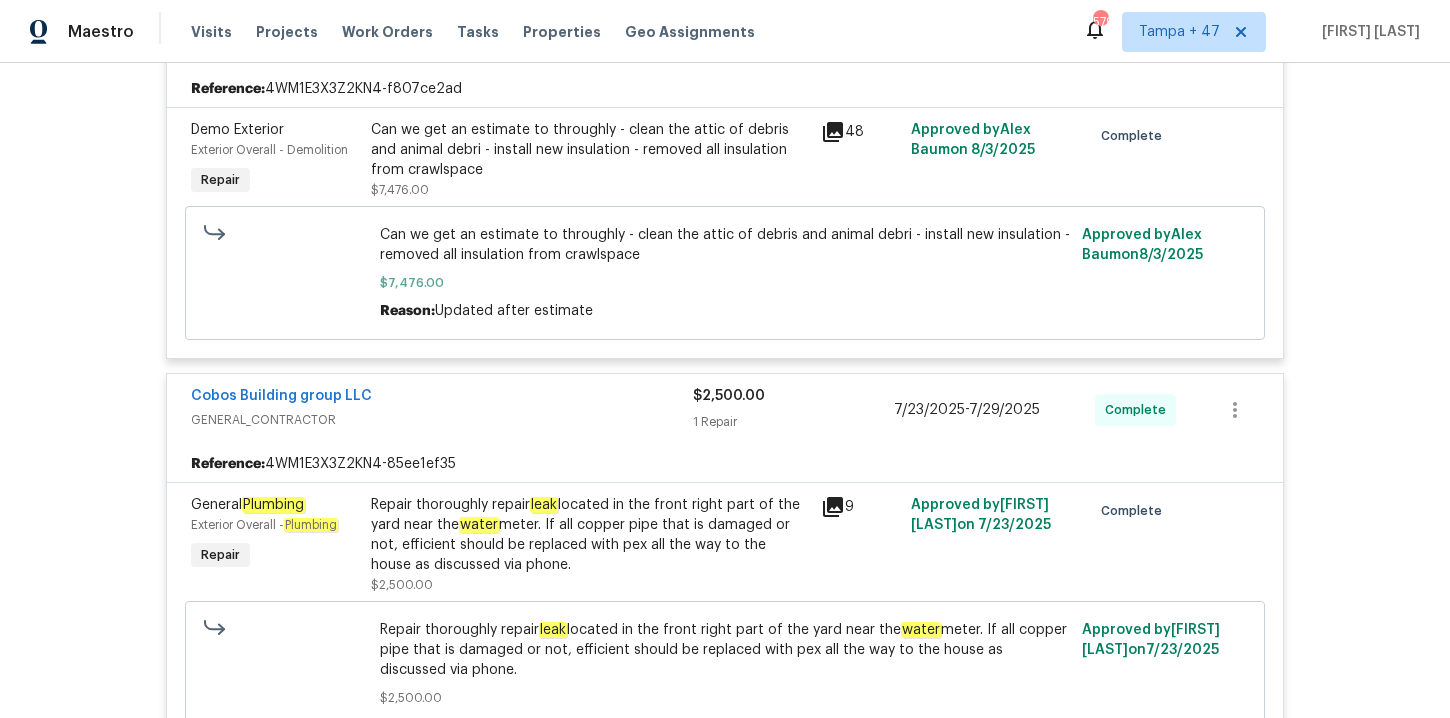 scroll, scrollTop: 754, scrollLeft: 0, axis: vertical 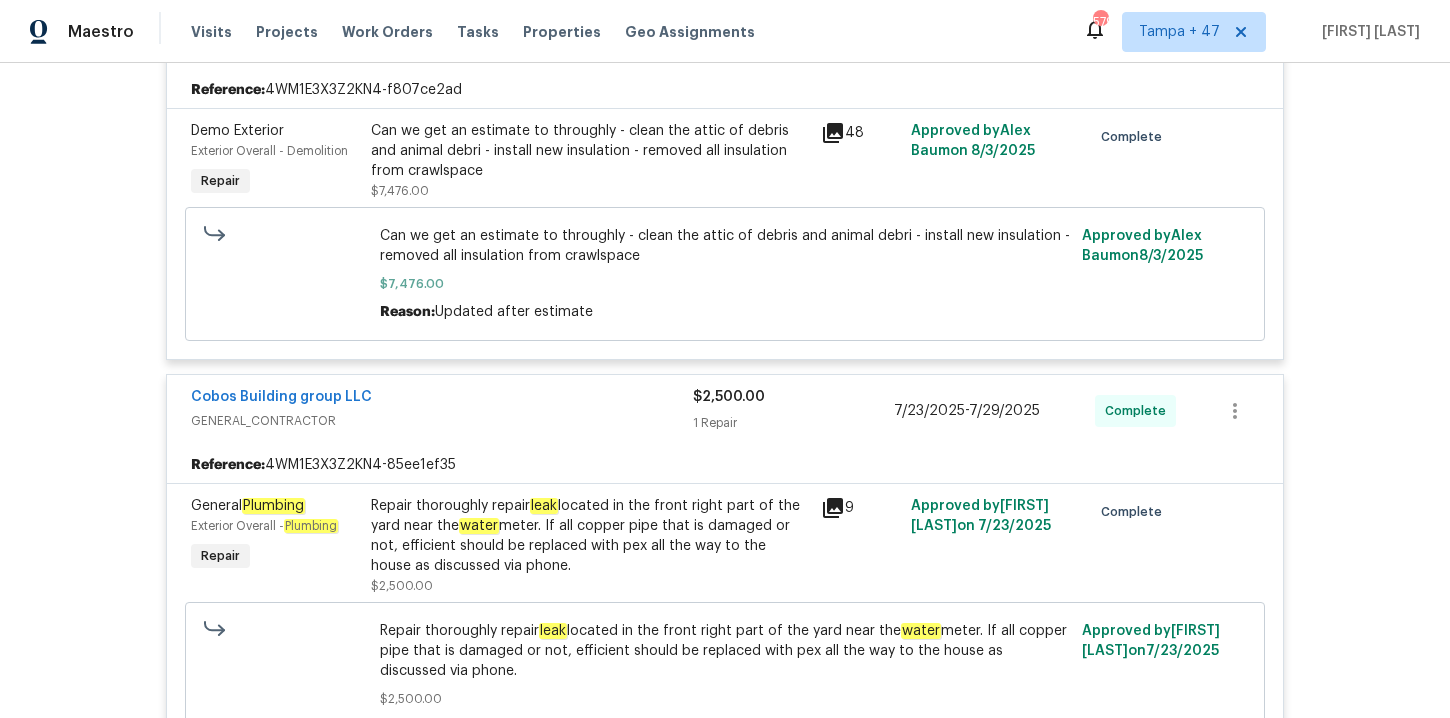 click on "Can we get an estimate to throughly
- clean the attic of debris and animal debri
- install new insulation
- removed all insulation from crawlspace" at bounding box center (590, 151) 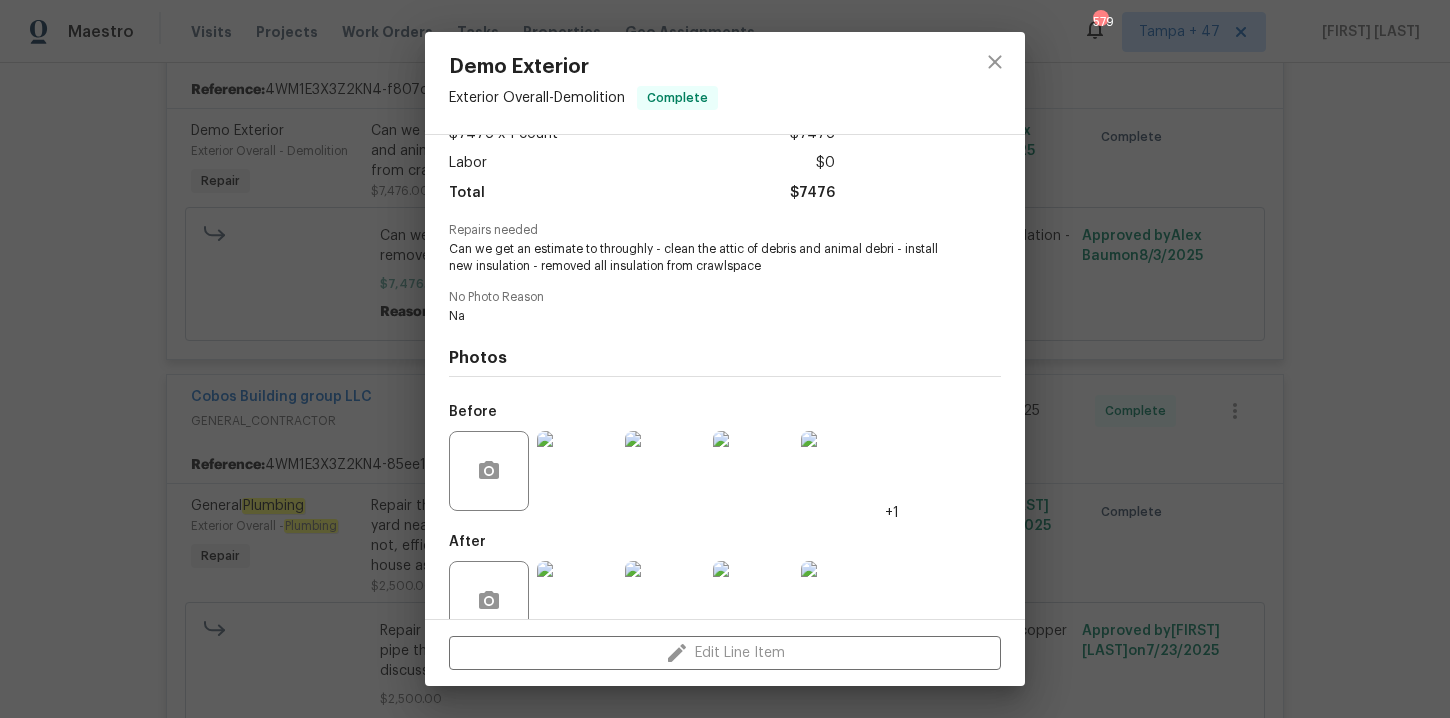 scroll, scrollTop: 169, scrollLeft: 0, axis: vertical 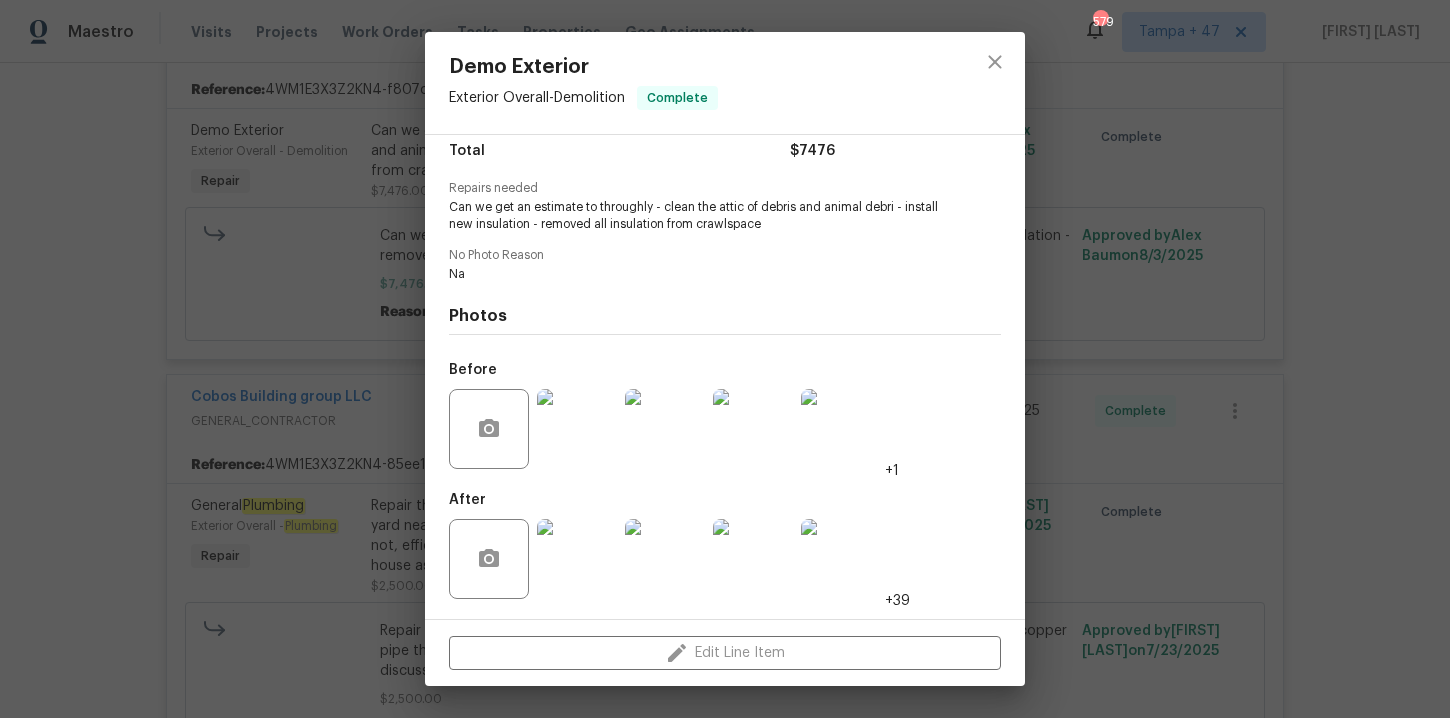 click on "Demo Exterior Exterior Overall  -  Demolition Complete Vendor DMB, LLC / Dell Bryson (Heise) Account Category Repairs Cost $7476 x 1 count $7476 Labor $0 Total $7476 Repairs needed Can we get an estimate to throughly
- clean the attic of debris and animal debri
- install new insulation
- removed all insulation from crawlspace No Photo Reason Na Photos Before  +1 After  +39  Edit Line Item" at bounding box center (725, 359) 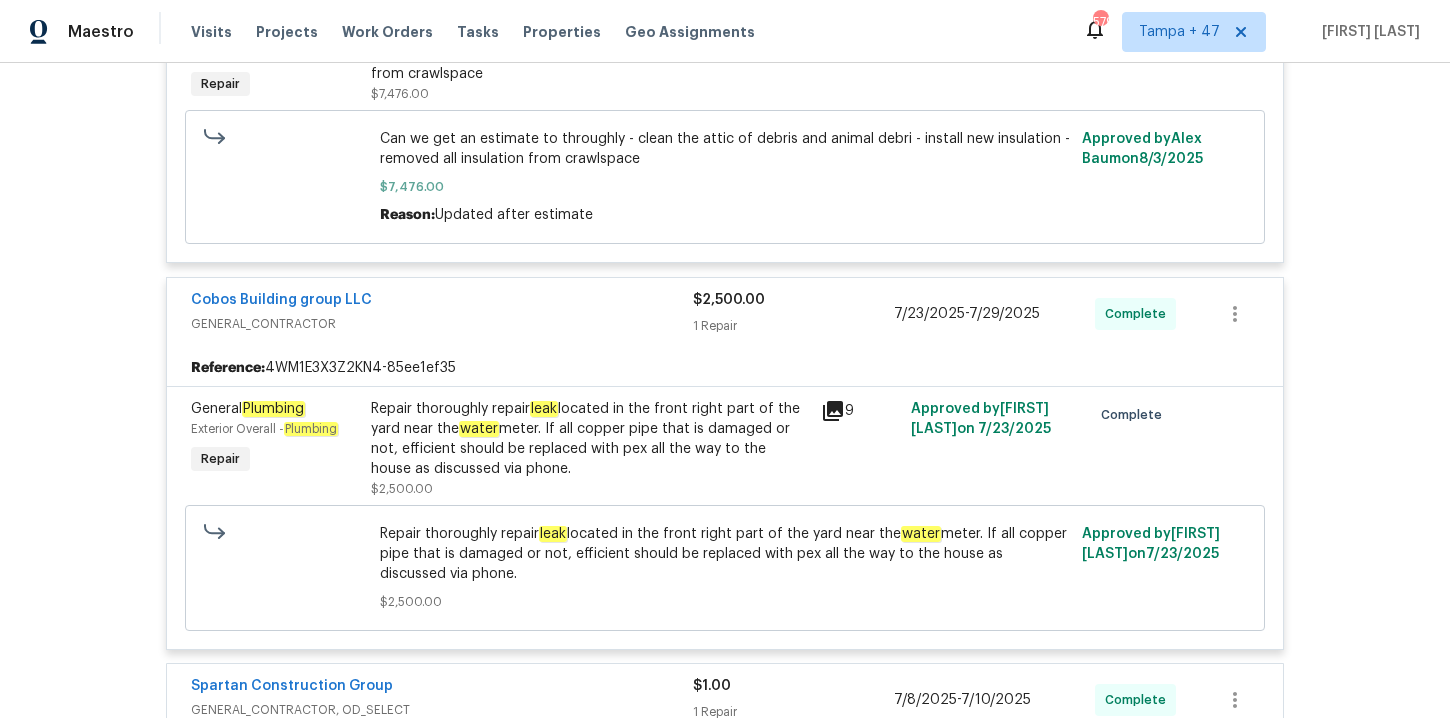 scroll, scrollTop: 1181, scrollLeft: 0, axis: vertical 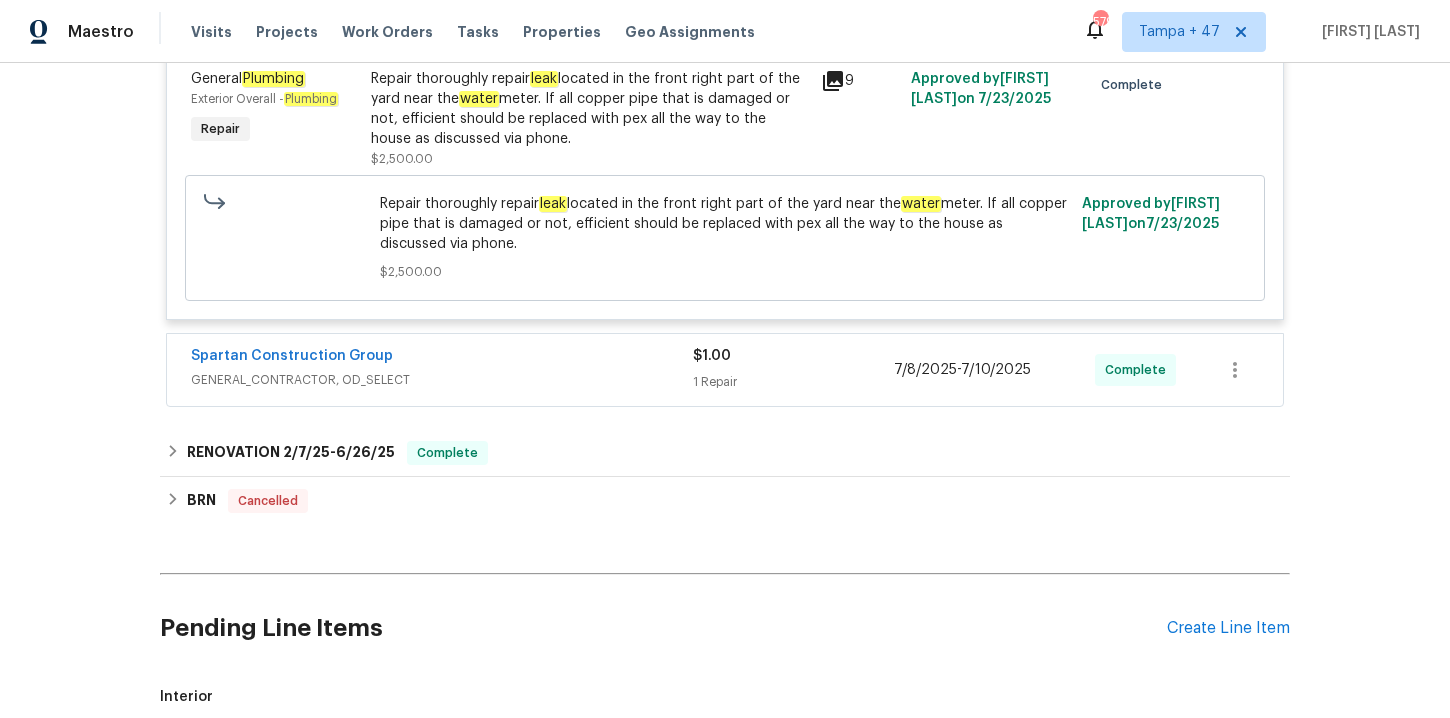 click on "GENERAL_CONTRACTOR, OD_SELECT" at bounding box center [442, 380] 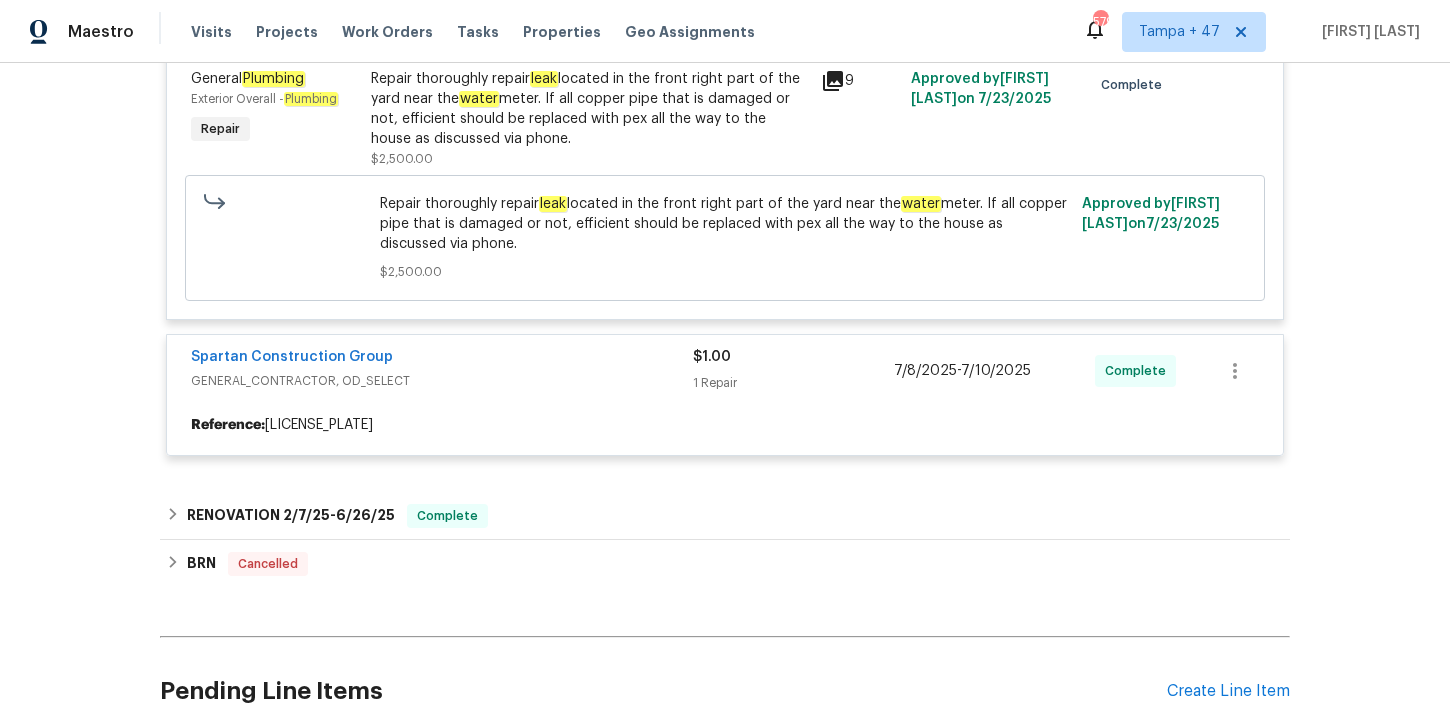 scroll, scrollTop: 1197, scrollLeft: 0, axis: vertical 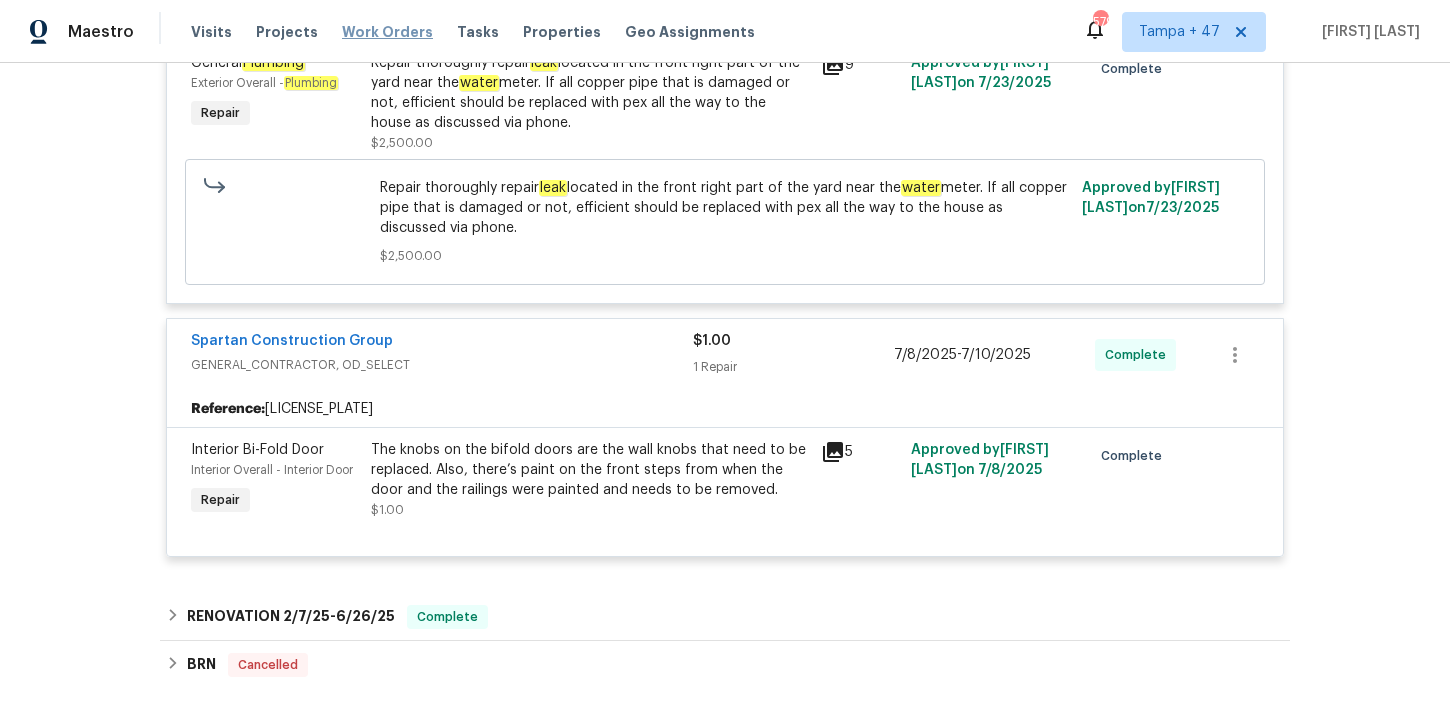 click on "Work Orders" at bounding box center [387, 32] 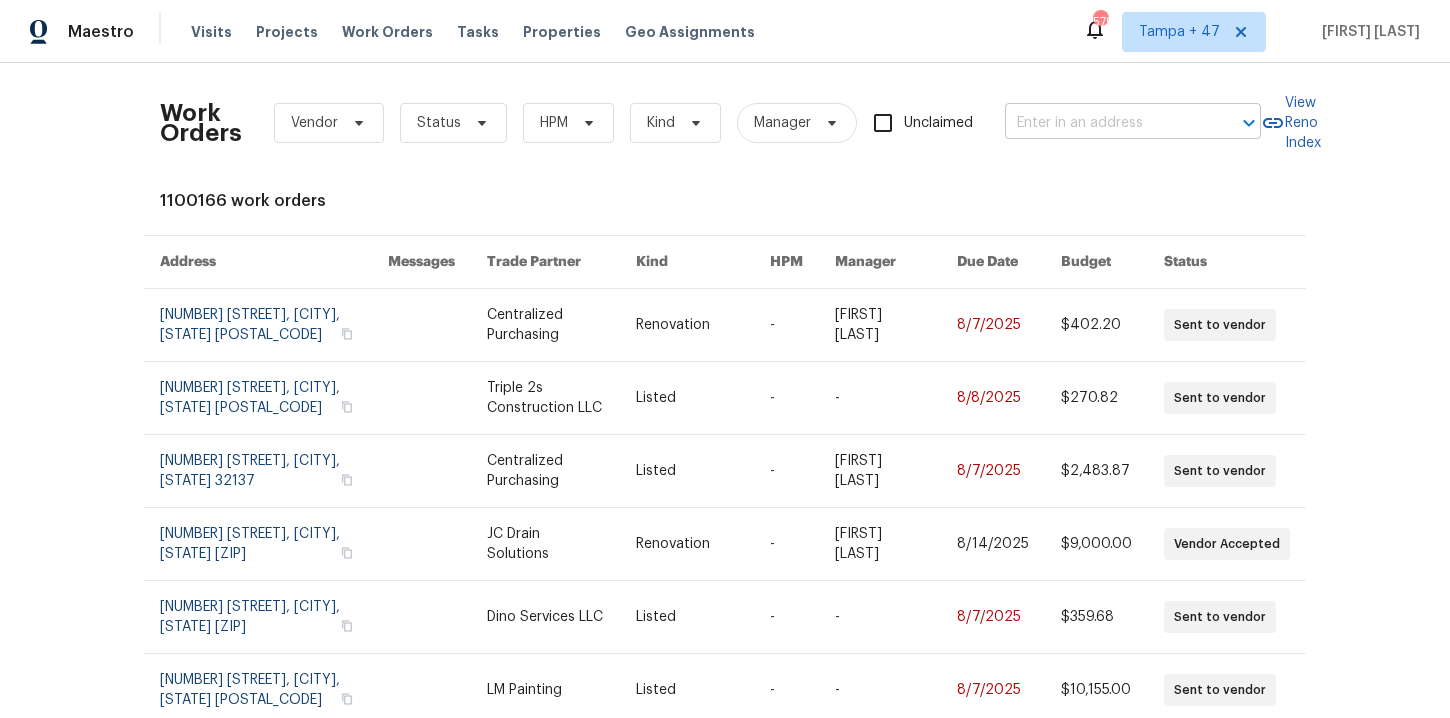 click at bounding box center [1105, 123] 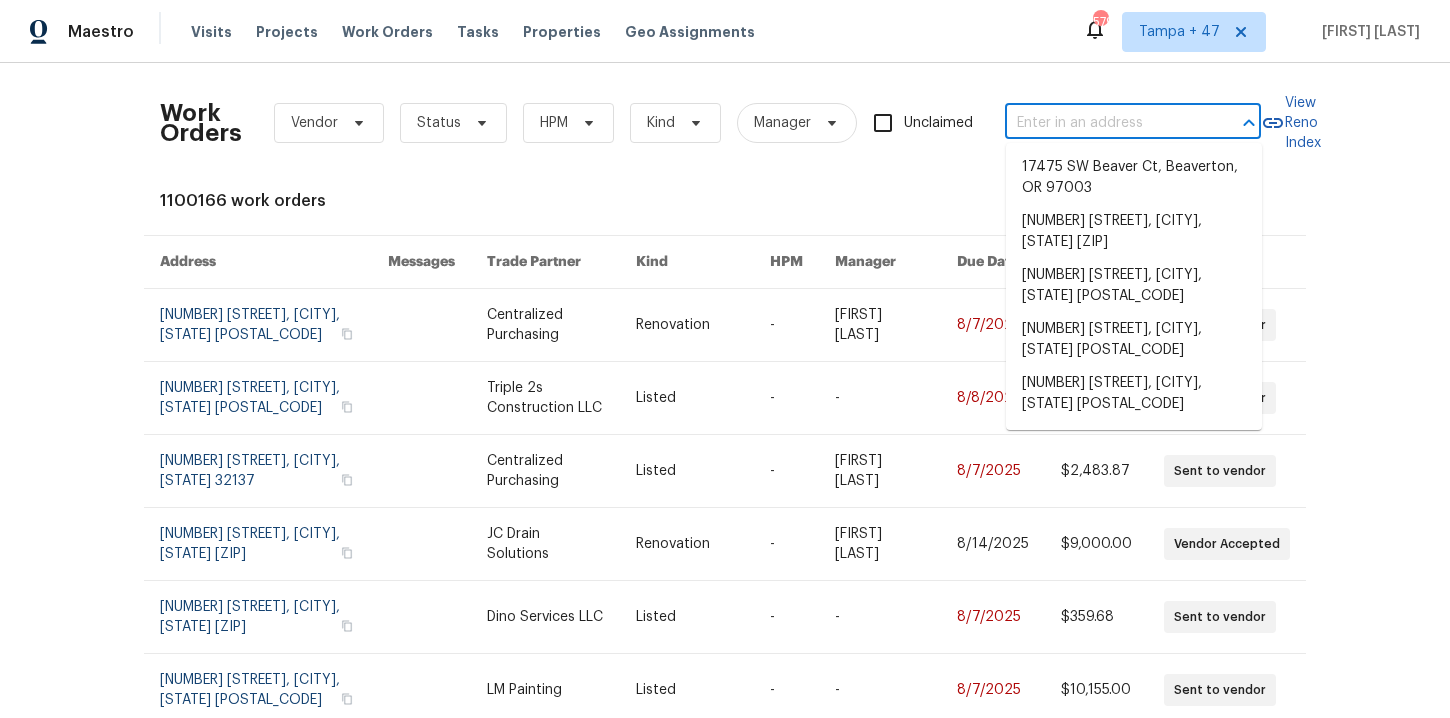 paste on "171 Ridge Pointe Dr Gaston, SC 29053" 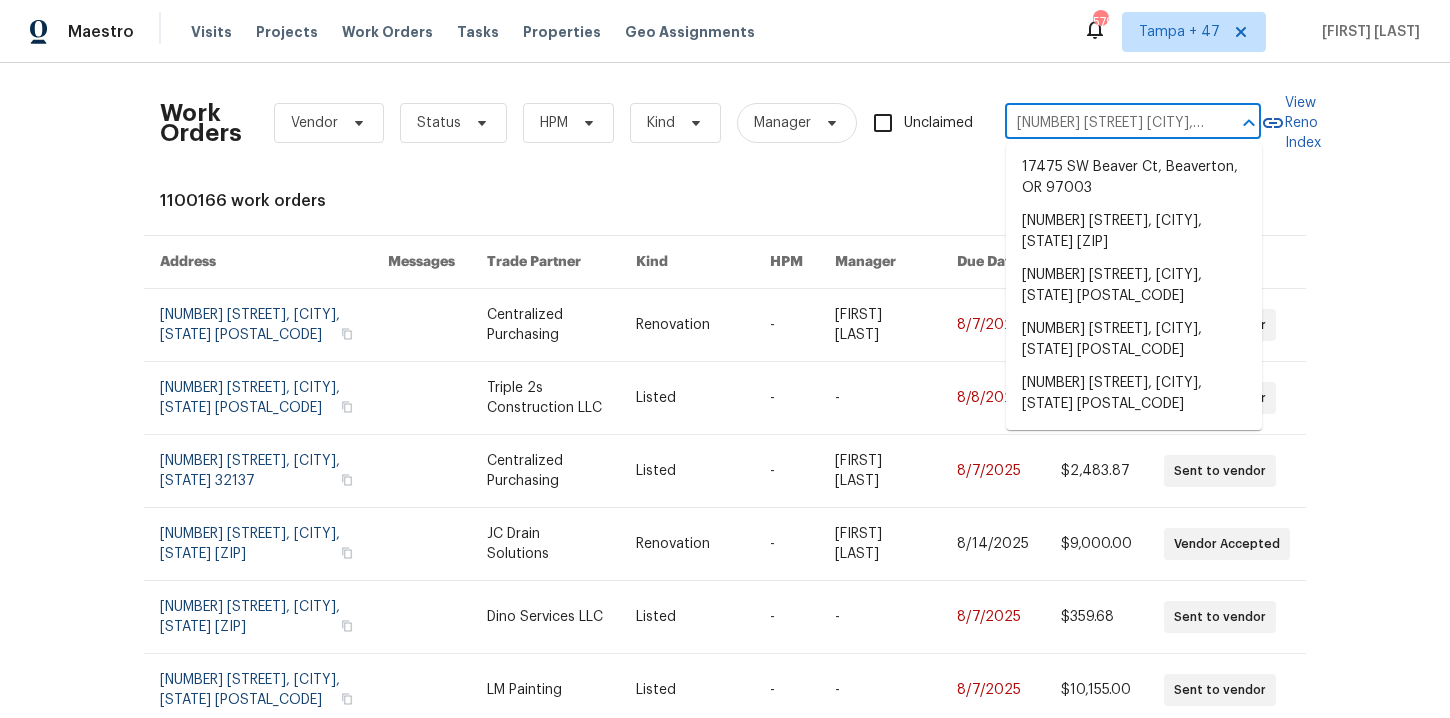 scroll, scrollTop: 0, scrollLeft: 59, axis: horizontal 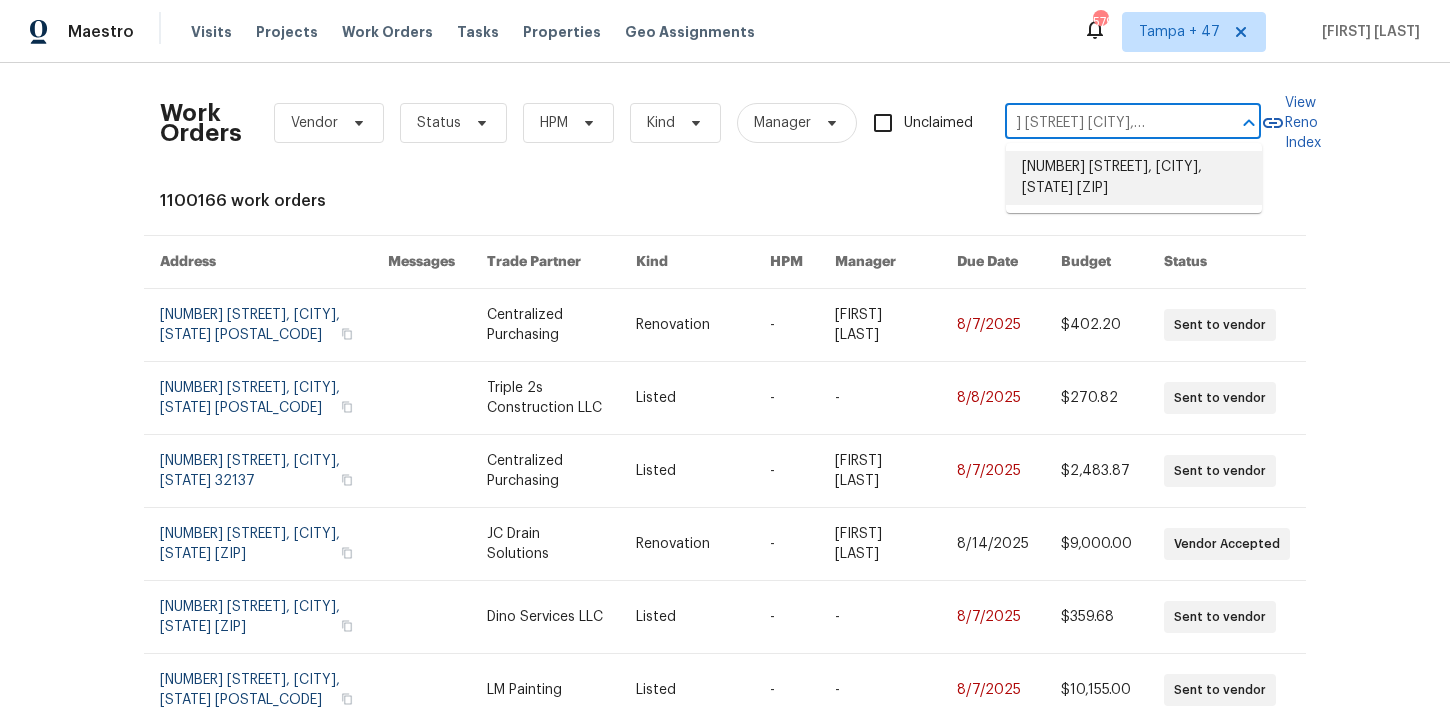 click on "171 Ridge Pointe Dr, Gaston, SC 29053" at bounding box center (1134, 178) 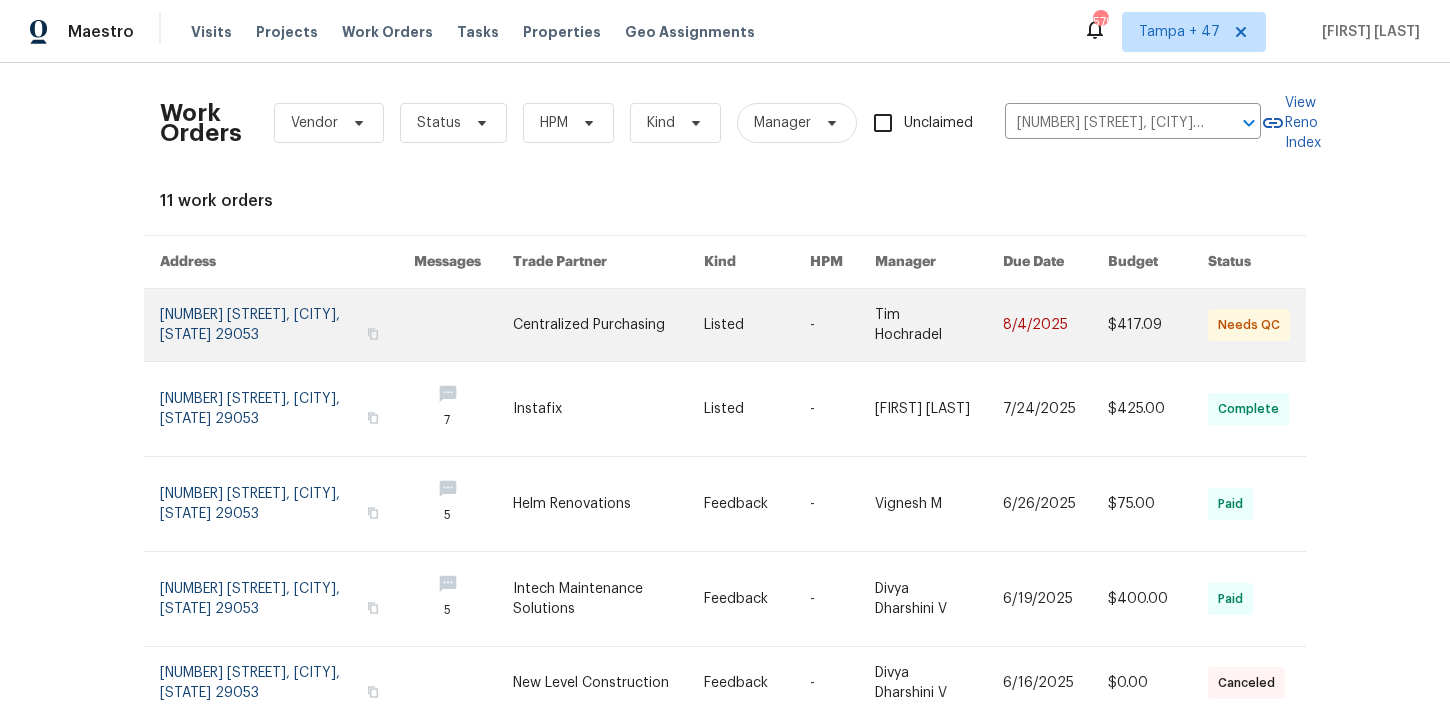 click at bounding box center [287, 325] 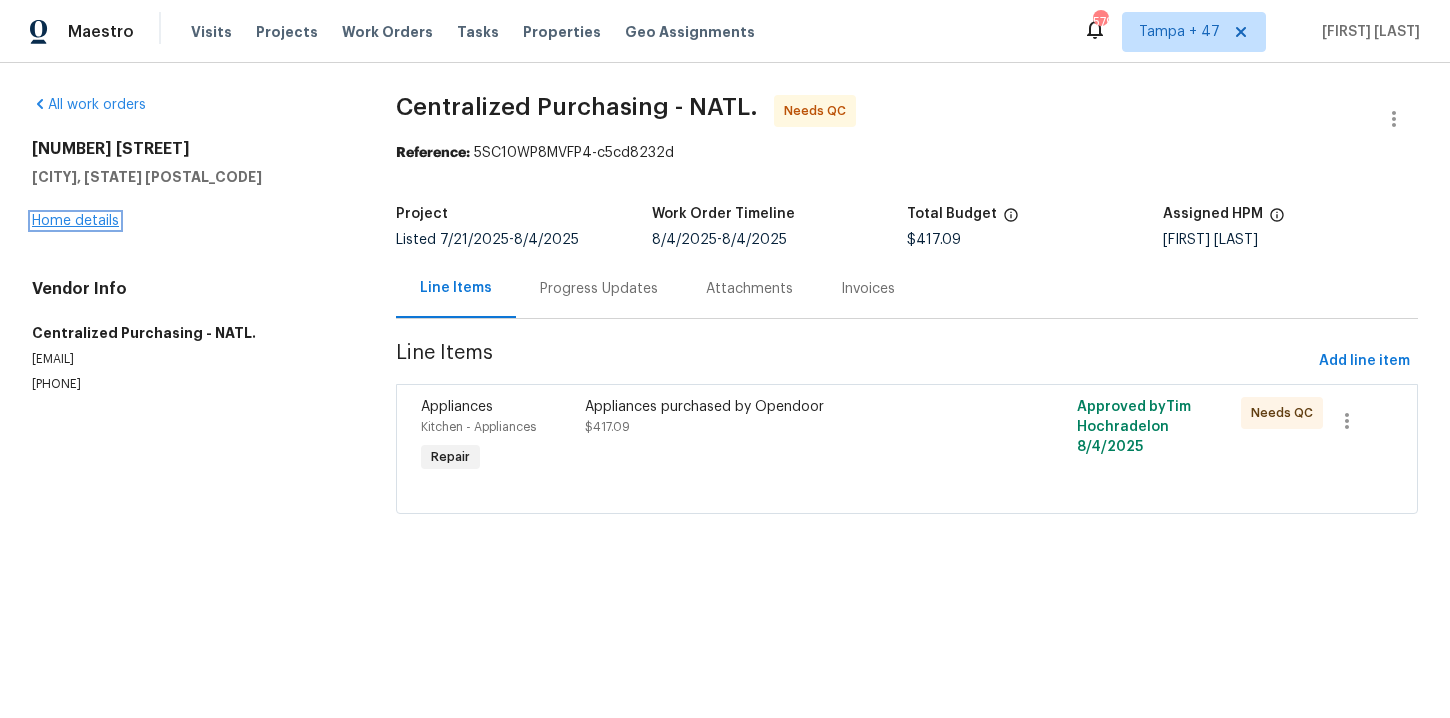click on "Home details" at bounding box center (75, 221) 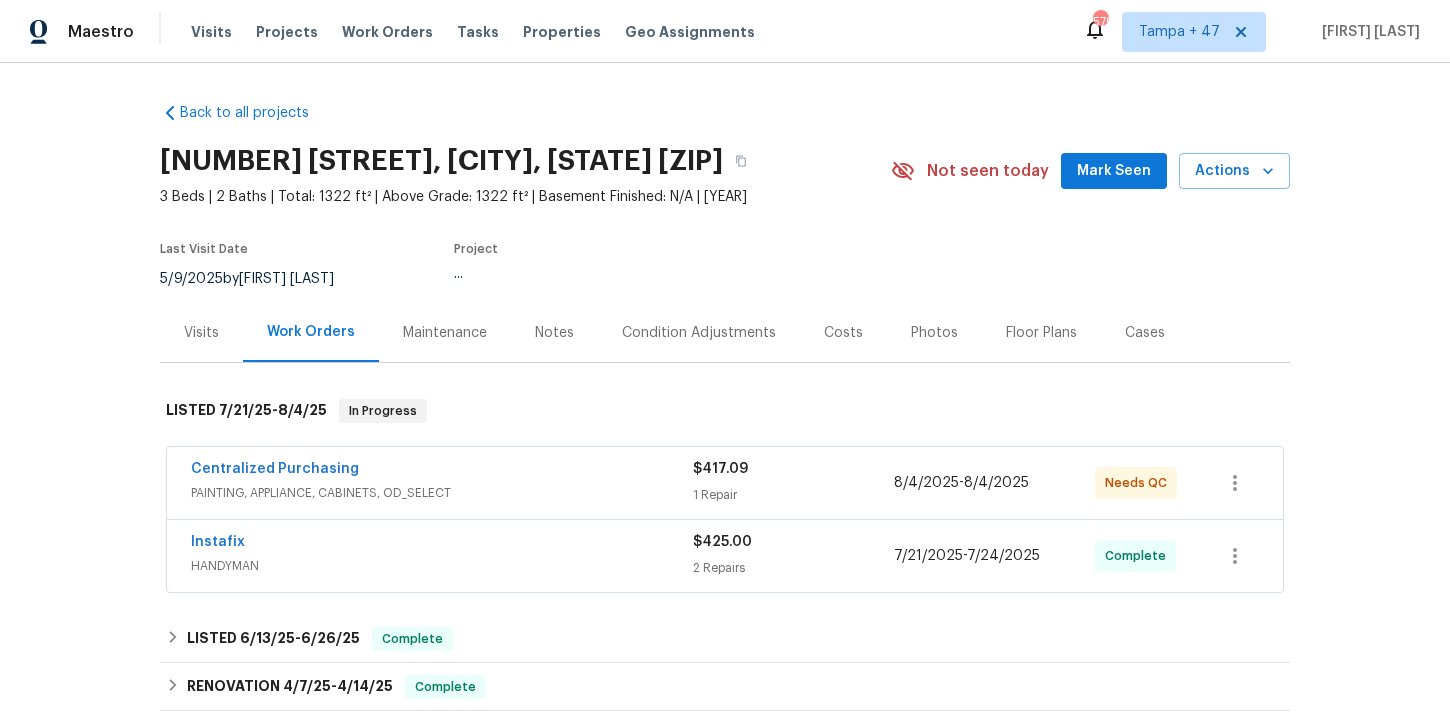 scroll, scrollTop: 240, scrollLeft: 0, axis: vertical 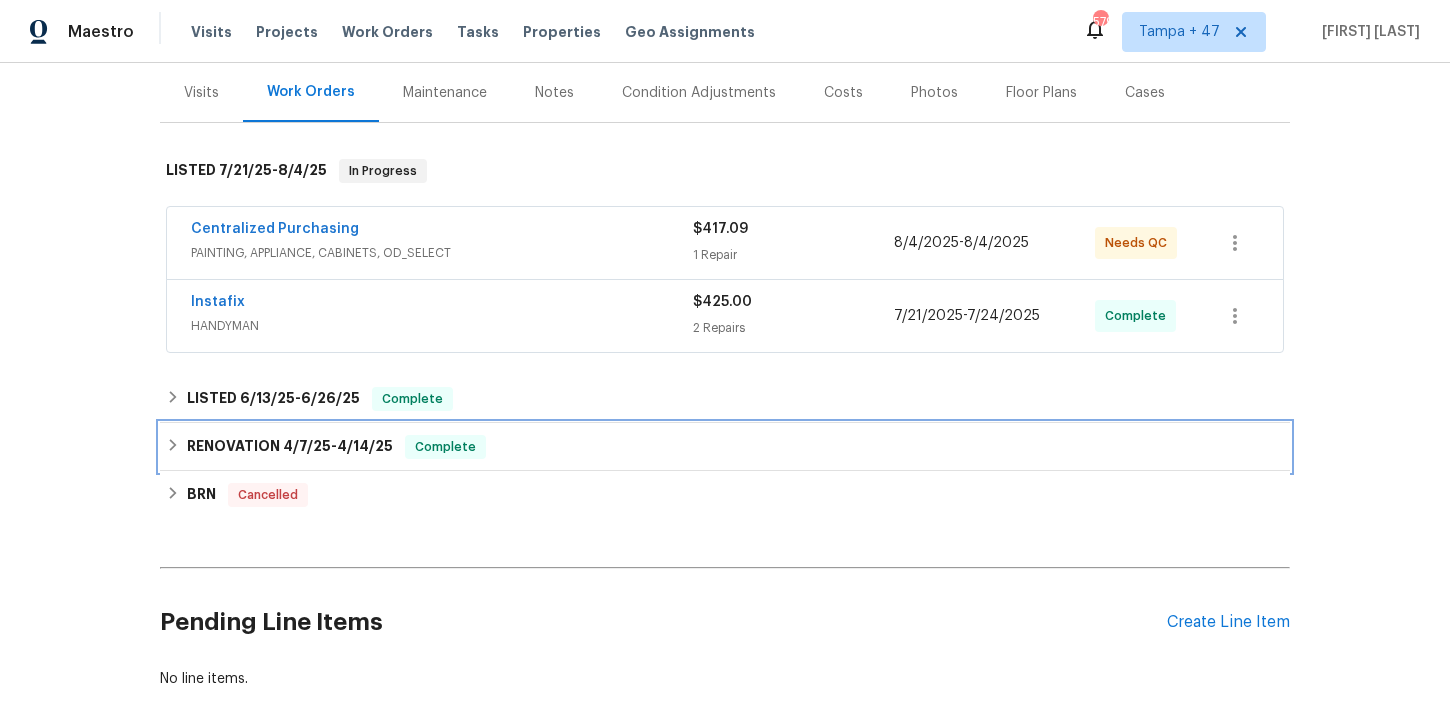 click on "RENOVATION   4/7/25  -  4/14/25 Complete" at bounding box center (725, 447) 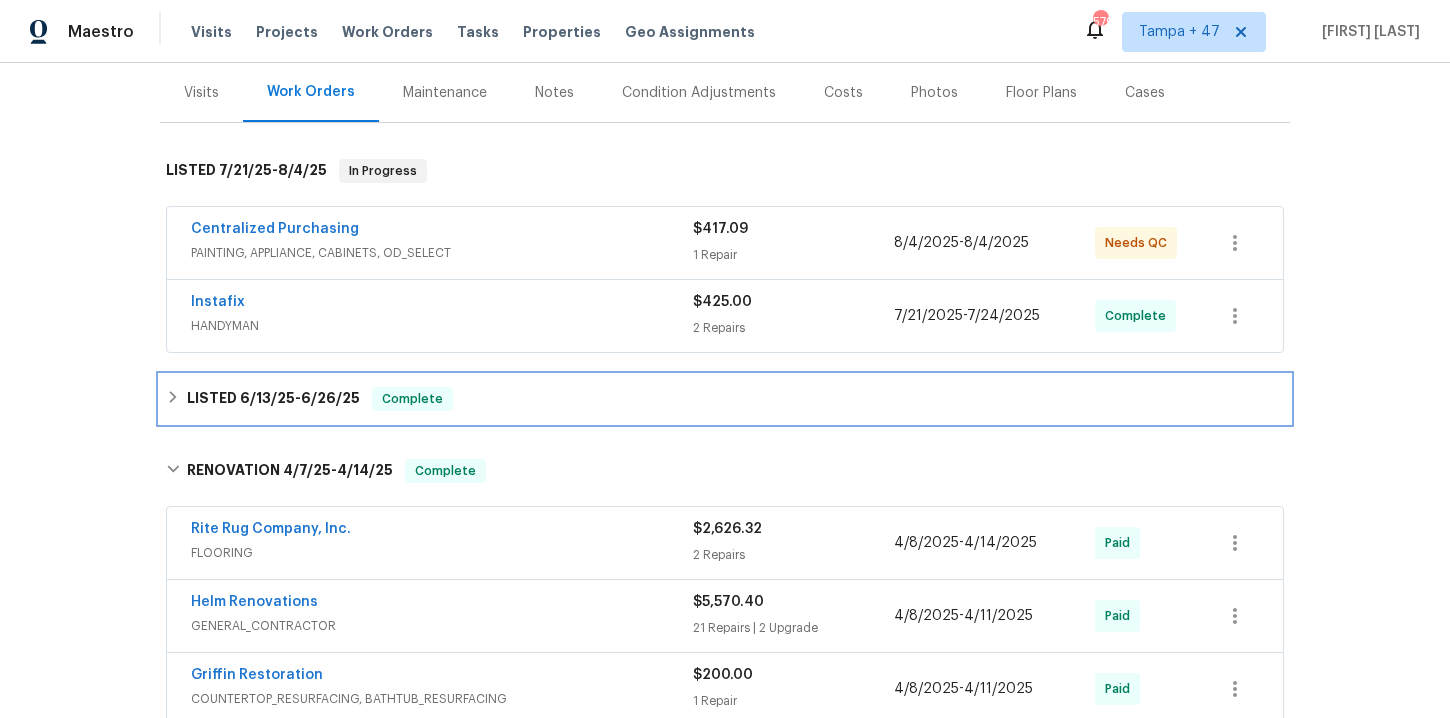 click on "LISTED   6/13/25  -  6/26/25 Complete" at bounding box center (725, 399) 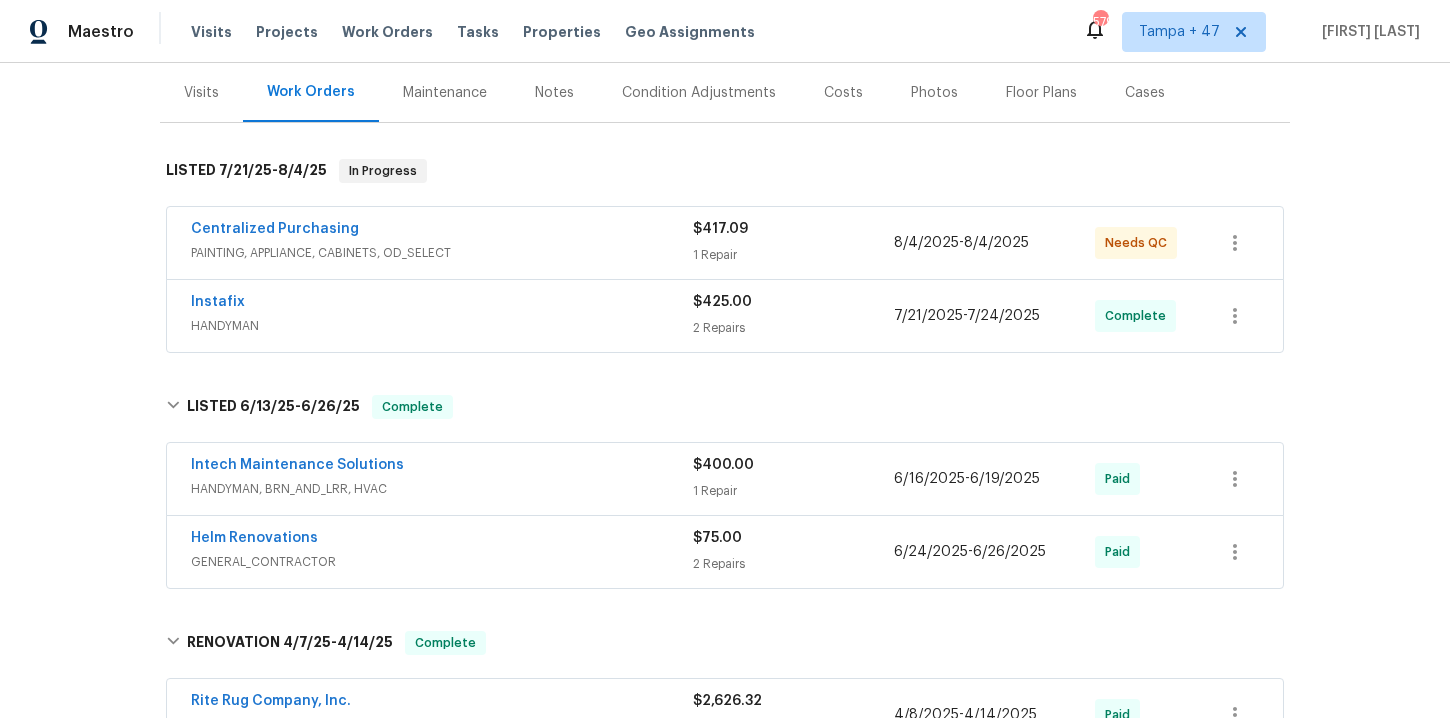 click on "Helm Renovations" at bounding box center [442, 540] 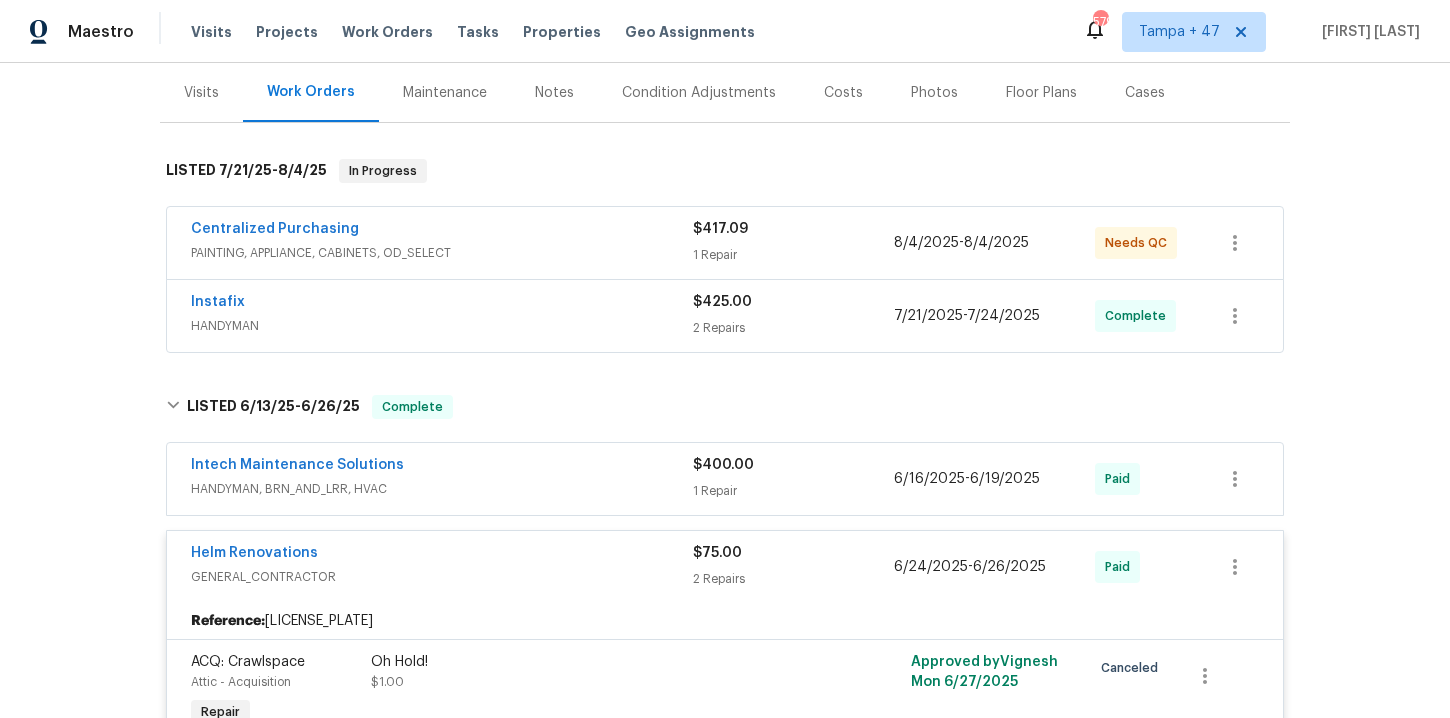 click on "HANDYMAN, BRN_AND_LRR, HVAC" at bounding box center (442, 489) 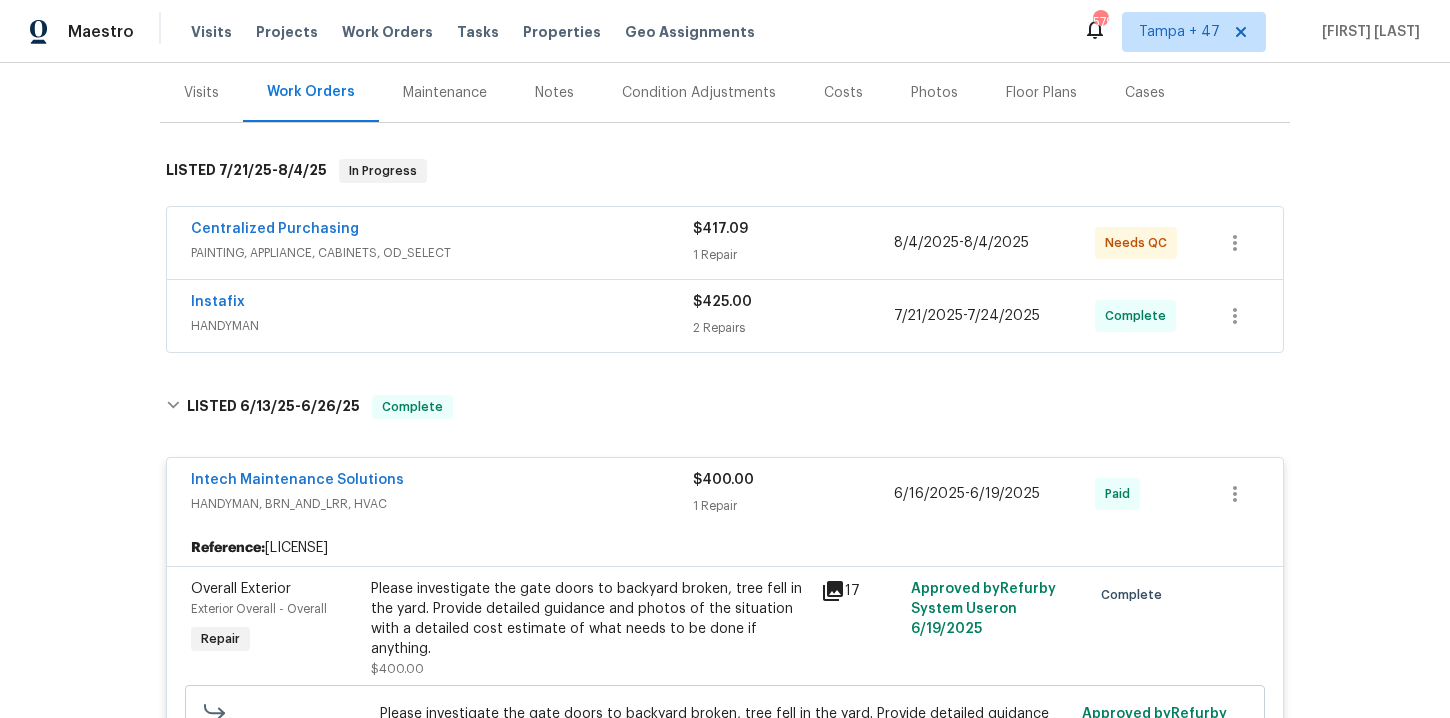 click on "HANDYMAN" at bounding box center [442, 326] 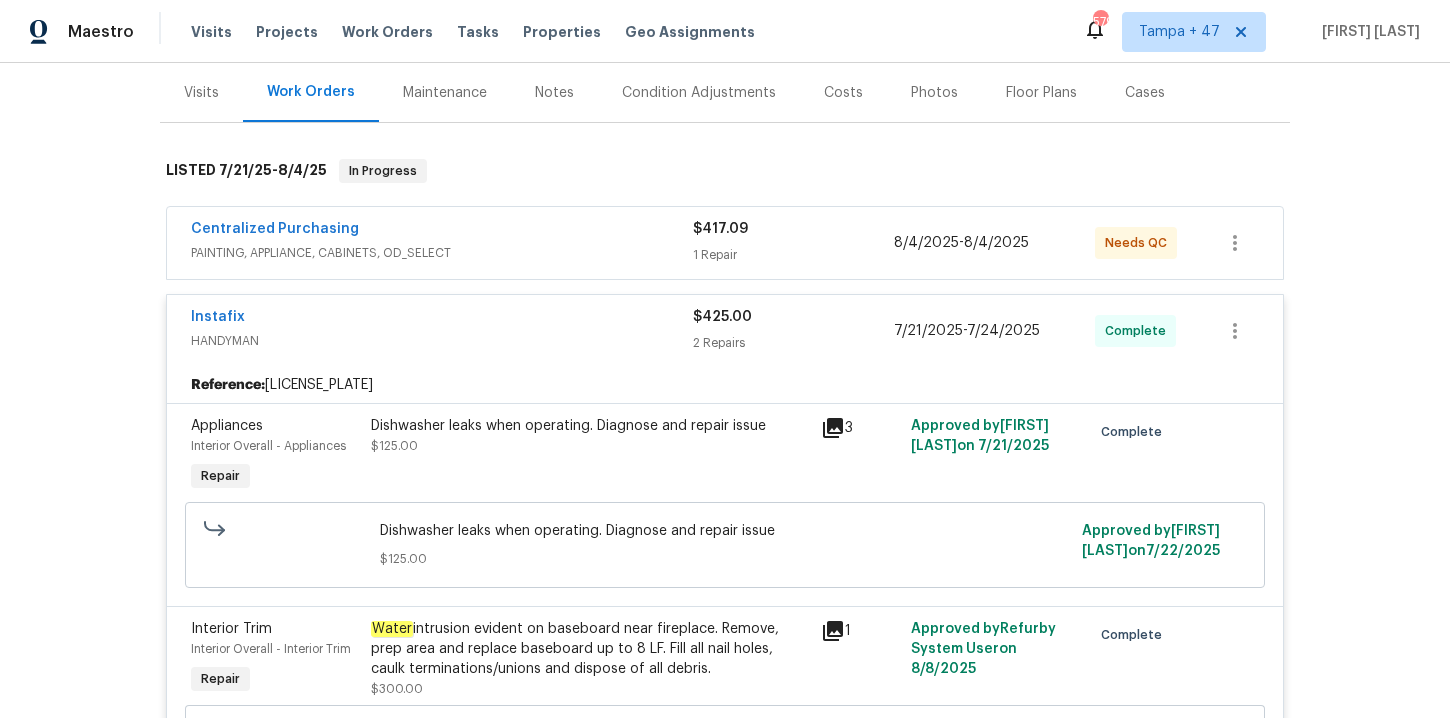 click on "Centralized Purchasing" at bounding box center (442, 231) 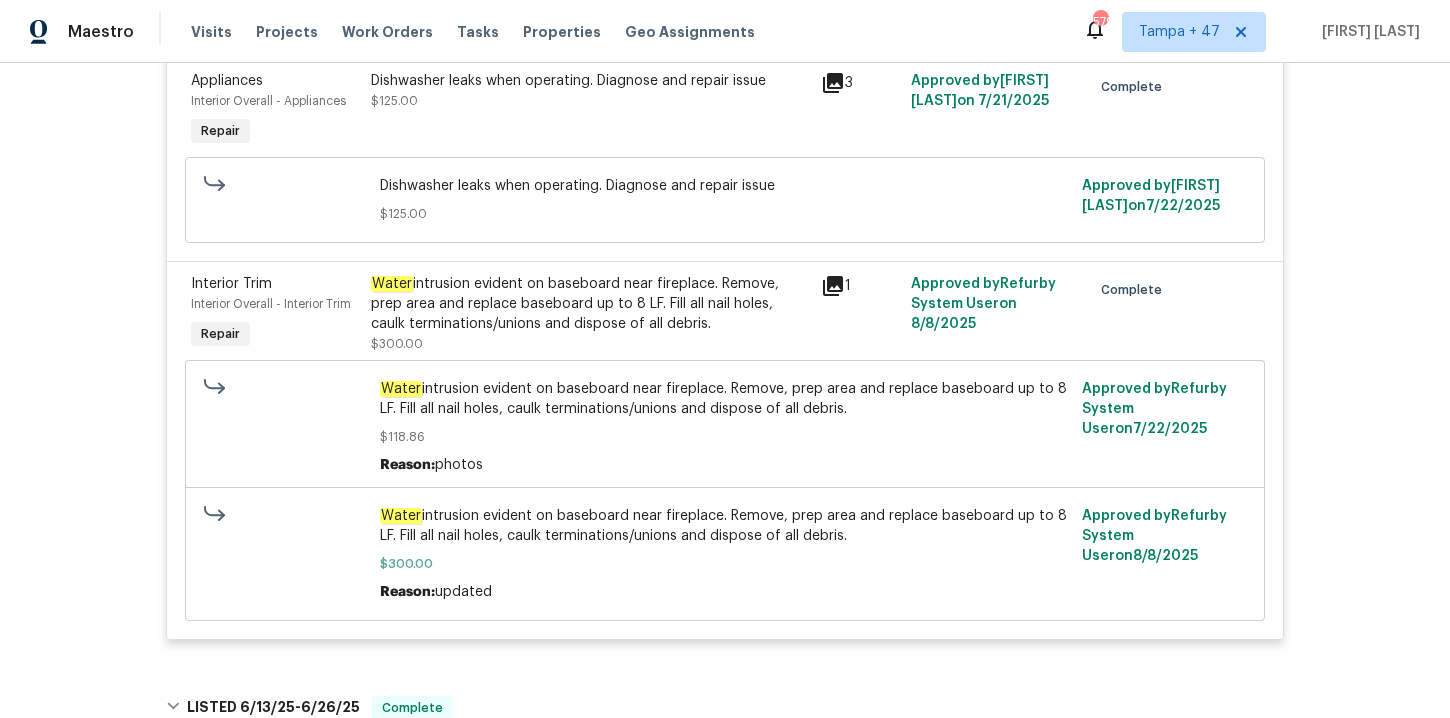scroll, scrollTop: 767, scrollLeft: 0, axis: vertical 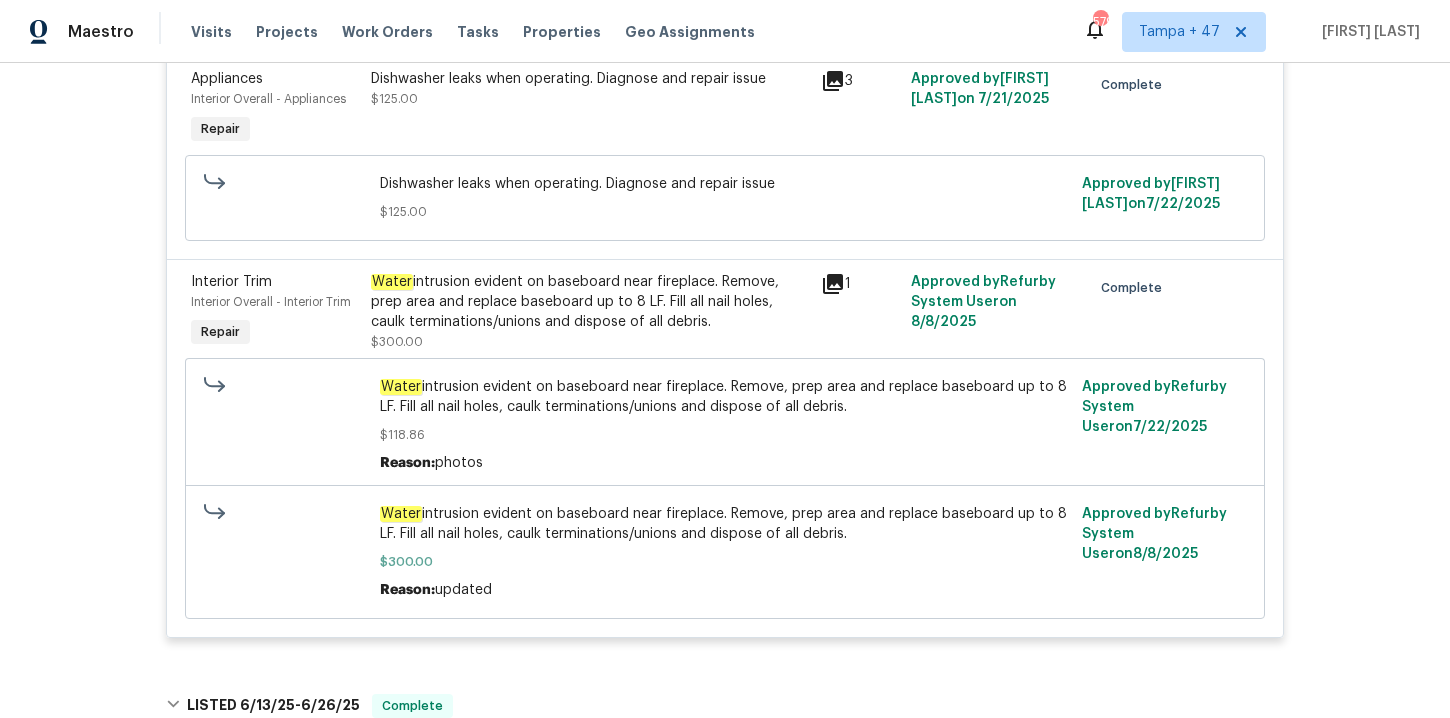 click on "Water  intrusion evident on baseboard near fireplace. Remove, prep area and replace baseboard up to 8 LF. Fill all nail holes, caulk terminations/unions and dispose of all debris." at bounding box center [590, 302] 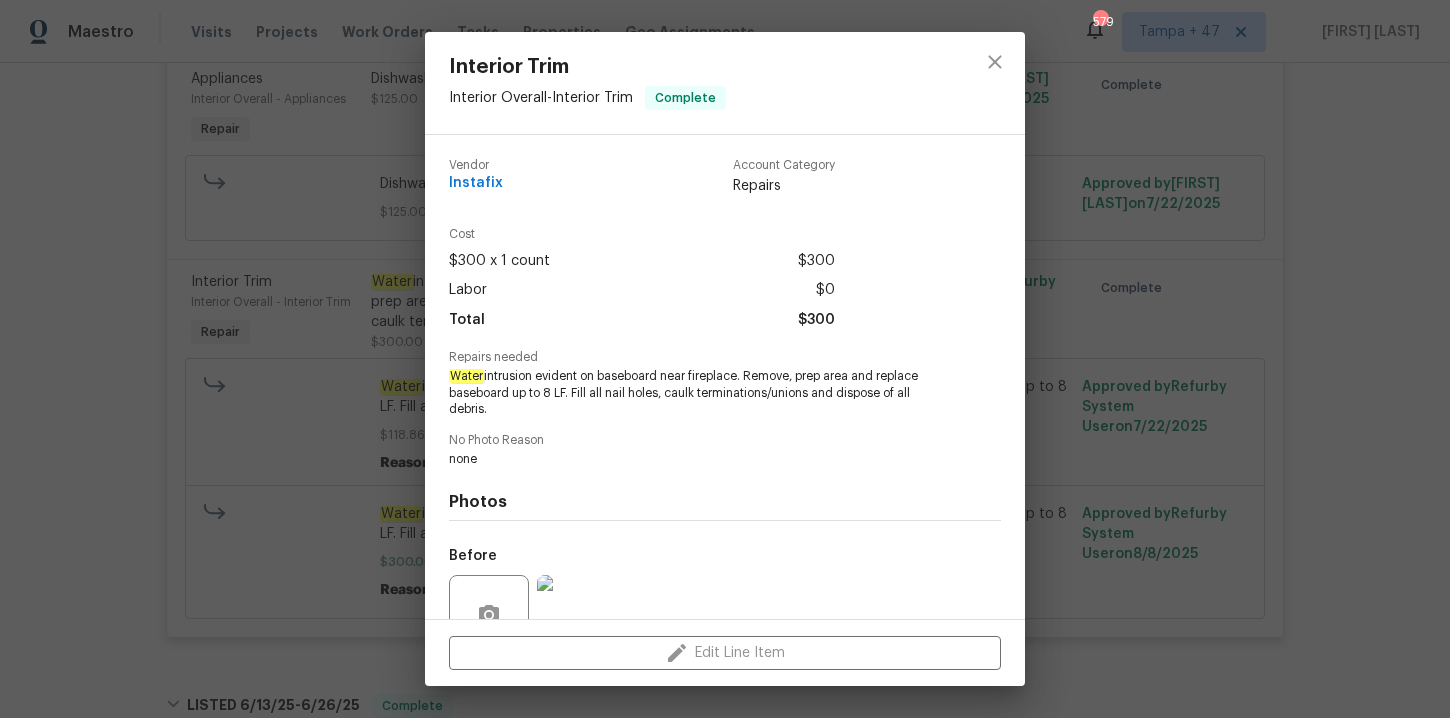 scroll, scrollTop: 186, scrollLeft: 0, axis: vertical 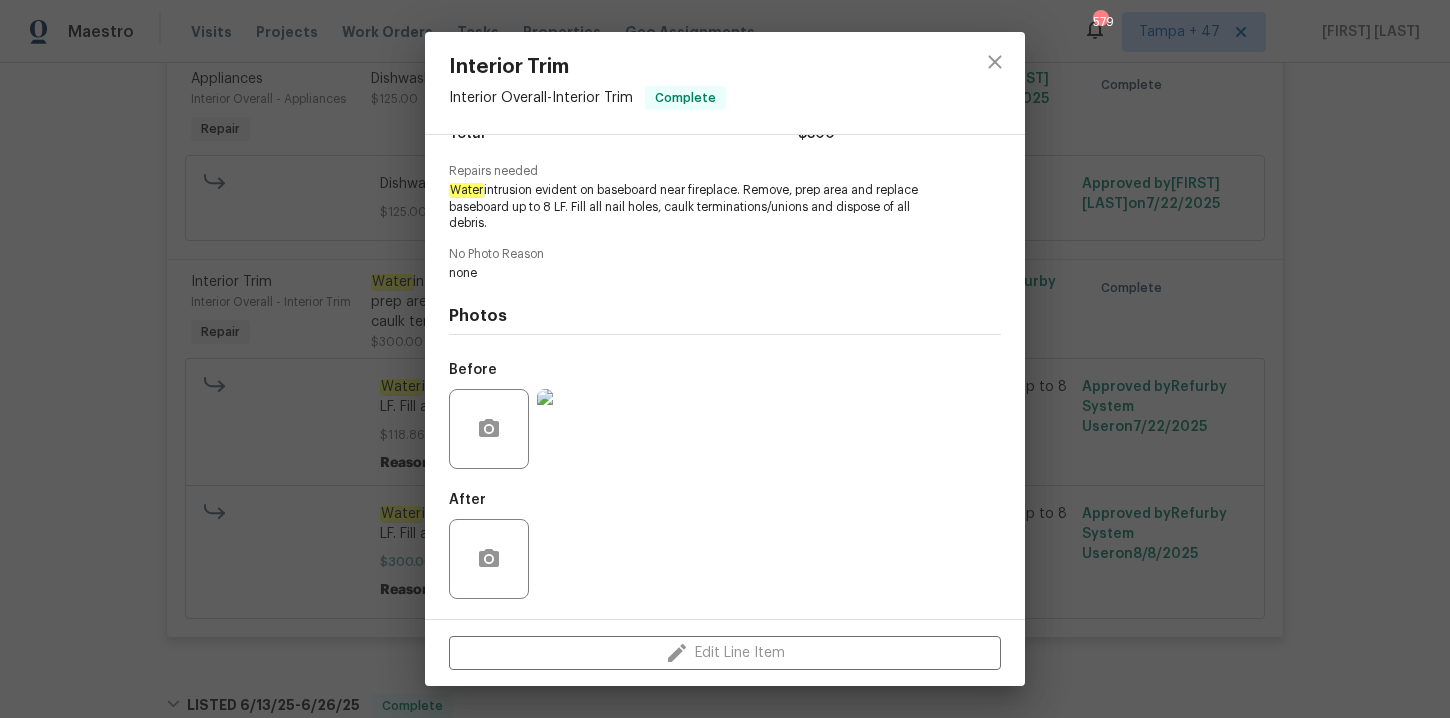 click on "Interior Trim Interior Overall  -  Interior Trim Complete Vendor Instafix Account Category Repairs Cost $300 x 1 count $300 Labor $0 Total $300 Repairs needed Water  intrusion evident on baseboard near fireplace. Remove, prep area and replace baseboard up to 8 LF. Fill all nail holes, caulk terminations/unions and dispose of all debris. No Photo Reason none Photos Before After  Edit Line Item" at bounding box center (725, 359) 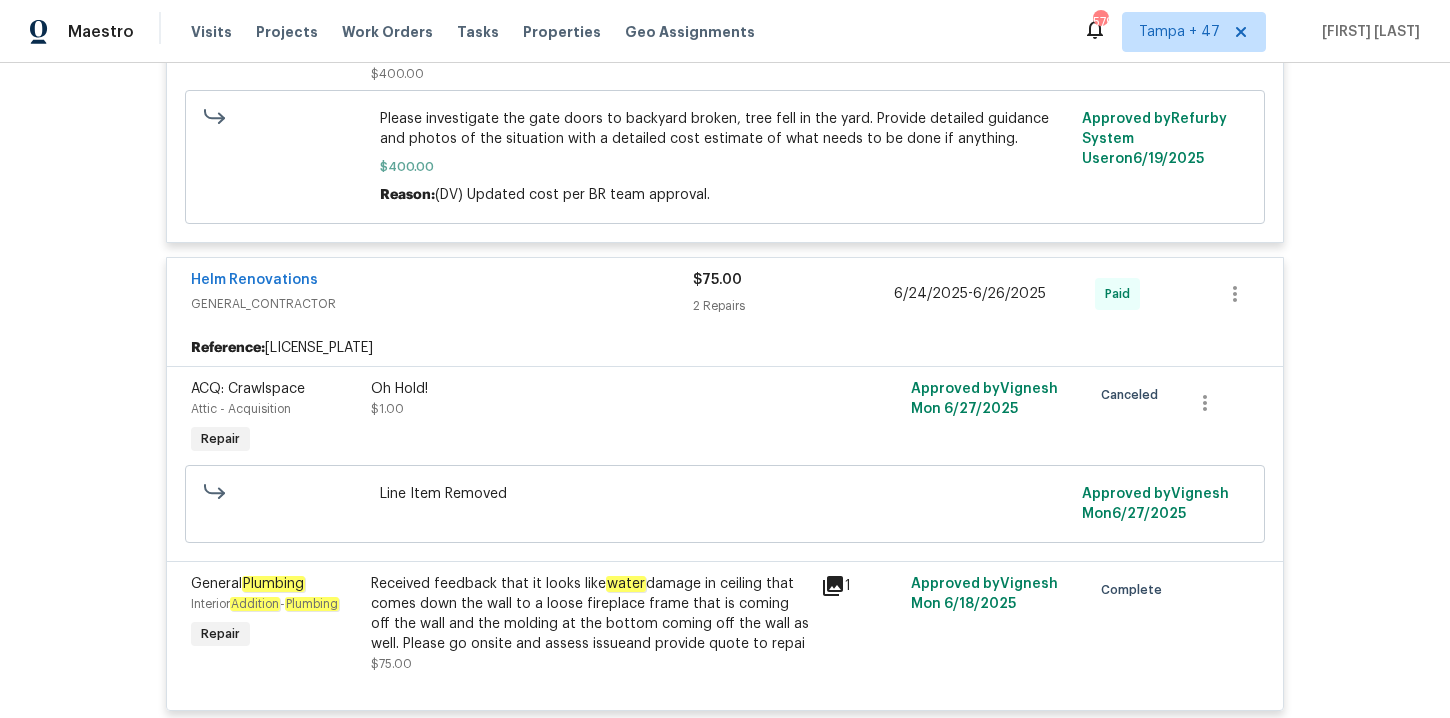 scroll, scrollTop: 1875, scrollLeft: 0, axis: vertical 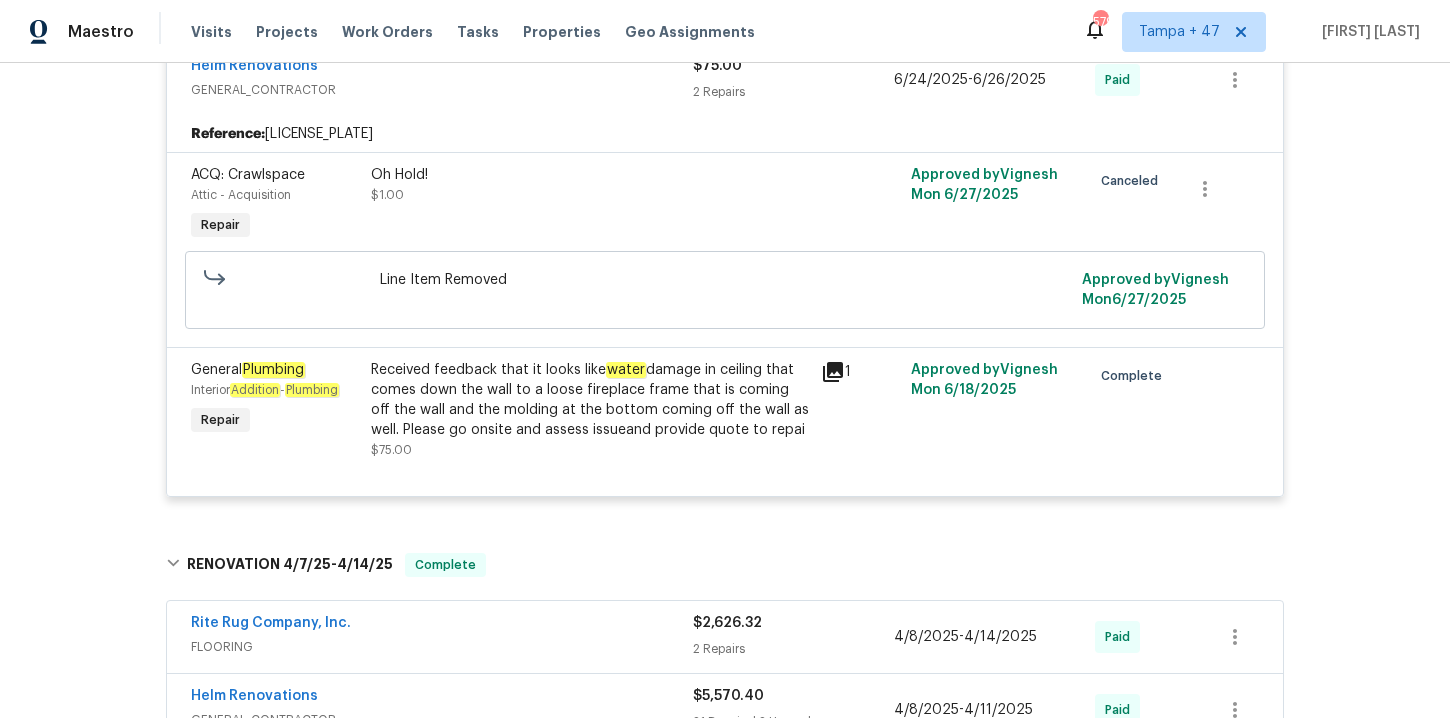 click on "Received feedback that it looks like  water  damage in ceiling that comes down the wall to a loose fireplace frame that is coming off the wall and the molding at the bottom coming off the wall as well. Please go onsite and assess issueand provide quote to repai" at bounding box center (590, 400) 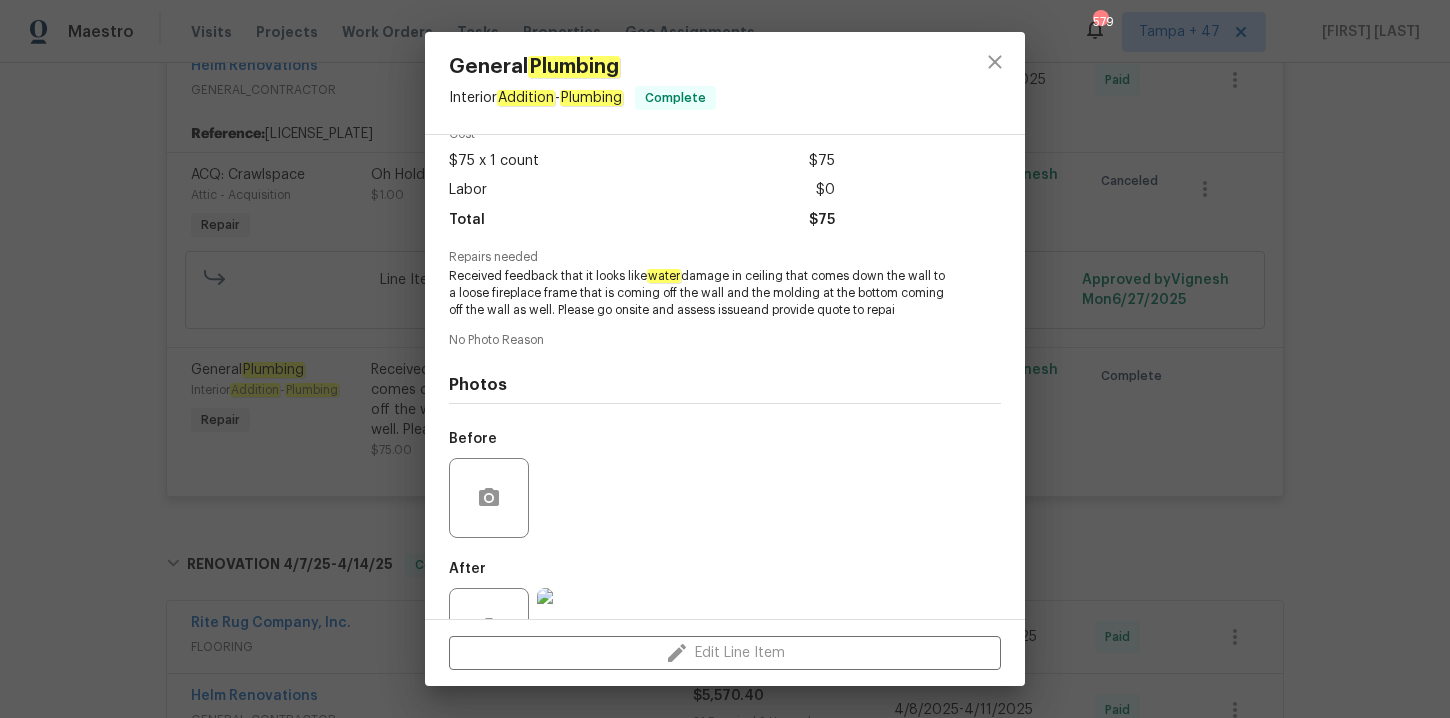 scroll, scrollTop: 169, scrollLeft: 0, axis: vertical 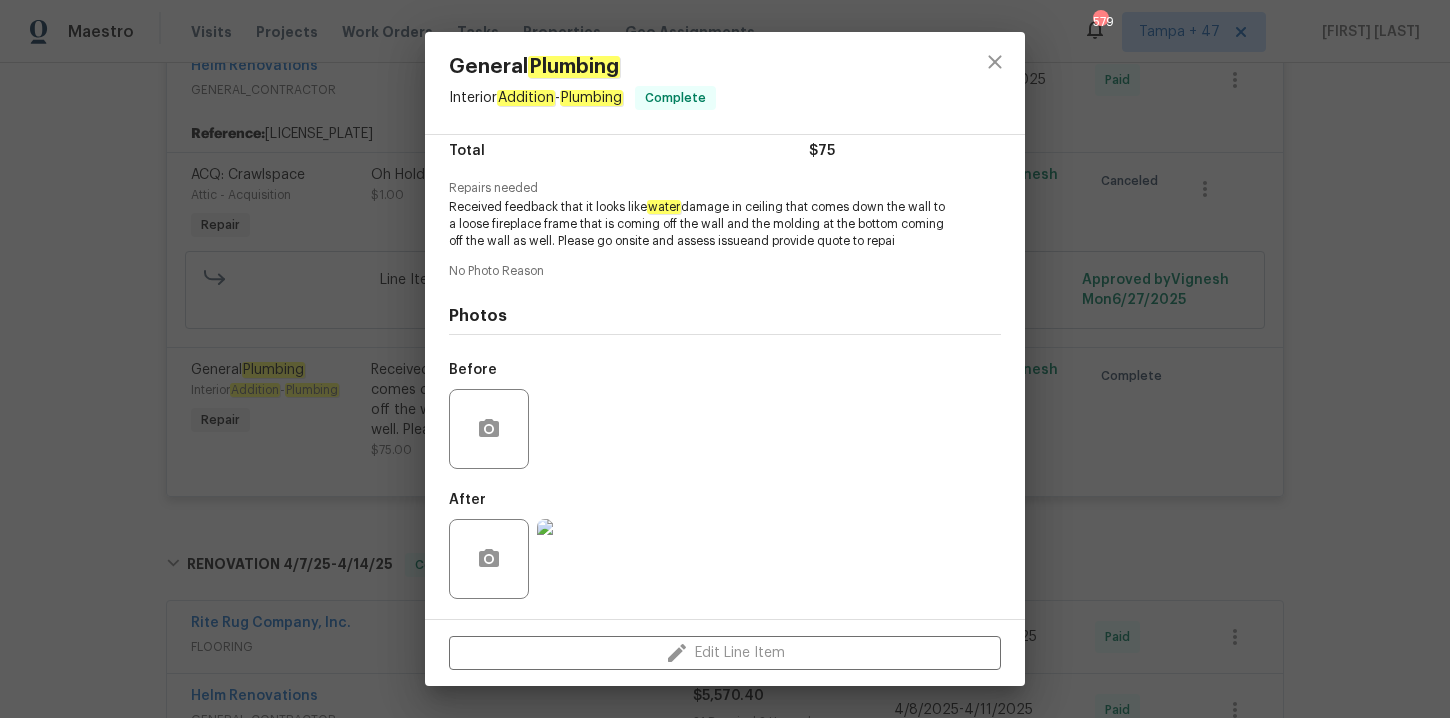 click on "General  Plumbing Interior  Addition  -  Plumbing Complete Vendor Helm Renovations Account Category Repairs Cost $75 x 1 count $75 Labor $0 Total $75 Repairs needed Received feedback that it looks like  water  damage in ceiling that comes down the wall to a loose fireplace frame that is coming off the wall and the molding at the bottom coming off the wall as well. Please go onsite and assess issueand provide quote to repai No Photo Reason   Photos Before After  Edit Line Item" at bounding box center (725, 359) 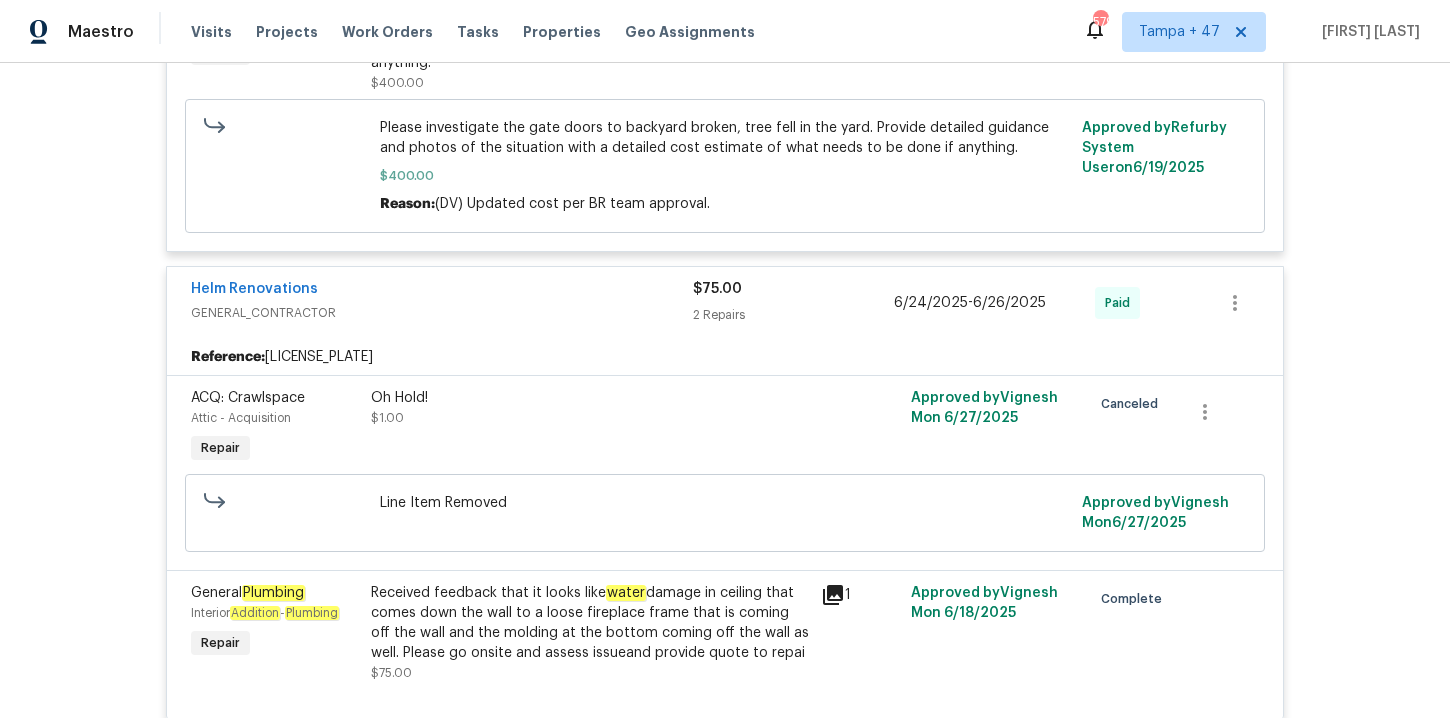 scroll, scrollTop: 1651, scrollLeft: 0, axis: vertical 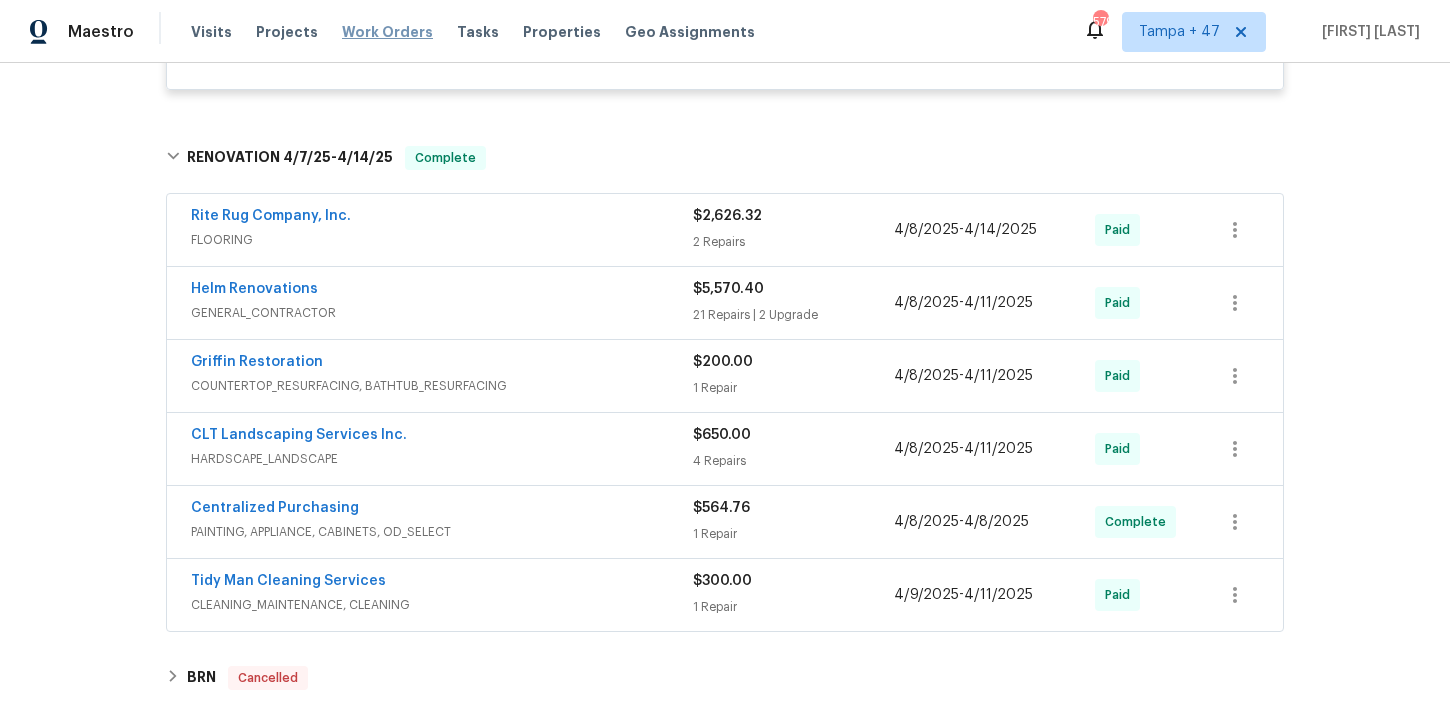 click on "Work Orders" at bounding box center (387, 32) 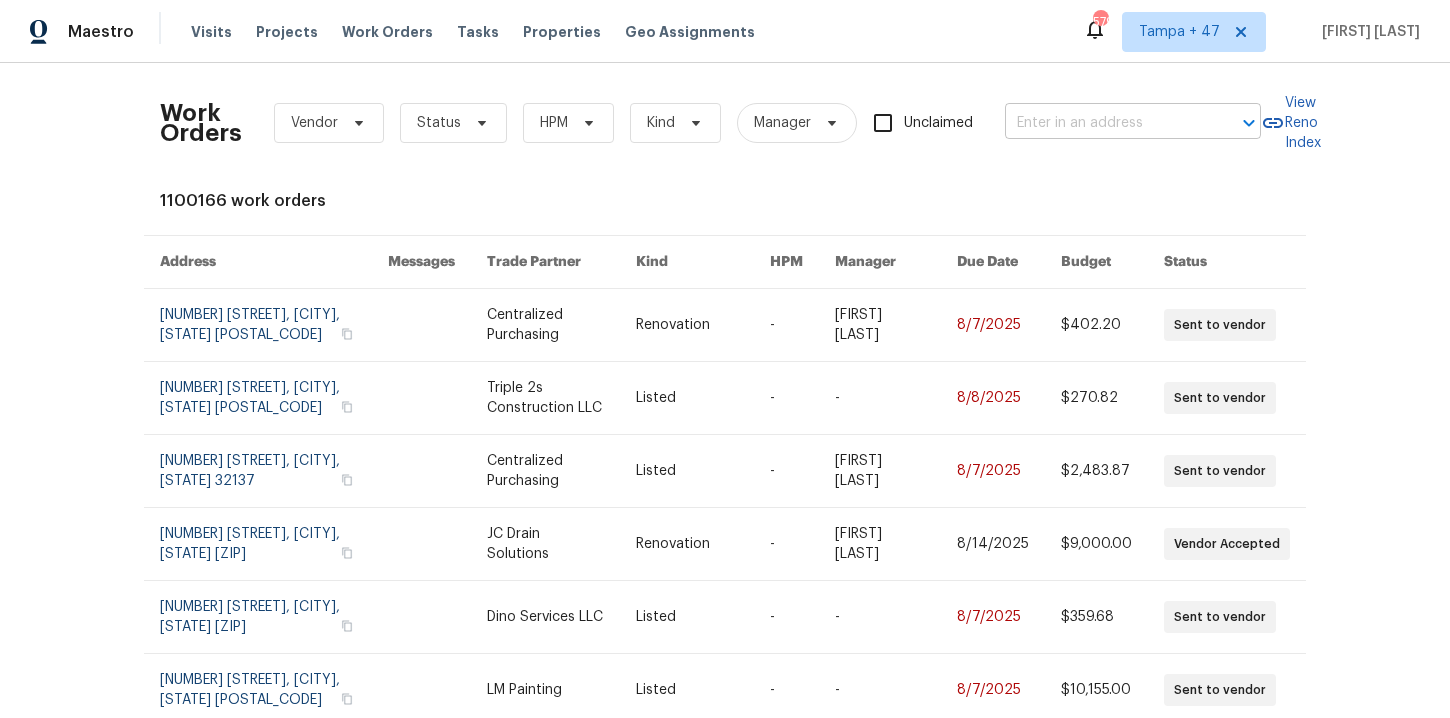 click at bounding box center (1105, 123) 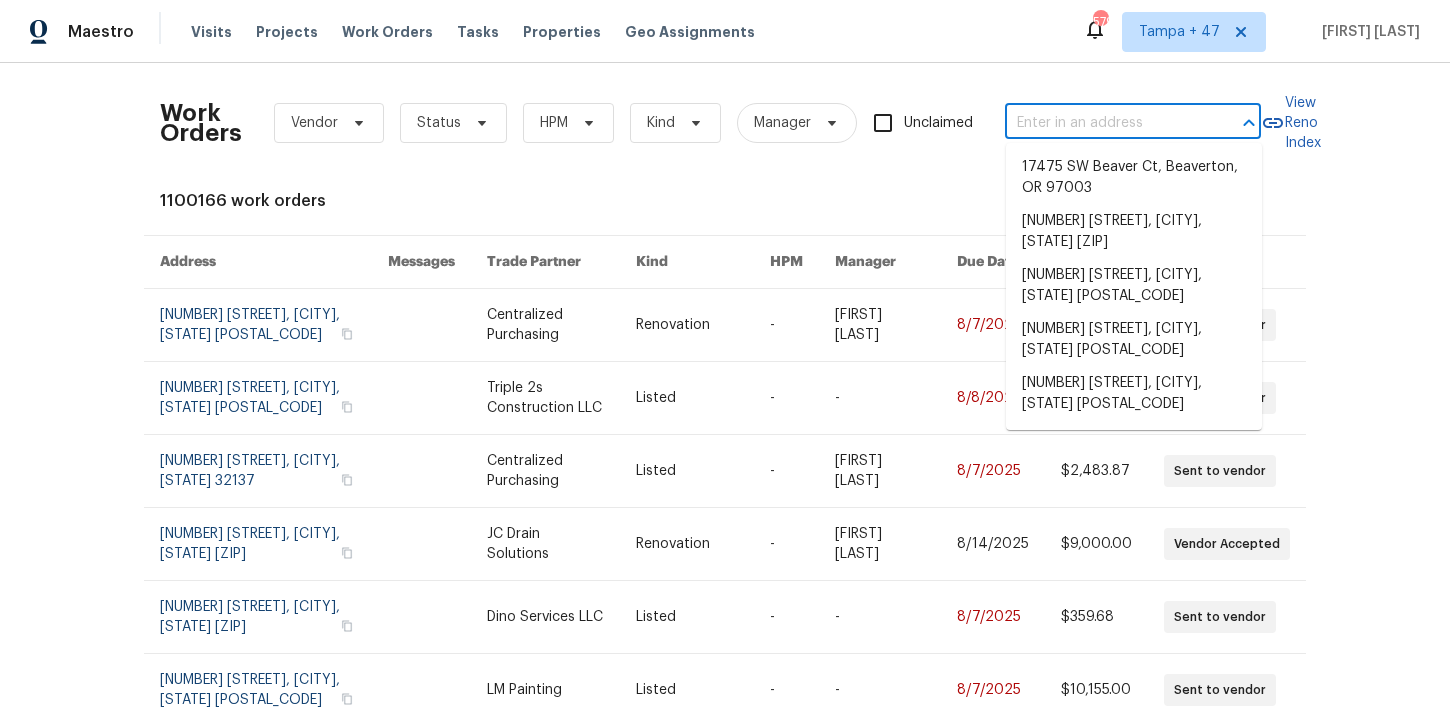 paste on "7271 Shellburne Dr Raleigh, NC 27612" 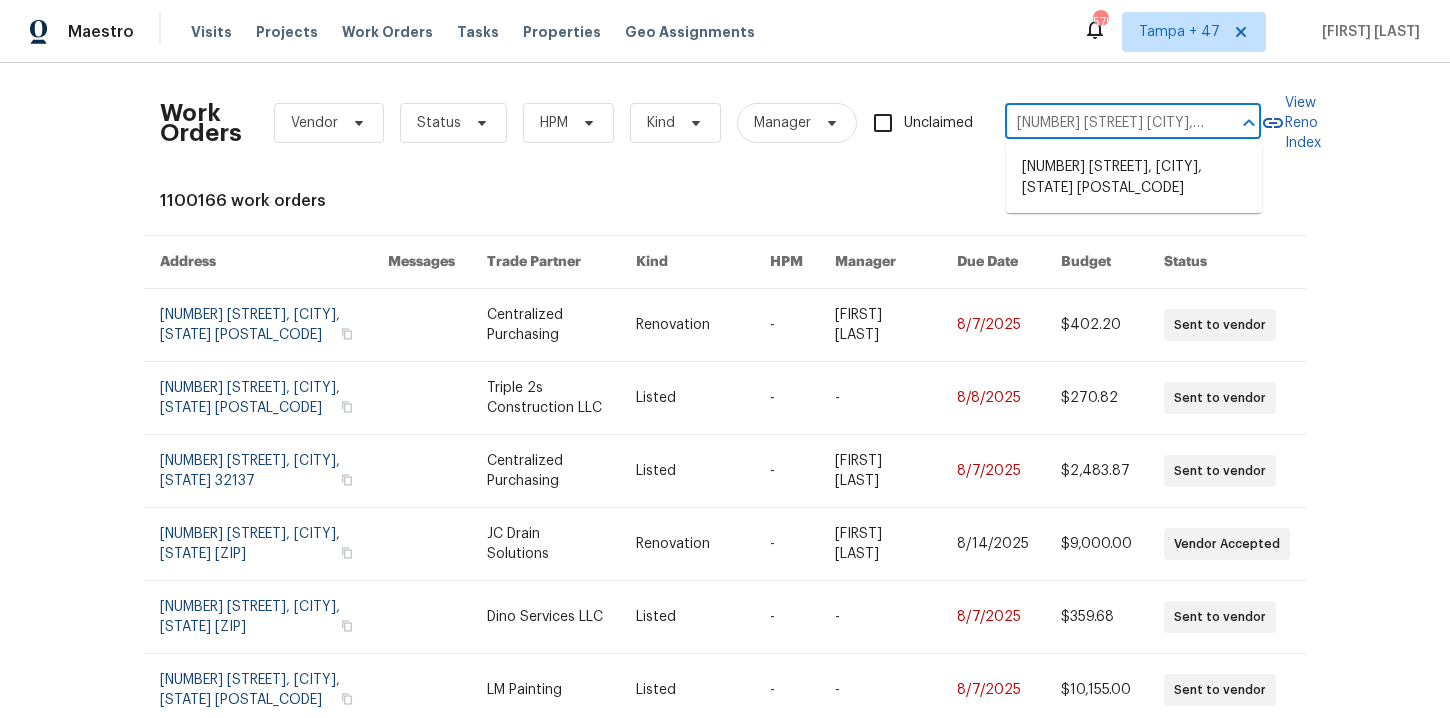 scroll, scrollTop: 0, scrollLeft: 54, axis: horizontal 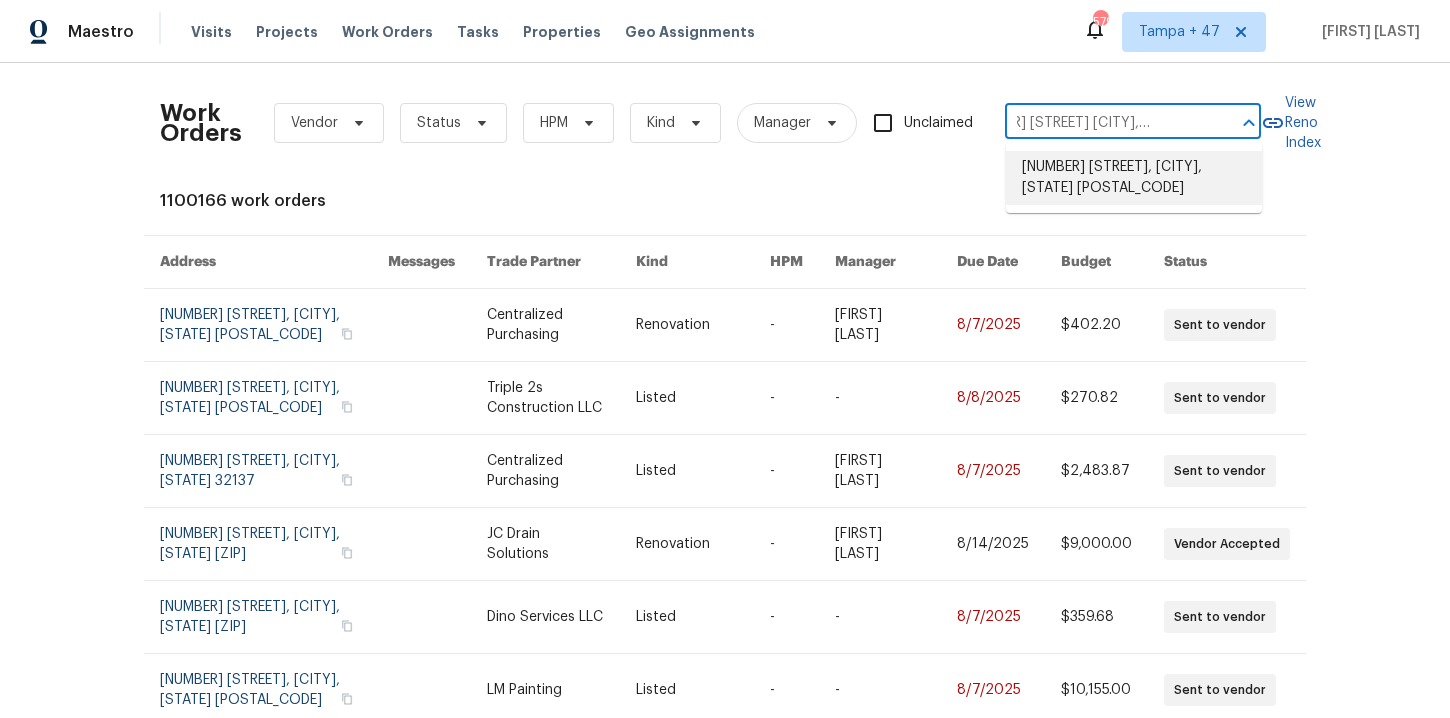 click on "7271 Shellburne Dr, Raleigh, NC 27612" at bounding box center [1134, 178] 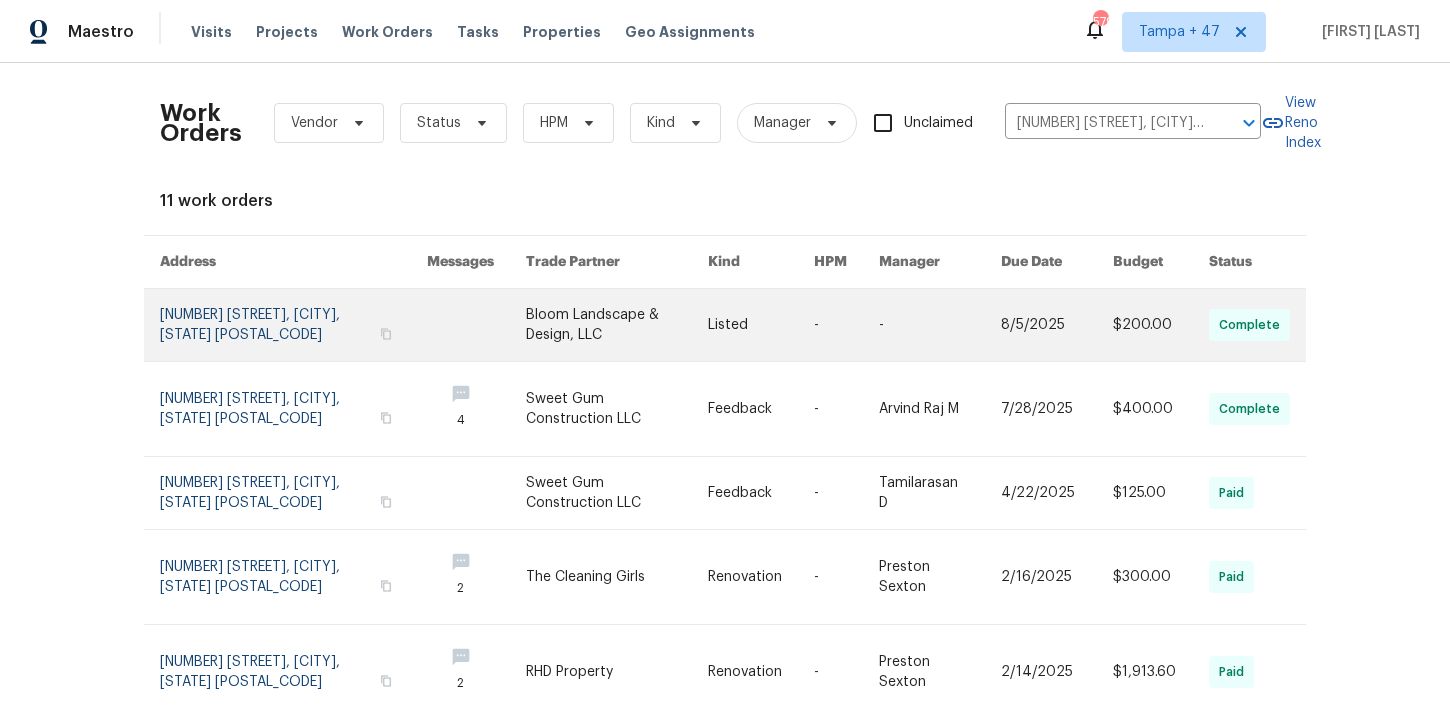 click at bounding box center (293, 325) 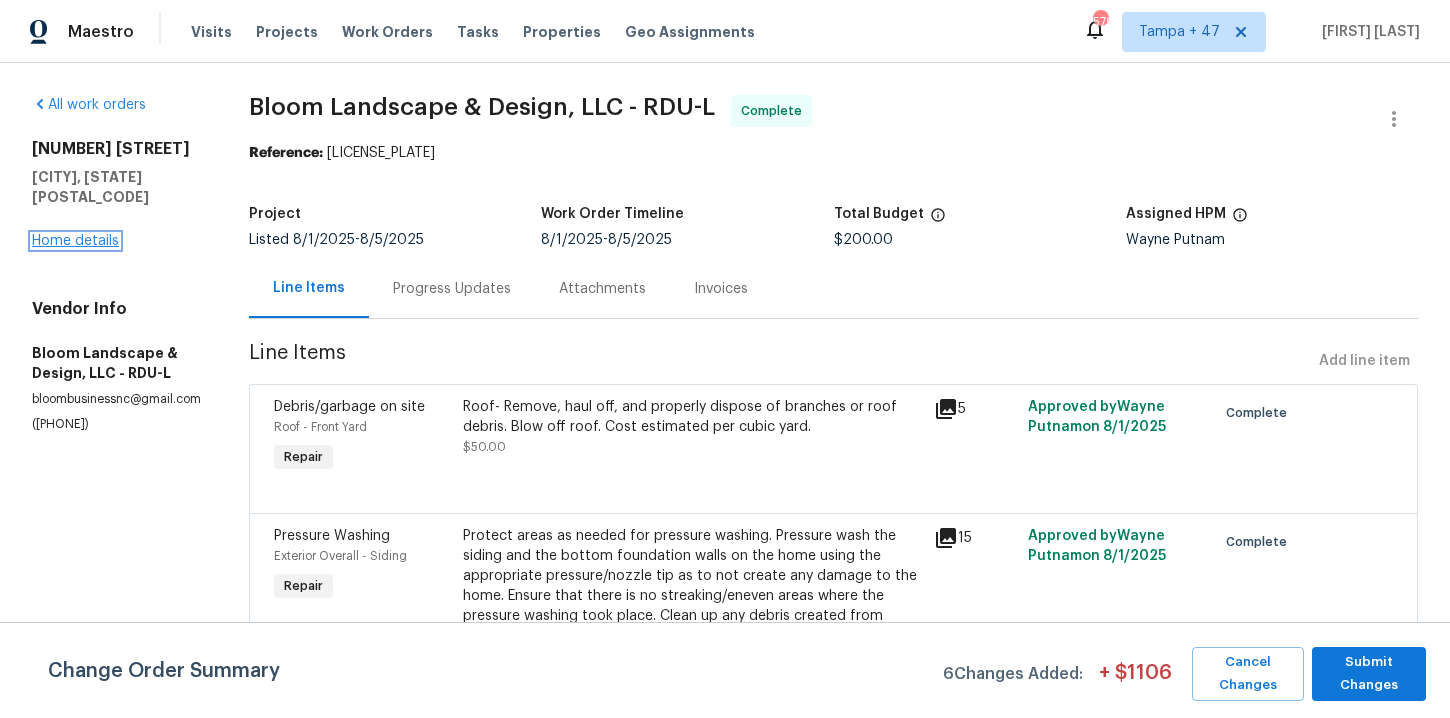 click on "Home details" at bounding box center [75, 241] 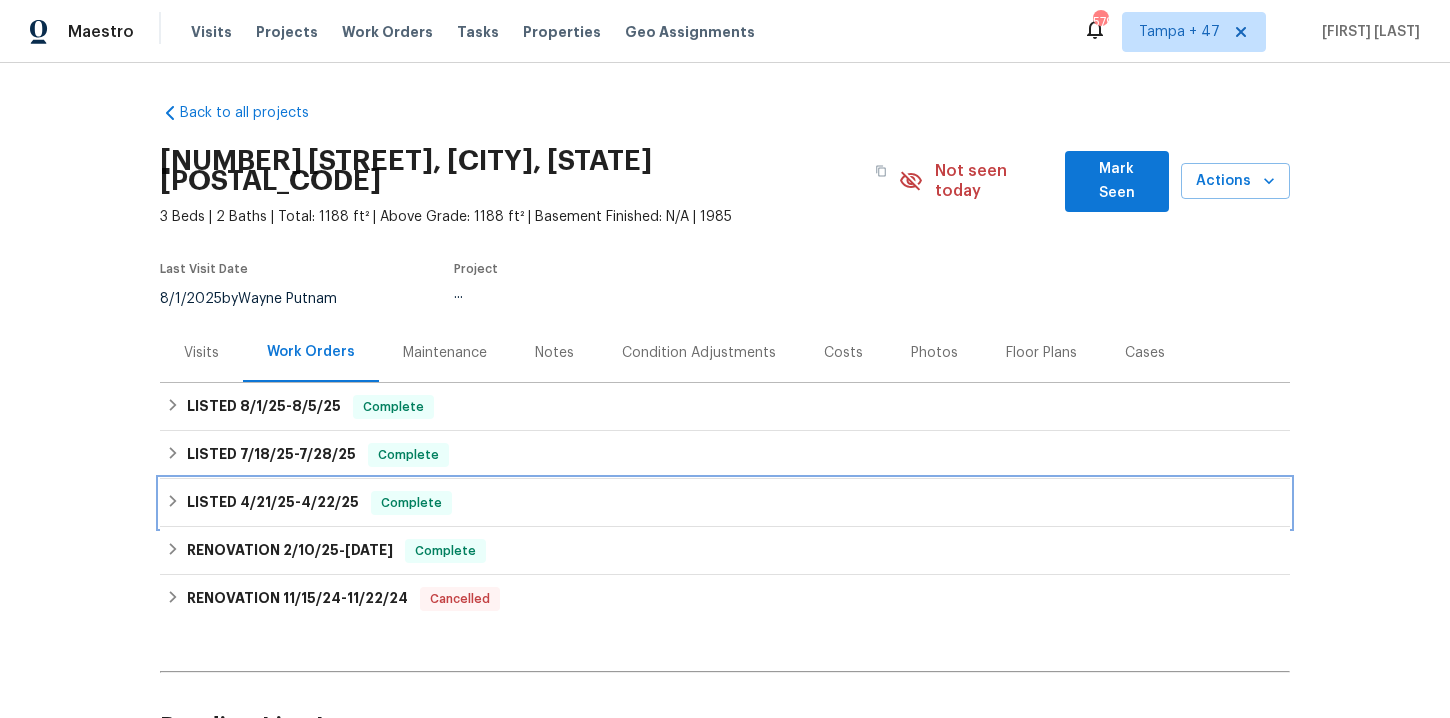 click on "LISTED   4/21/25  -  4/22/25 Complete" at bounding box center [725, 503] 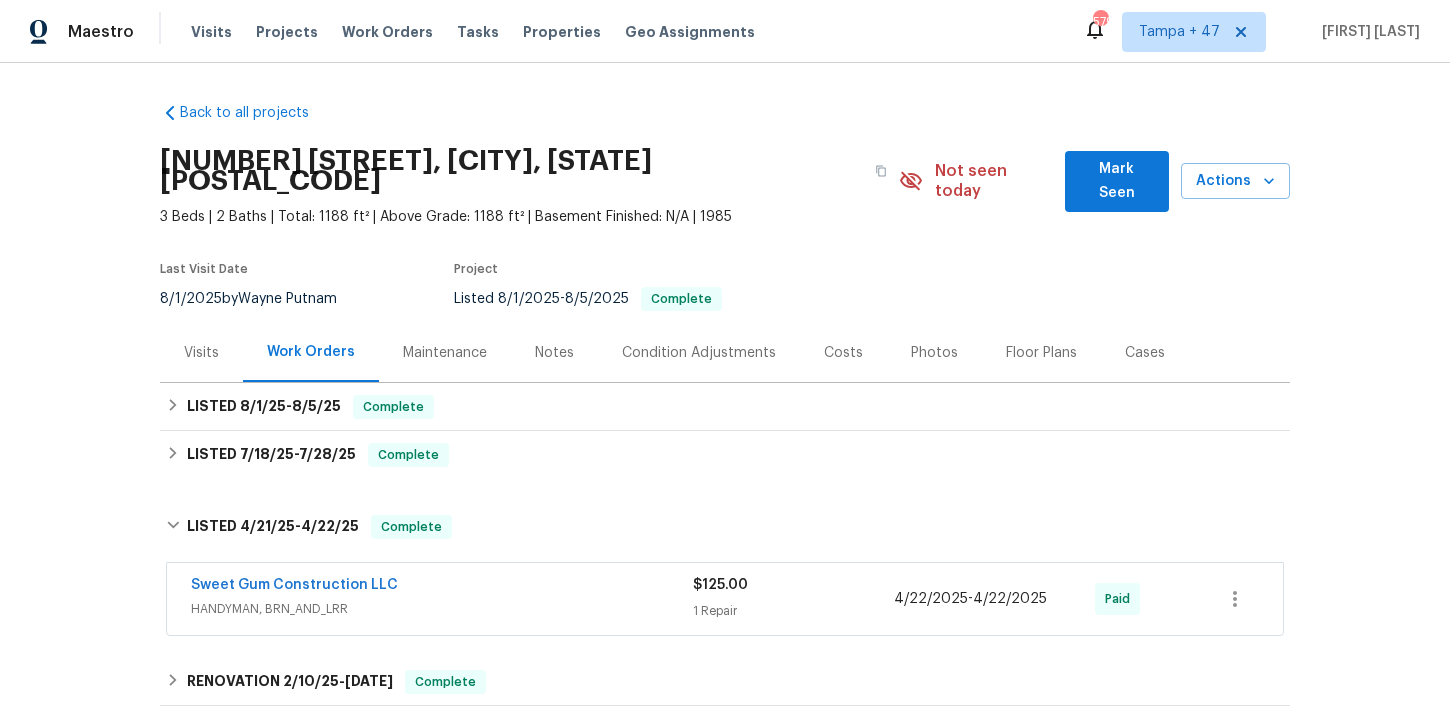 click on "Sweet Gum Construction LLC" at bounding box center (442, 587) 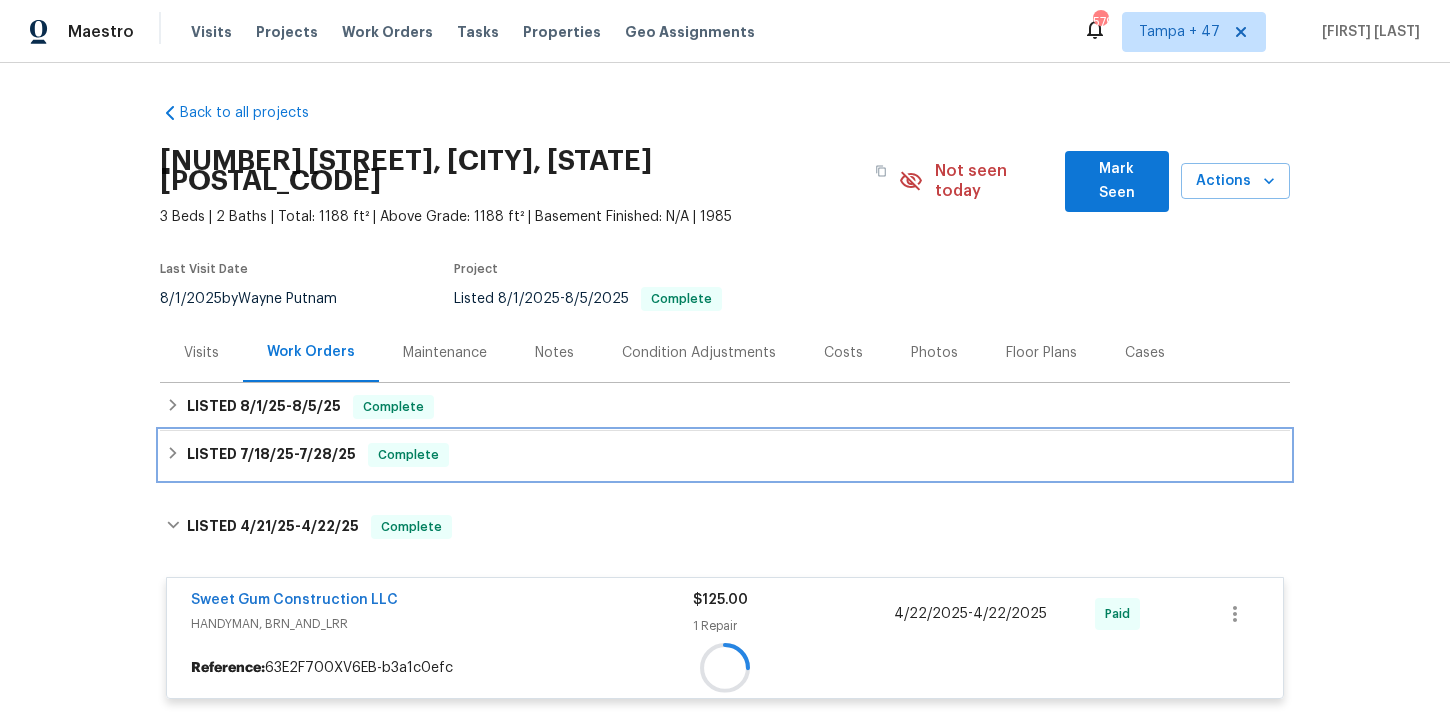 click on "LISTED   7/18/25  -  7/28/25 Complete" at bounding box center [725, 455] 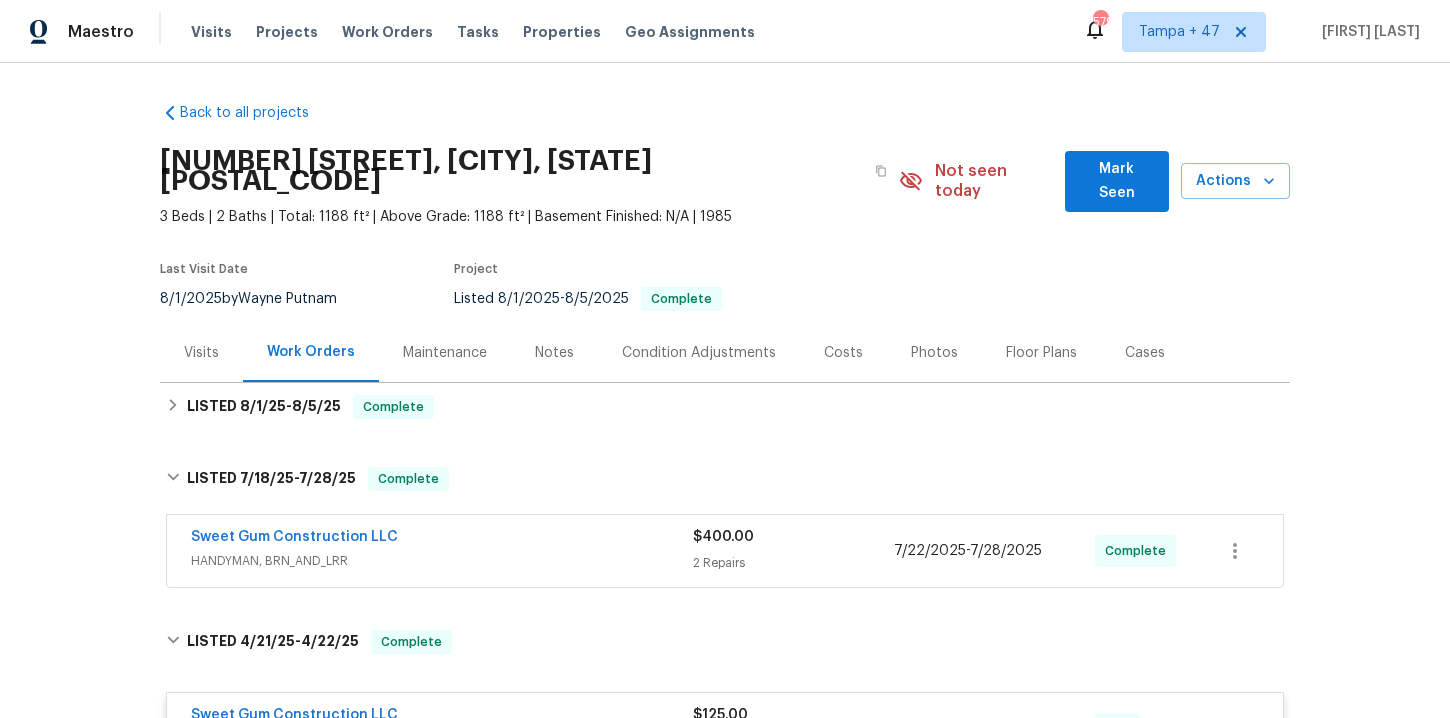 click on "Sweet Gum Construction LLC" at bounding box center [442, 539] 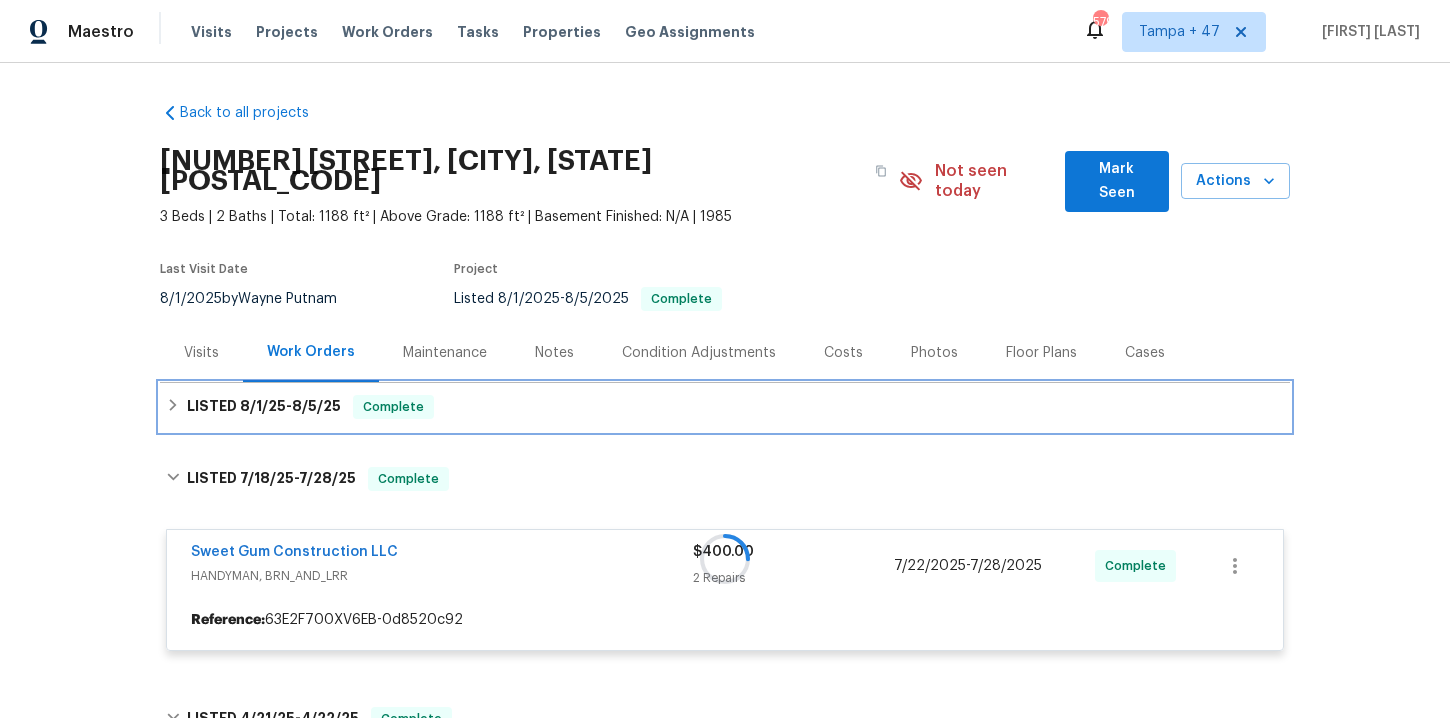 click on "LISTED   8/1/25  -  8/5/25 Complete" at bounding box center (725, 407) 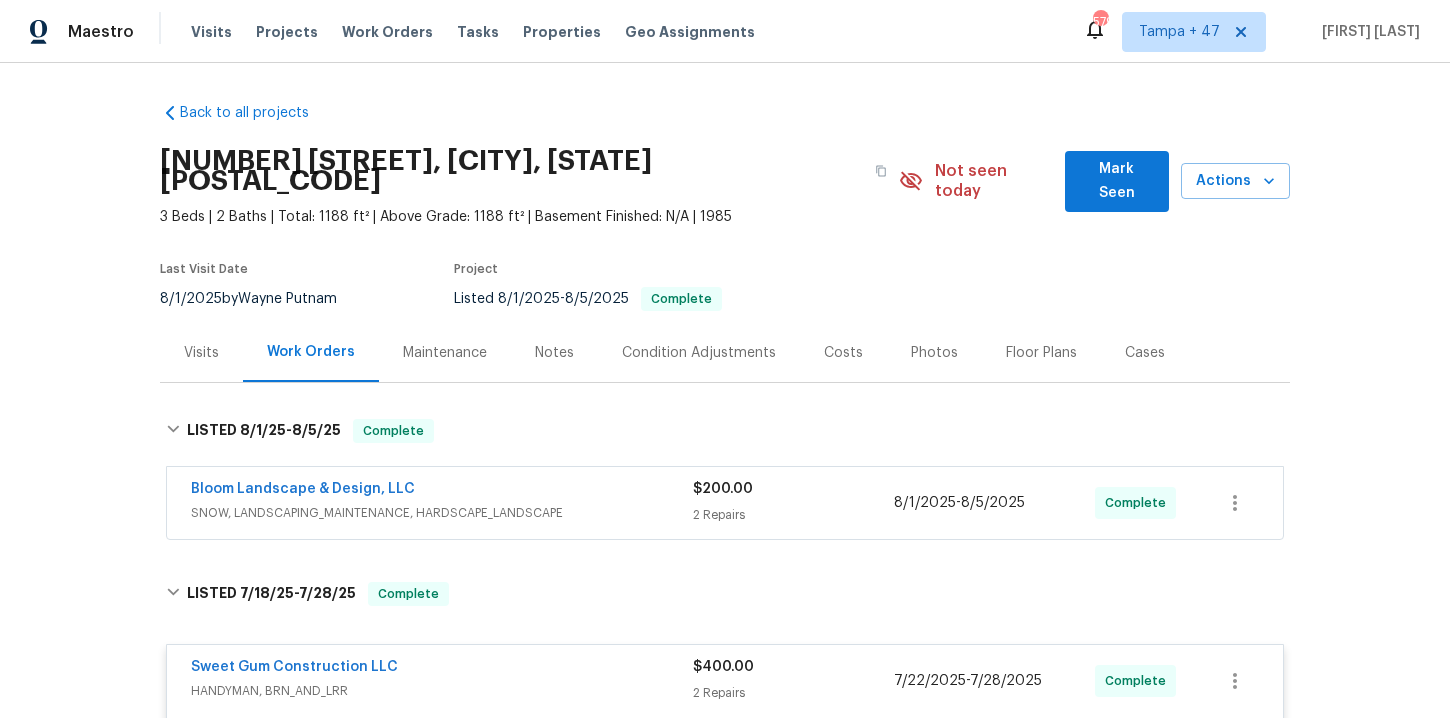 click on "SNOW, LANDSCAPING_MAINTENANCE, HARDSCAPE_LANDSCAPE" at bounding box center [442, 513] 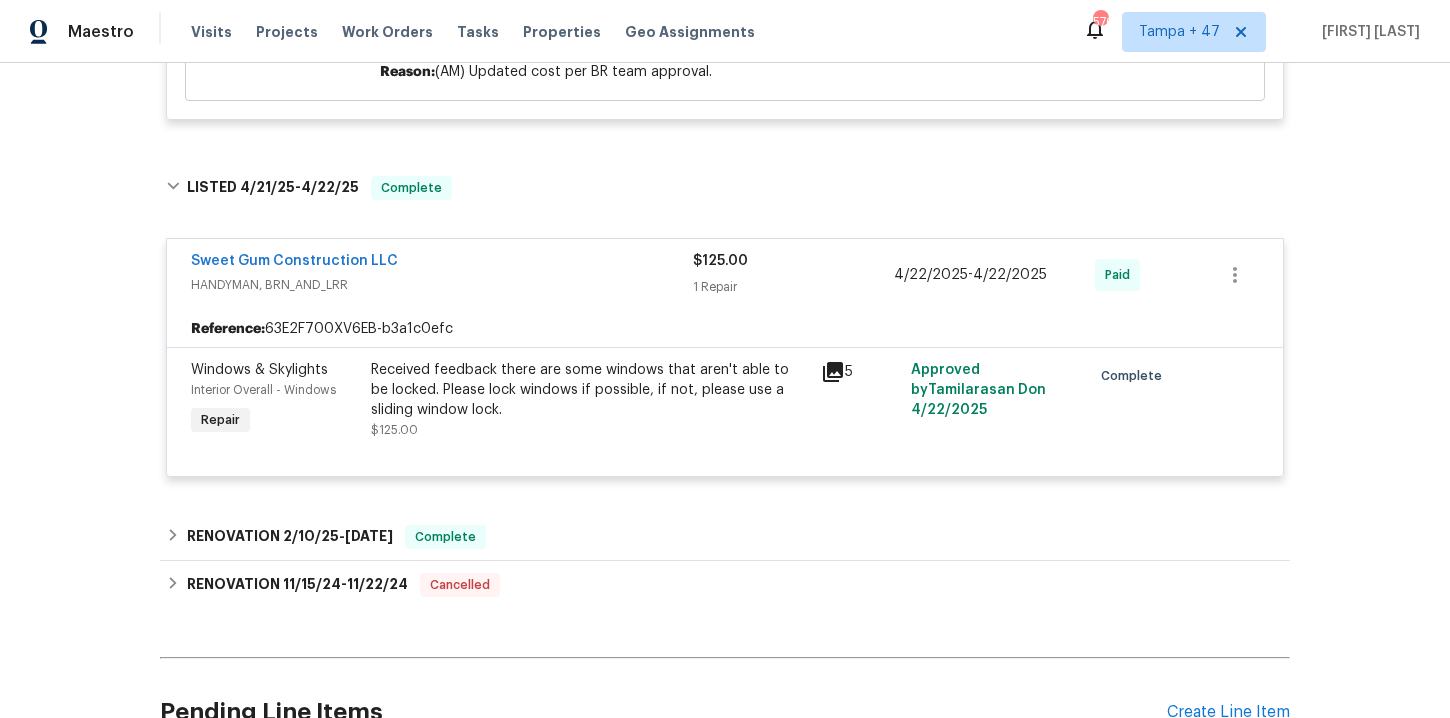 scroll, scrollTop: 1552, scrollLeft: 0, axis: vertical 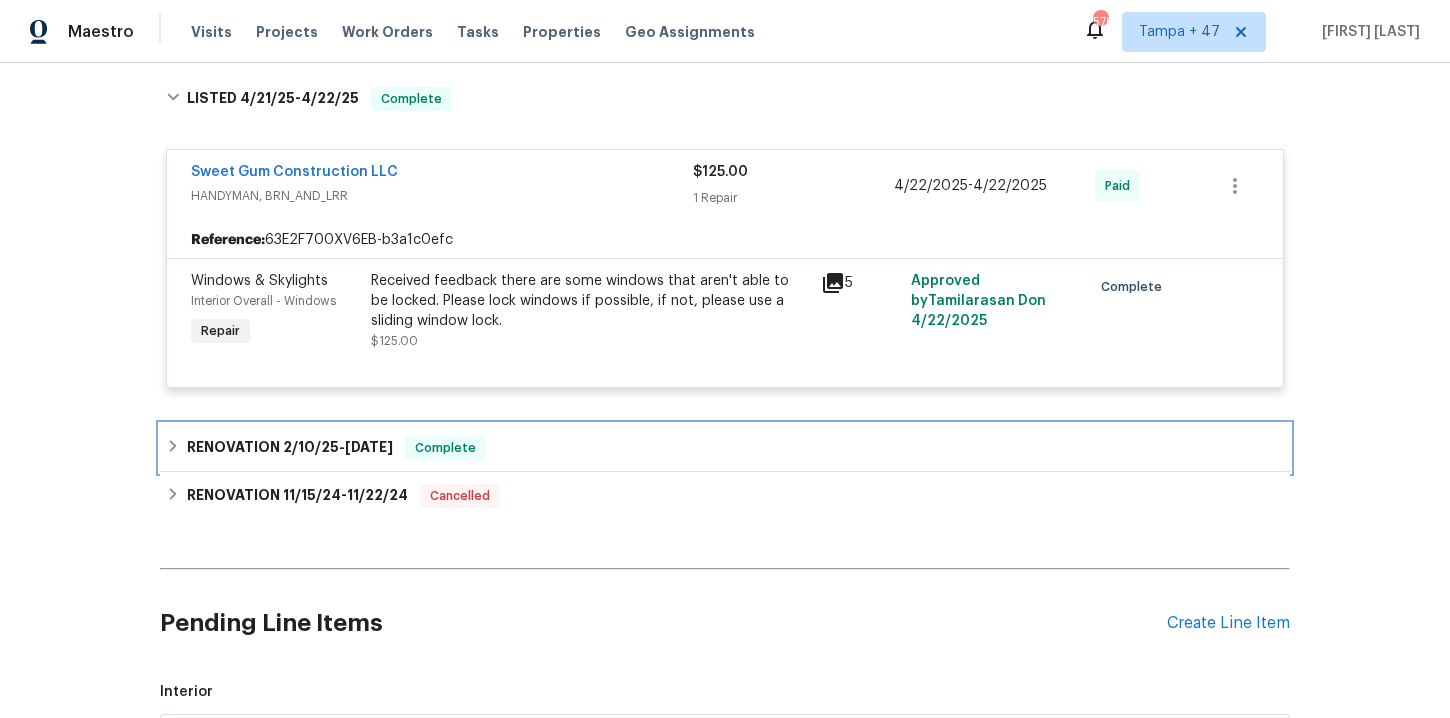 click on "RENOVATION   2/10/25  -  2/16/25 Complete" at bounding box center [725, 448] 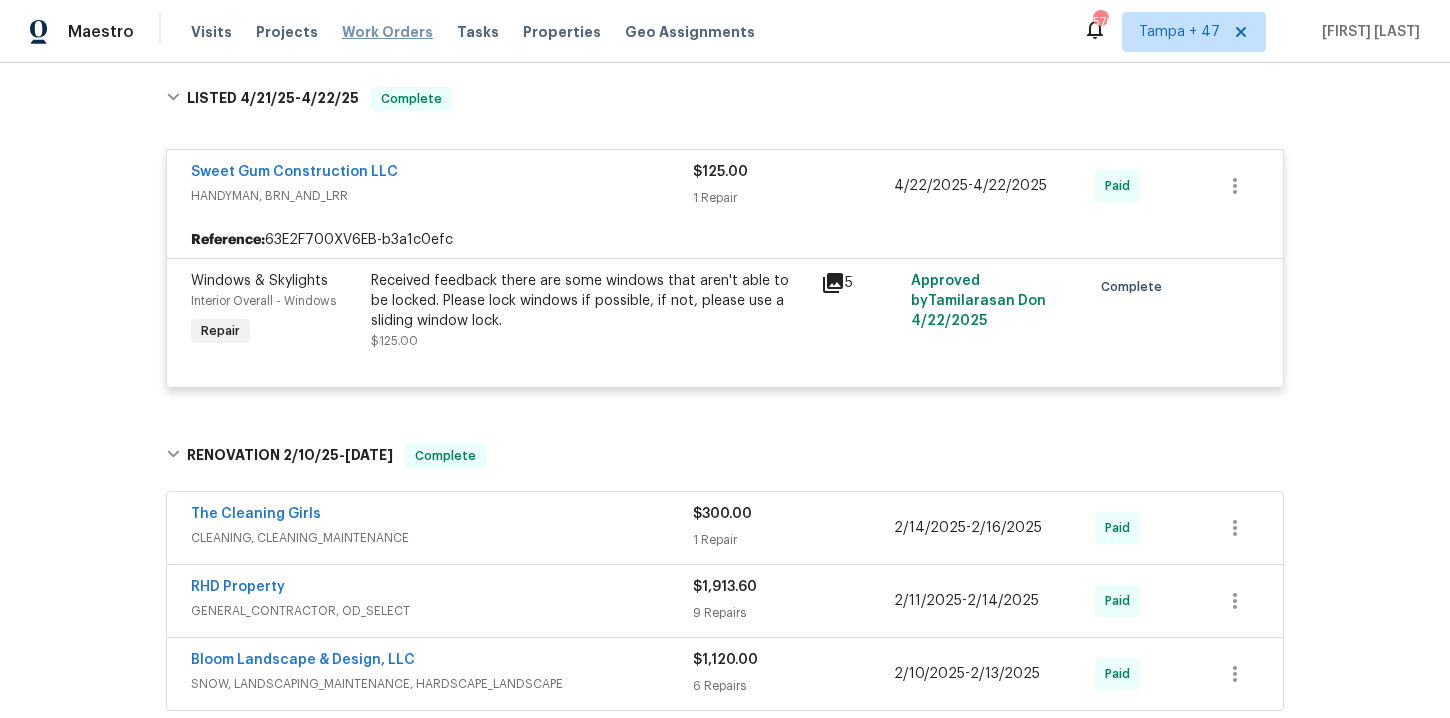 click on "Work Orders" at bounding box center [387, 32] 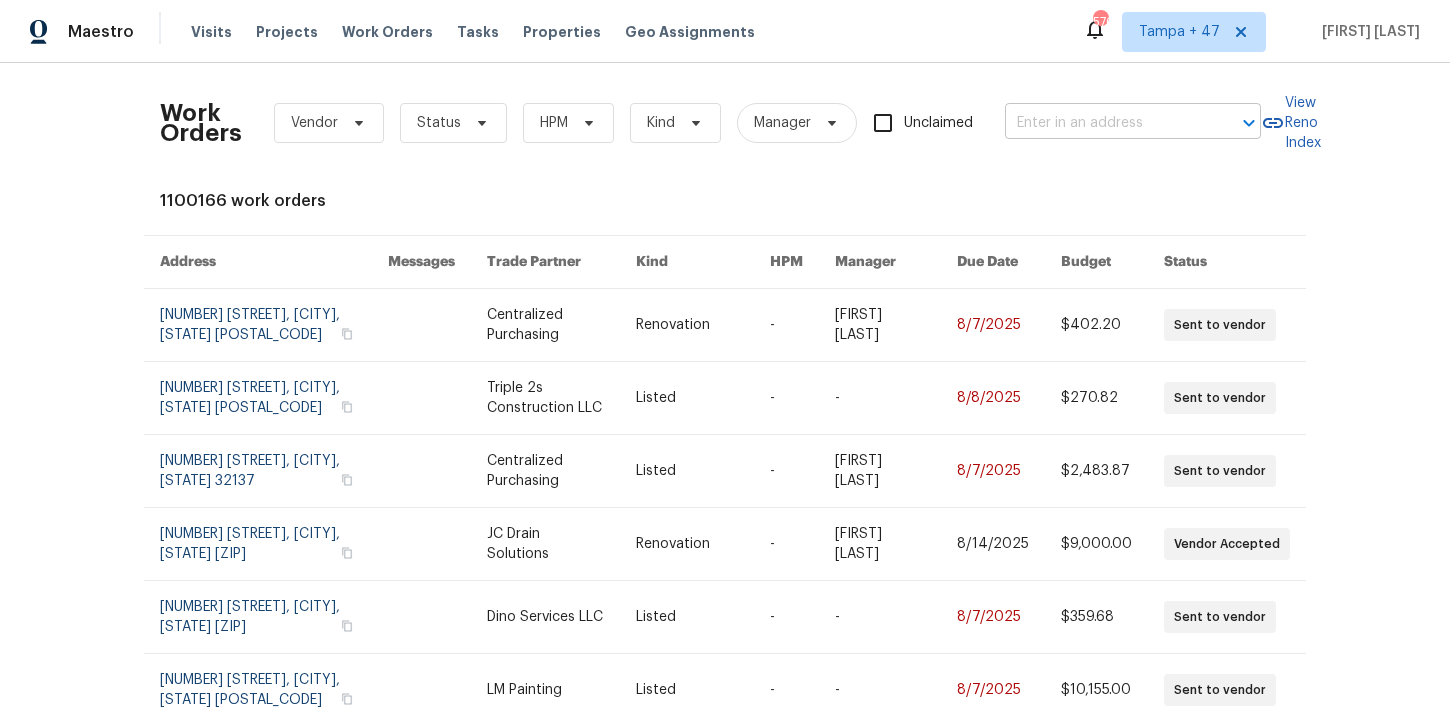 click at bounding box center (1105, 123) 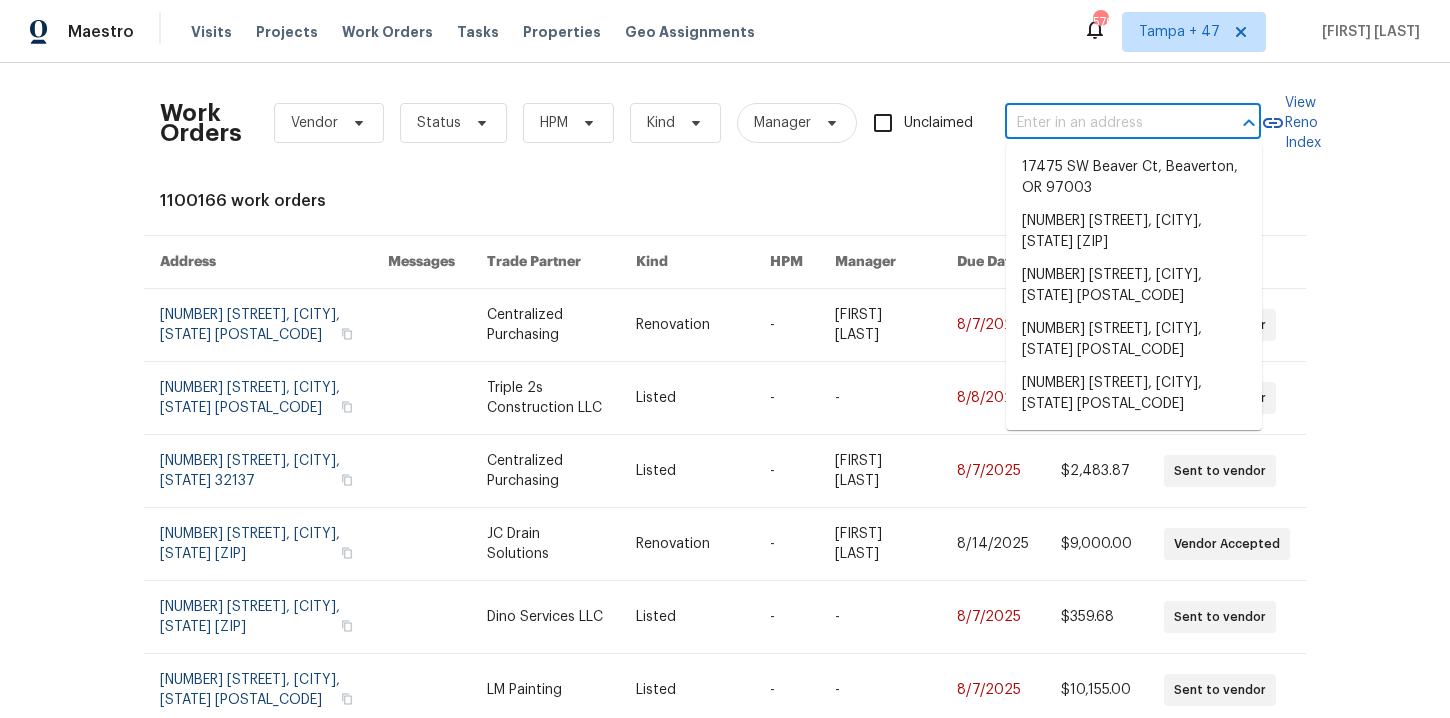 paste on "1004 Carlisle St Raleigh, NC 27610" 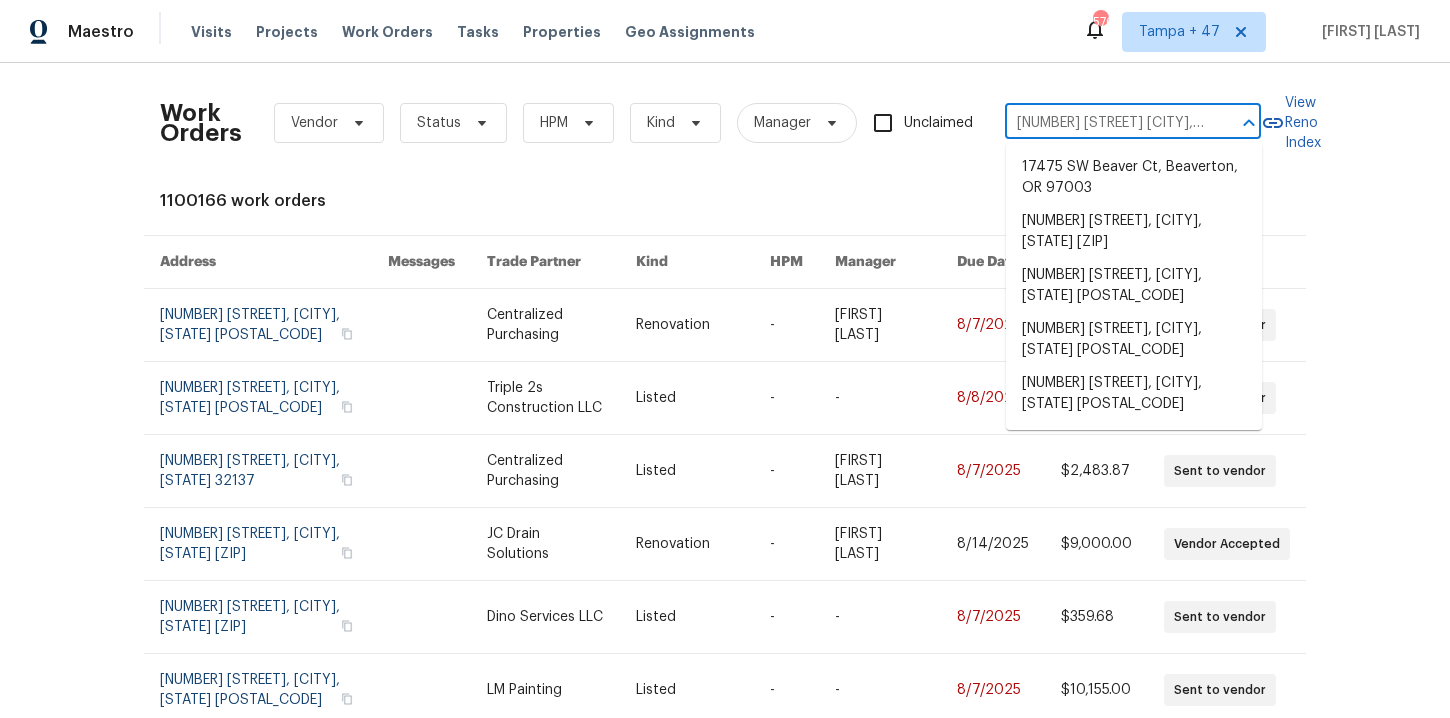 scroll, scrollTop: 0, scrollLeft: 41, axis: horizontal 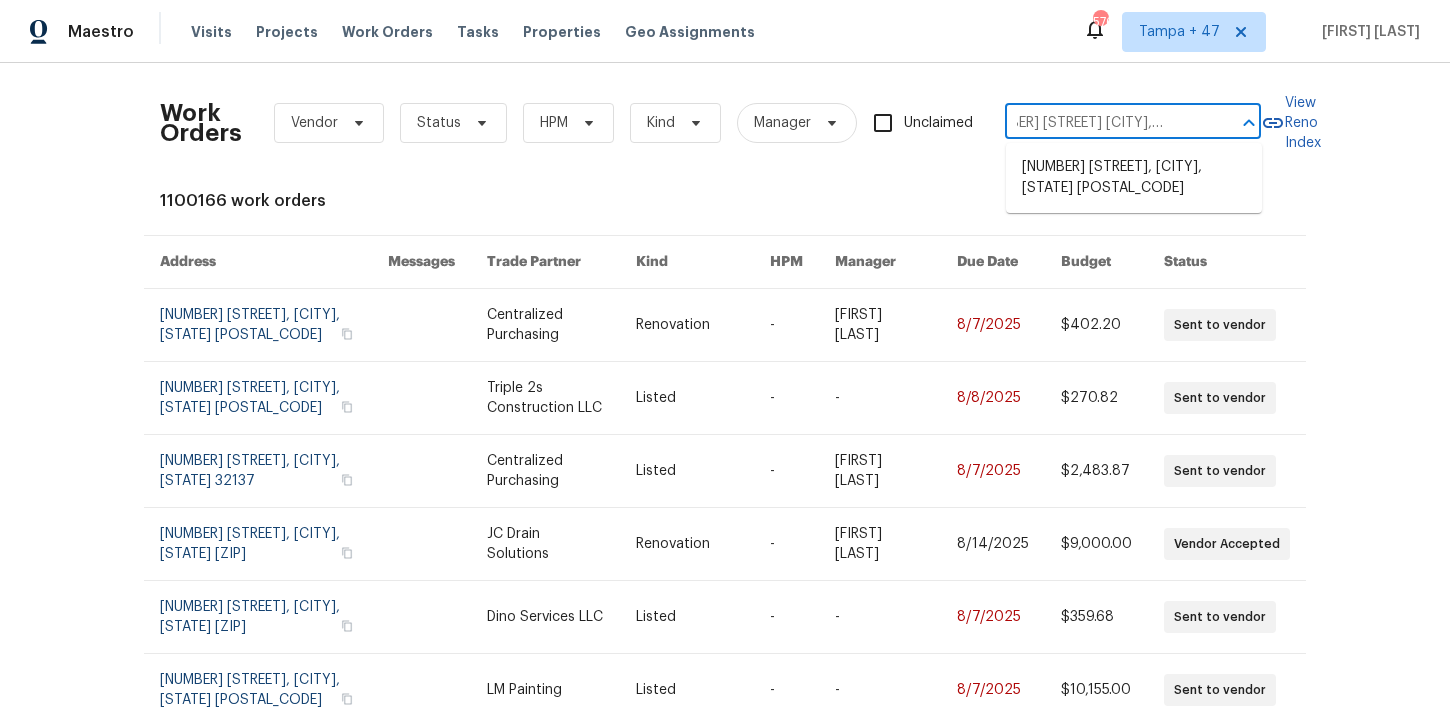 click on "1004 Carlisle St, Raleigh, NC 27610" at bounding box center (1134, 178) 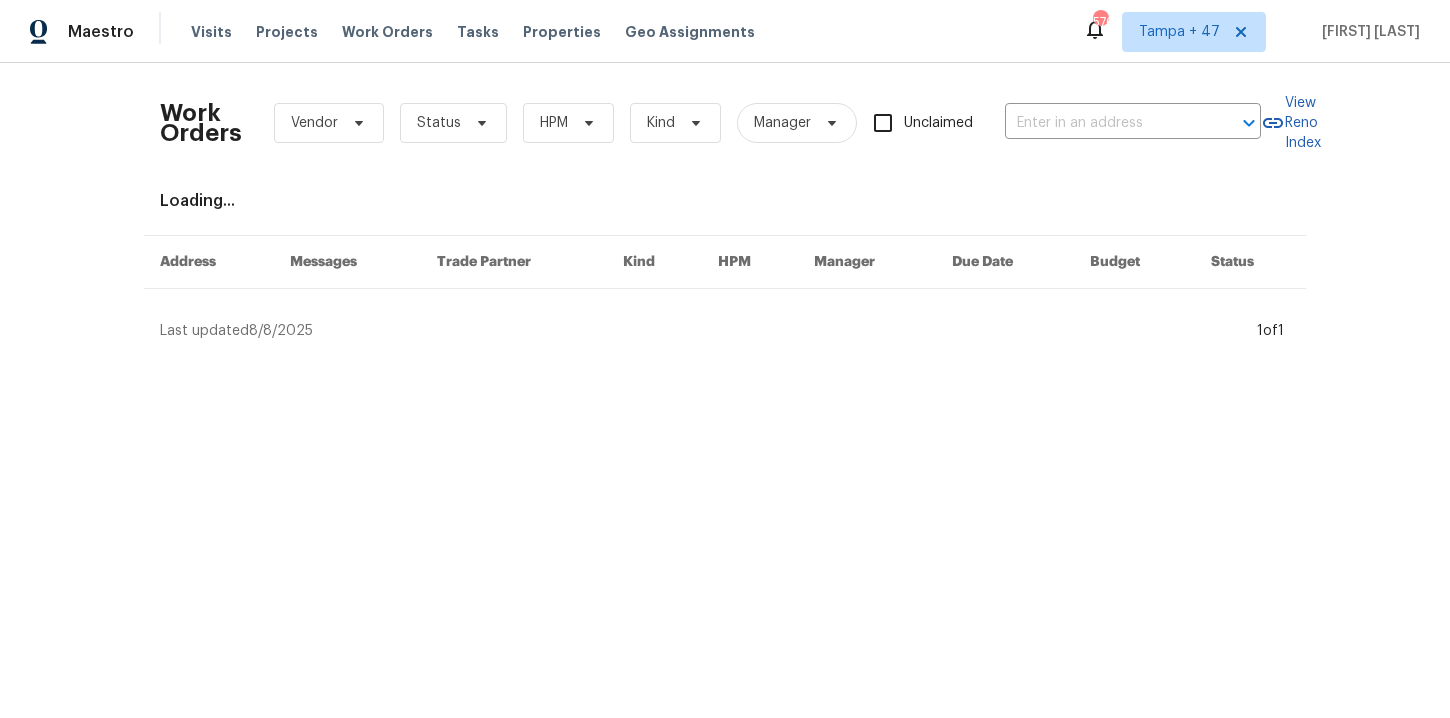 type on "1004 Carlisle St, Raleigh, NC 27610" 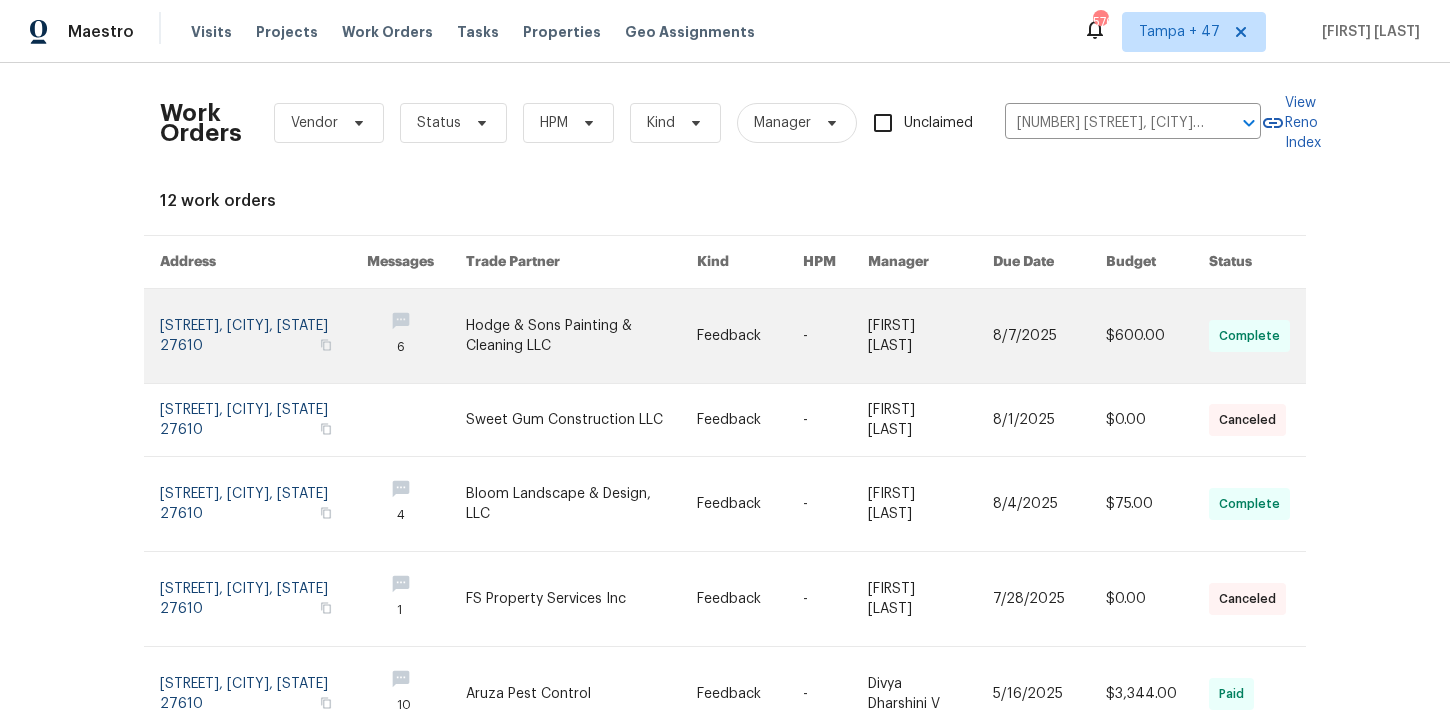 click at bounding box center (263, 336) 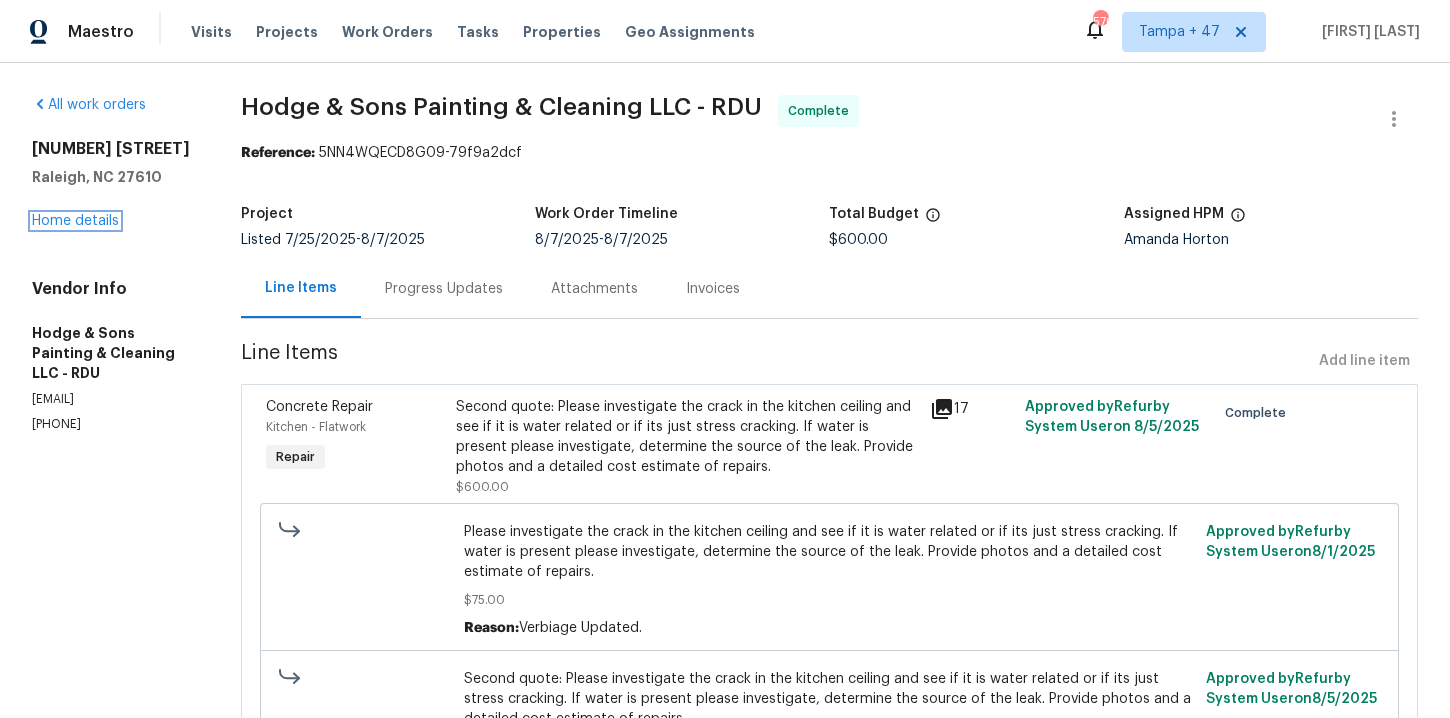 click on "Home details" at bounding box center (75, 221) 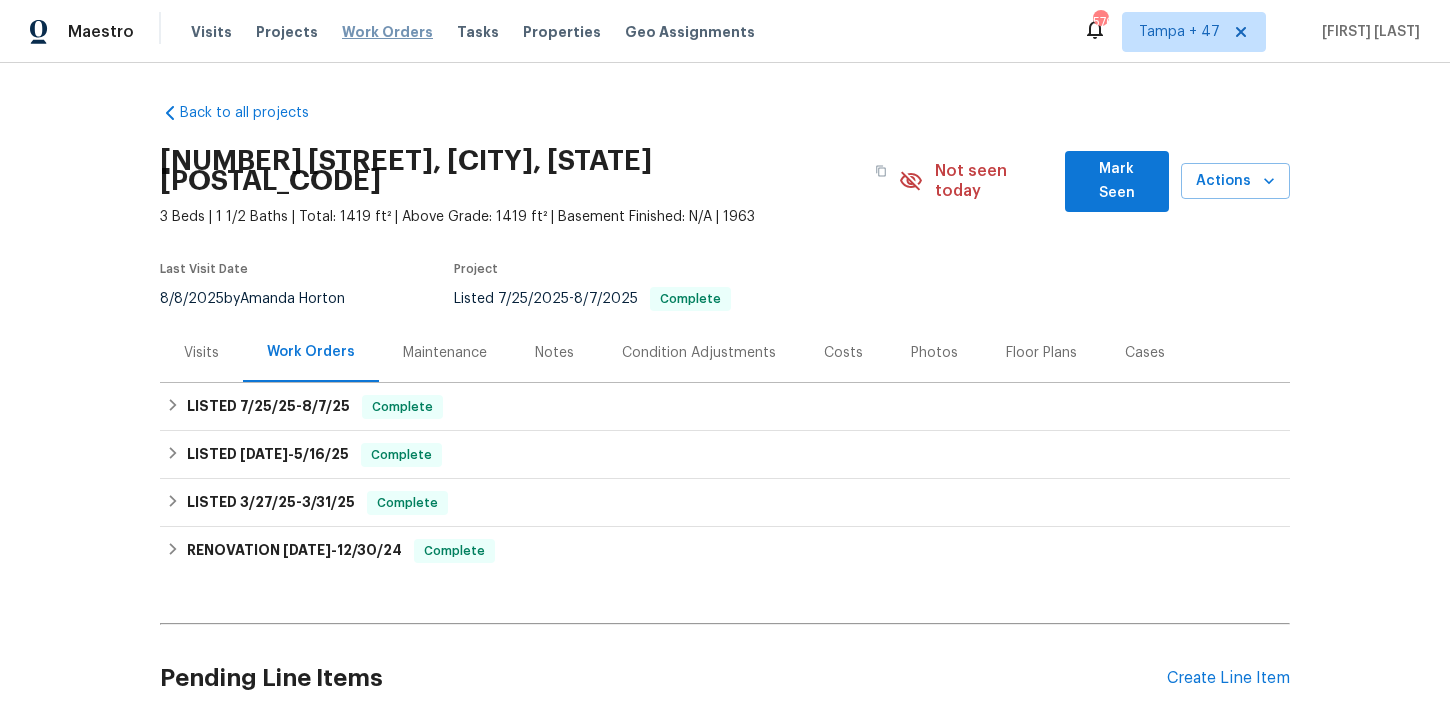 click on "Work Orders" at bounding box center (387, 32) 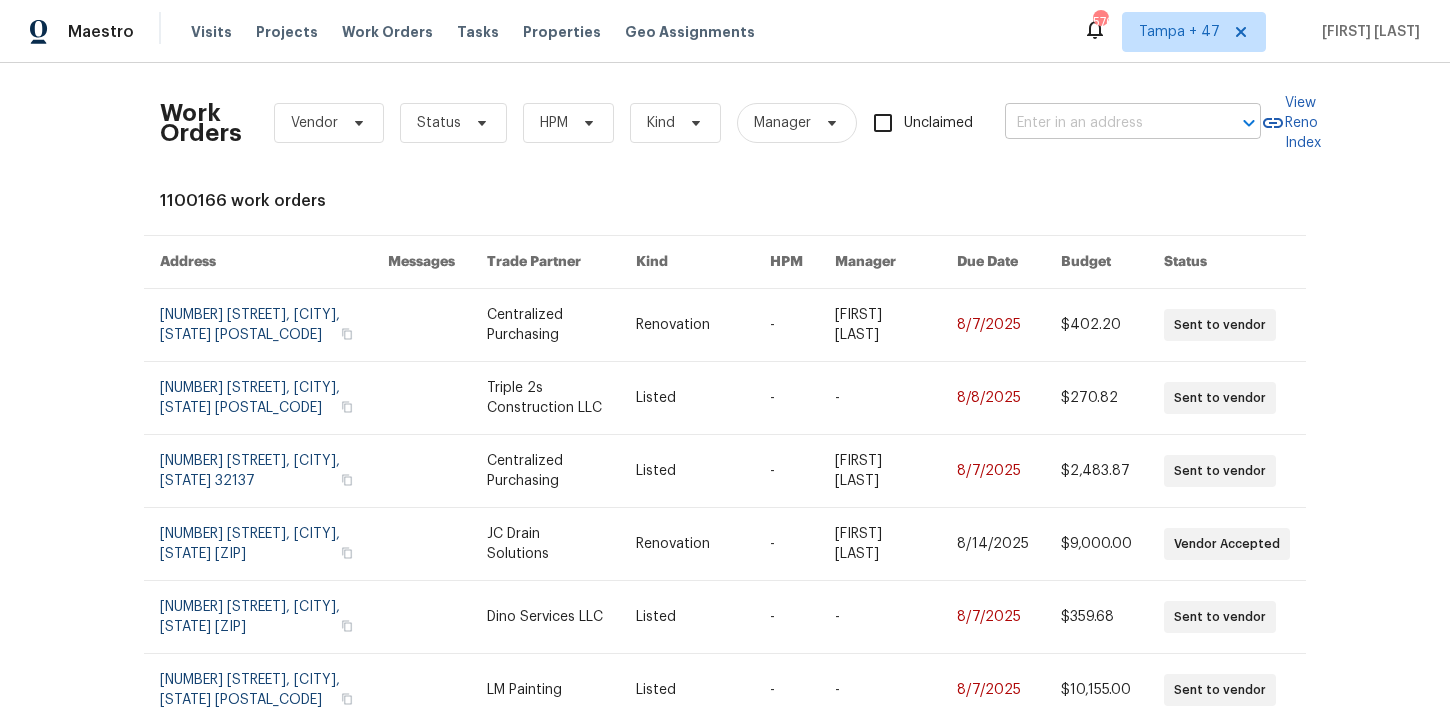click at bounding box center (1105, 123) 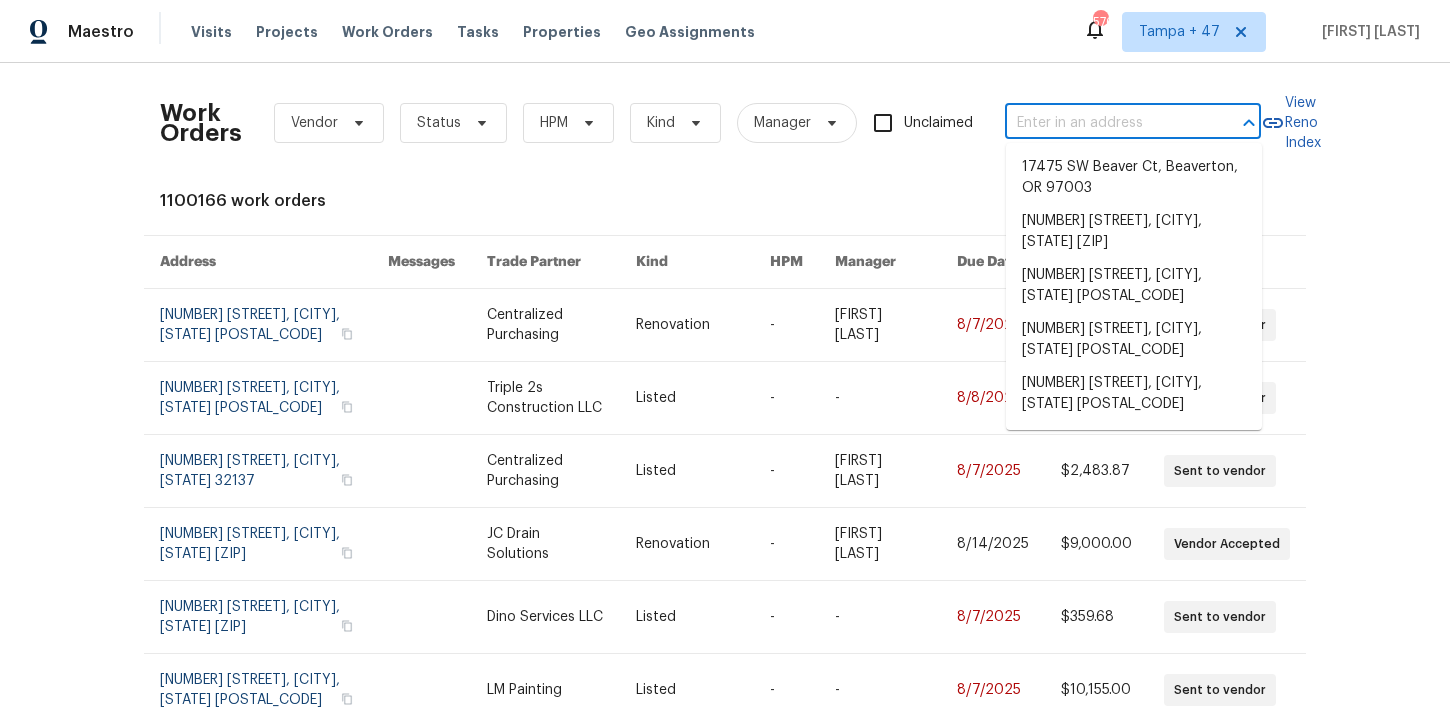 paste on "1004 Carlisle St Raleigh, NC 27610" 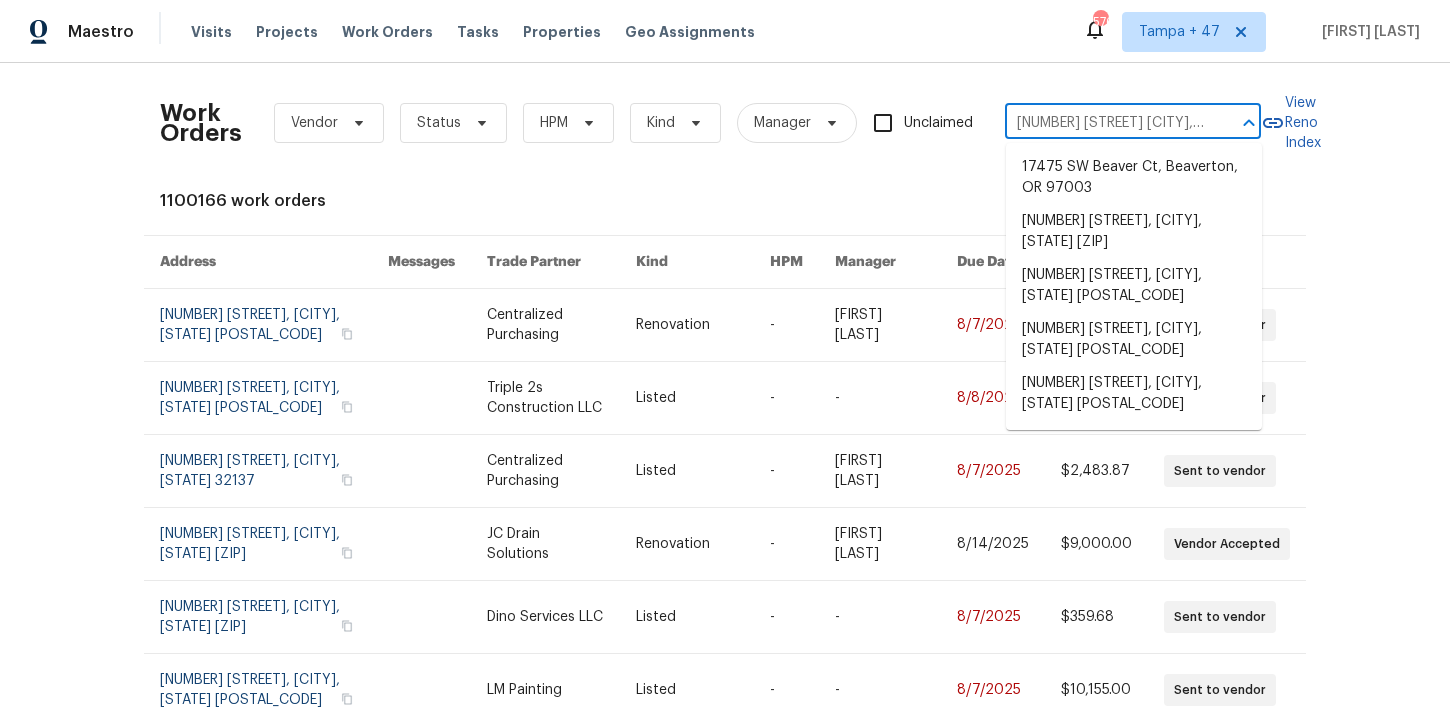 scroll, scrollTop: 0, scrollLeft: 41, axis: horizontal 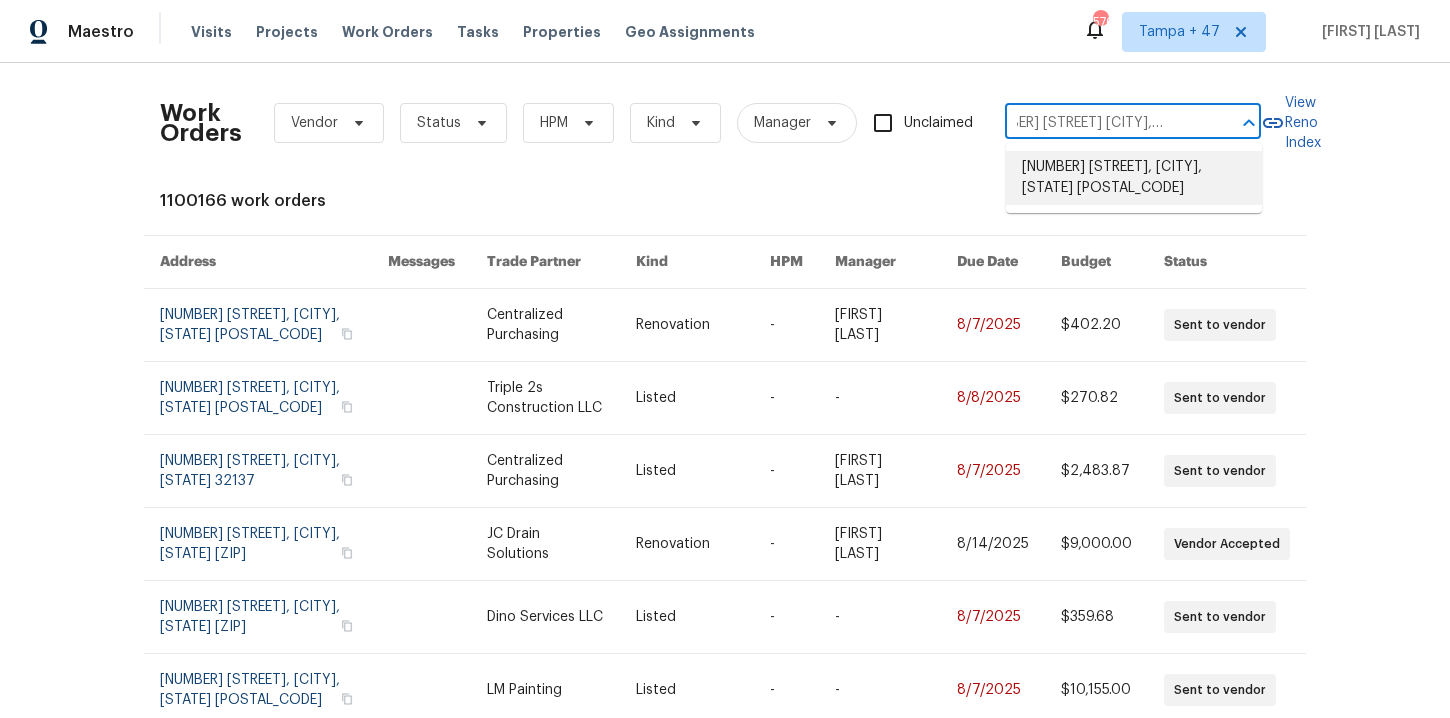 click on "1004 Carlisle St, Raleigh, NC 27610" at bounding box center [1134, 178] 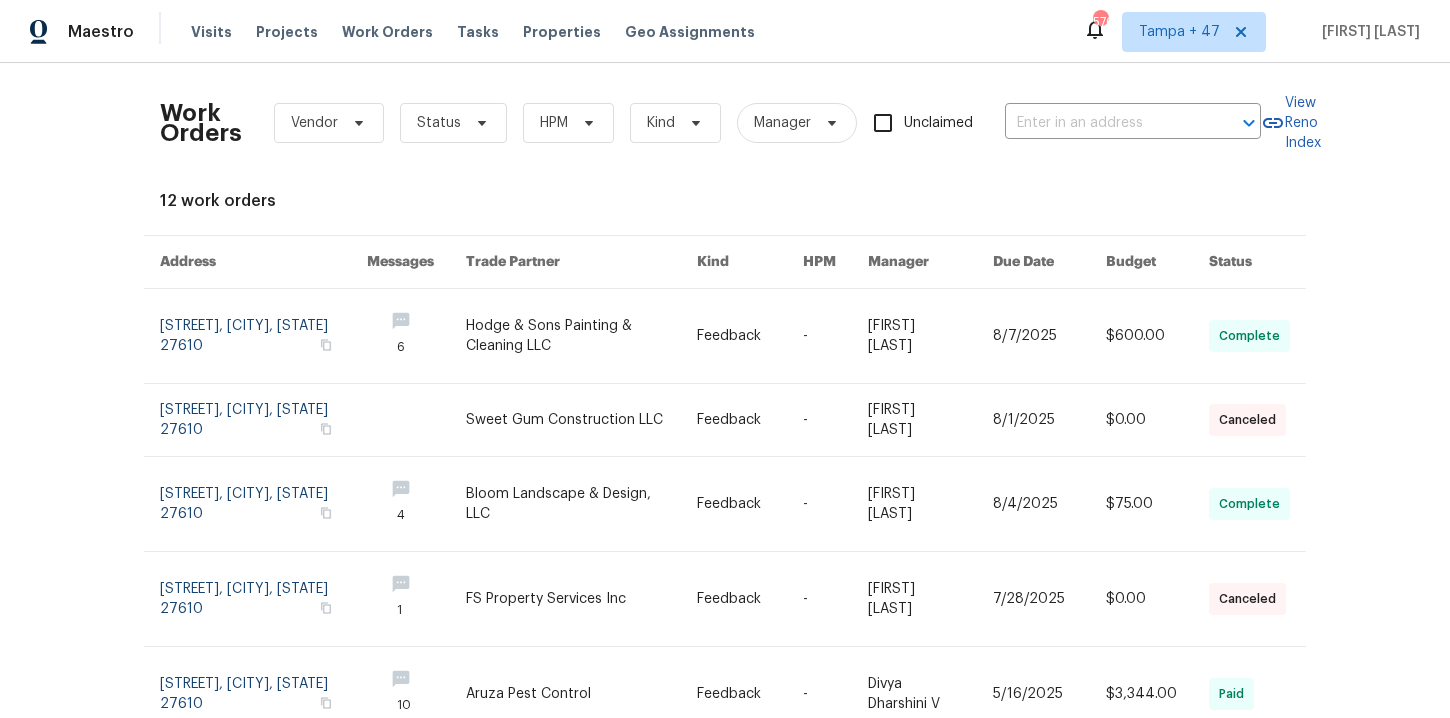 type on "1004 Carlisle St, Raleigh, NC 27610" 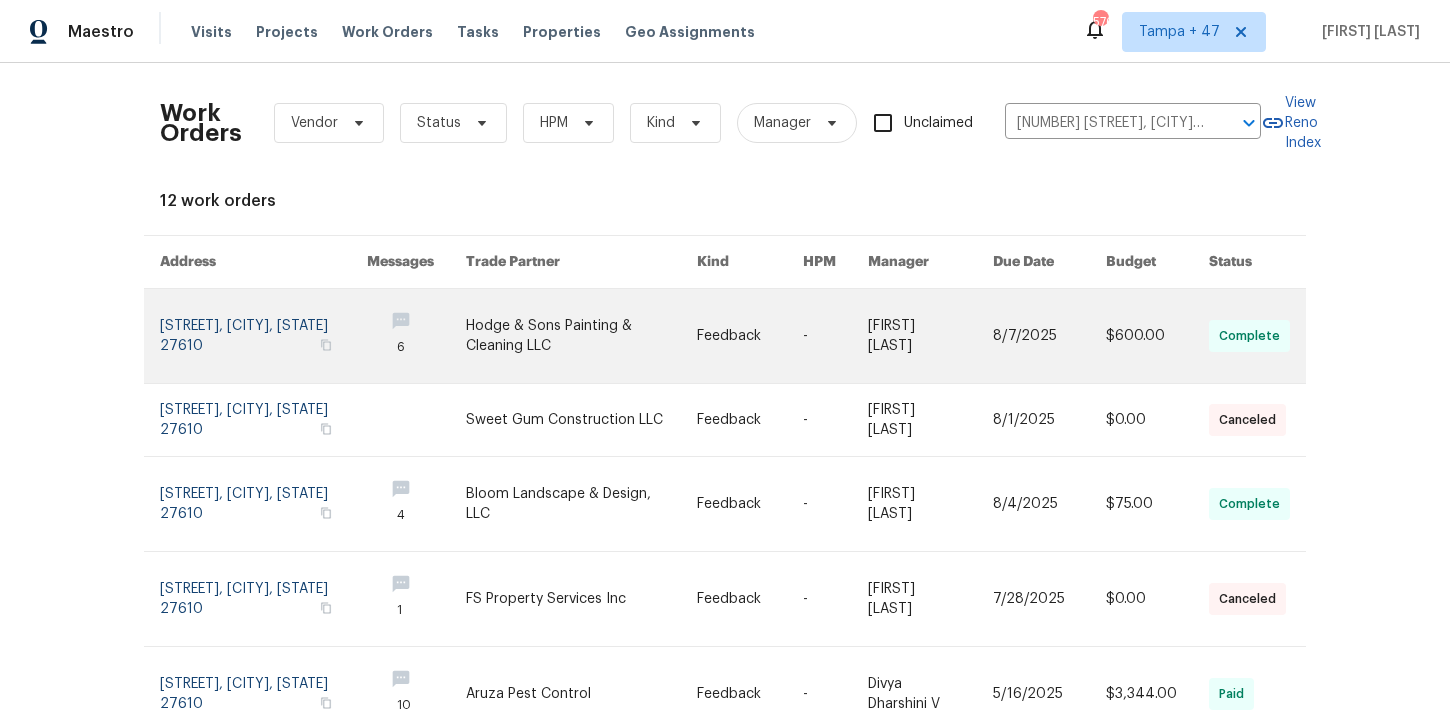 click at bounding box center [263, 336] 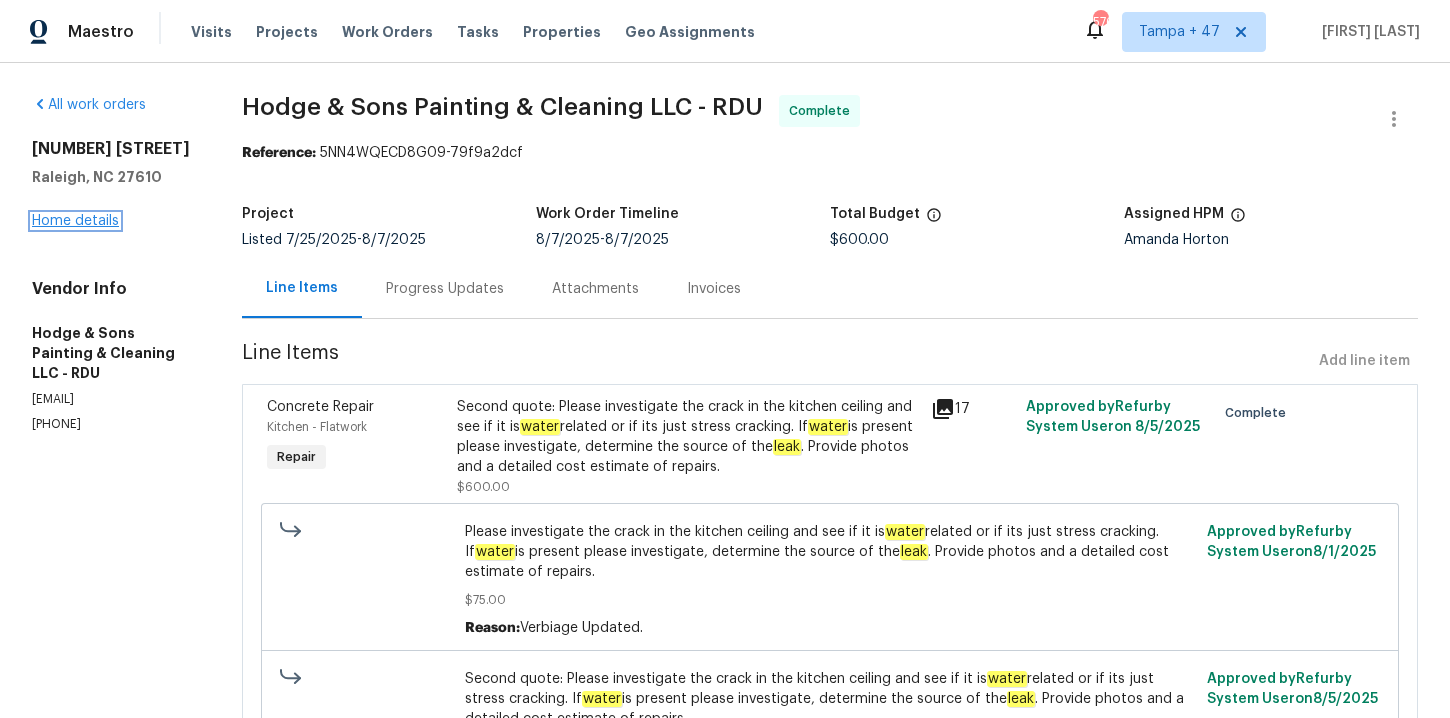 click on "Home details" at bounding box center (75, 221) 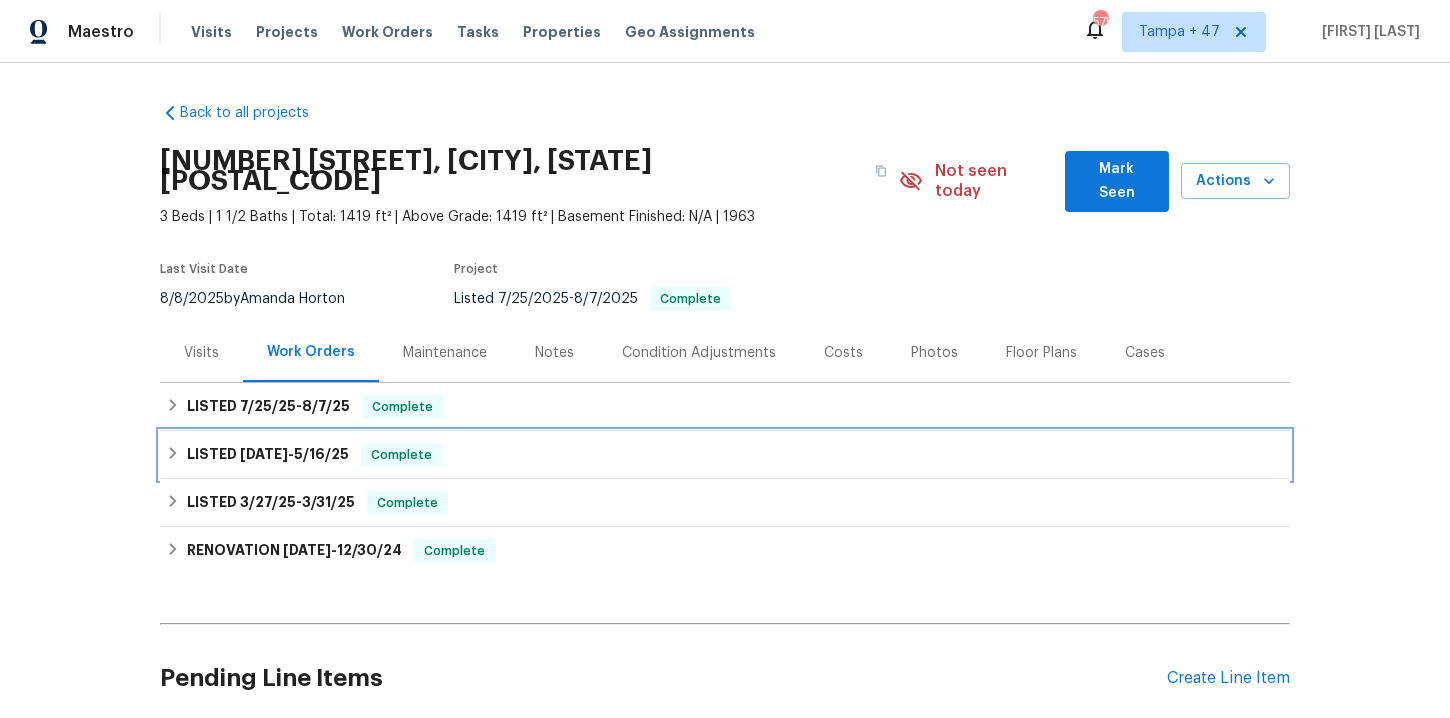 click on "LISTED   4/30/25  -  5/16/25 Complete" at bounding box center [725, 455] 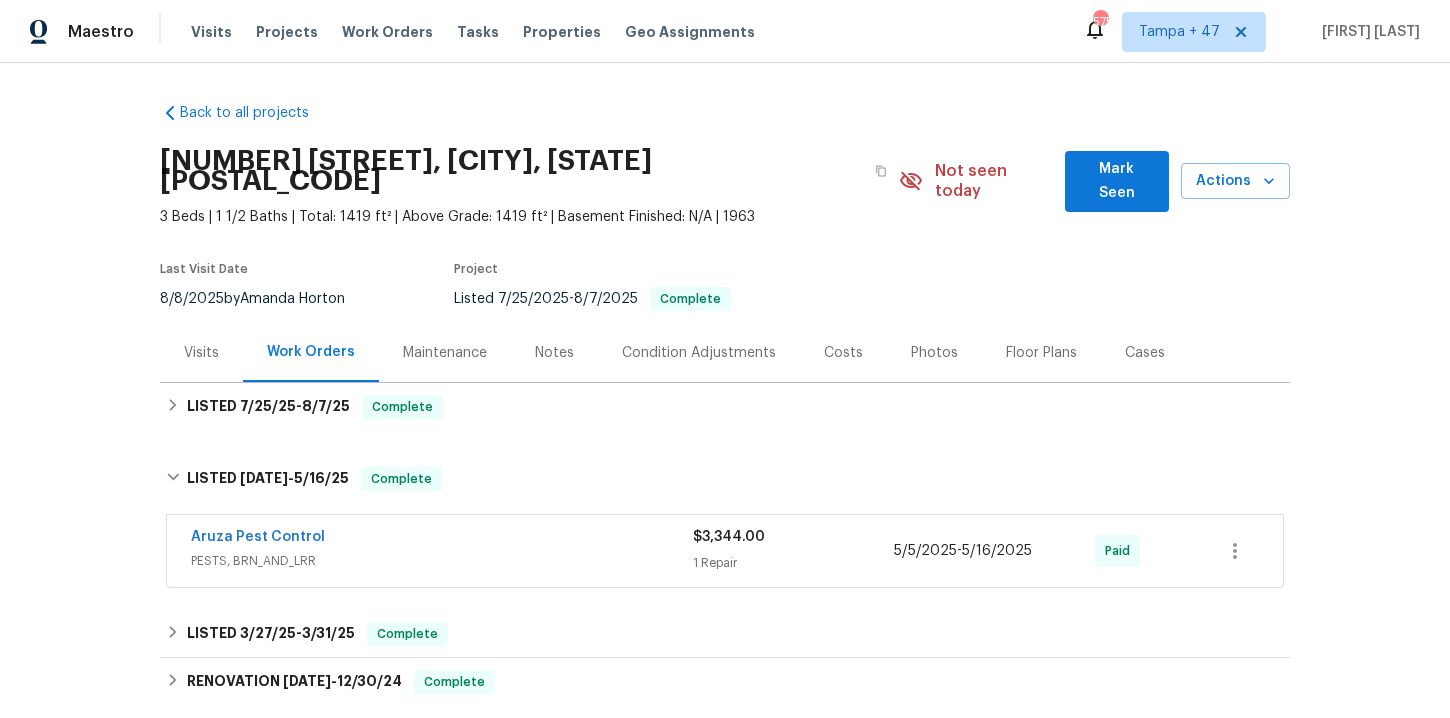 click on "PESTS, BRN_AND_LRR" at bounding box center [442, 561] 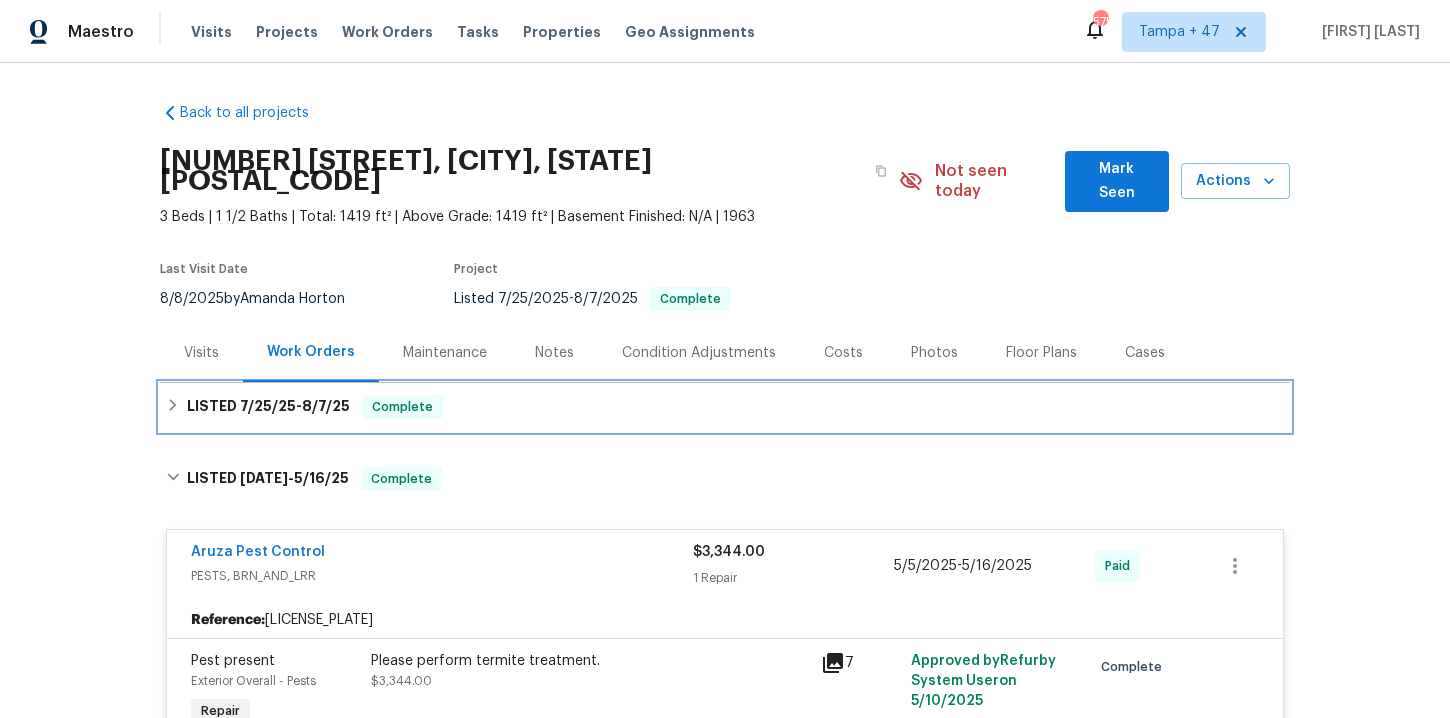 click on "LISTED   7/25/25  -  8/7/25 Complete" at bounding box center (725, 407) 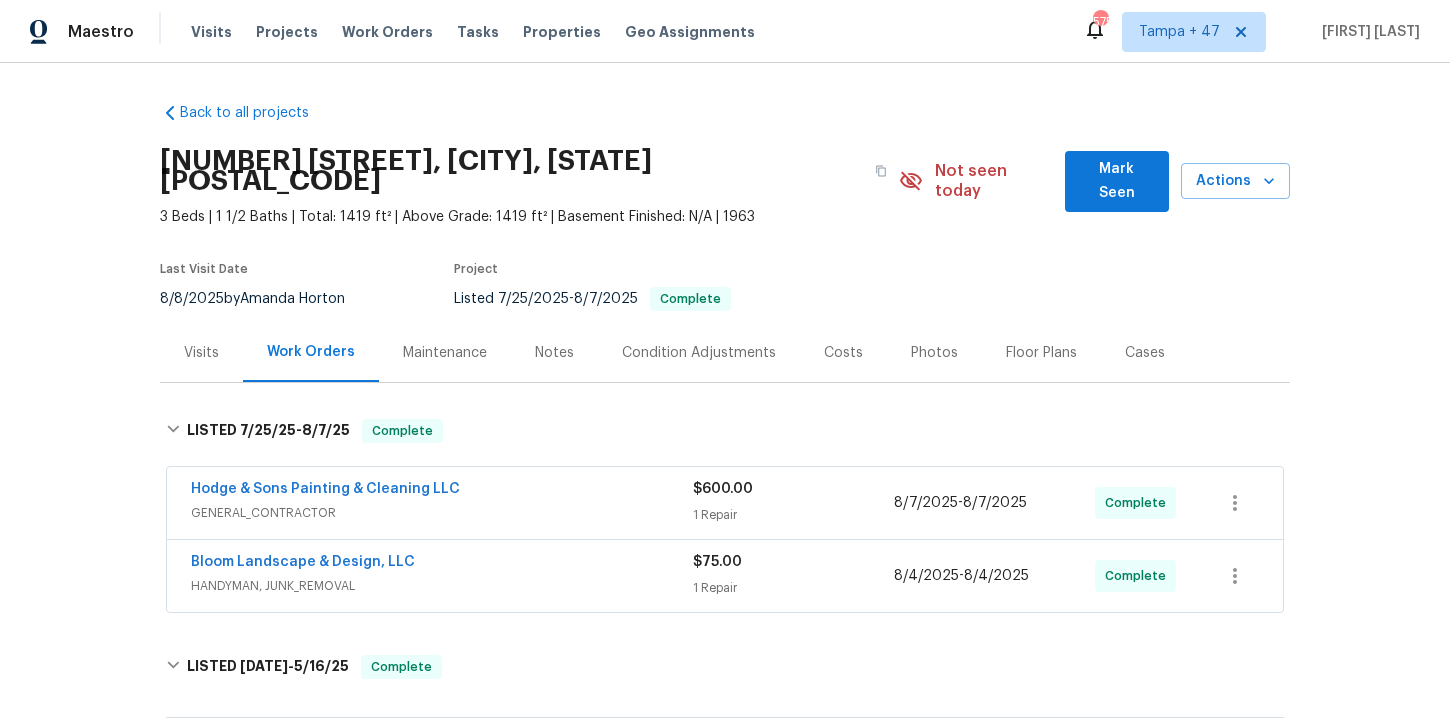 click on "Bloom Landscape & Design, LLC" at bounding box center (442, 564) 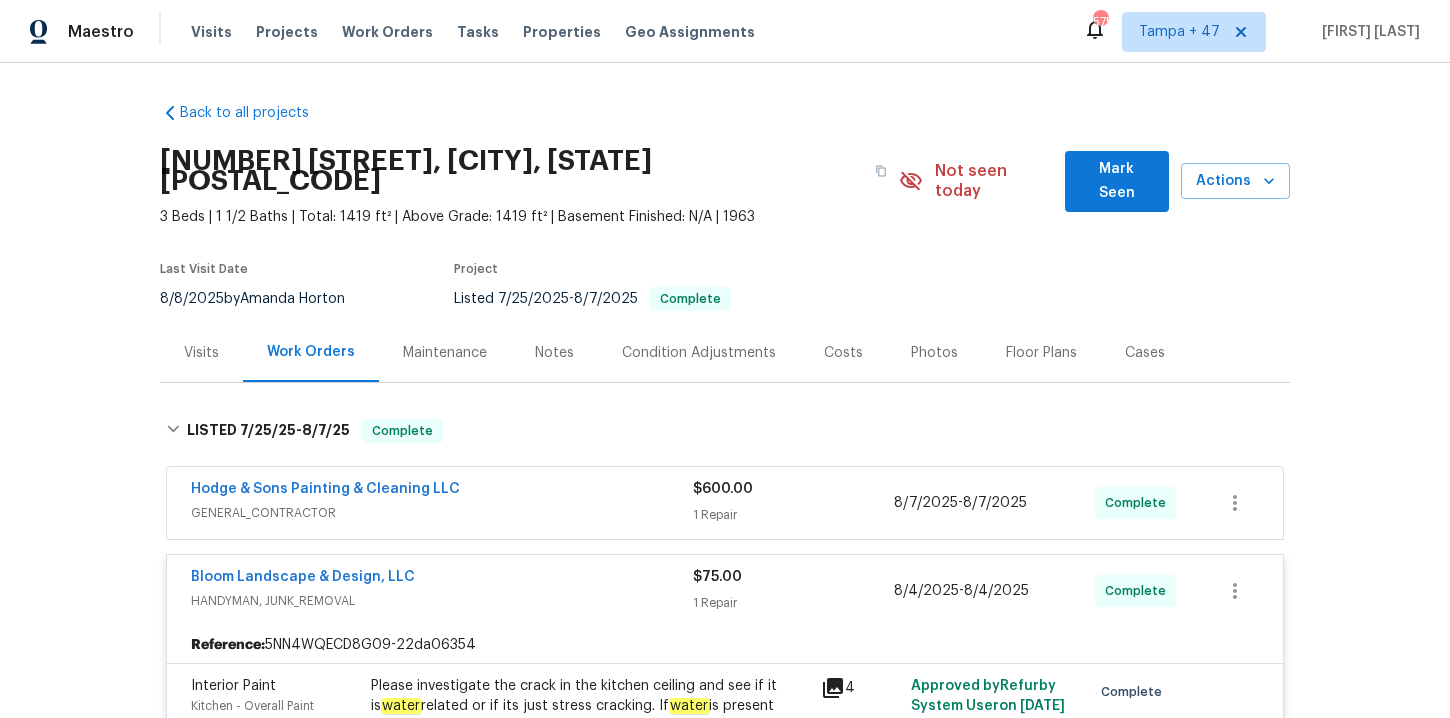 click on "Hodge & Sons Painting & Cleaning LLC" at bounding box center (442, 491) 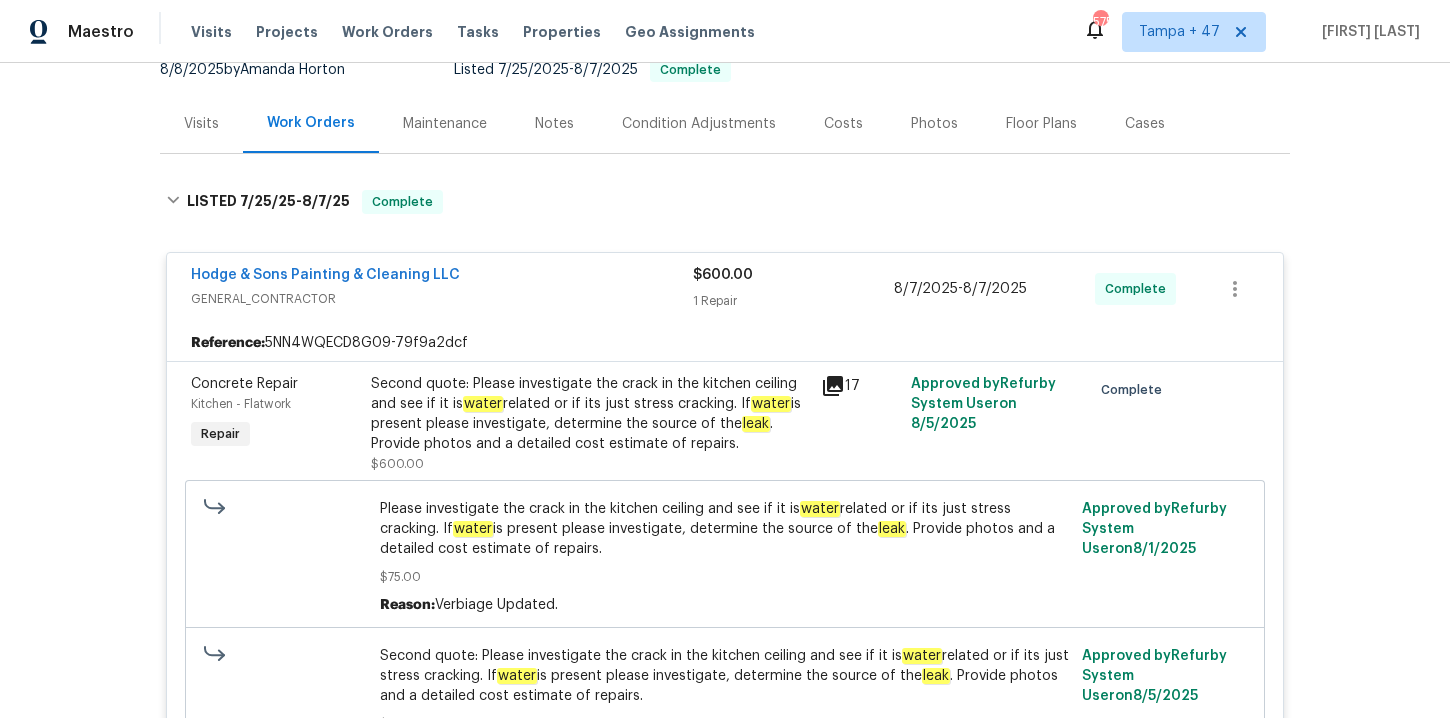scroll, scrollTop: 277, scrollLeft: 0, axis: vertical 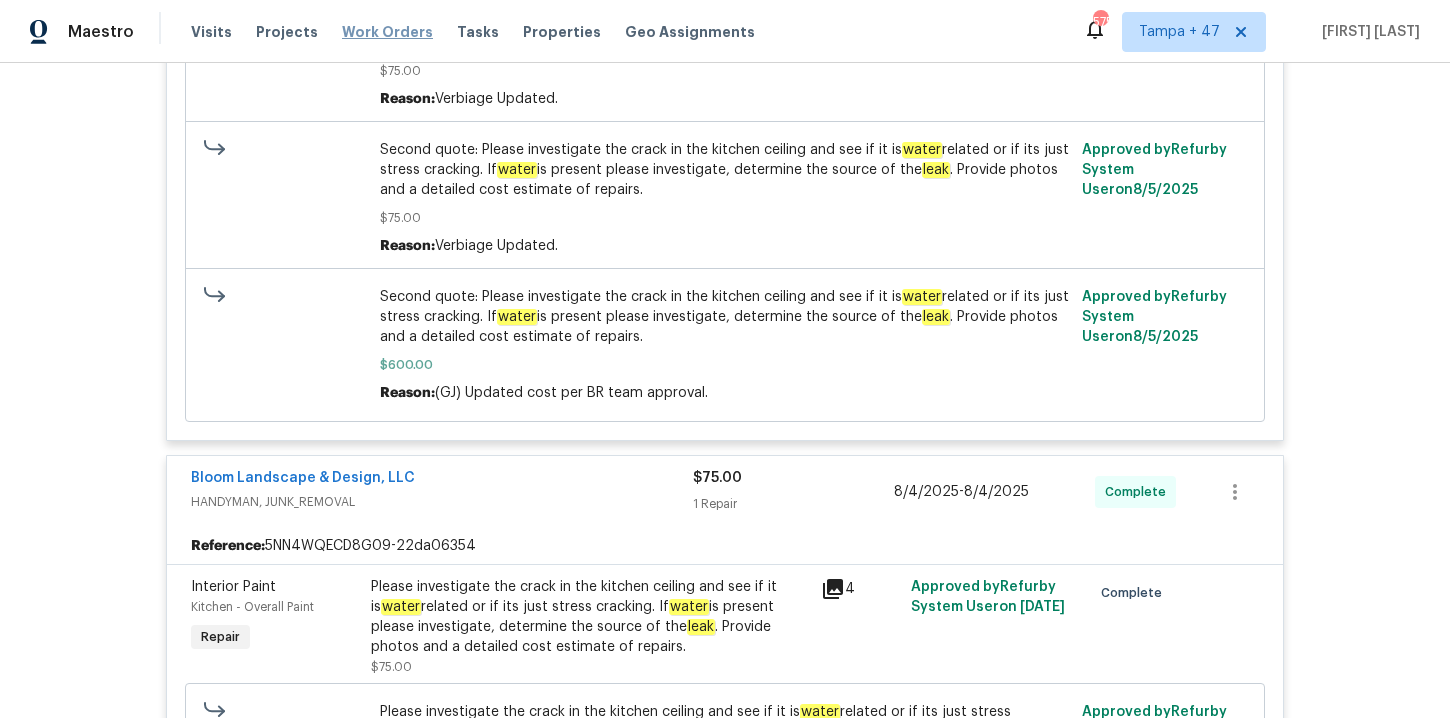 click on "Work Orders" at bounding box center (387, 32) 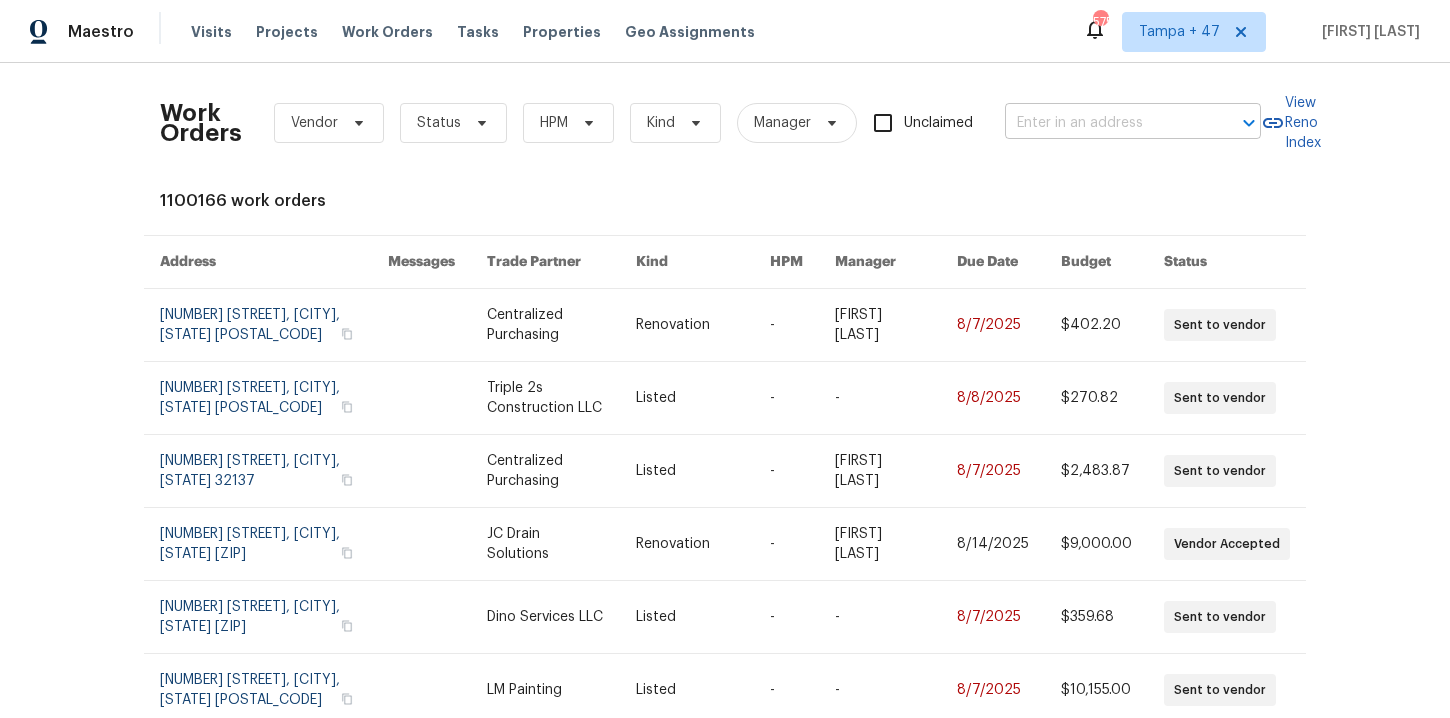 click at bounding box center (1105, 123) 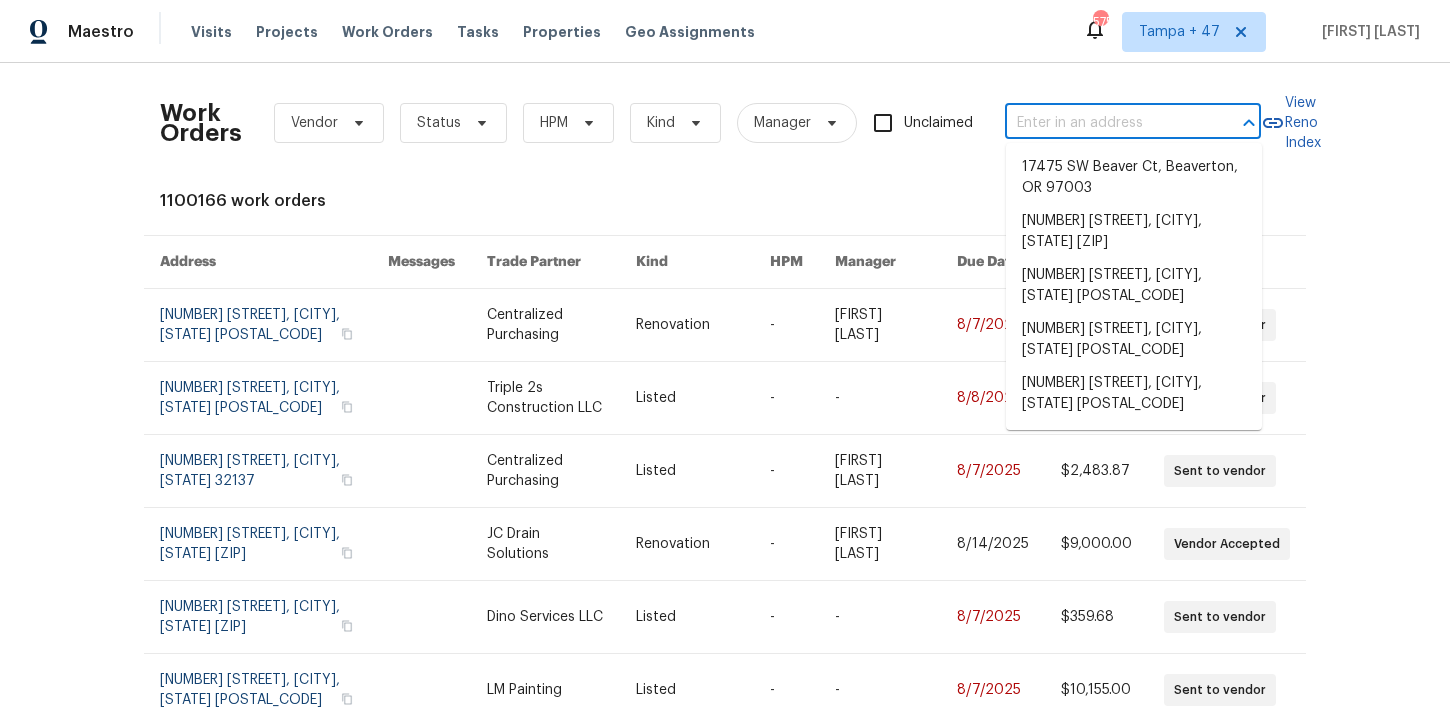 paste on "2006 Landon Ct Burlington, NC 27217" 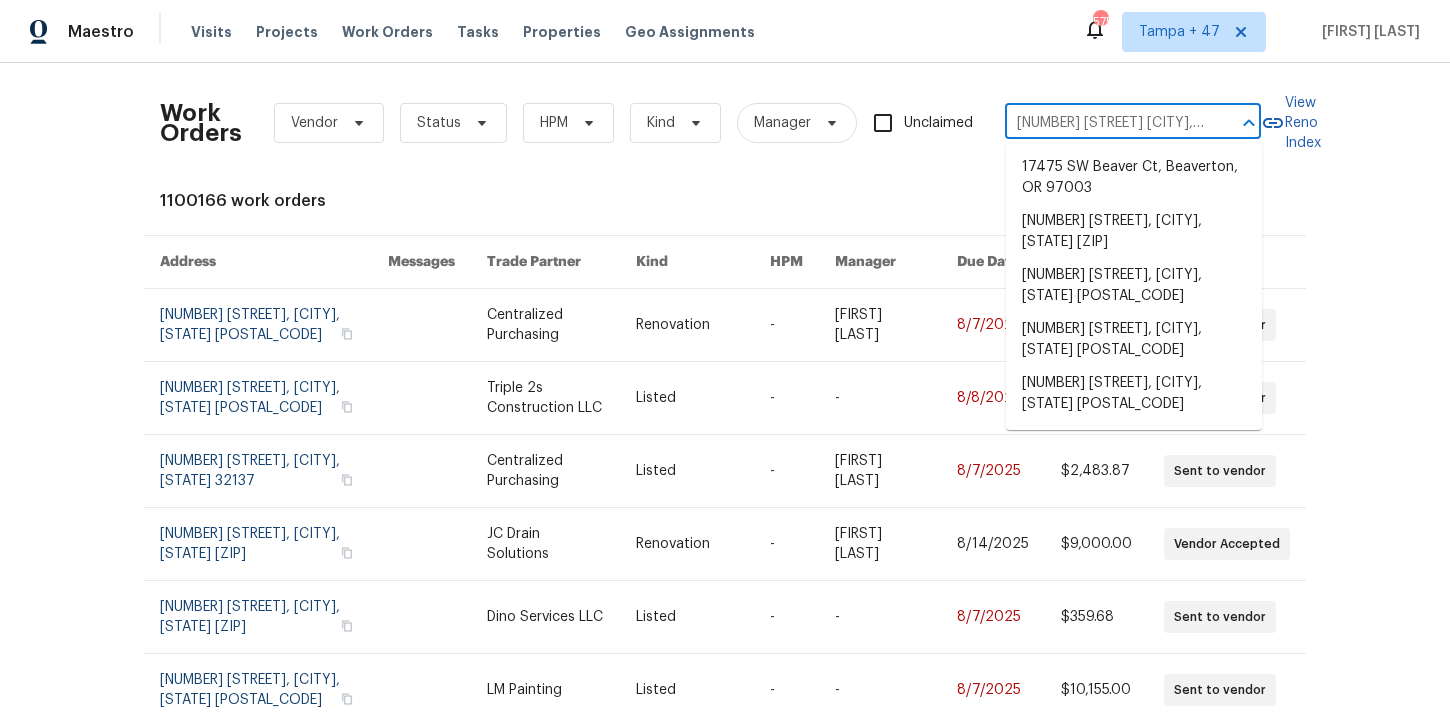 scroll, scrollTop: 0, scrollLeft: 62, axis: horizontal 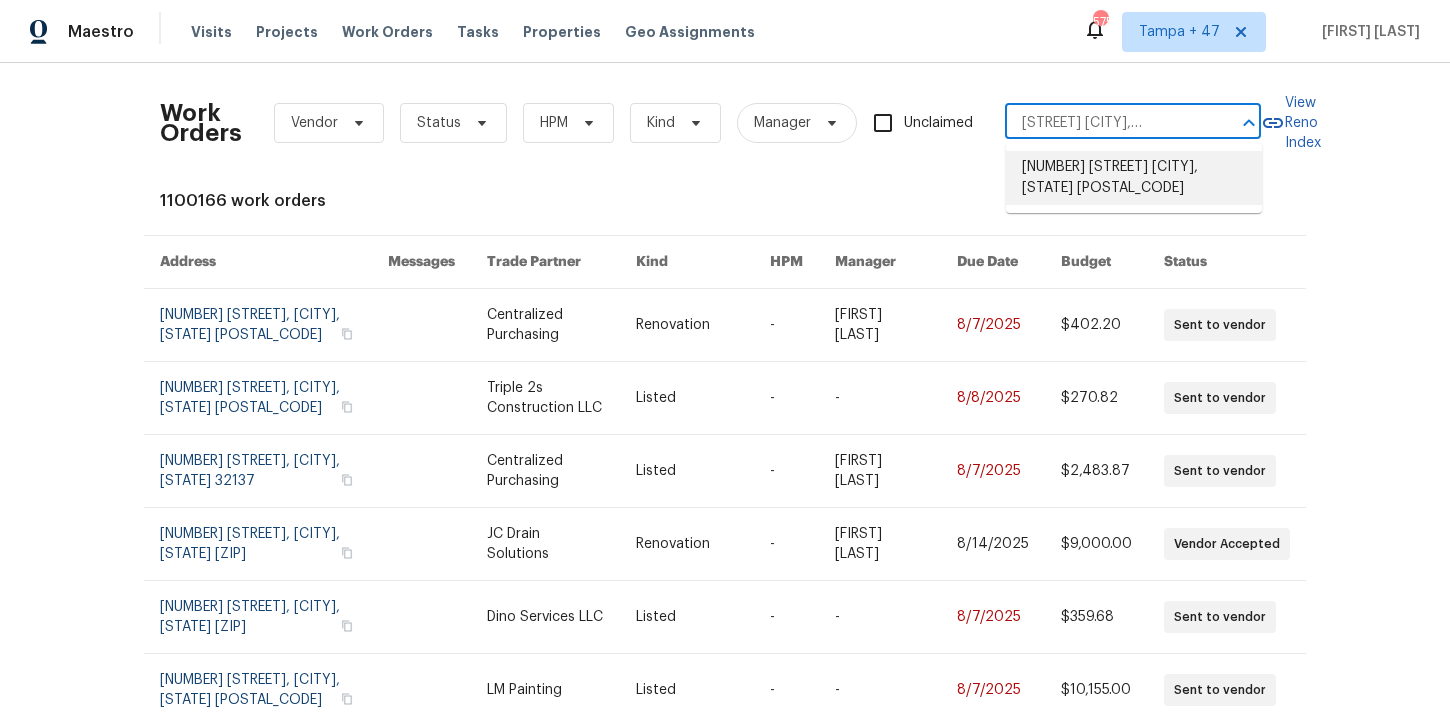 click on "2006 Landon Ct, Burlington, NC 27217" at bounding box center (1134, 178) 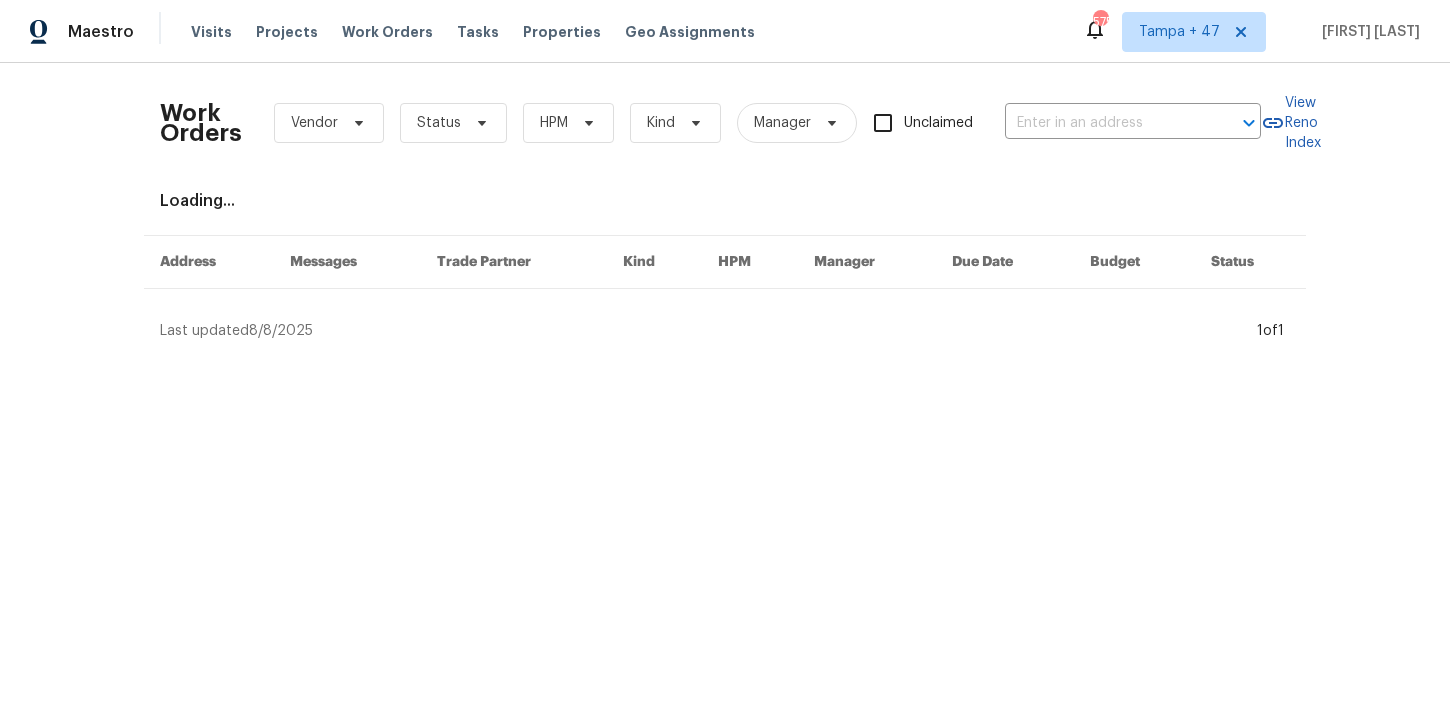 type on "2006 Landon Ct, Burlington, NC 27217" 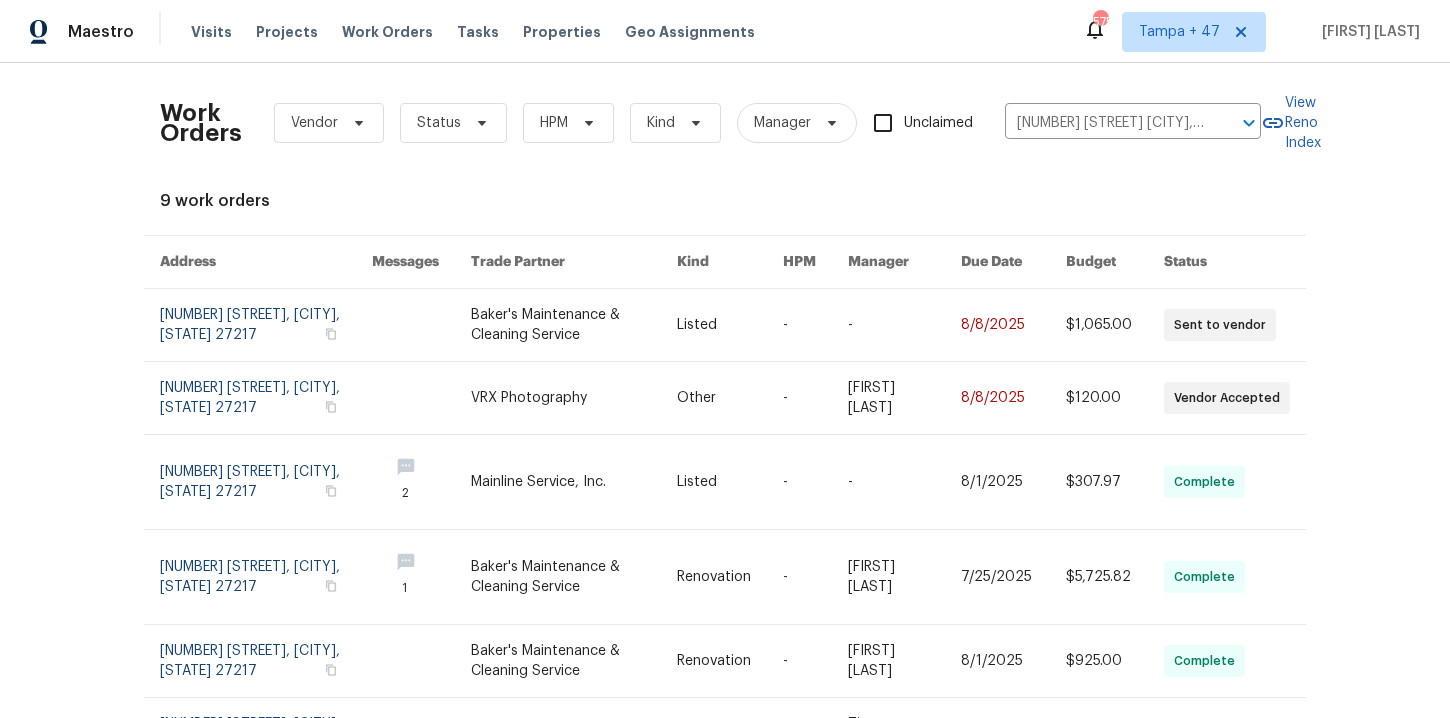 click at bounding box center [266, 325] 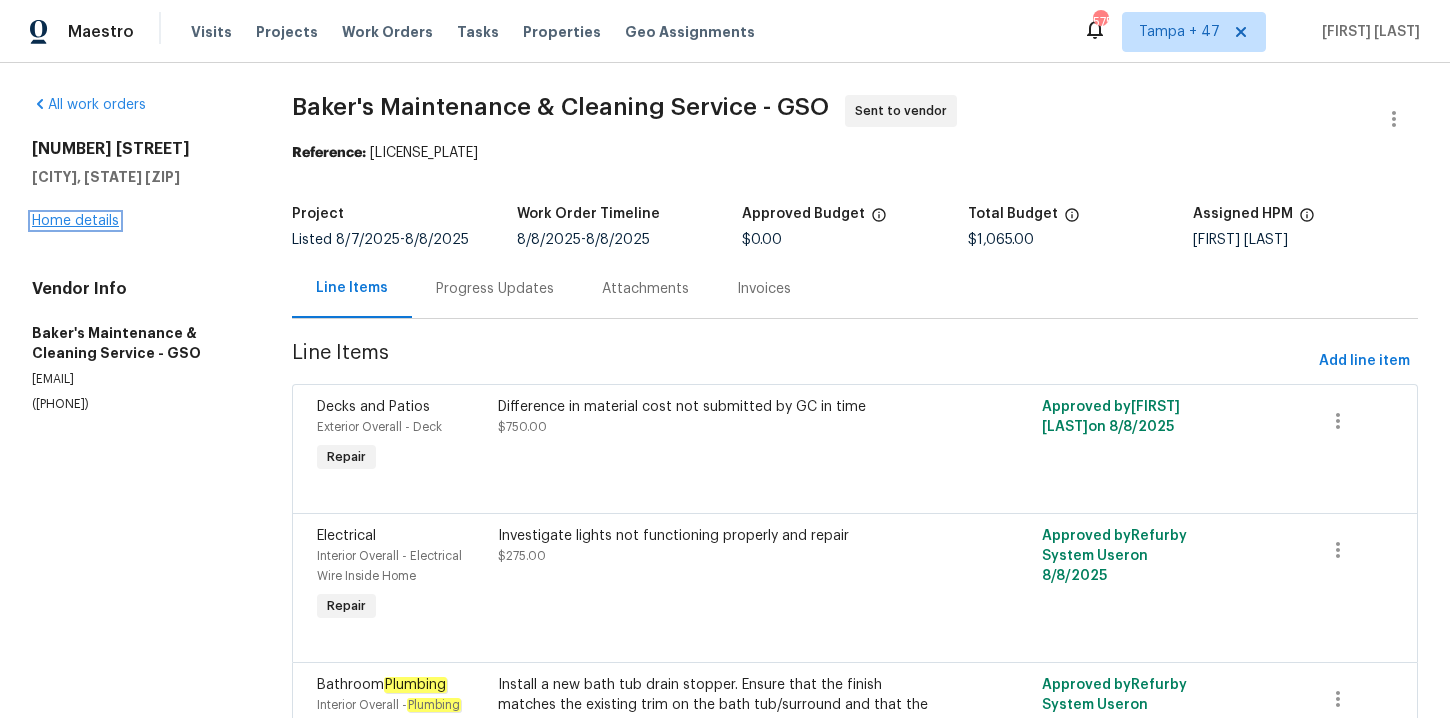 click on "Home details" at bounding box center (75, 221) 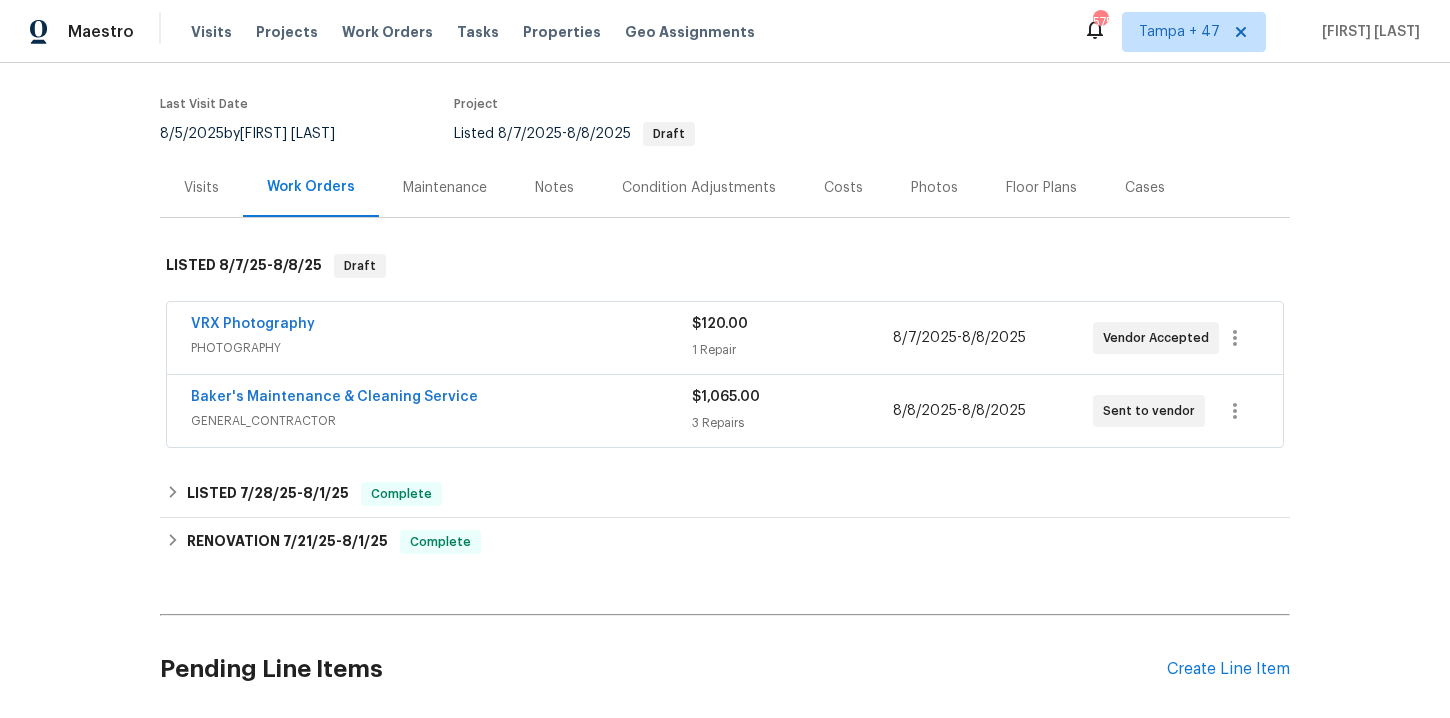 scroll, scrollTop: 251, scrollLeft: 0, axis: vertical 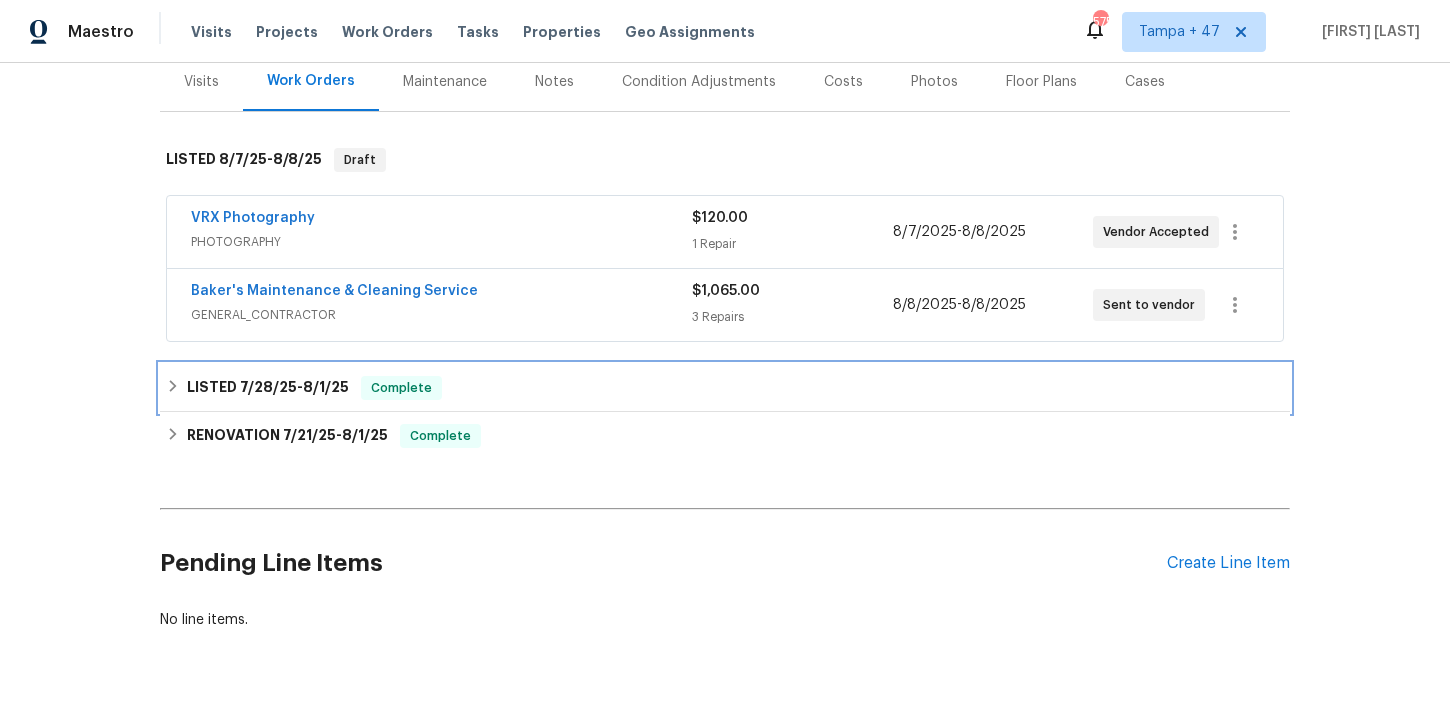 click on "LISTED   7/28/25  -  8/1/25 Complete" at bounding box center (725, 388) 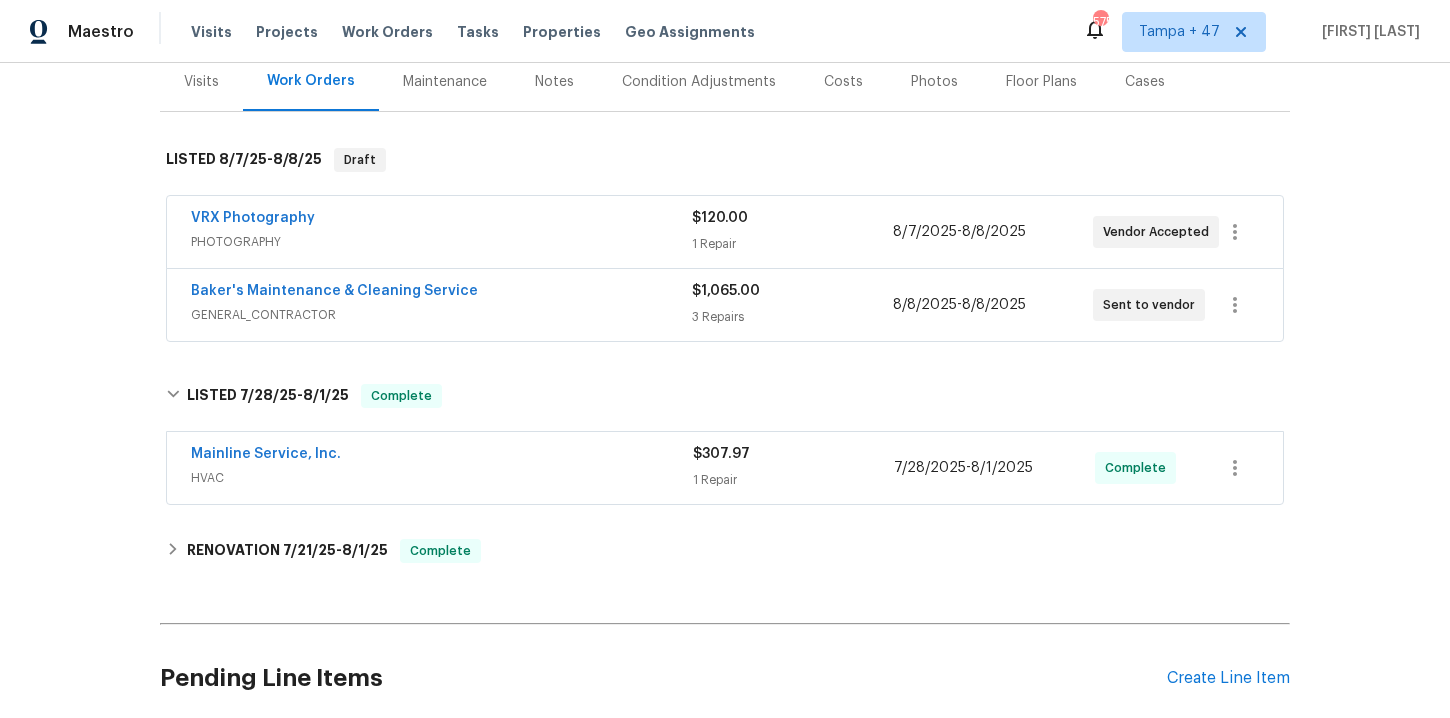 click on "HVAC" at bounding box center [442, 478] 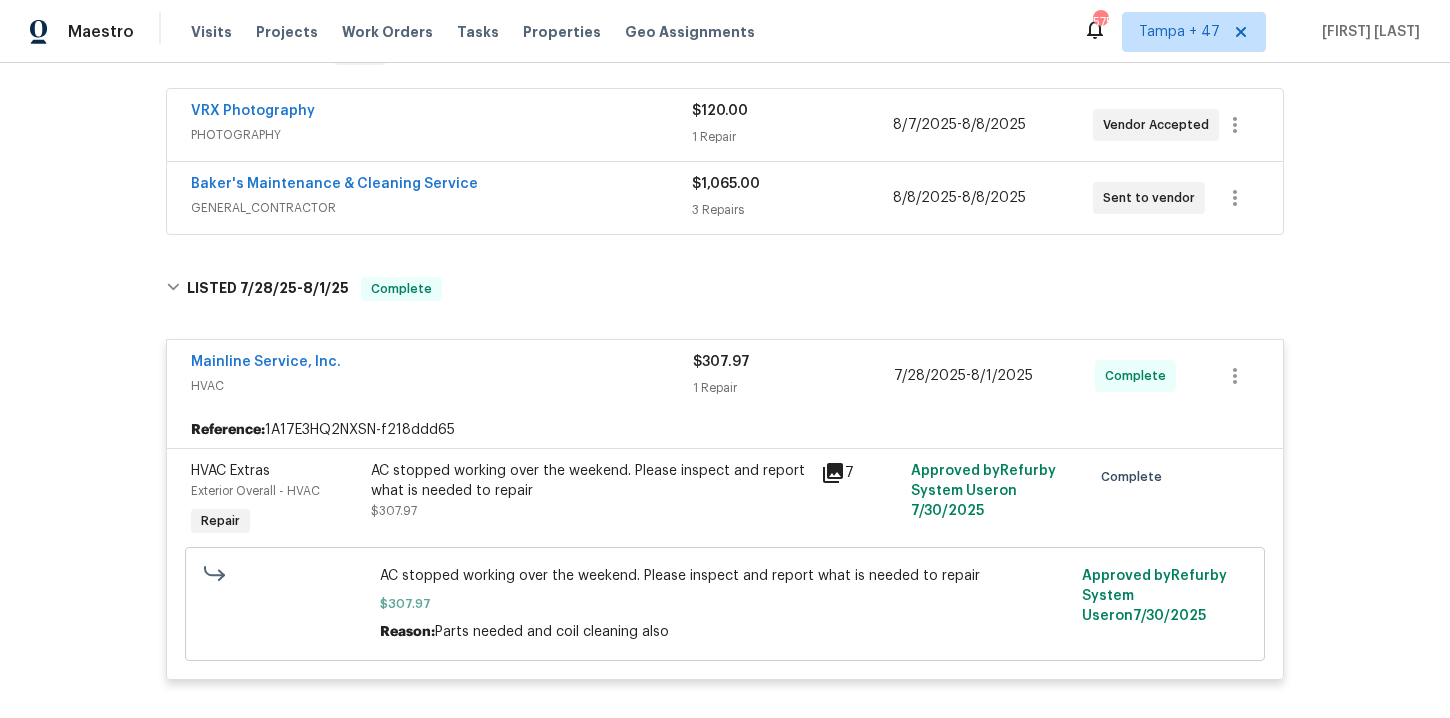 scroll, scrollTop: 488, scrollLeft: 0, axis: vertical 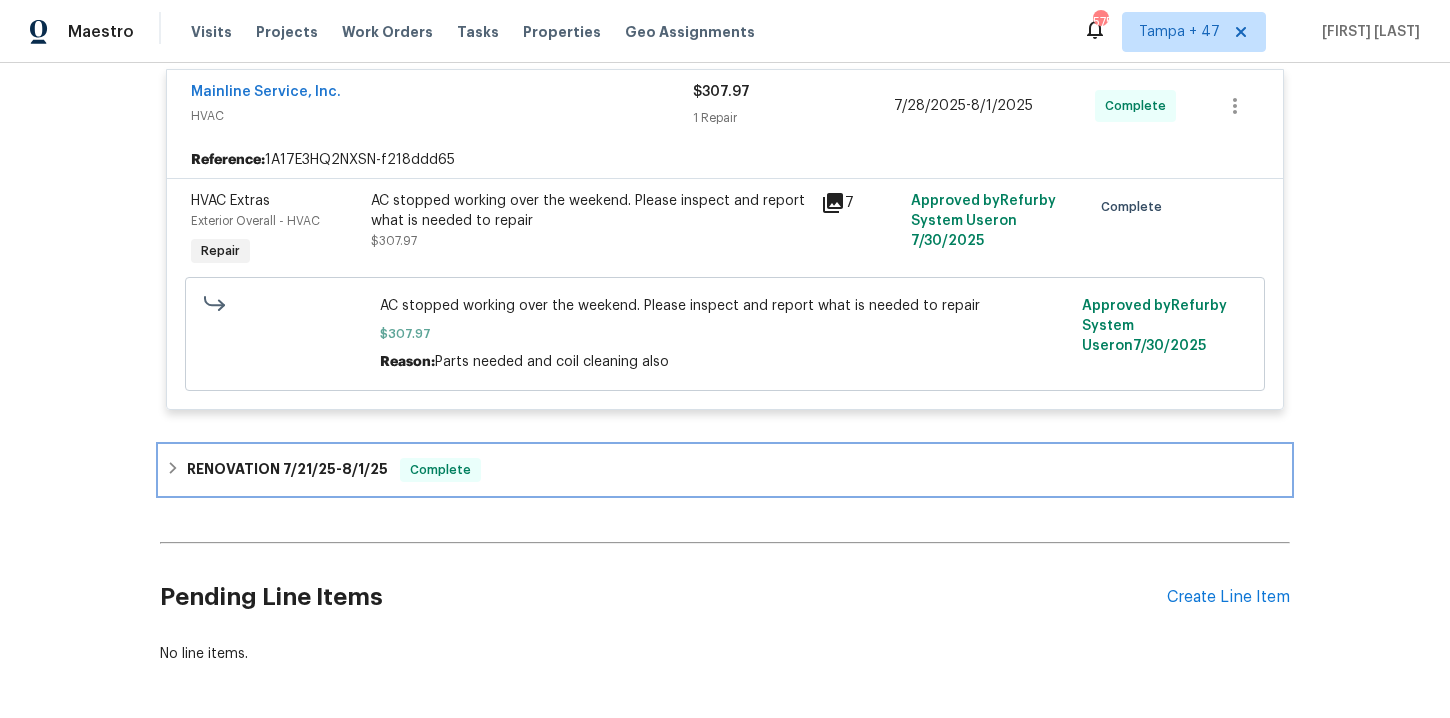 click on "RENOVATION   7/21/25  -  8/1/25 Complete" at bounding box center (725, 470) 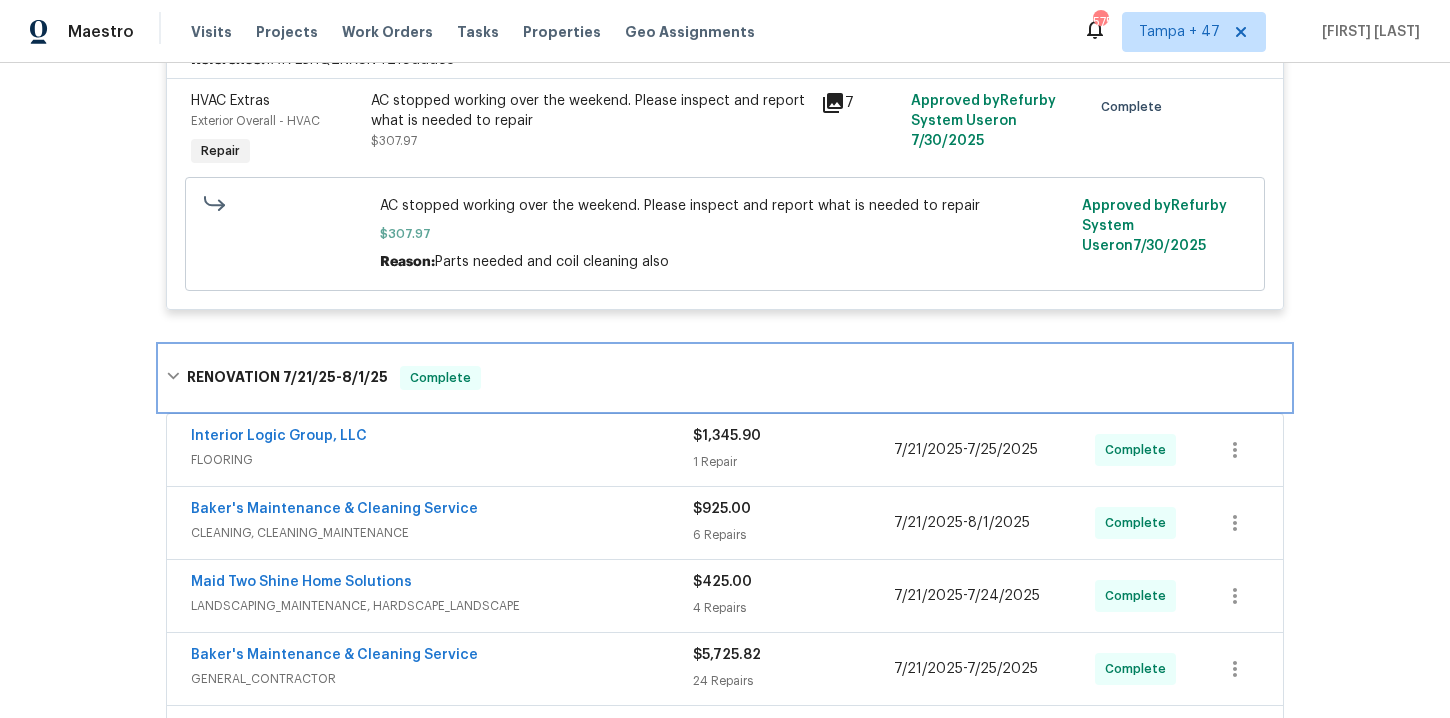 scroll, scrollTop: 874, scrollLeft: 0, axis: vertical 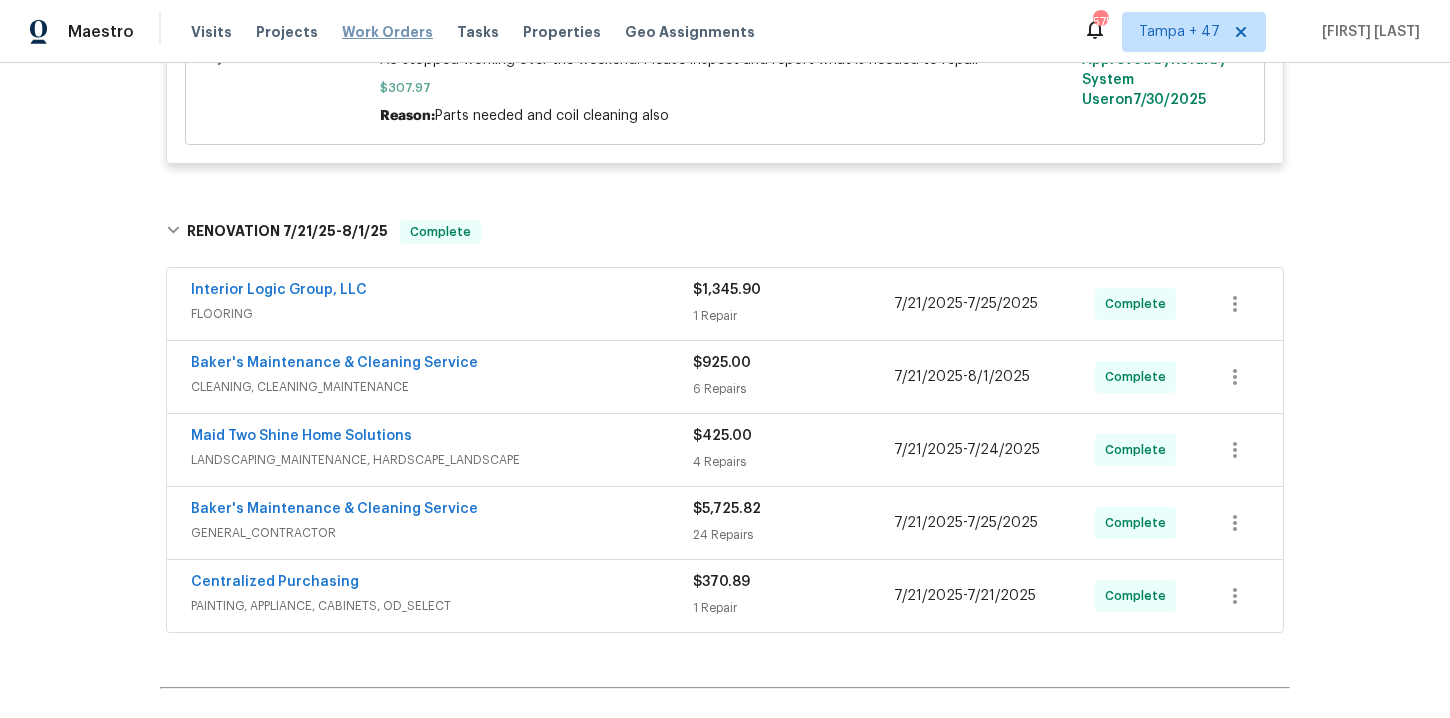 click on "Work Orders" at bounding box center (387, 32) 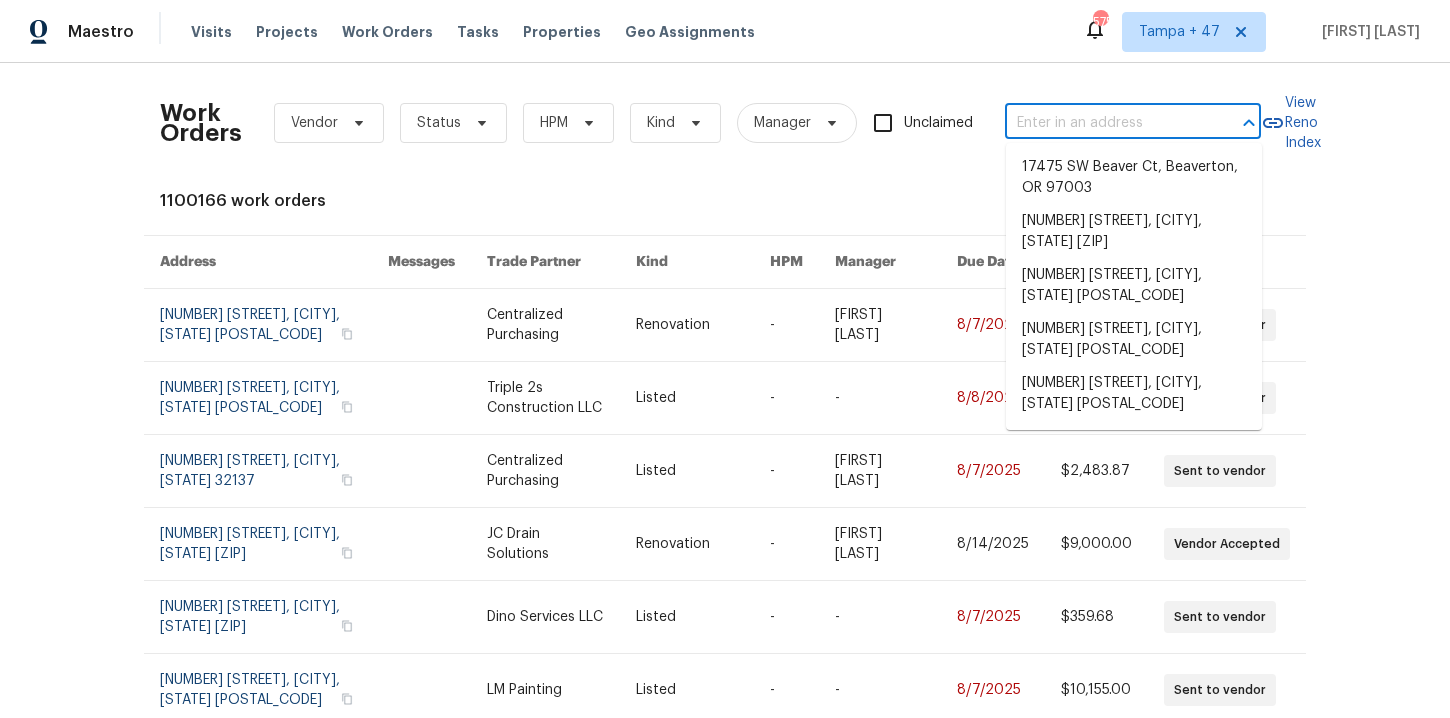 click at bounding box center [1105, 123] 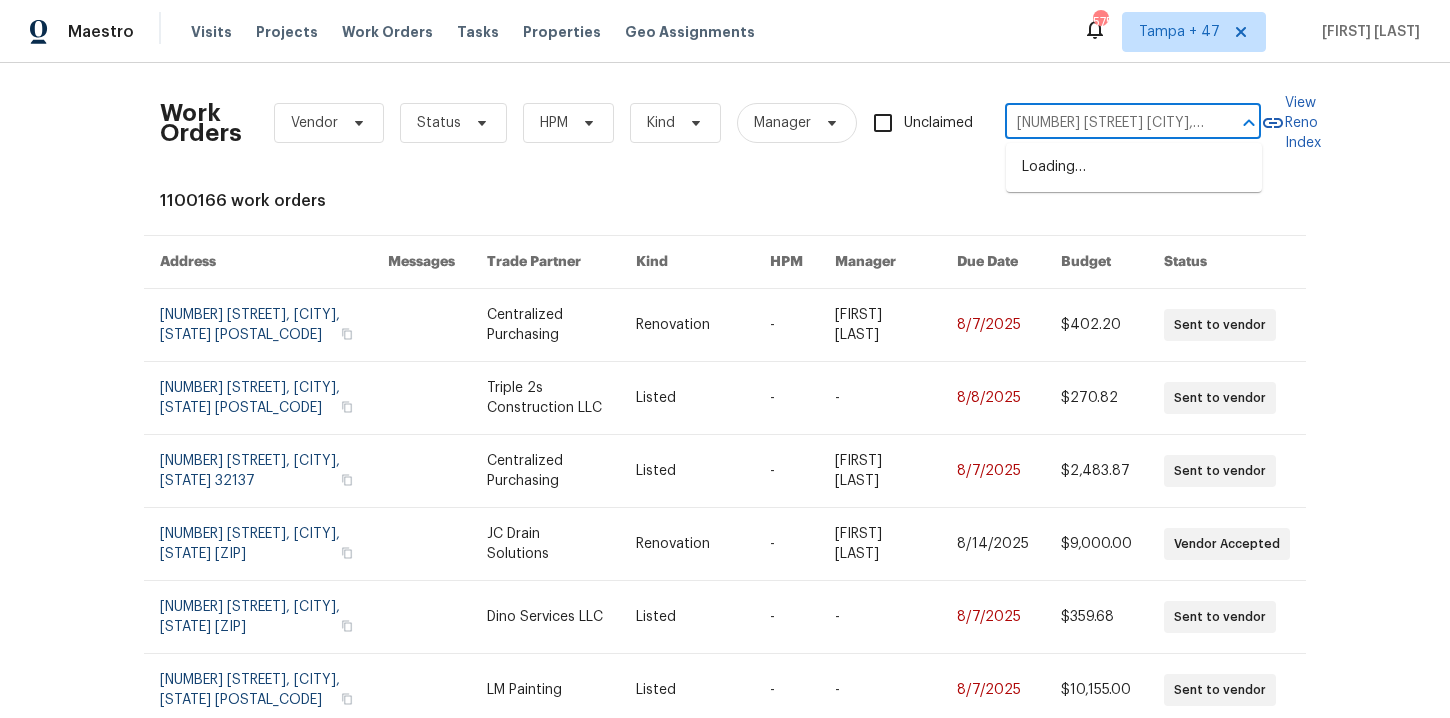 scroll, scrollTop: 0, scrollLeft: 68, axis: horizontal 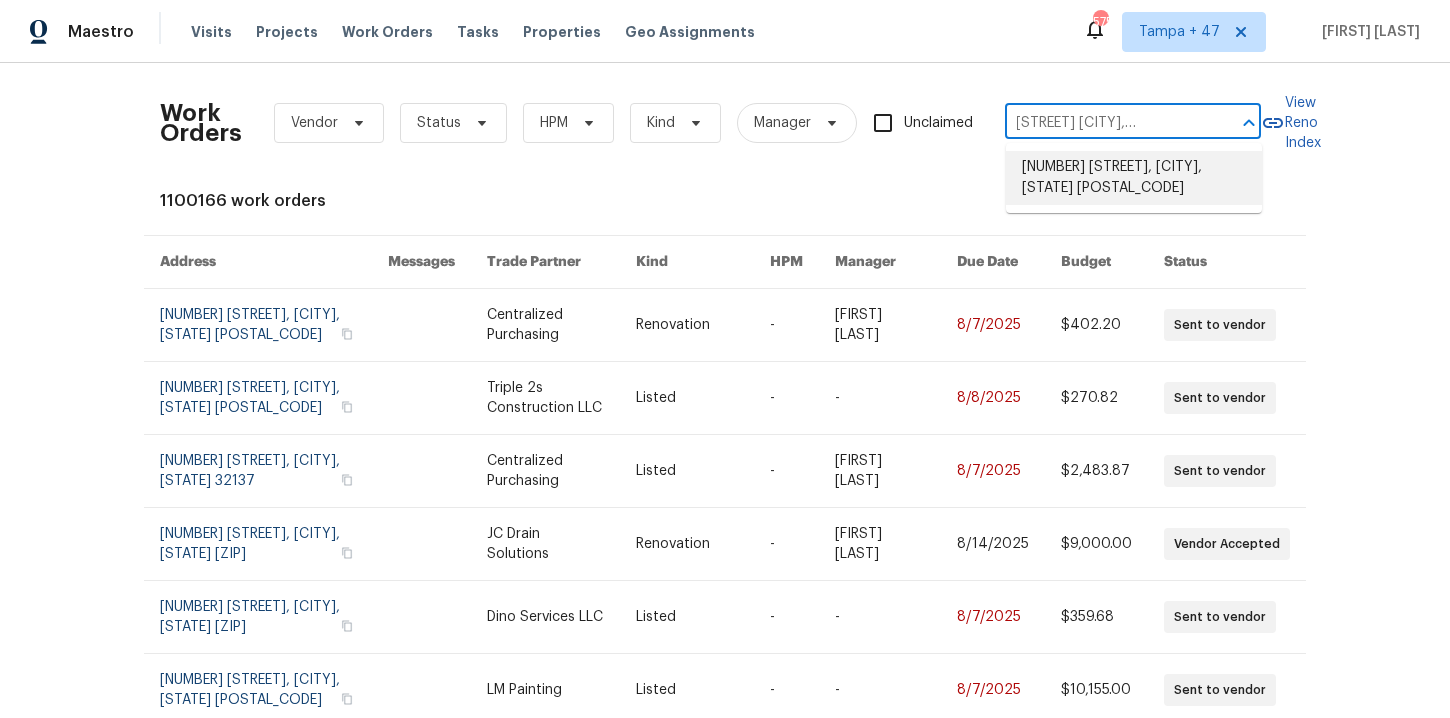 click on "2492 Brentwood Ct, Decatur, GA 30032" at bounding box center (1134, 178) 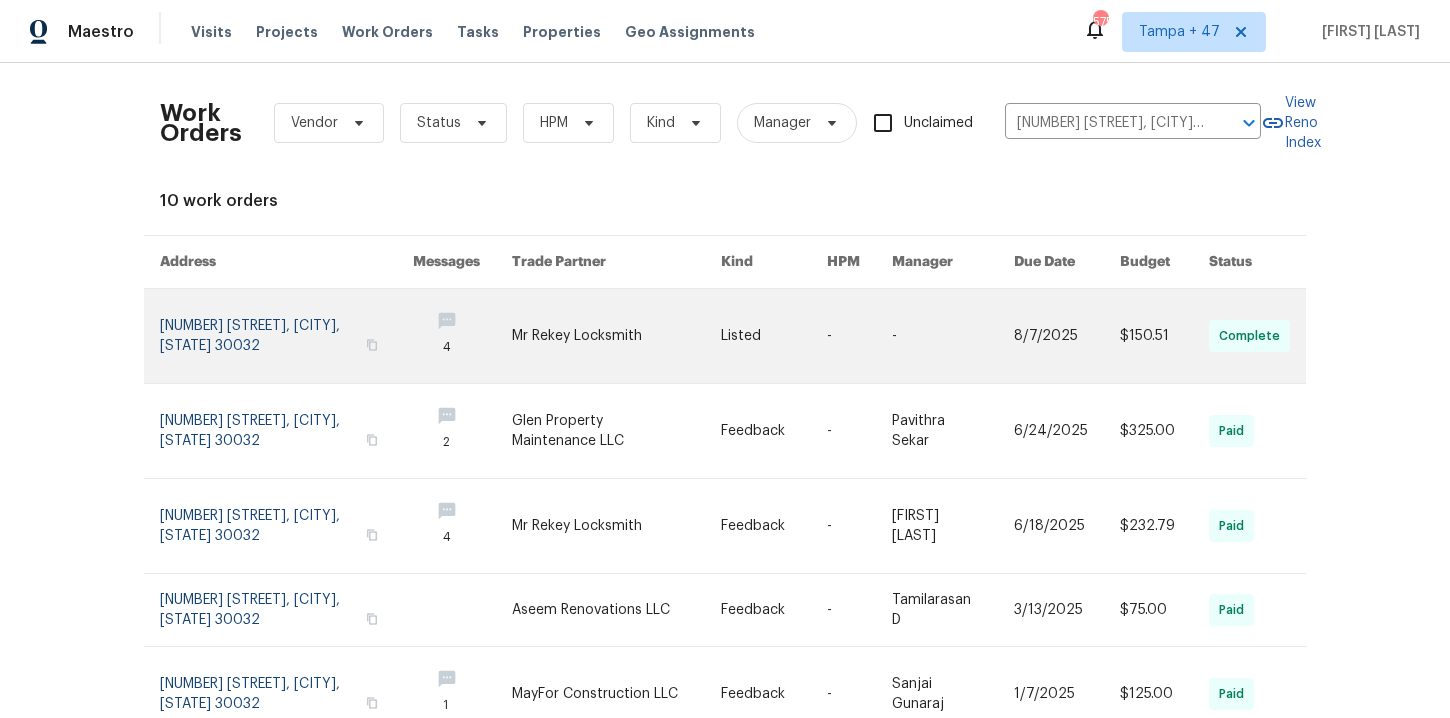 click at bounding box center (286, 336) 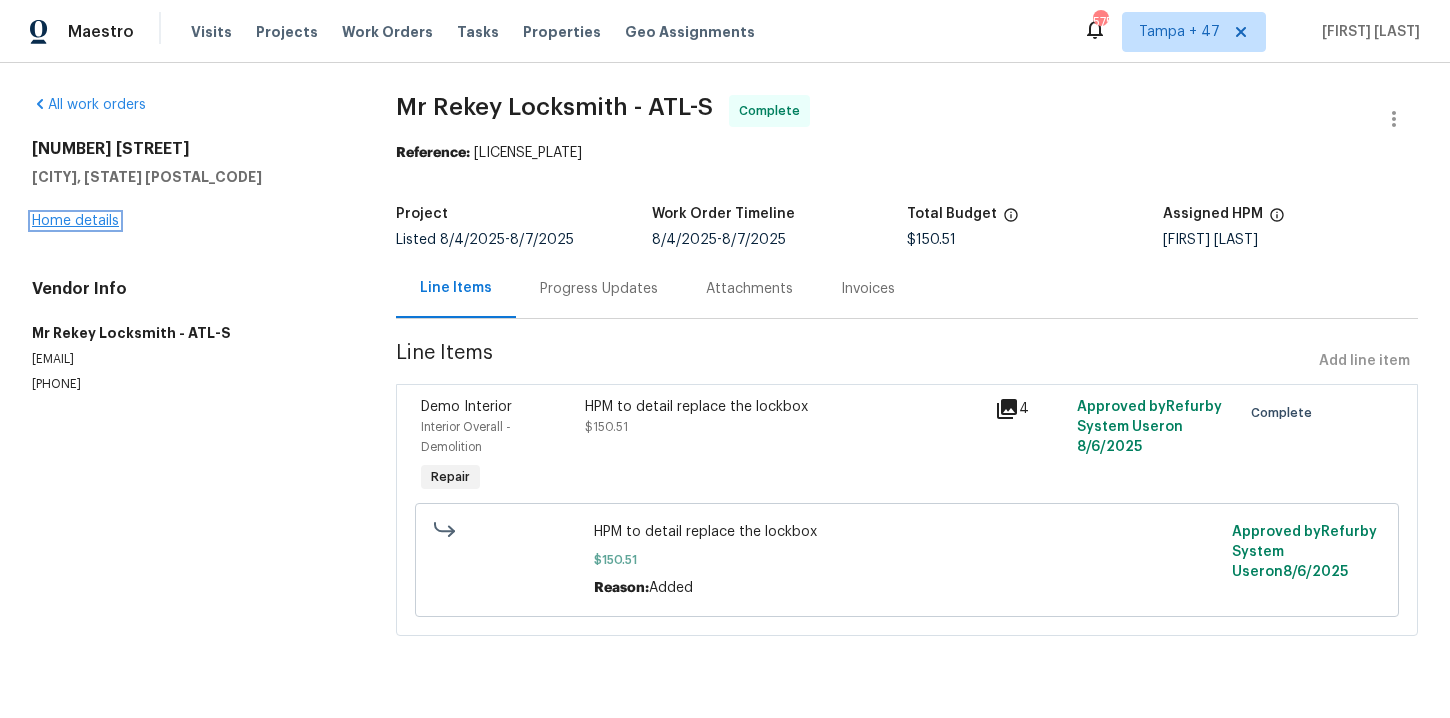 click on "Home details" at bounding box center [75, 221] 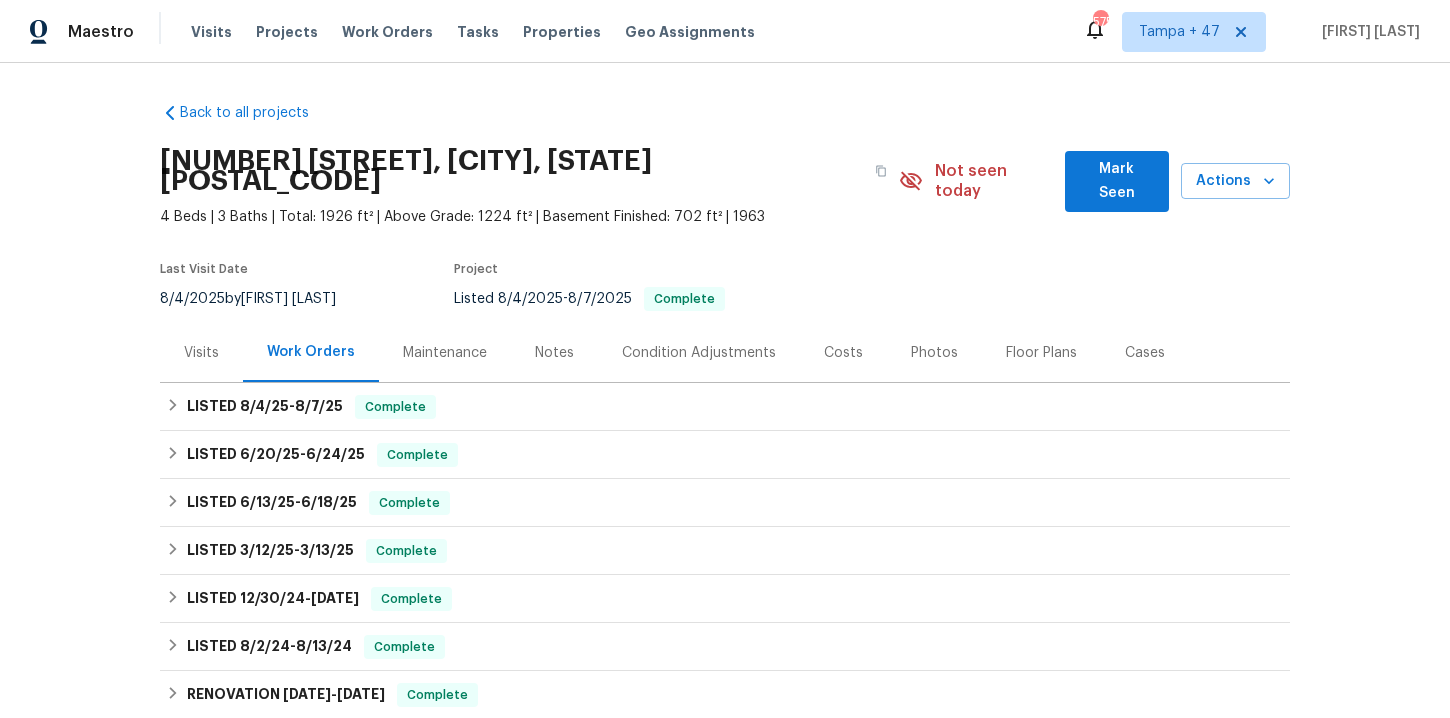 scroll, scrollTop: 115, scrollLeft: 0, axis: vertical 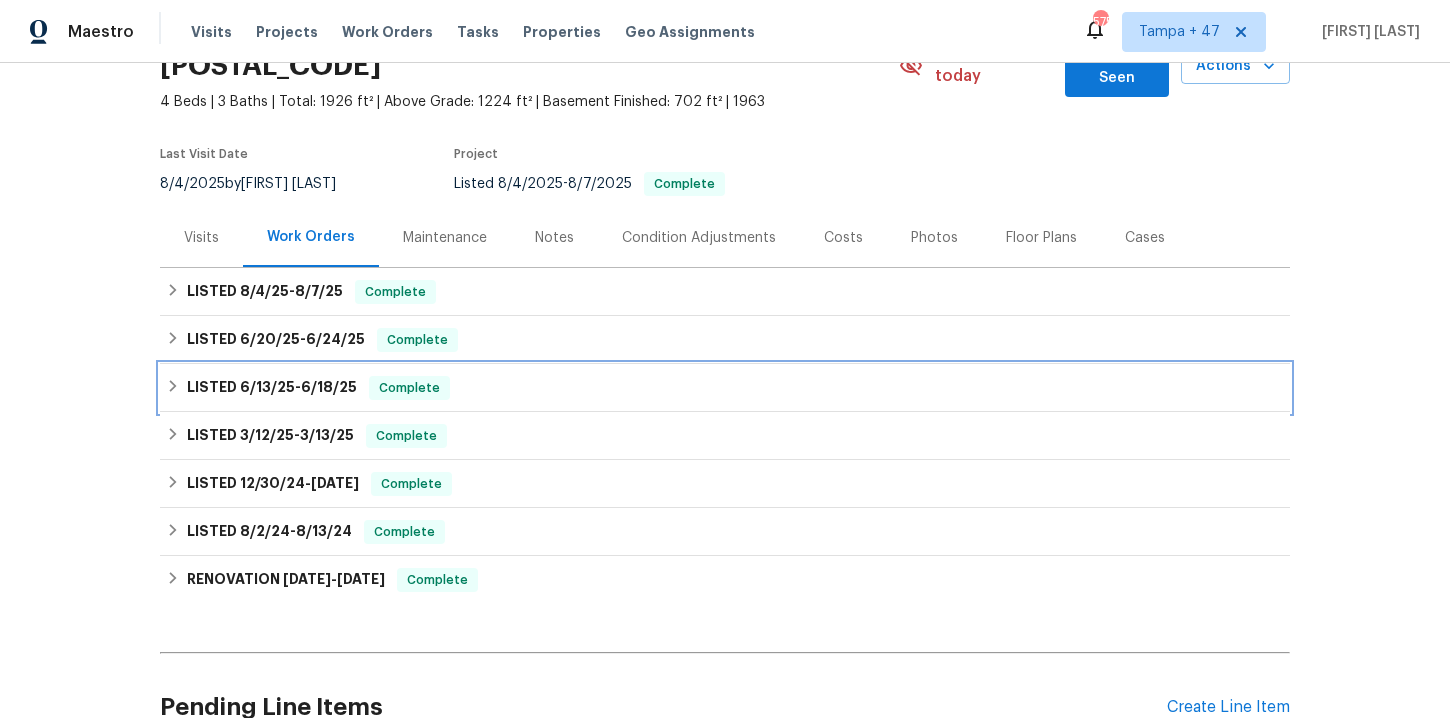 click on "LISTED   6/13/25  -  6/18/25 Complete" at bounding box center [725, 388] 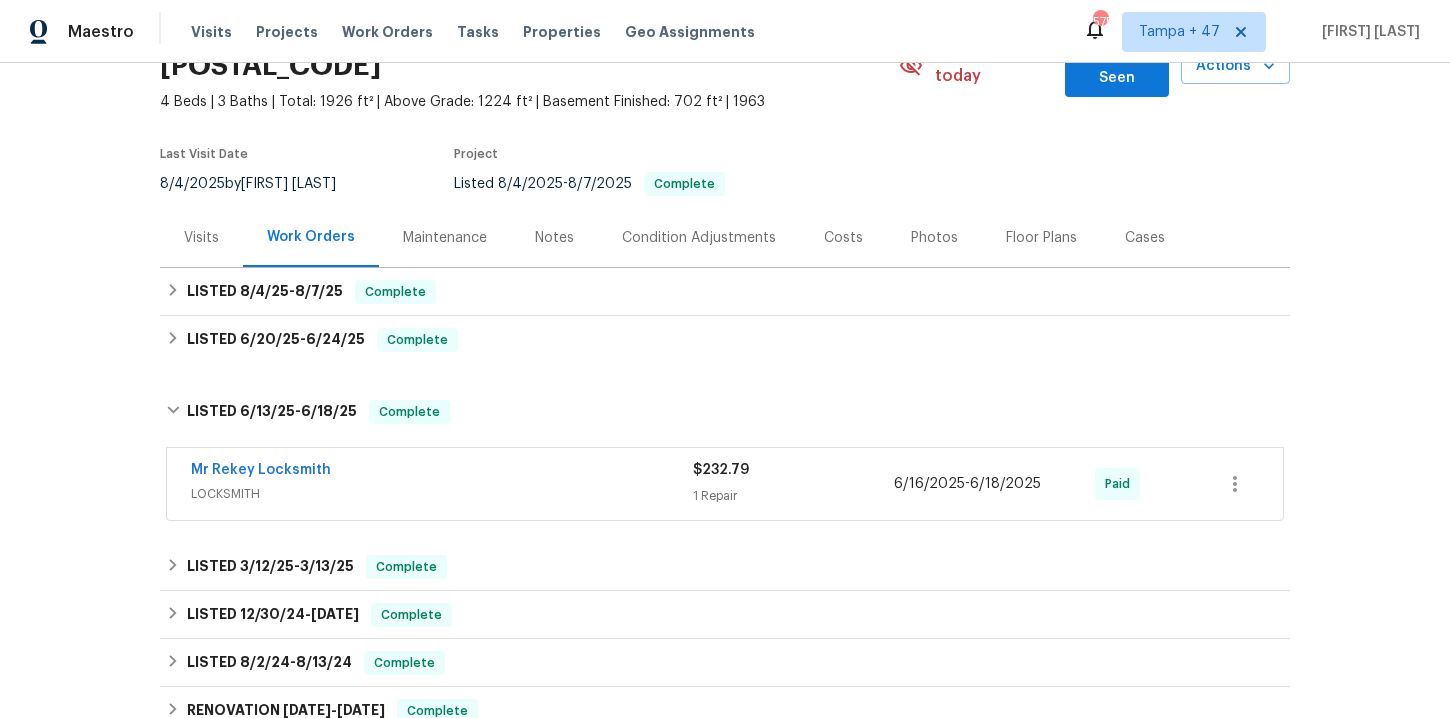 click on "Mr Rekey Locksmith" at bounding box center (442, 472) 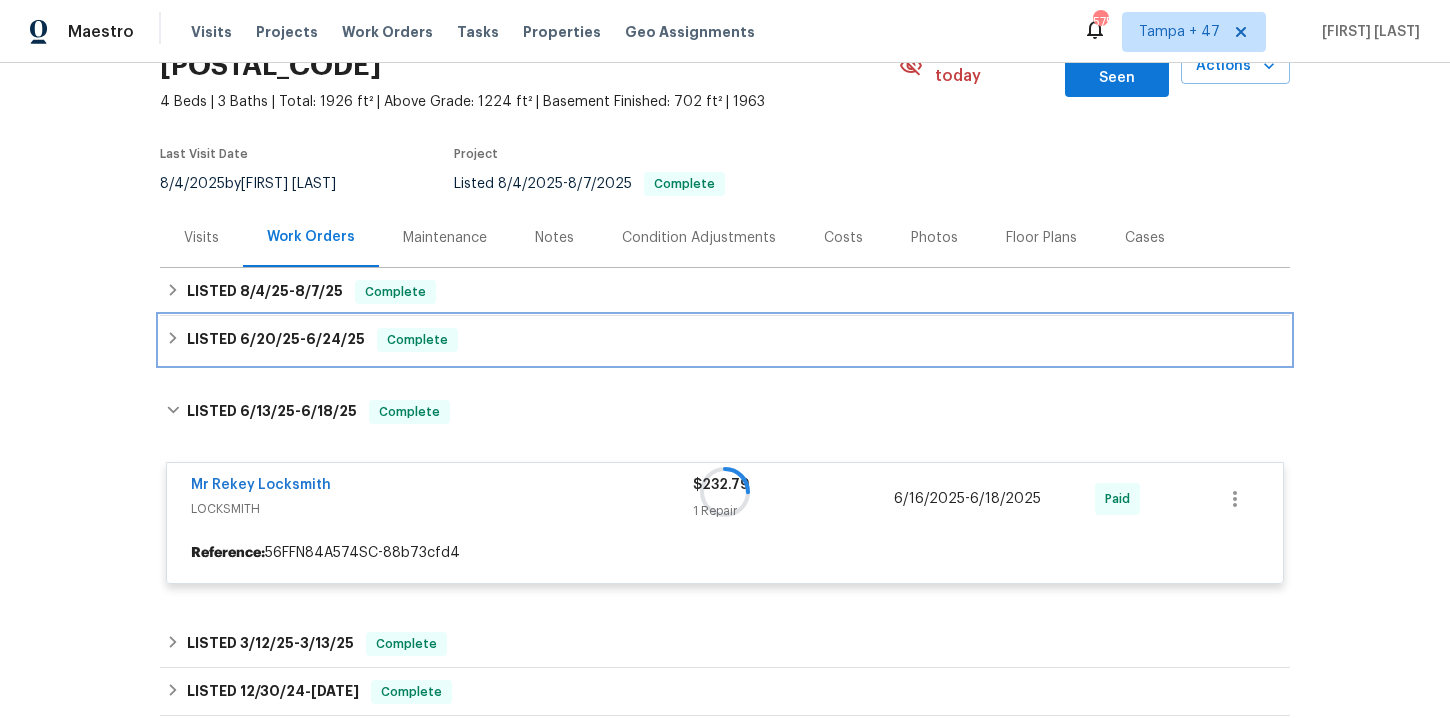 click on "LISTED   6/20/25  -  6/24/25 Complete" at bounding box center [725, 340] 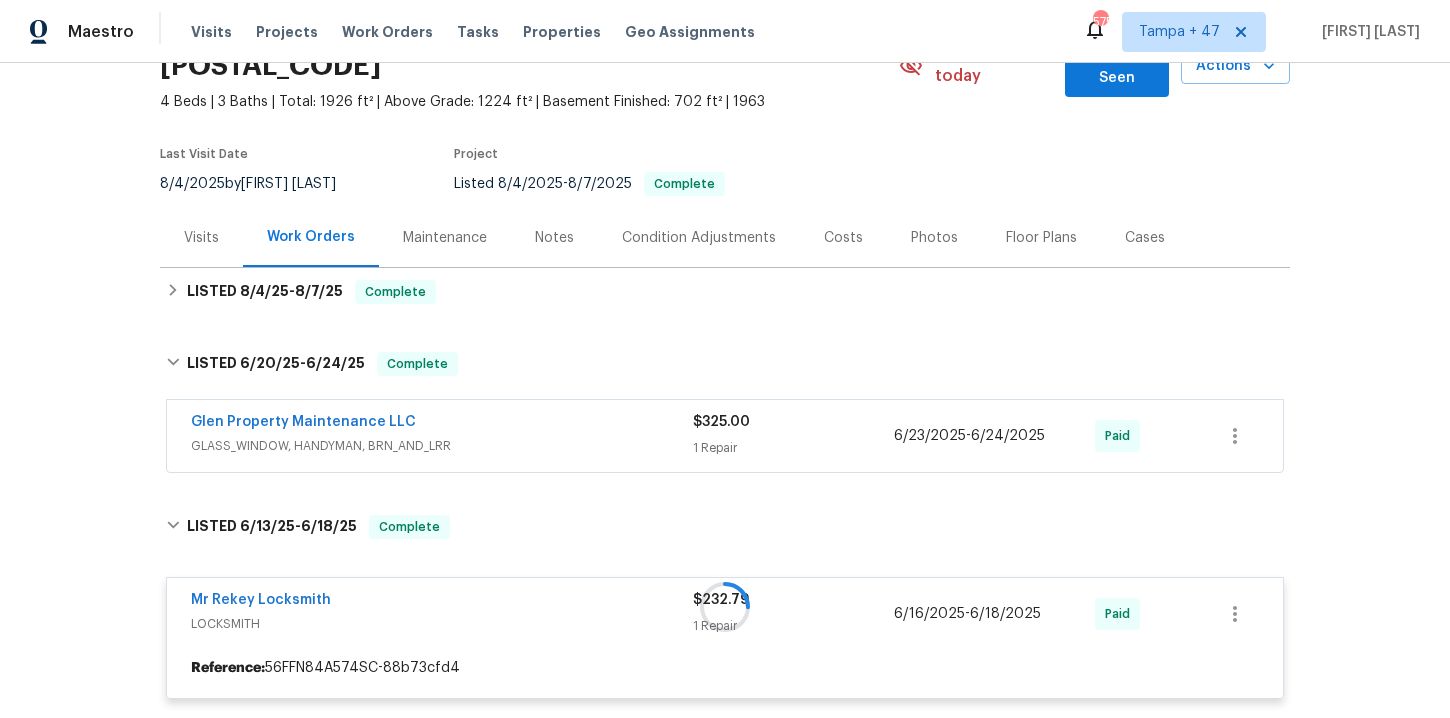 click on "GLASS_WINDOW, HANDYMAN, BRN_AND_LRR" at bounding box center [442, 446] 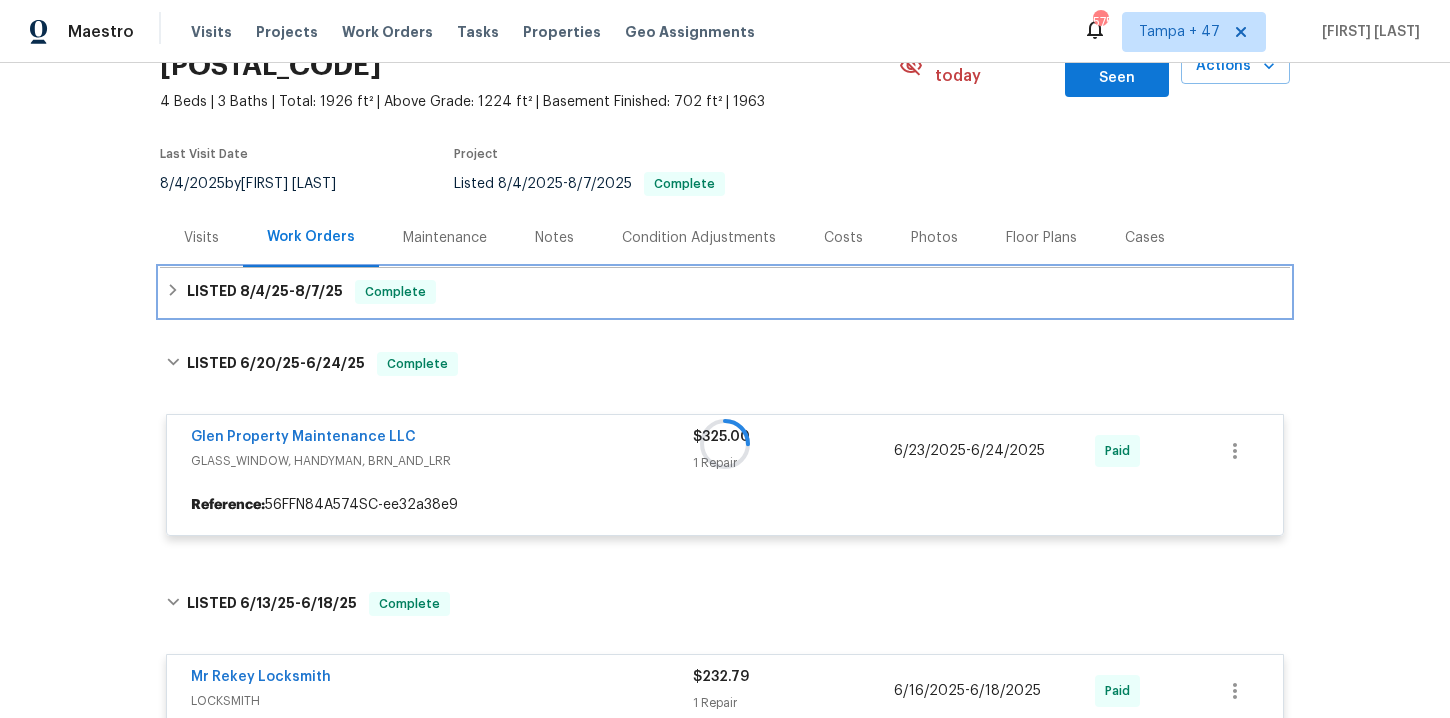 click on "LISTED   8/4/25  -  8/7/25 Complete" at bounding box center [725, 292] 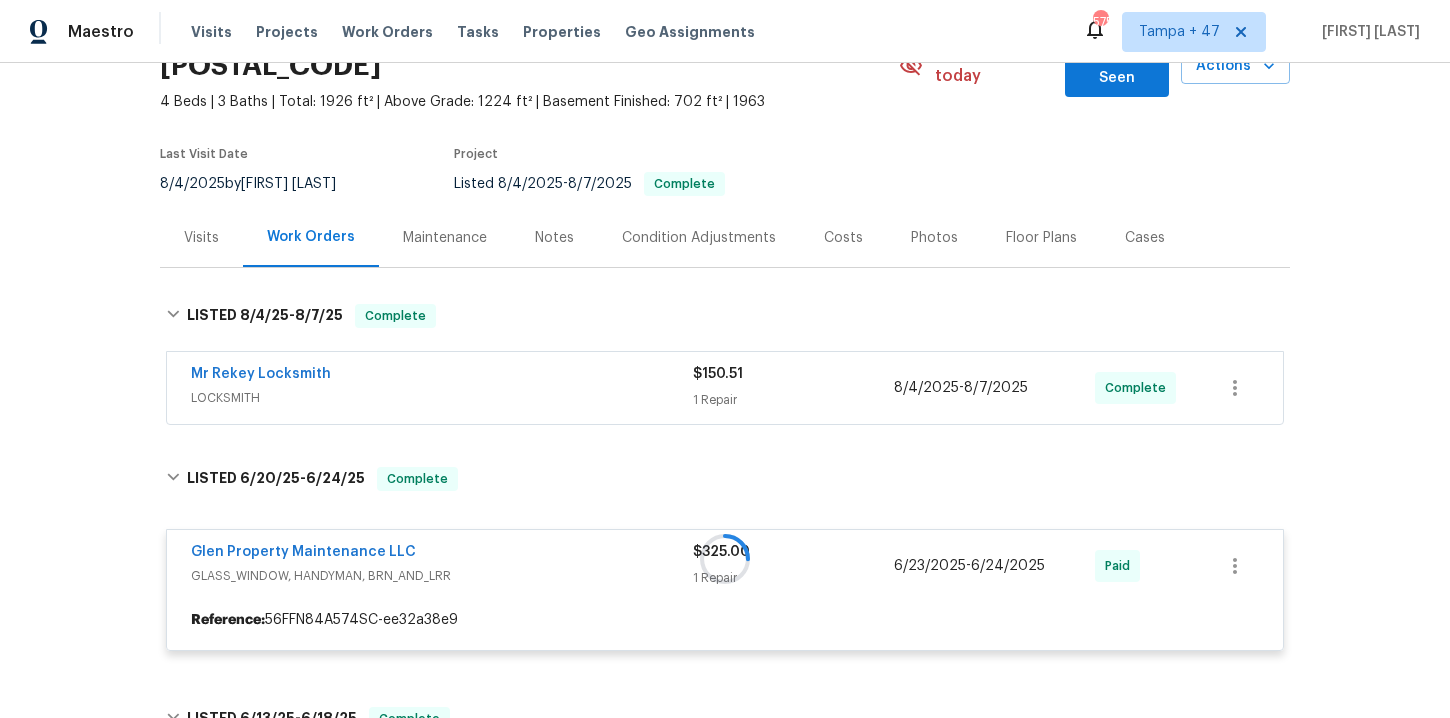 click on "Mr Rekey Locksmith" at bounding box center (442, 376) 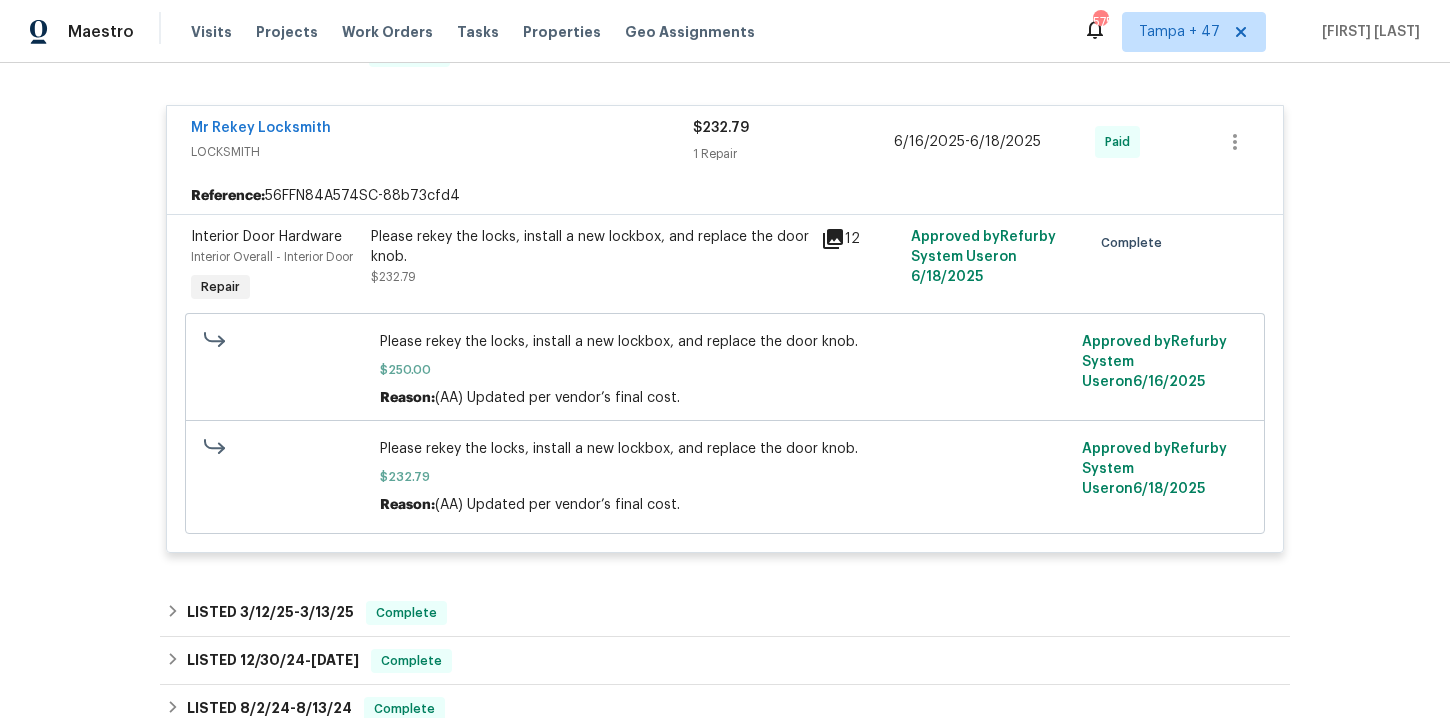 scroll, scrollTop: 1494, scrollLeft: 0, axis: vertical 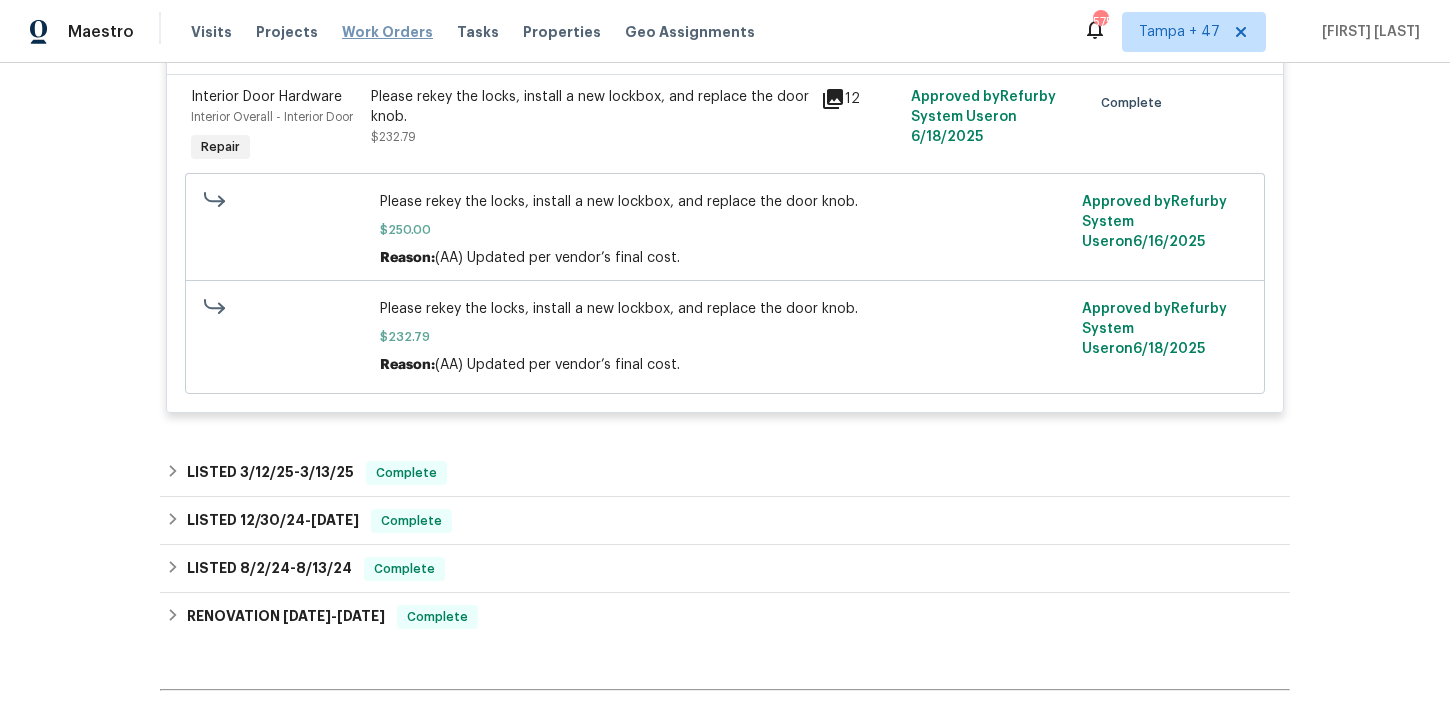 click on "Work Orders" at bounding box center [387, 32] 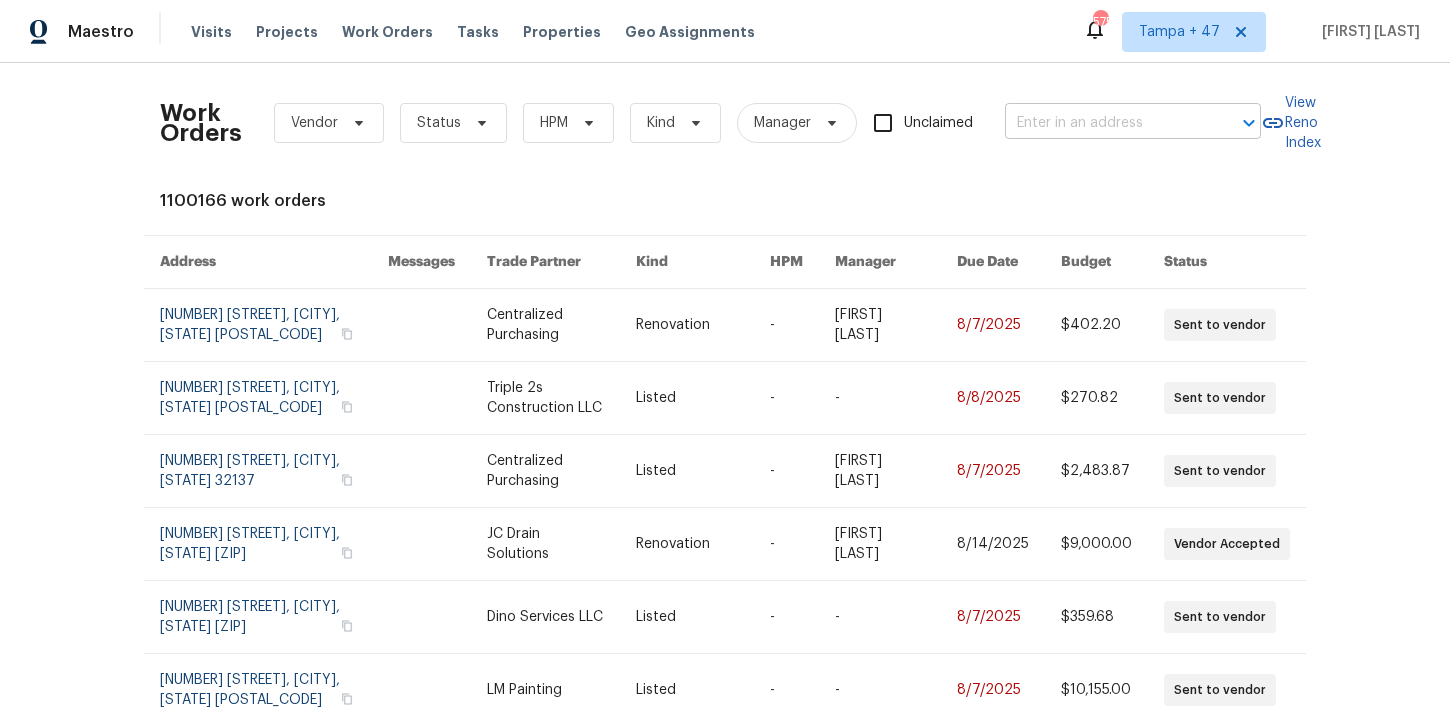 click at bounding box center (1105, 123) 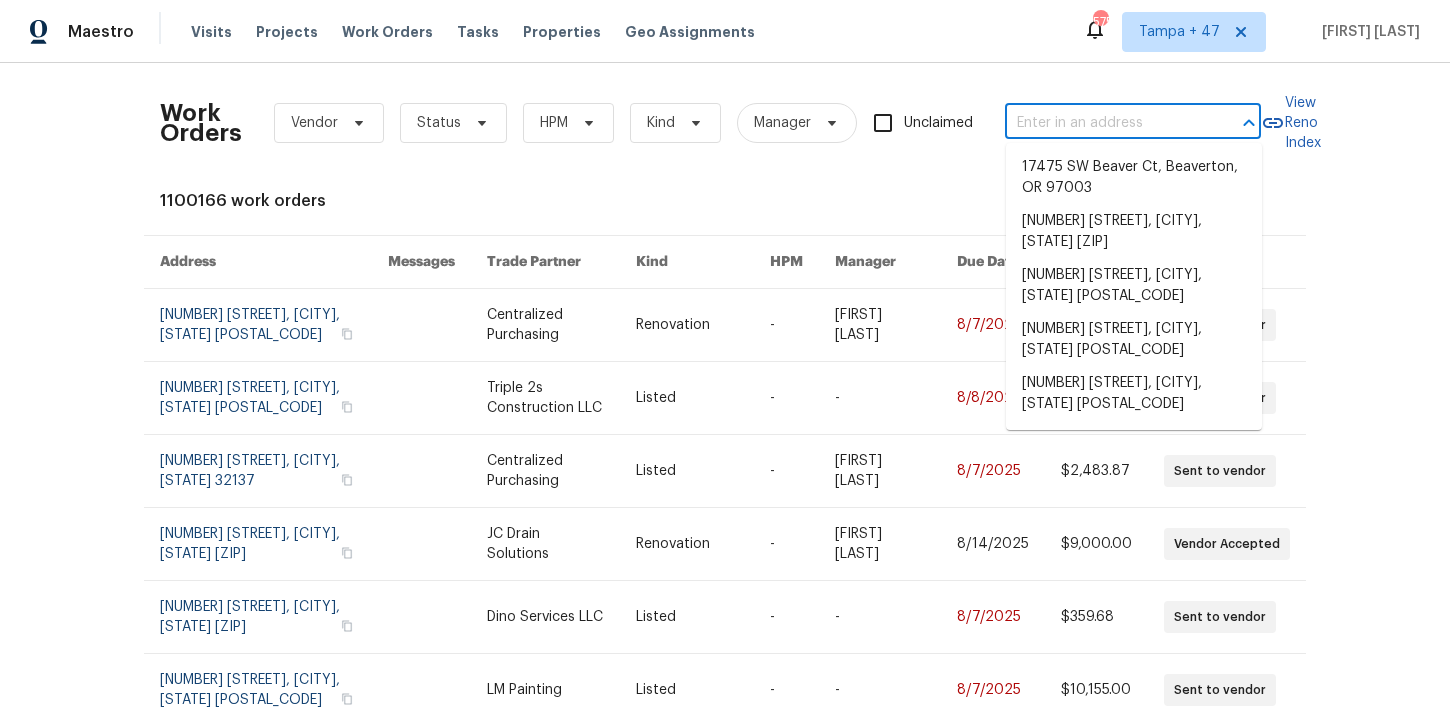 paste on "2006 Landon Ct Burlington, NC 27217" 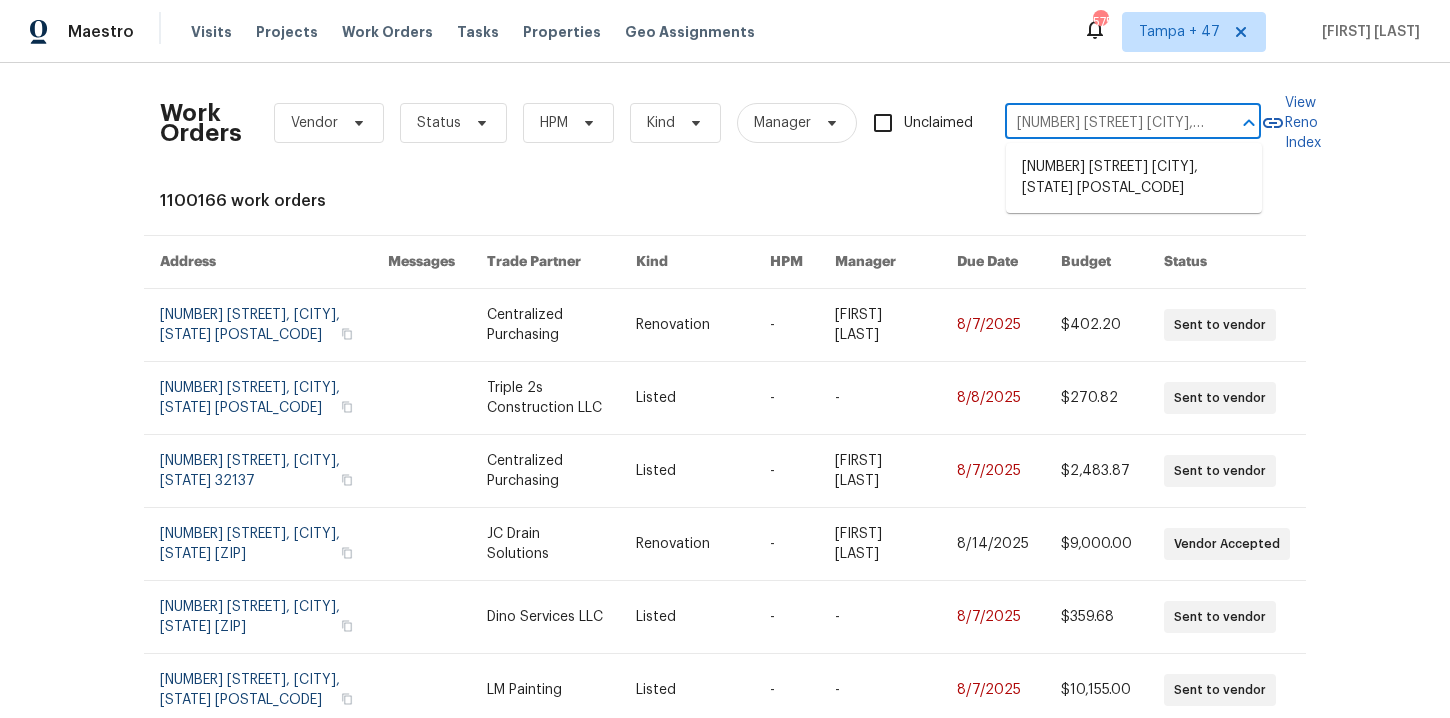 scroll, scrollTop: 0, scrollLeft: 62, axis: horizontal 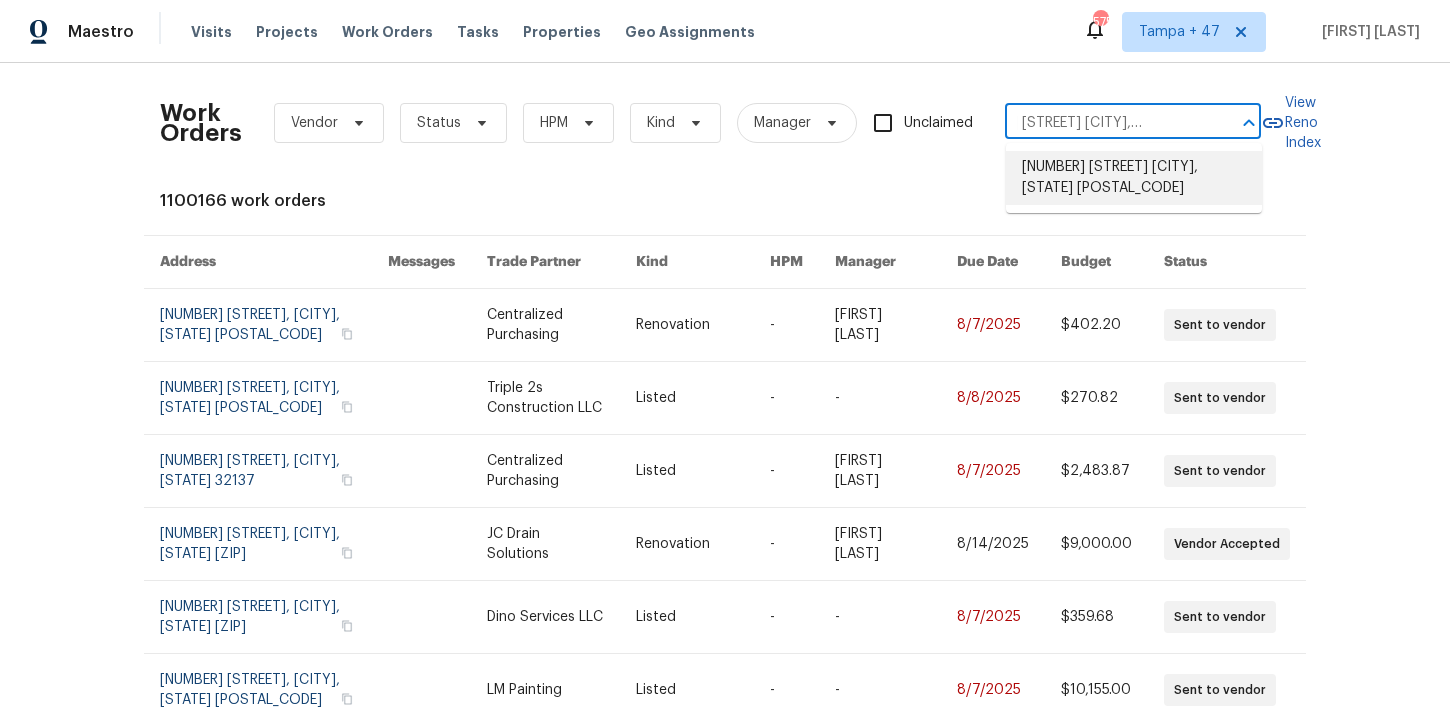 click on "2006 Landon Ct, Burlington, NC 27217" at bounding box center (1134, 178) 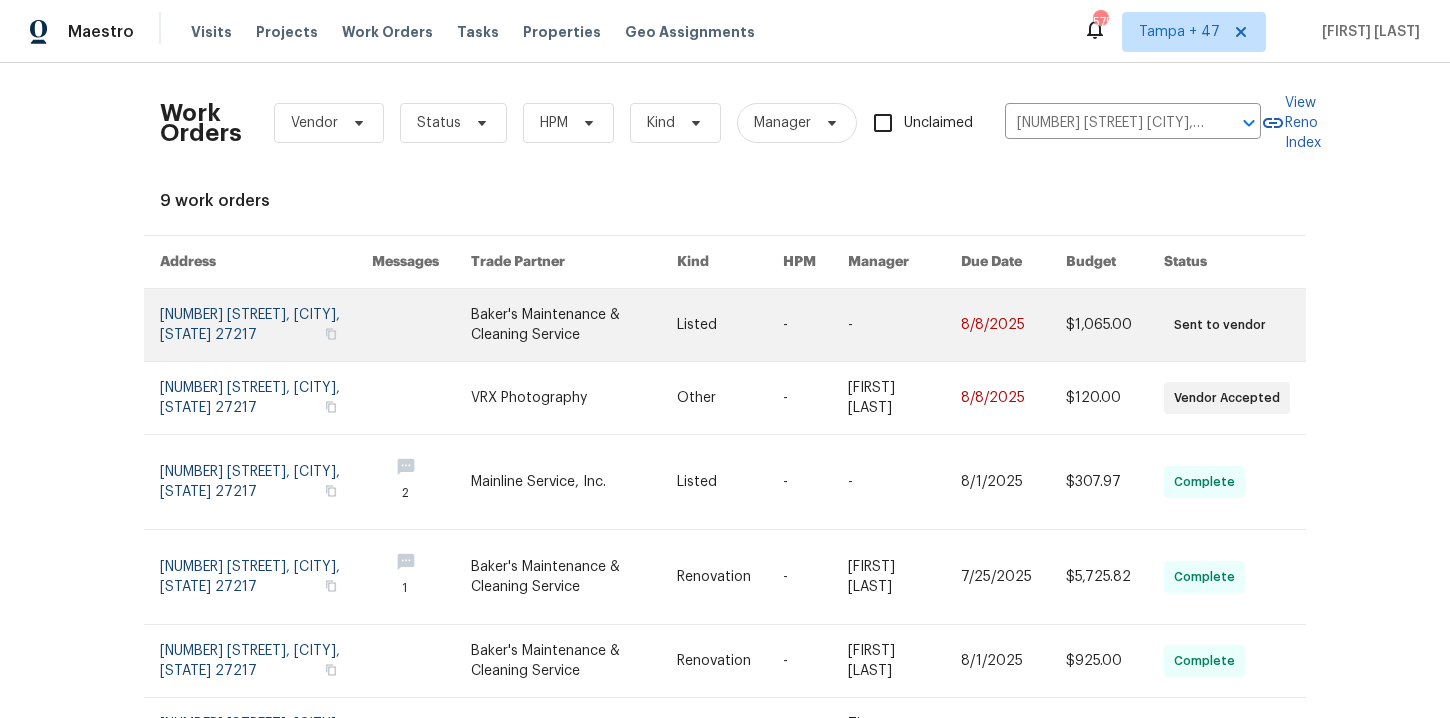 click at bounding box center [266, 325] 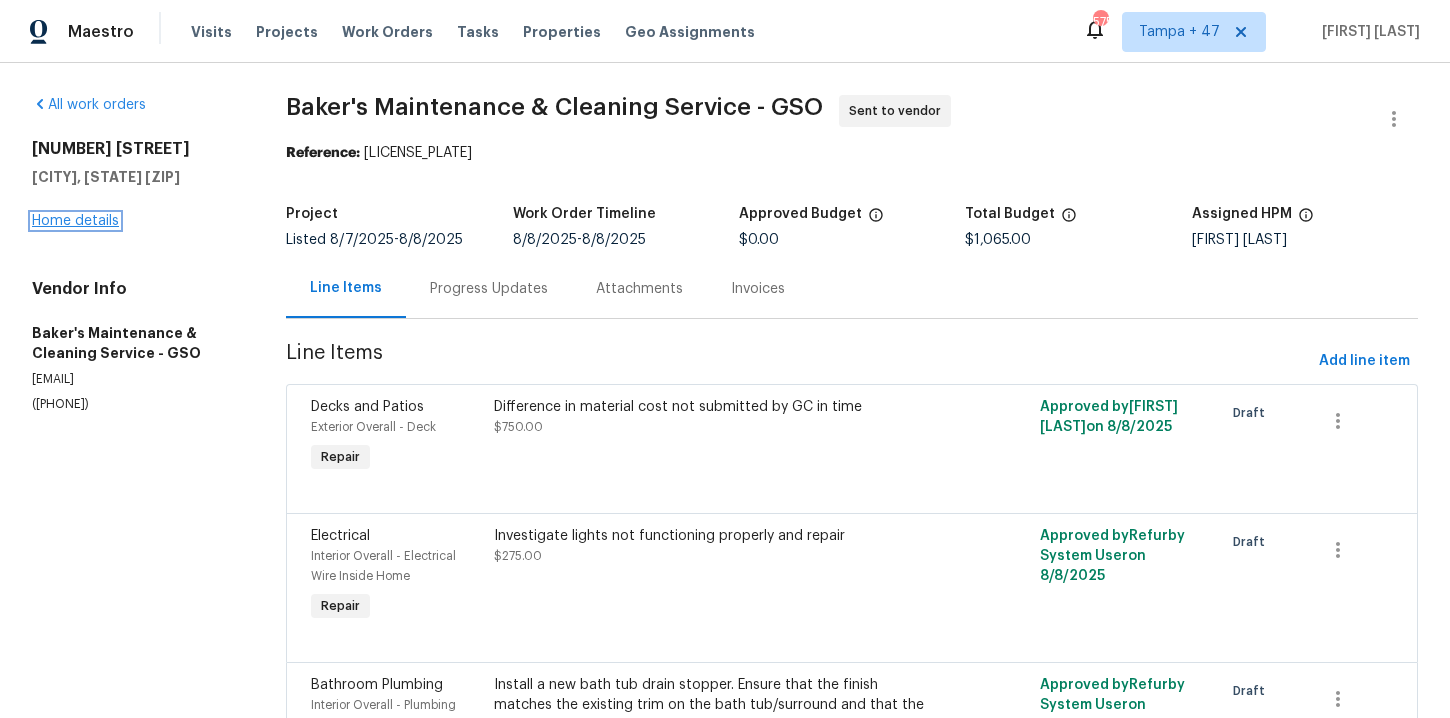 click on "Home details" at bounding box center [75, 221] 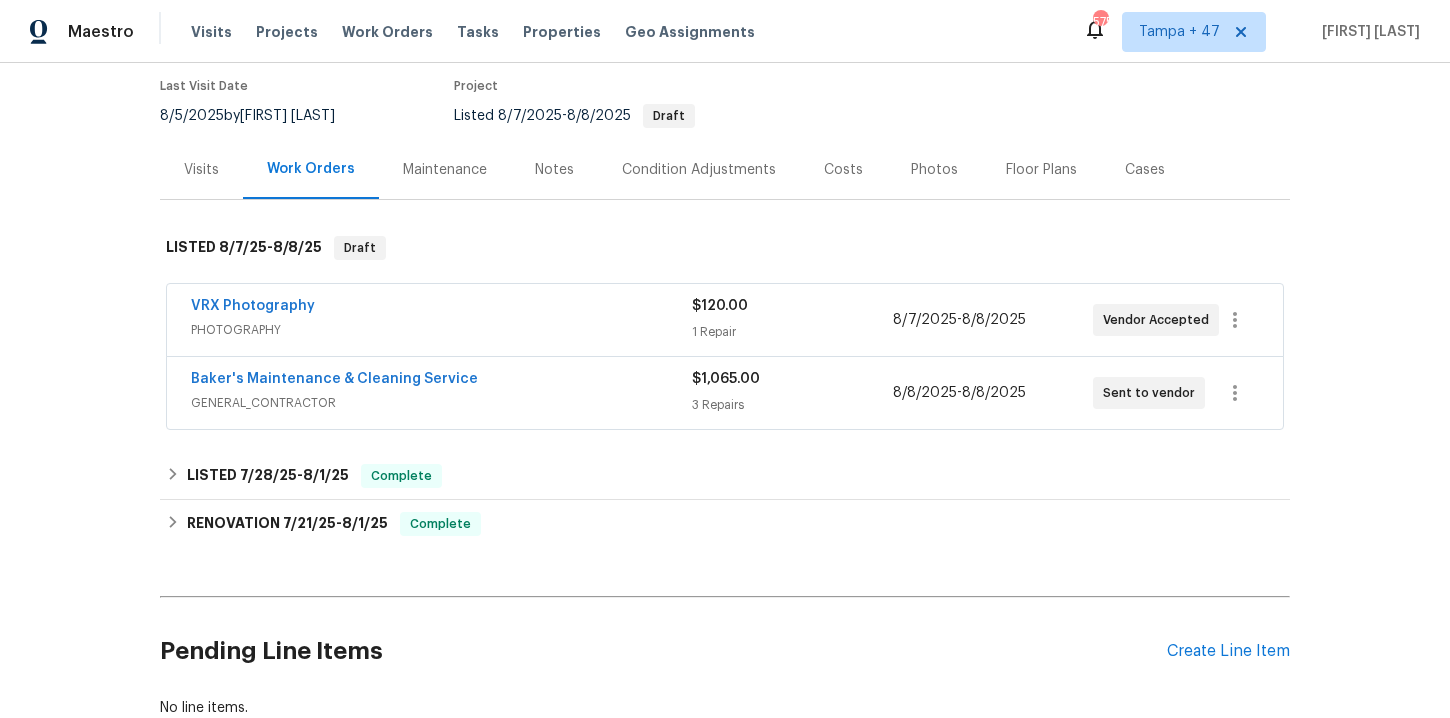 scroll, scrollTop: 183, scrollLeft: 0, axis: vertical 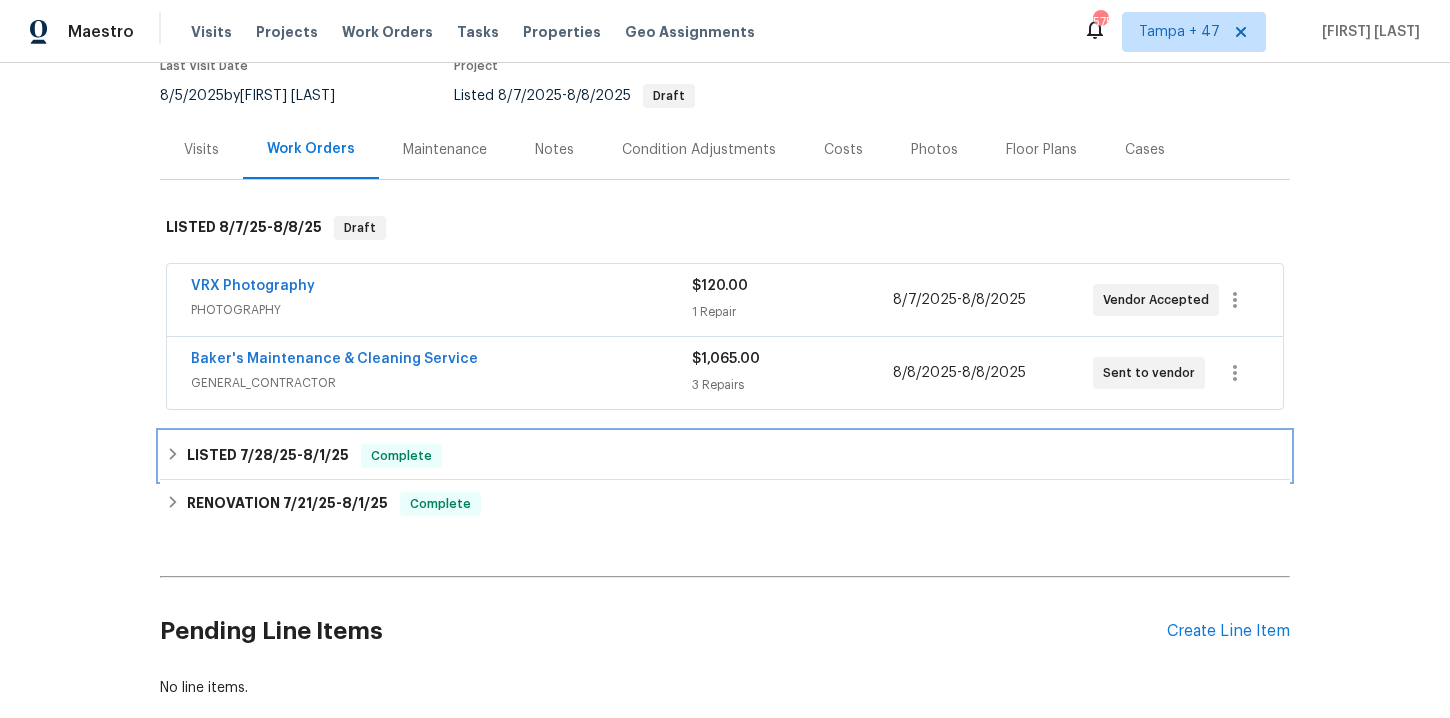 click on "LISTED   7/28/25  -  8/1/25 Complete" at bounding box center (725, 456) 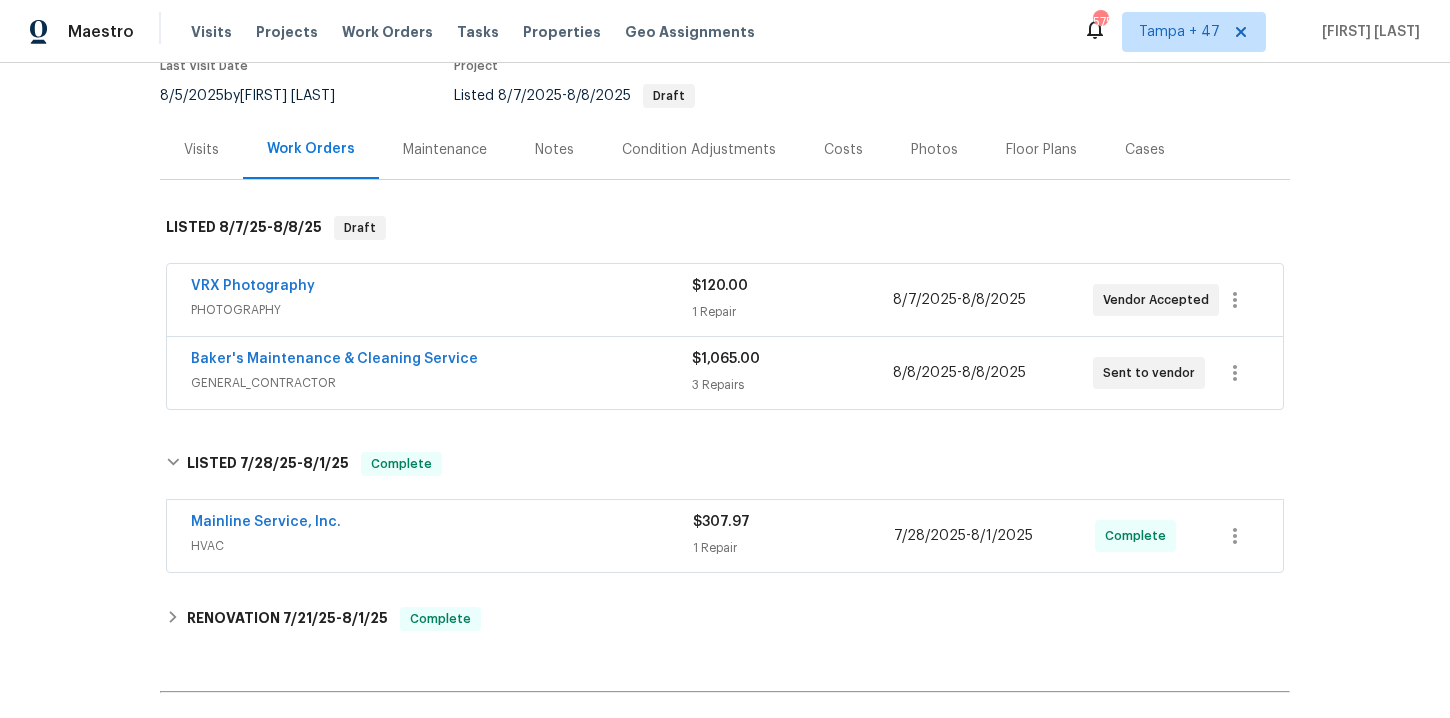 click on "Mainline Service, Inc." at bounding box center [442, 524] 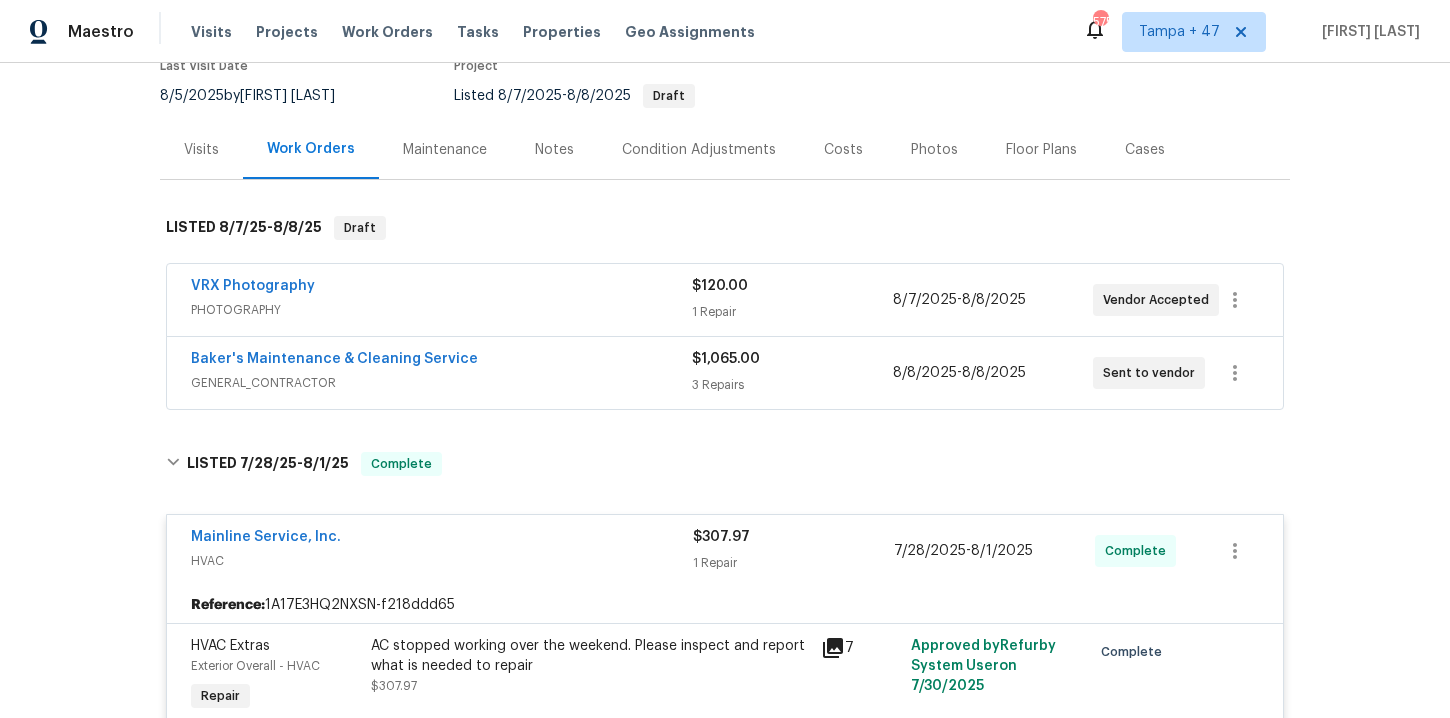 click on "GENERAL_CONTRACTOR" at bounding box center (441, 383) 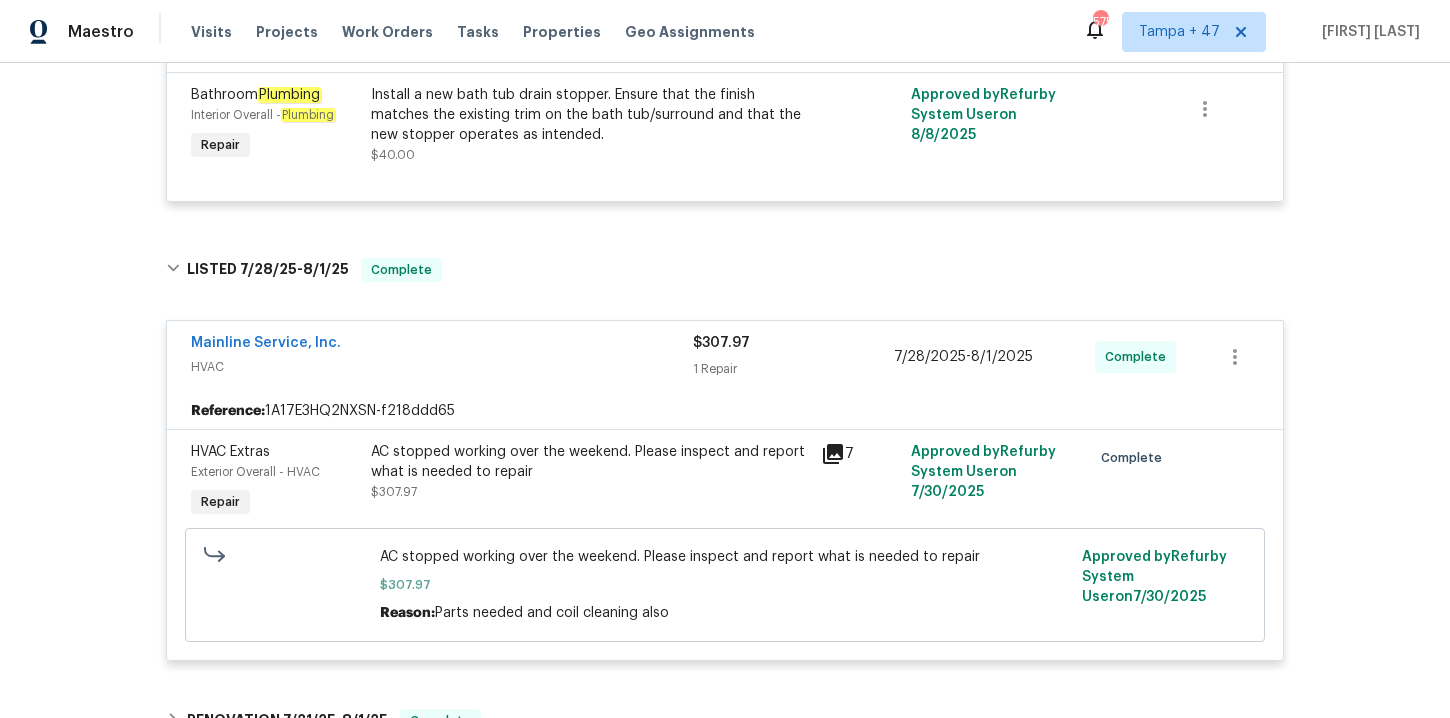 scroll, scrollTop: 1067, scrollLeft: 0, axis: vertical 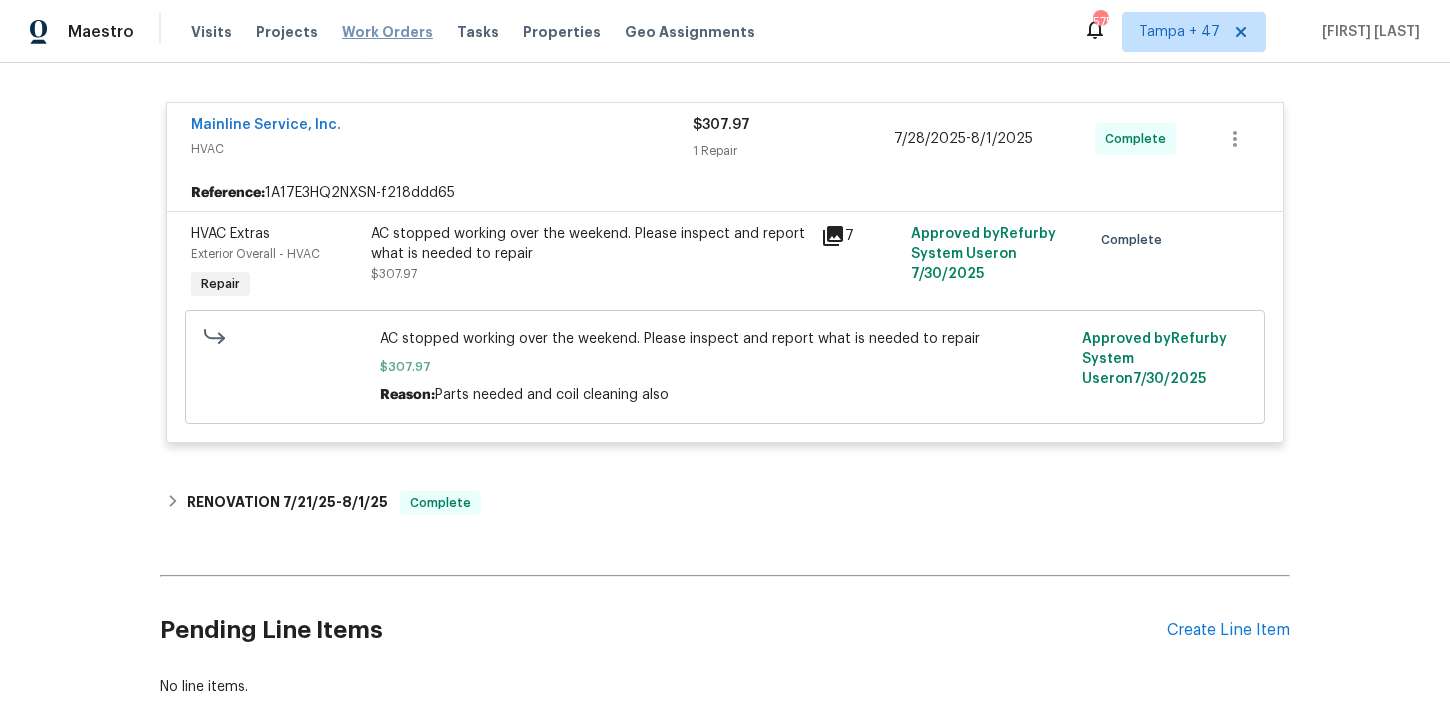 click on "Work Orders" at bounding box center (387, 32) 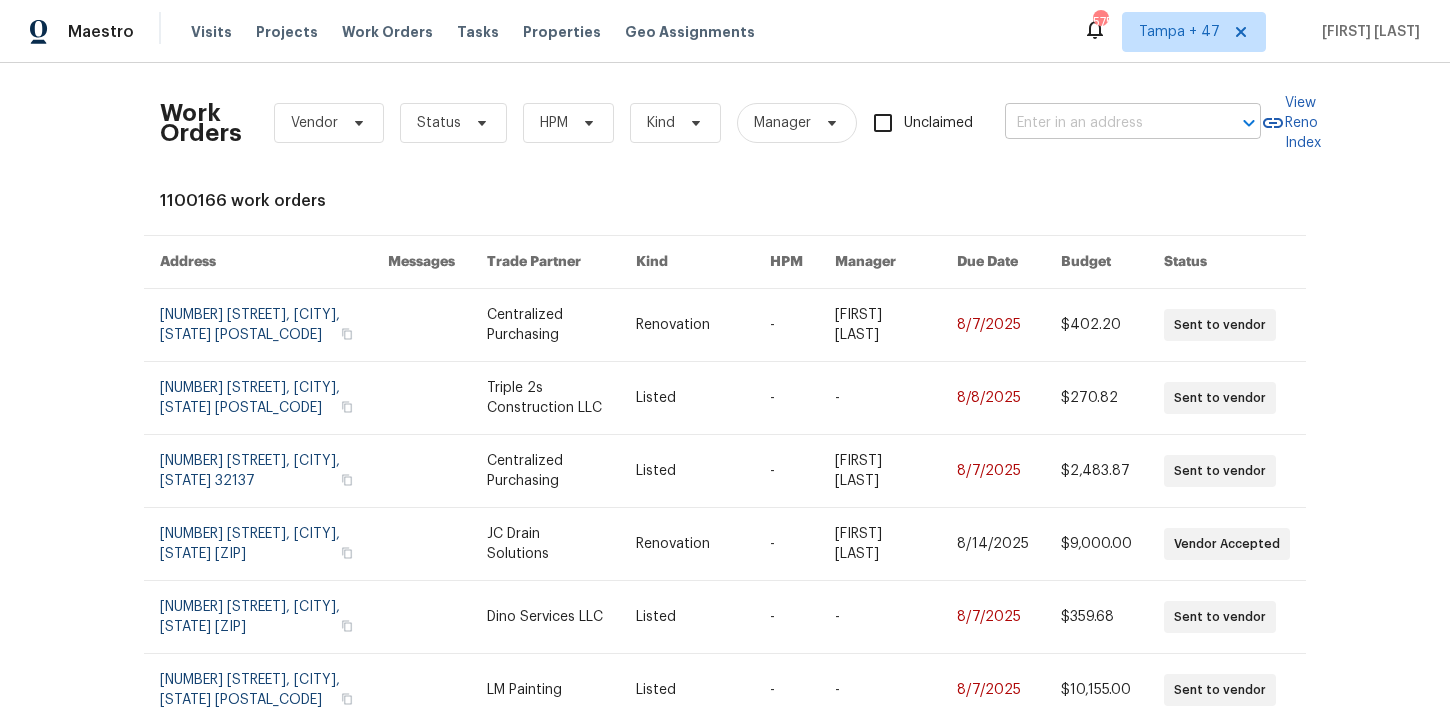 click at bounding box center (1105, 123) 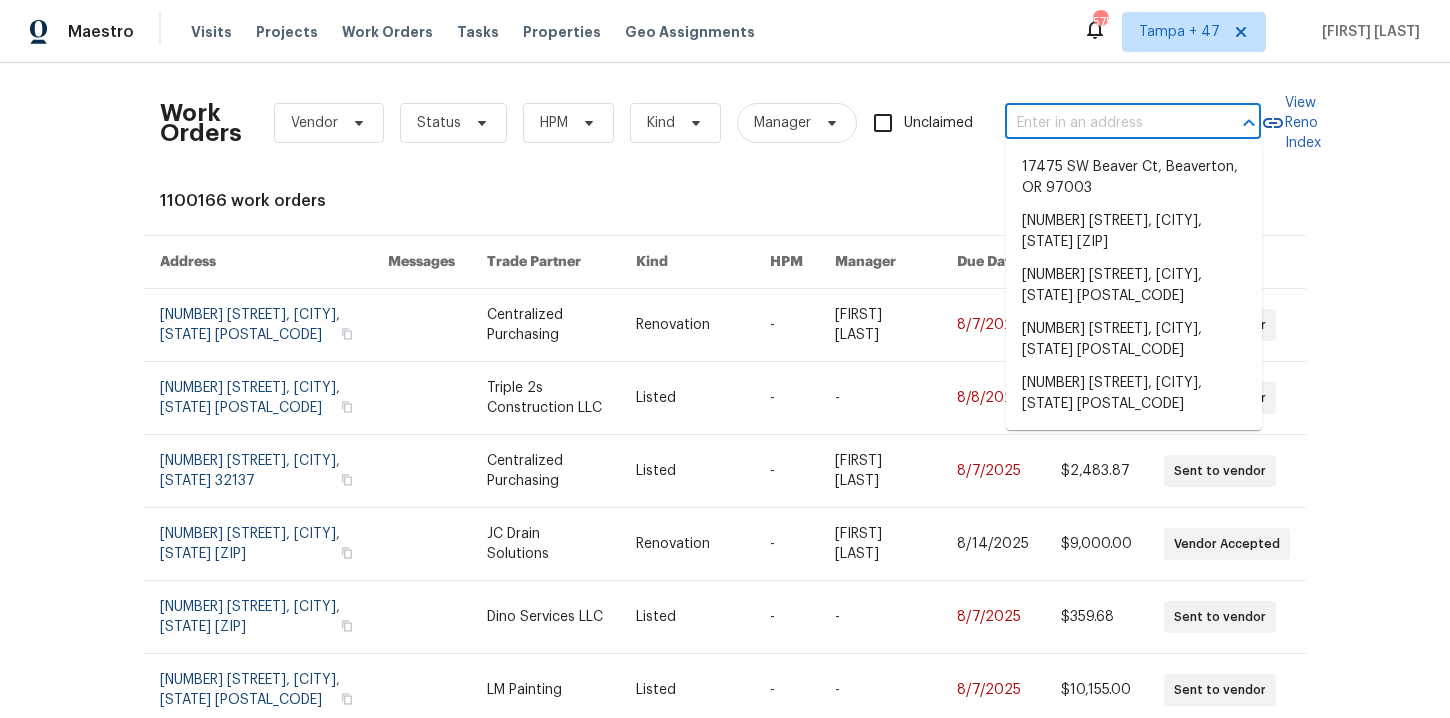 paste on "1004 Carlisle St Raleigh, NC 27610" 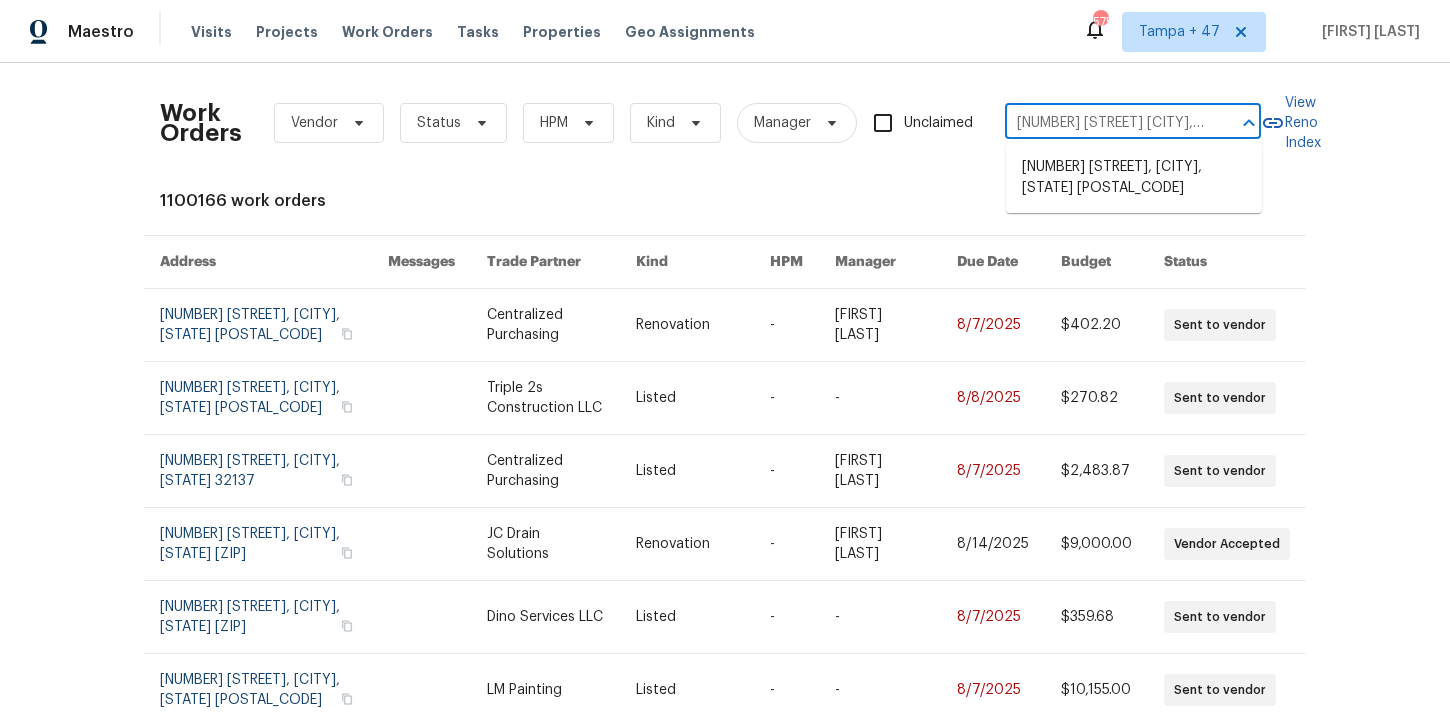 scroll, scrollTop: 0, scrollLeft: 37, axis: horizontal 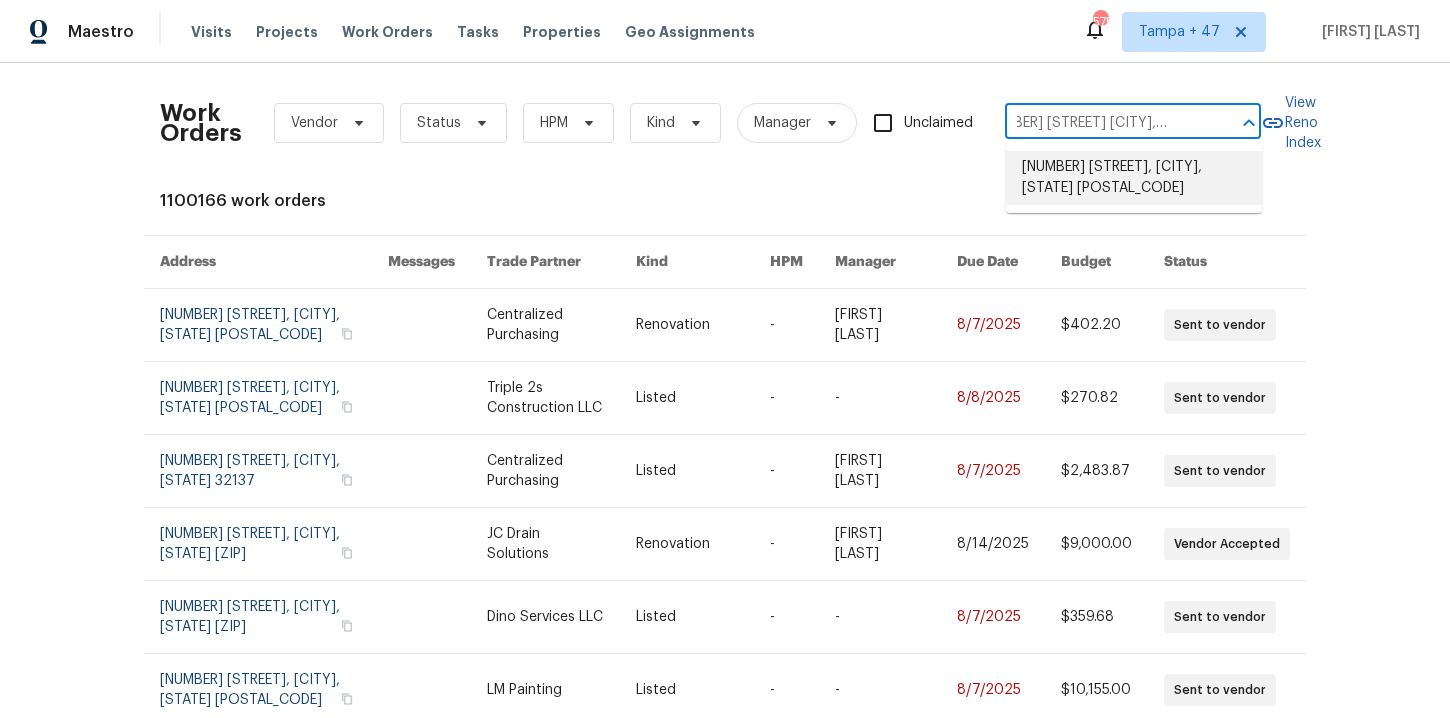 click on "1004 Carlisle St, Raleigh, NC 27610" at bounding box center [1134, 178] 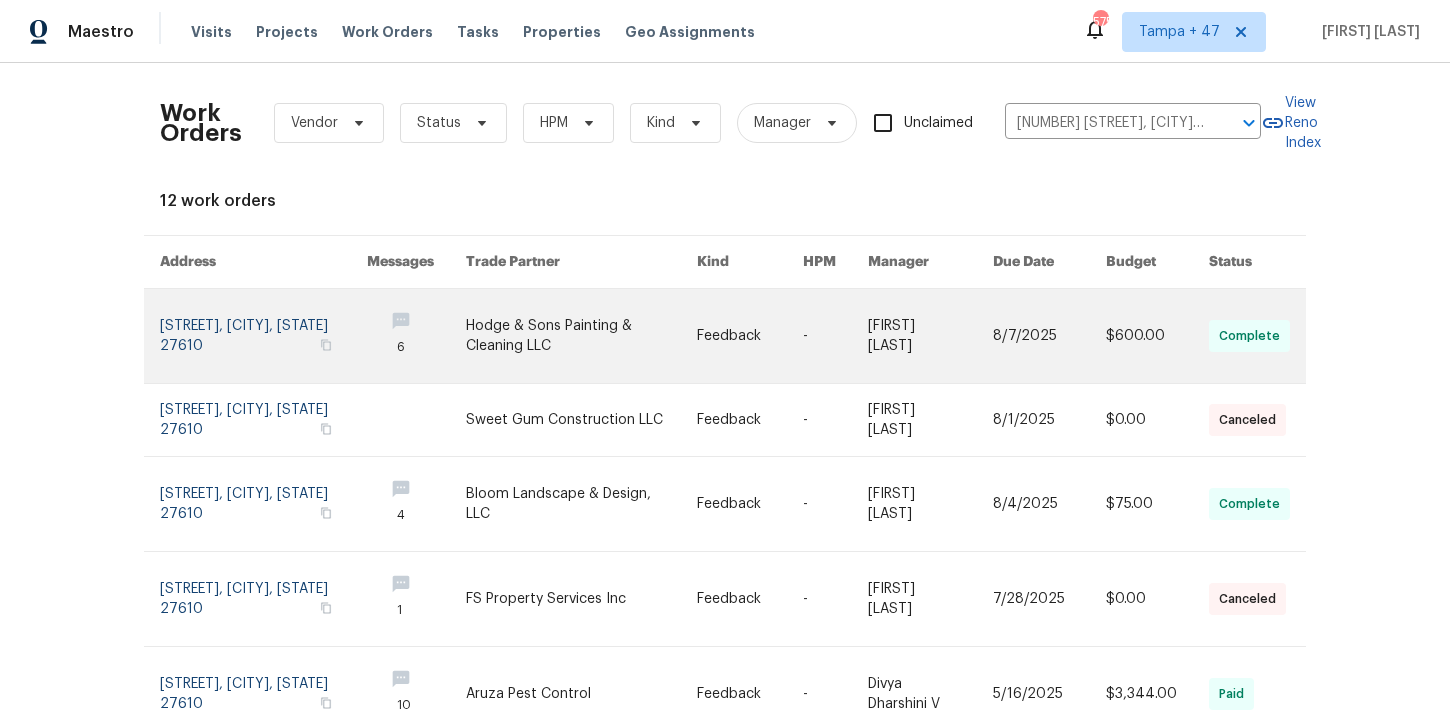 click at bounding box center (263, 336) 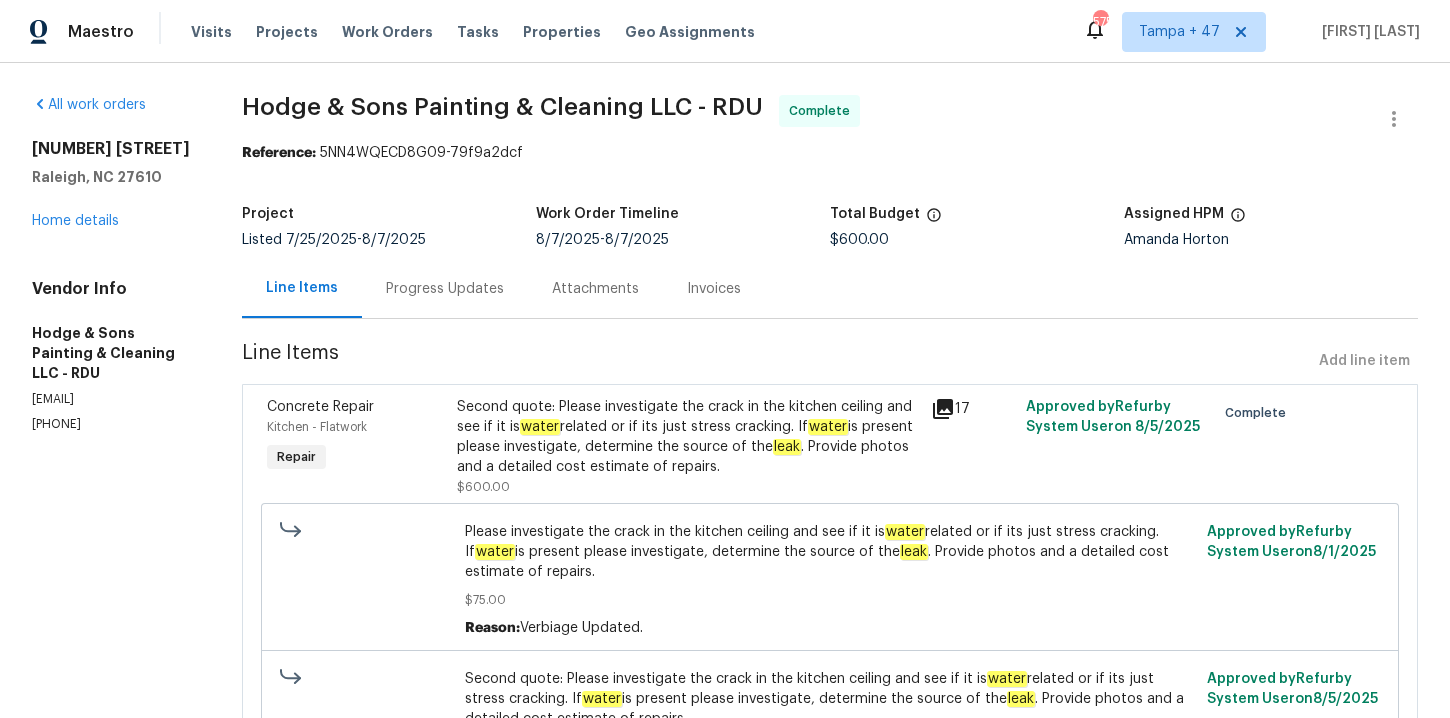 click on "Second quote: Please investigate the crack in the kitchen ceiling and see if it is  water  related or if its just stress cracking. If  water  is present please investigate, determine the source of the  leak . Provide photos and a detailed cost estimate of repairs." at bounding box center [688, 437] 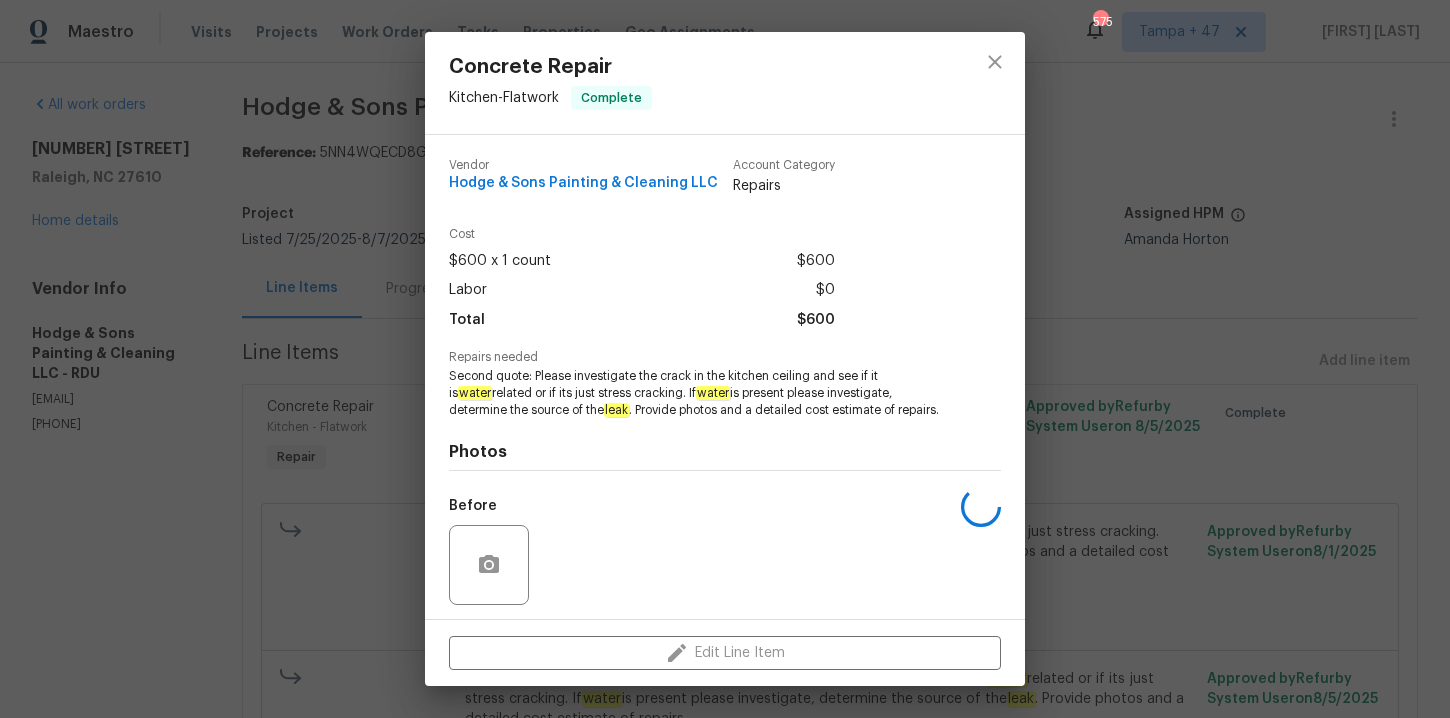 scroll, scrollTop: 136, scrollLeft: 0, axis: vertical 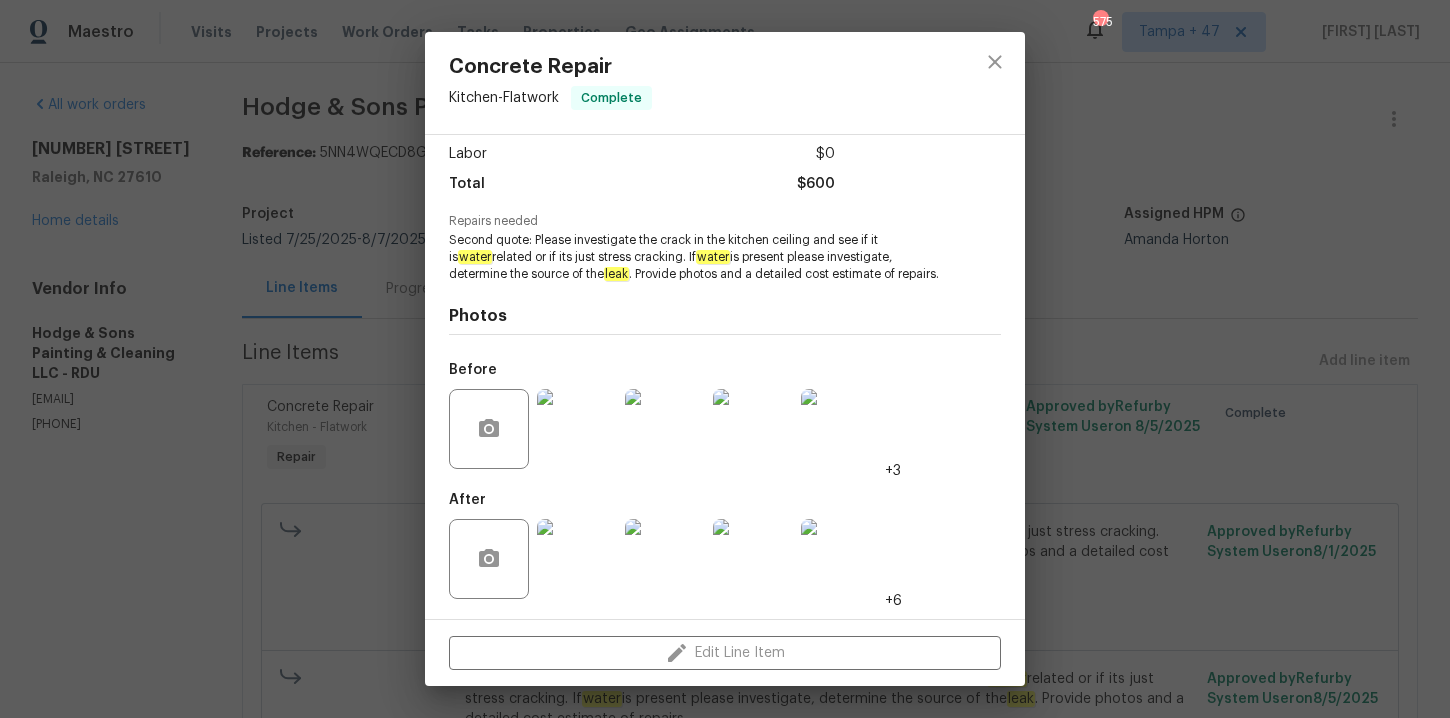 click at bounding box center [577, 429] 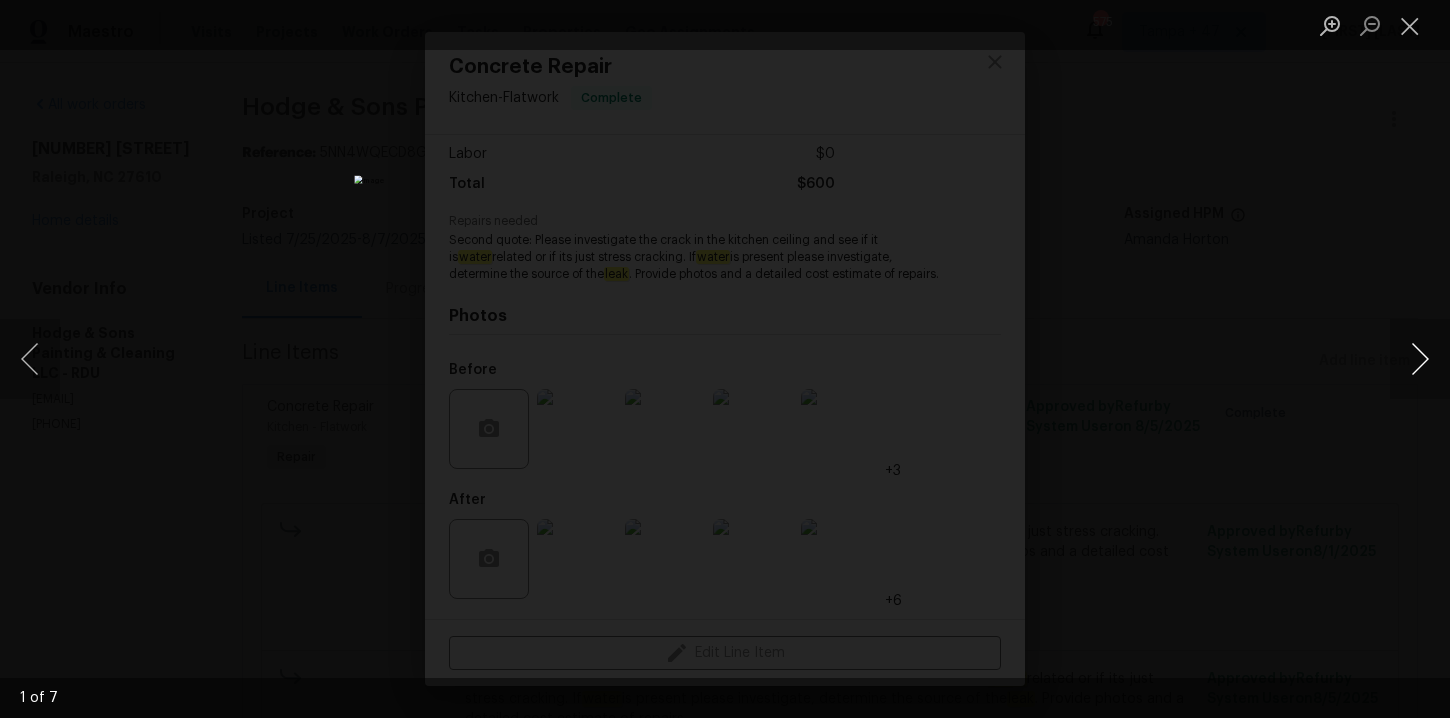click at bounding box center (1420, 359) 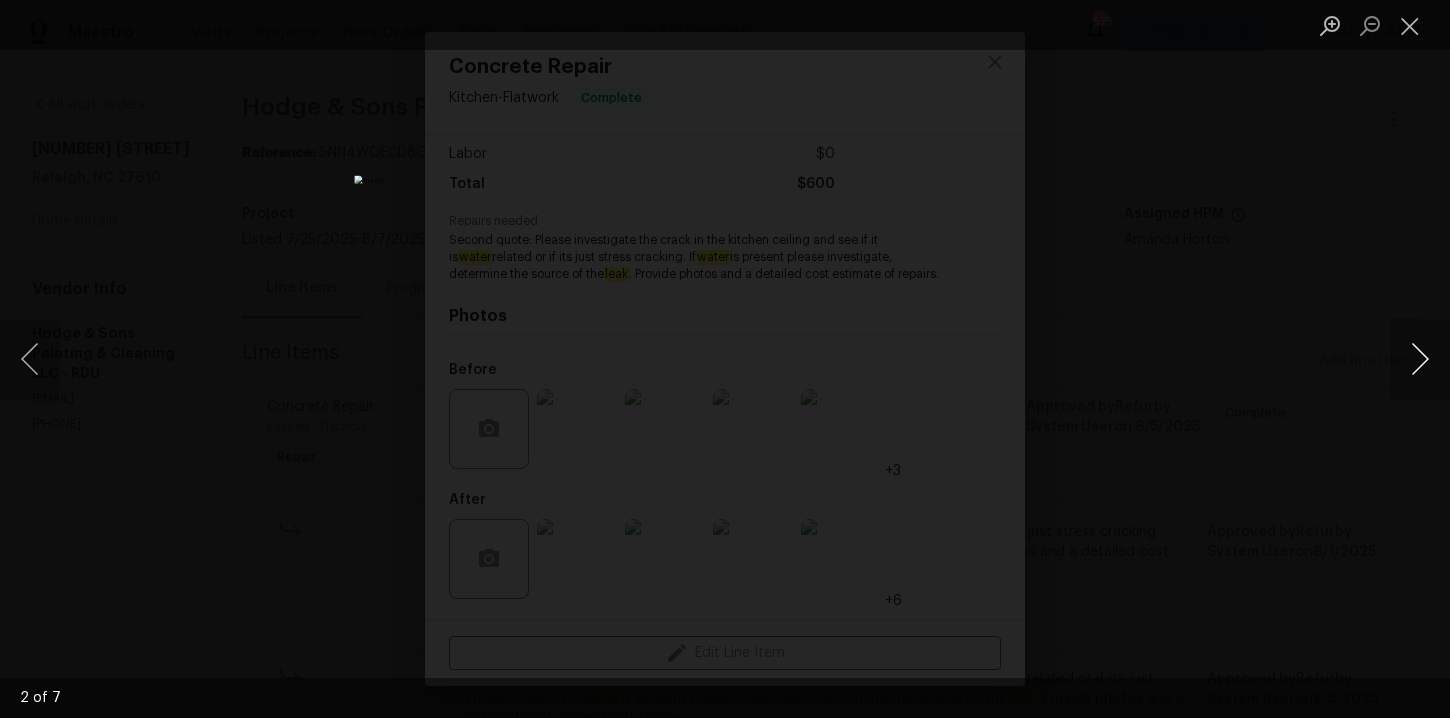 click at bounding box center [1420, 359] 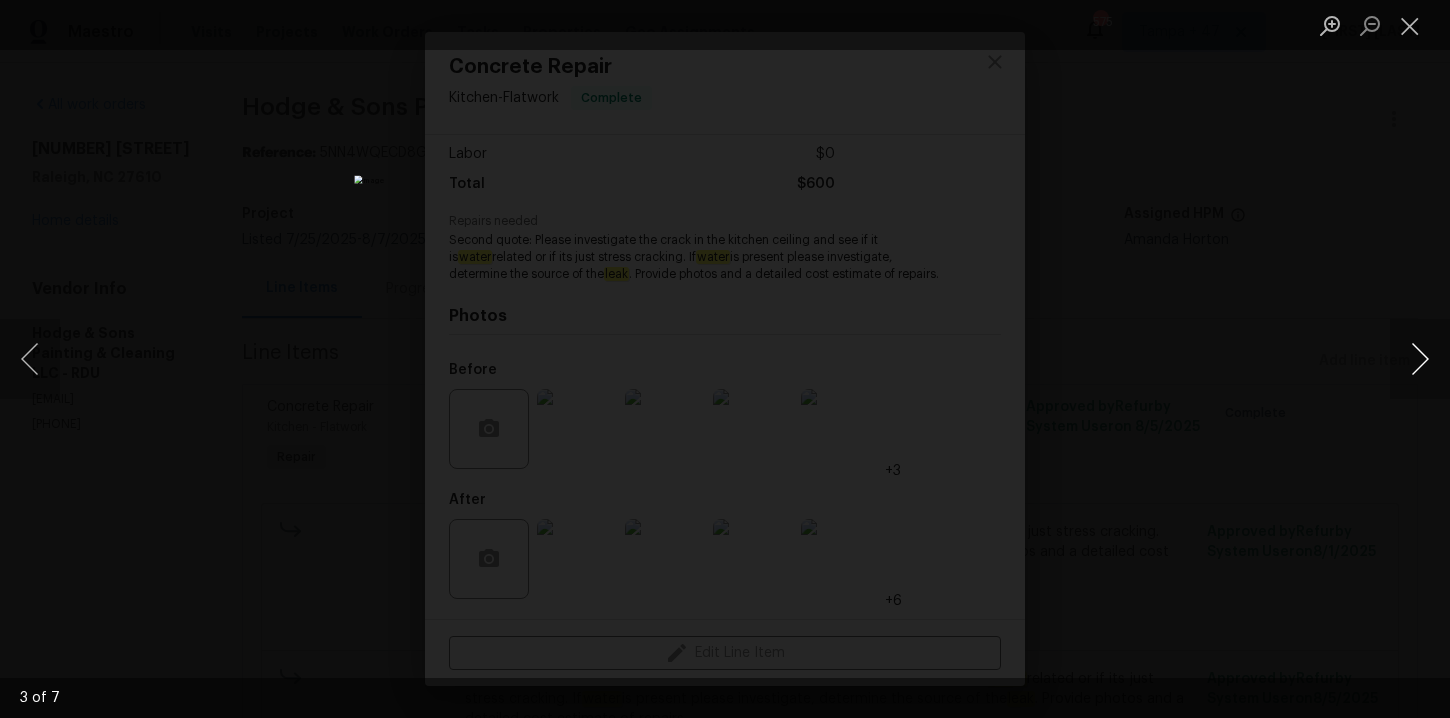 click at bounding box center (1420, 359) 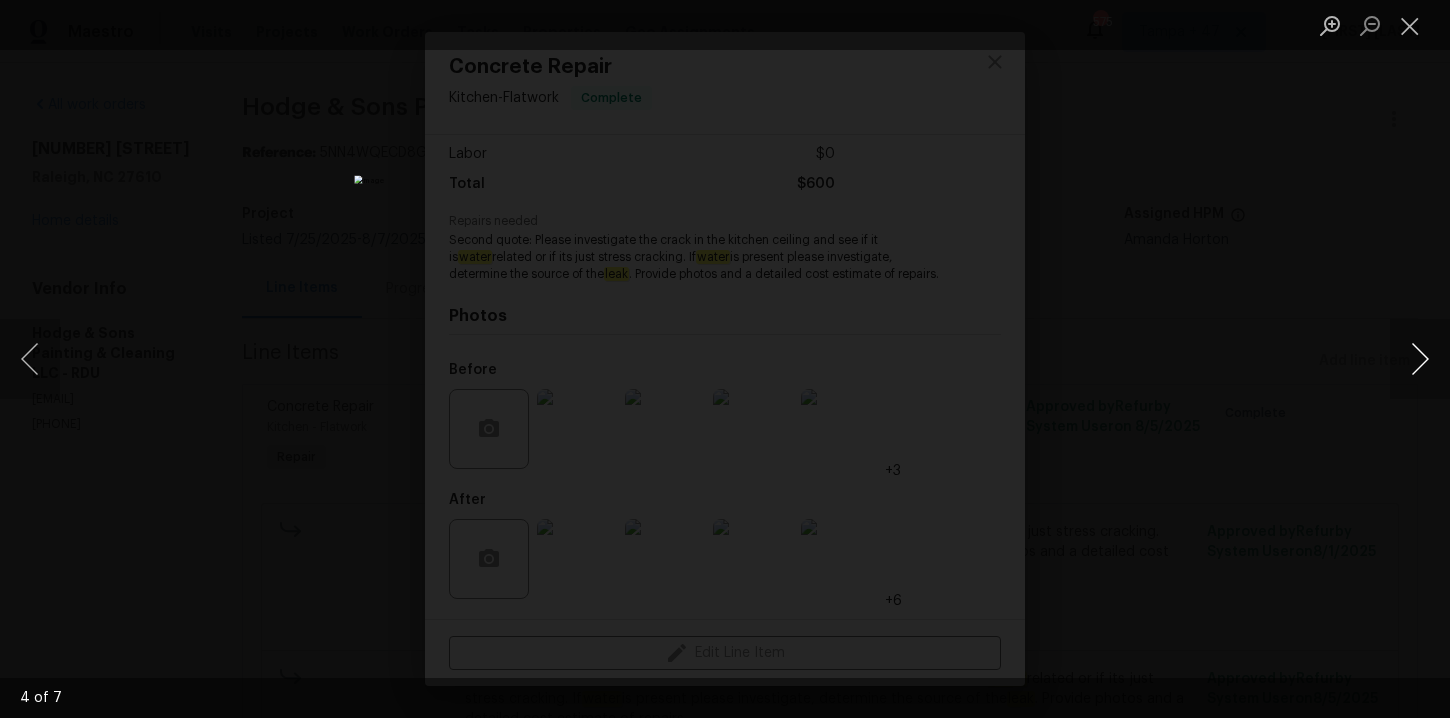 click at bounding box center (1420, 359) 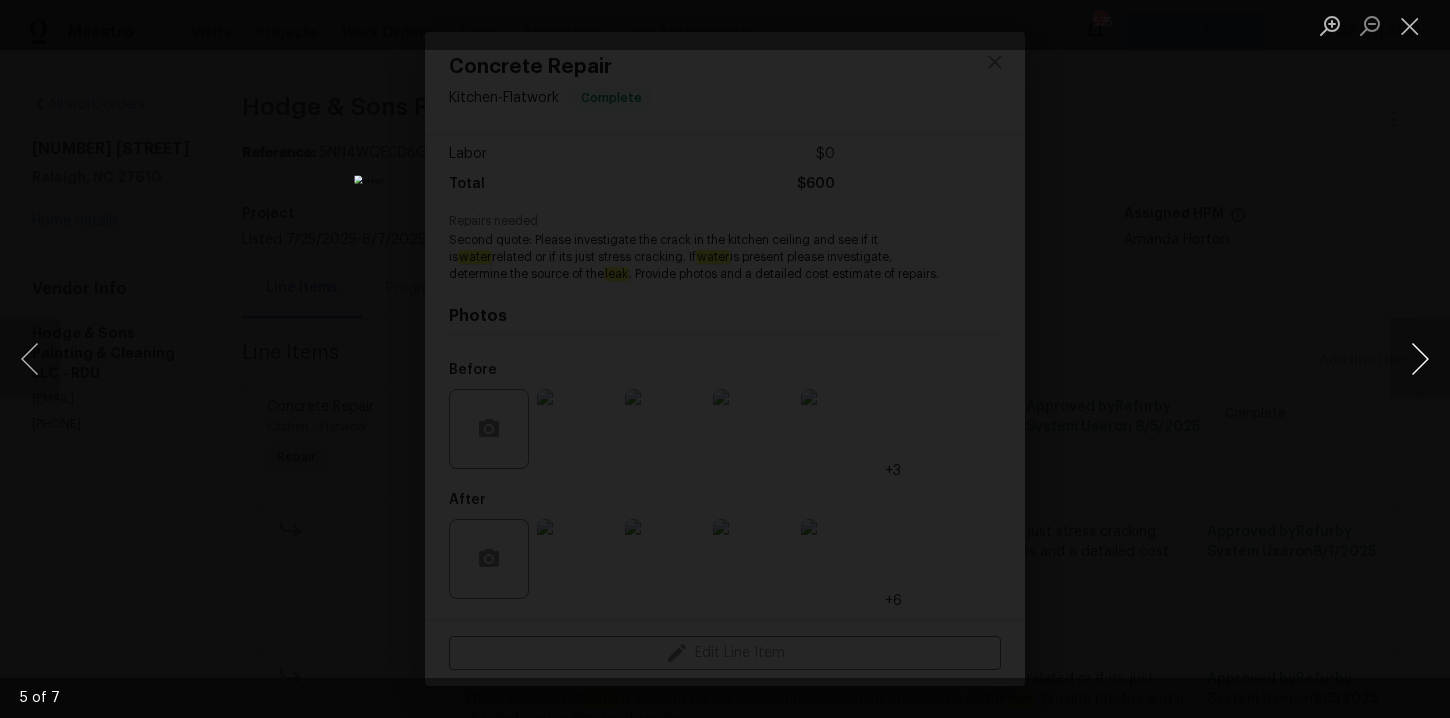 click at bounding box center (1420, 359) 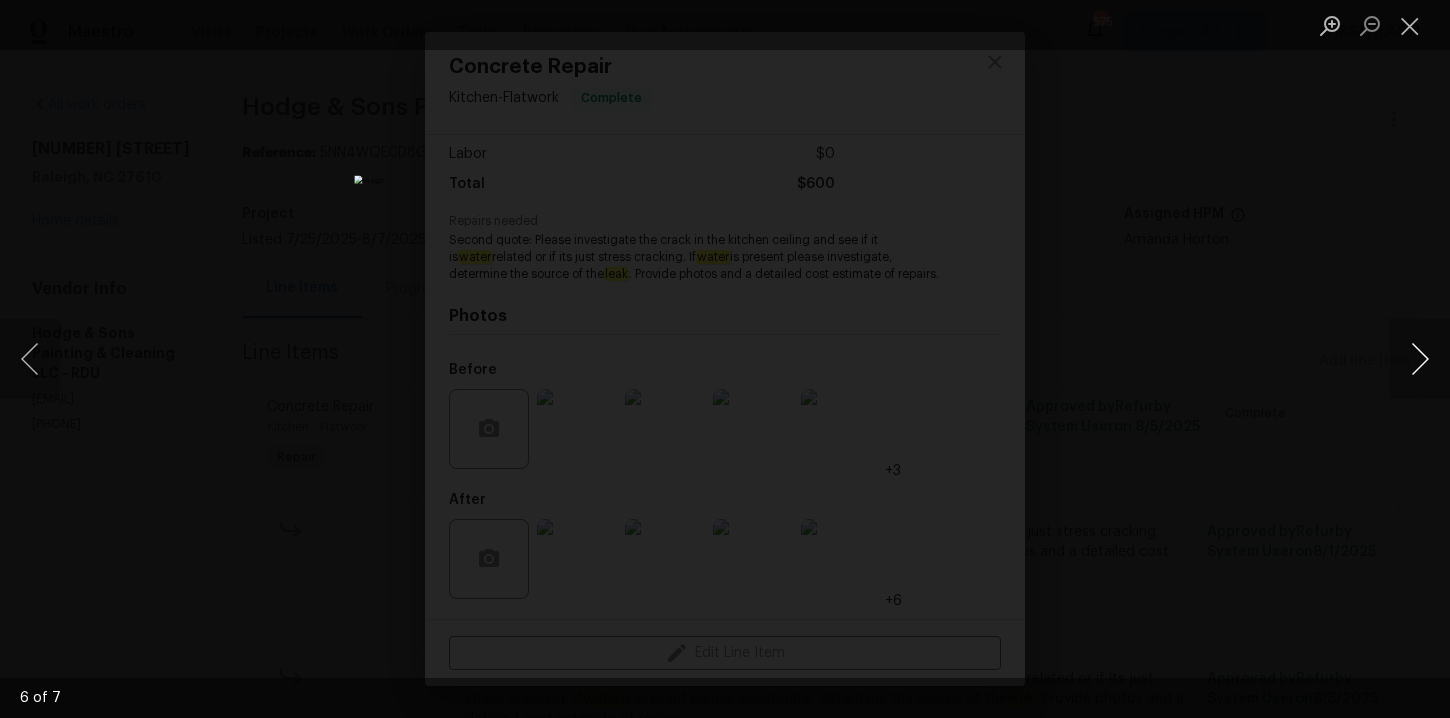 click at bounding box center [1420, 359] 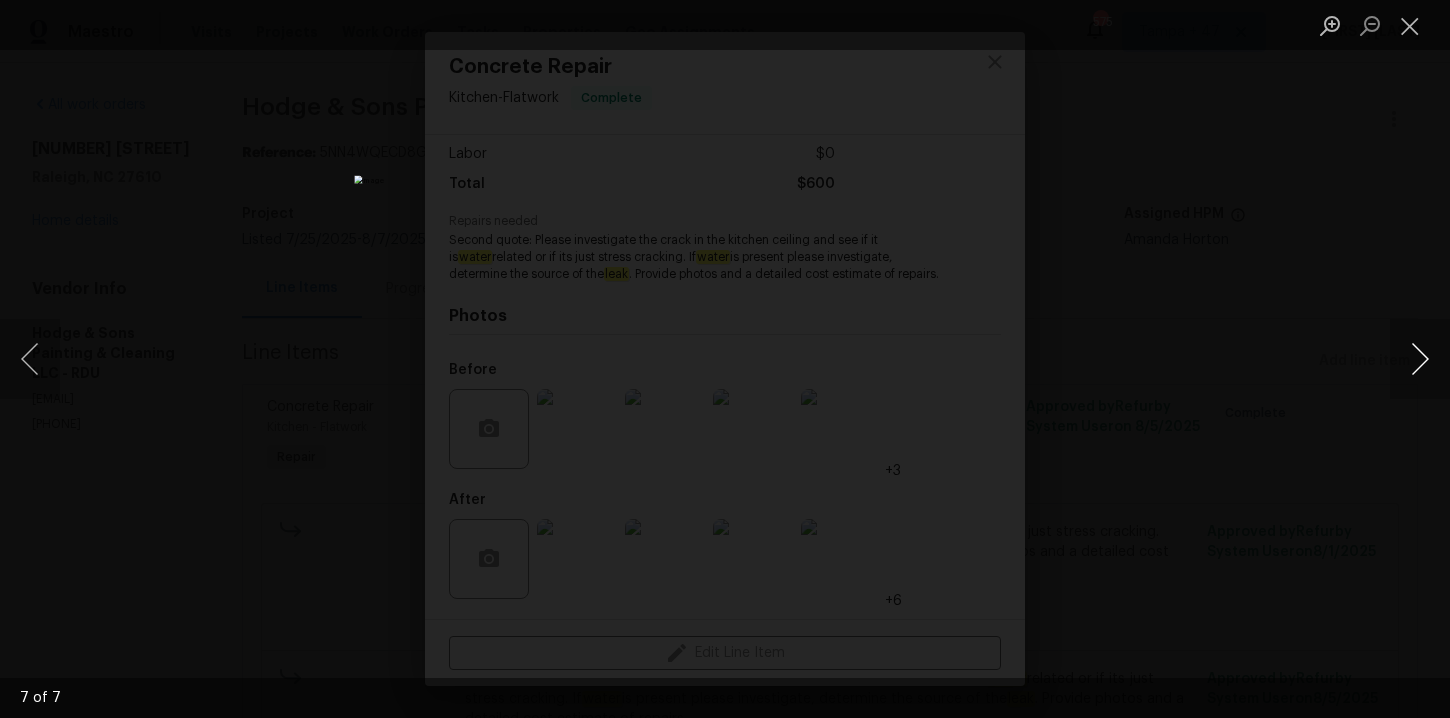 click at bounding box center [1420, 359] 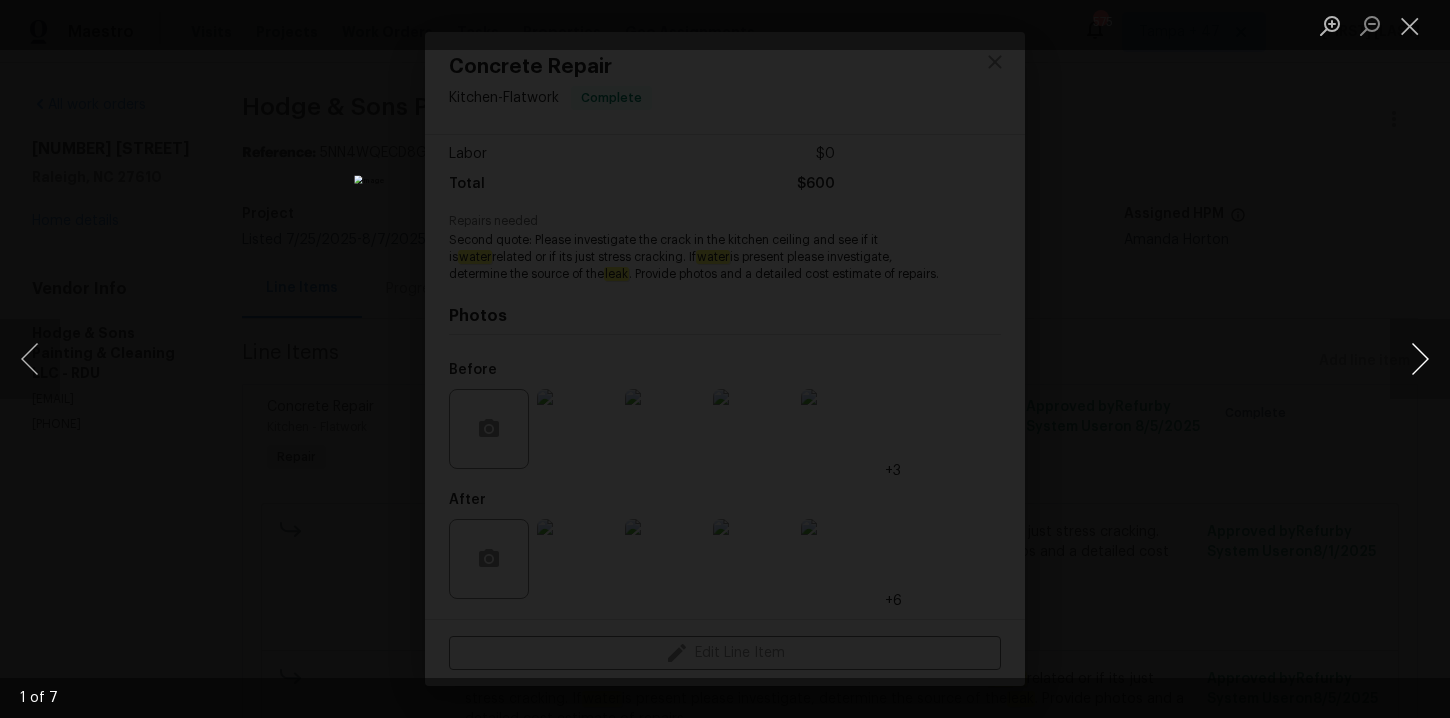 click at bounding box center [1420, 359] 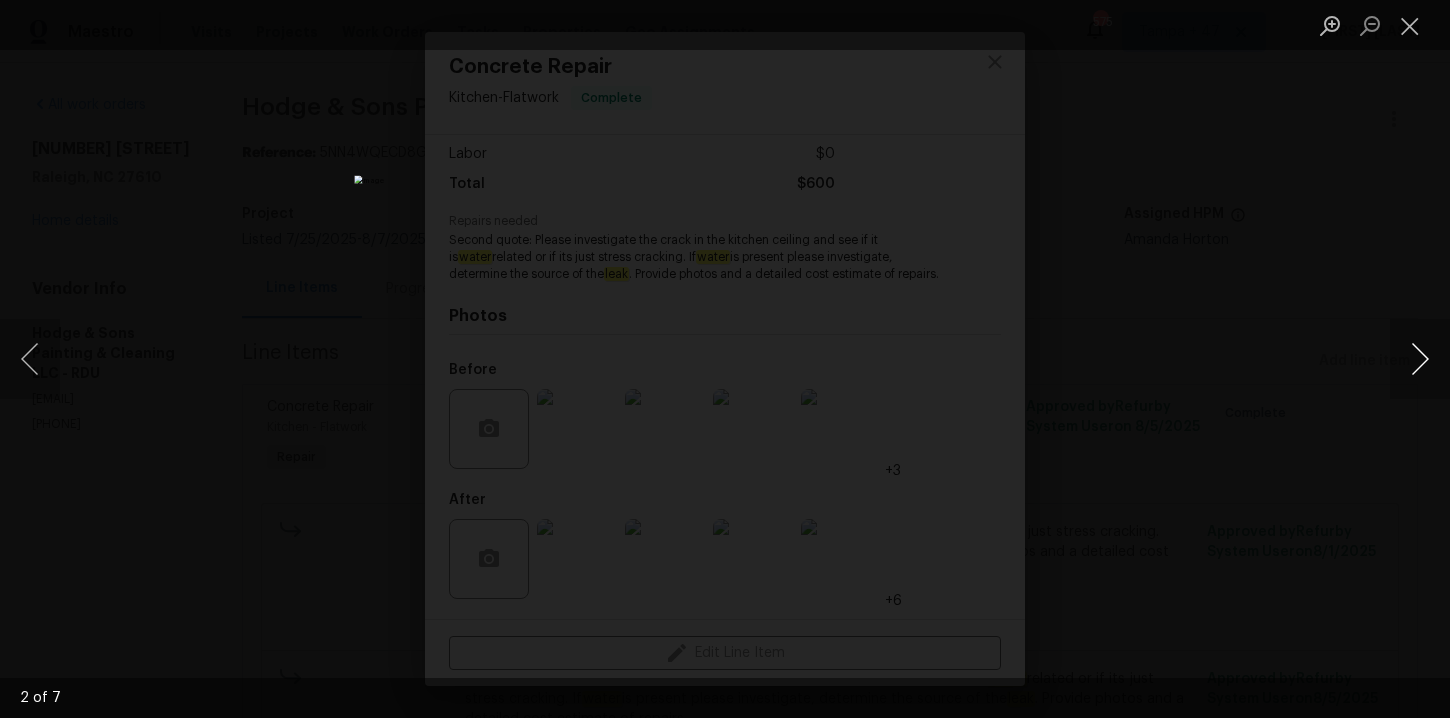 click at bounding box center [1420, 359] 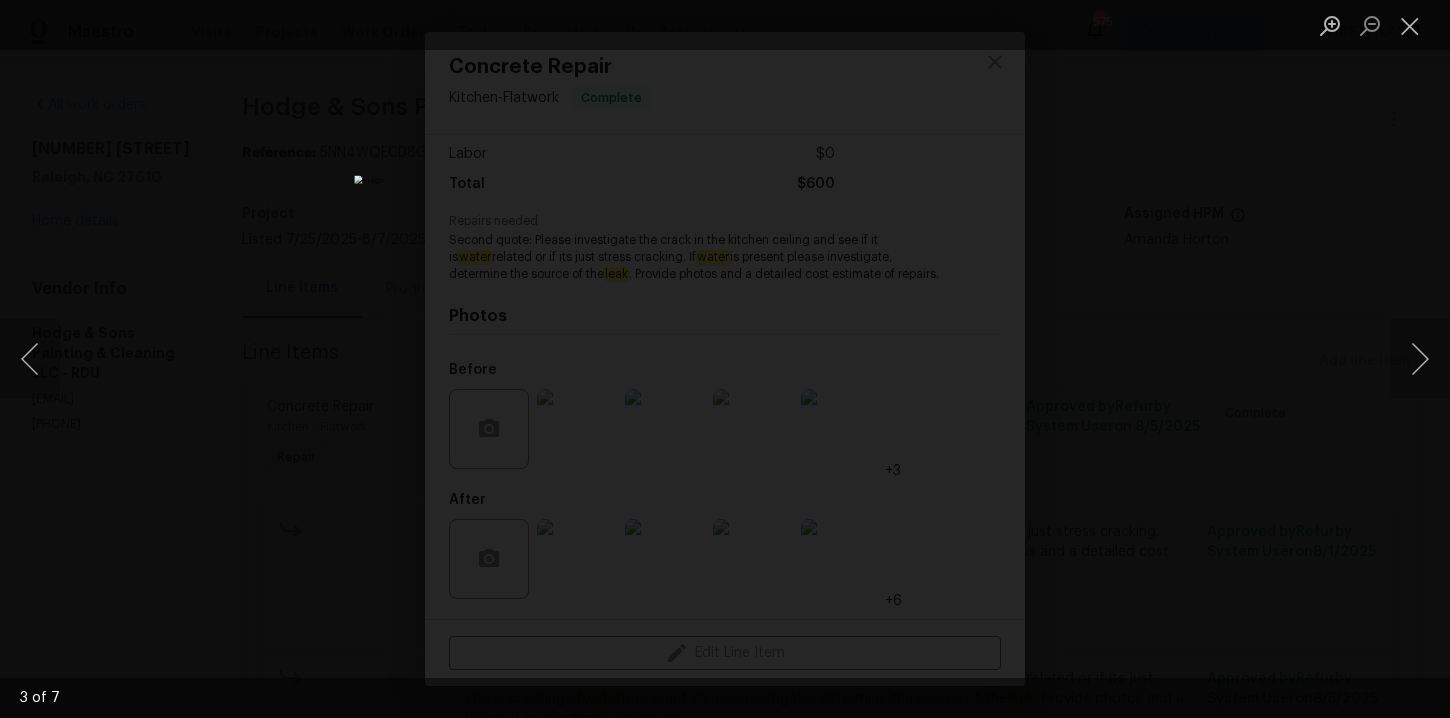 click at bounding box center (1410, 25) 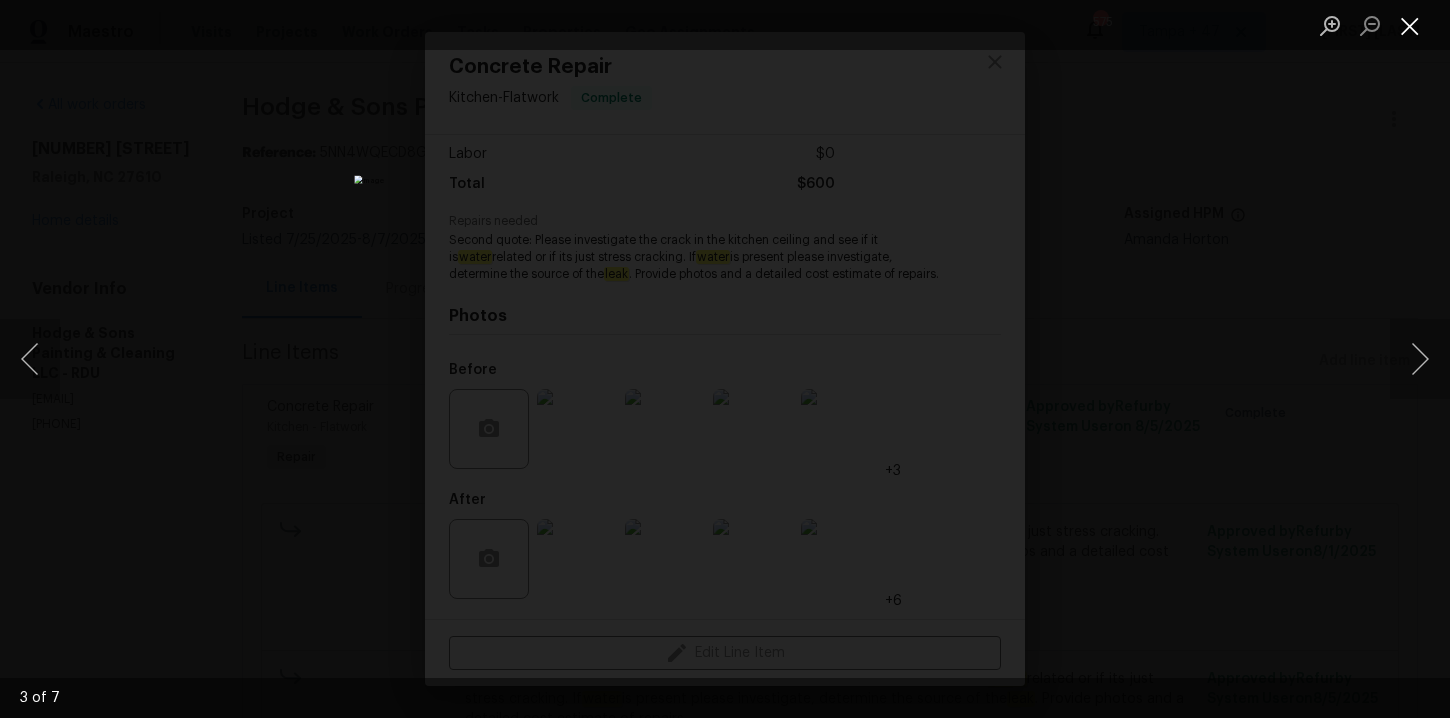 click at bounding box center [1410, 25] 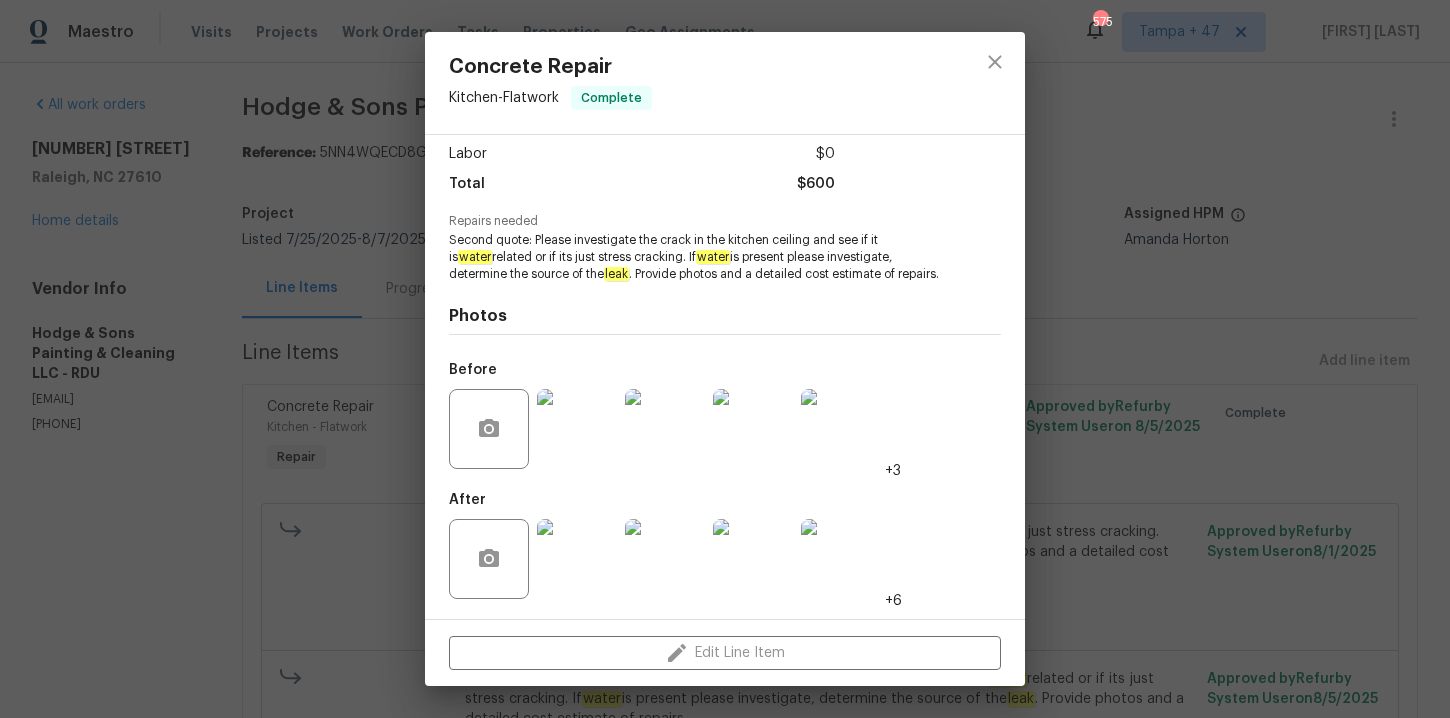 click on "Concrete Repair Kitchen  -  Flatwork Complete Vendor Hodge & Sons Painting & Cleaning LLC Account Category Repairs Cost $600 x 1 count $600 Labor $0 Total $600 Repairs needed Second quote: Please investigate the crack in the kitchen ceiling and see if it is  water  related or if its just stress cracking. If  water  is present please investigate, determine the source of the  leak . Provide photos and a detailed cost estimate of repairs. Photos Before  +3 After  +6  Edit Line Item" at bounding box center (725, 359) 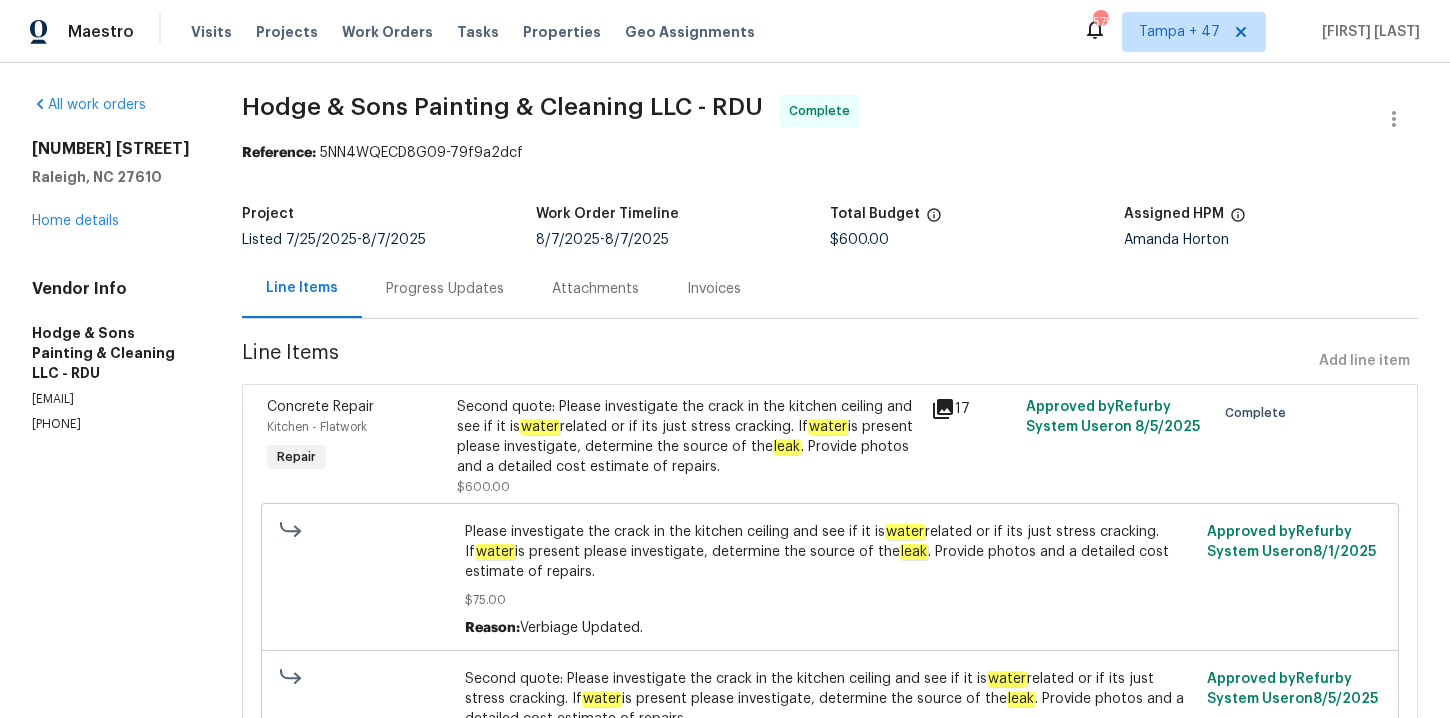 click on "Second quote: Please investigate the crack in the kitchen ceiling and see if it is  water  related or if its just stress cracking. If  water  is present please investigate, determine the source of the  leak . Provide photos and a detailed cost estimate of repairs." at bounding box center [688, 437] 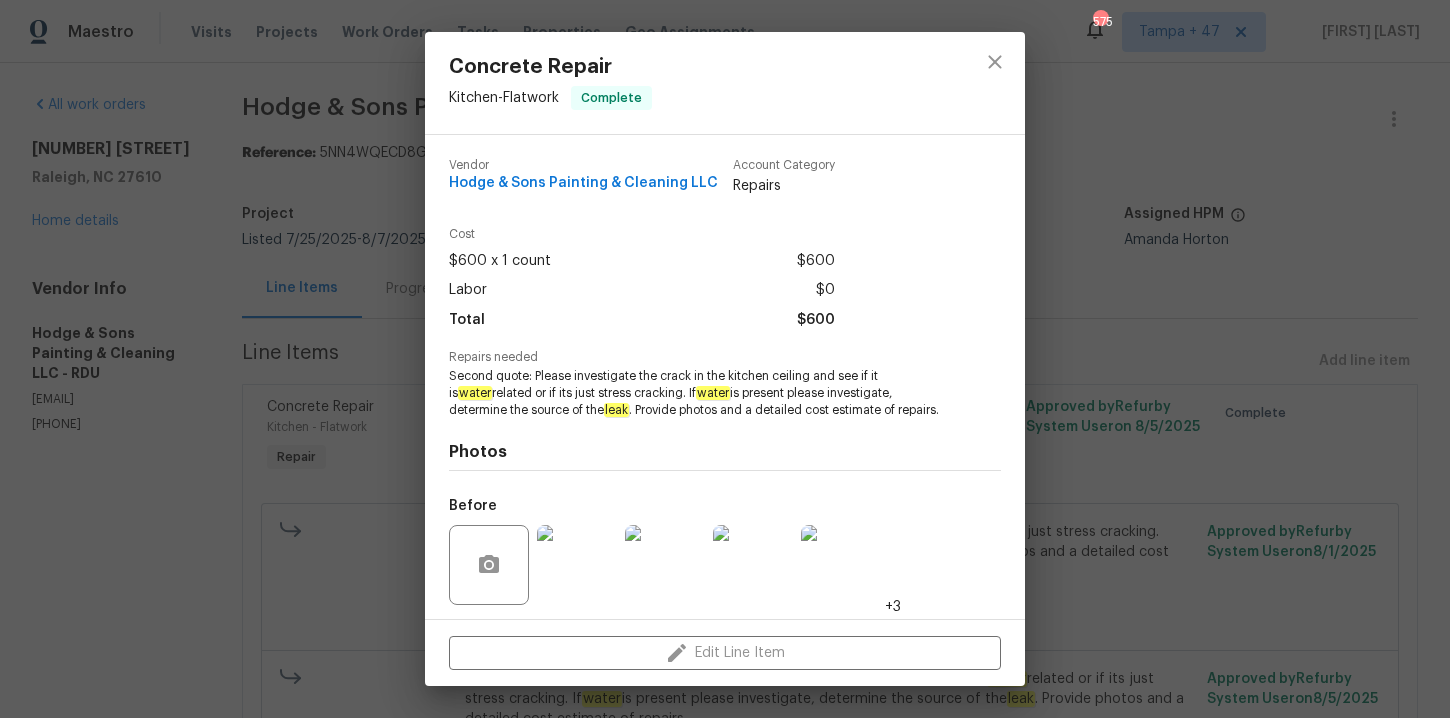 click on "Concrete Repair Kitchen  -  Flatwork Complete Vendor Hodge & Sons Painting & Cleaning LLC Account Category Repairs Cost $600 x 1 count $600 Labor $0 Total $600 Repairs needed Second quote: Please investigate the crack in the kitchen ceiling and see if it is  water  related or if its just stress cracking. If  water  is present please investigate, determine the source of the  leak . Provide photos and a detailed cost estimate of repairs. Photos Before  +3 After  +6  Edit Line Item" at bounding box center (725, 359) 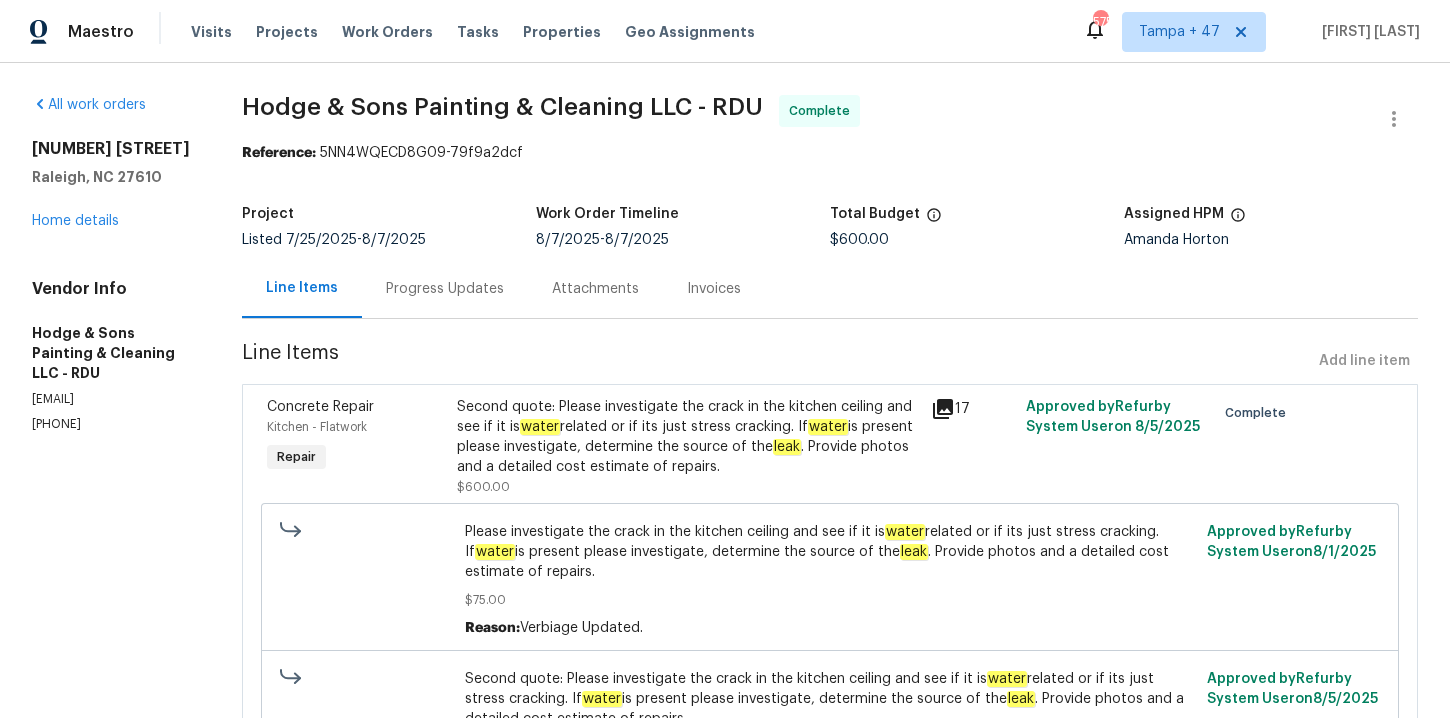 click on "Progress Updates" at bounding box center [445, 288] 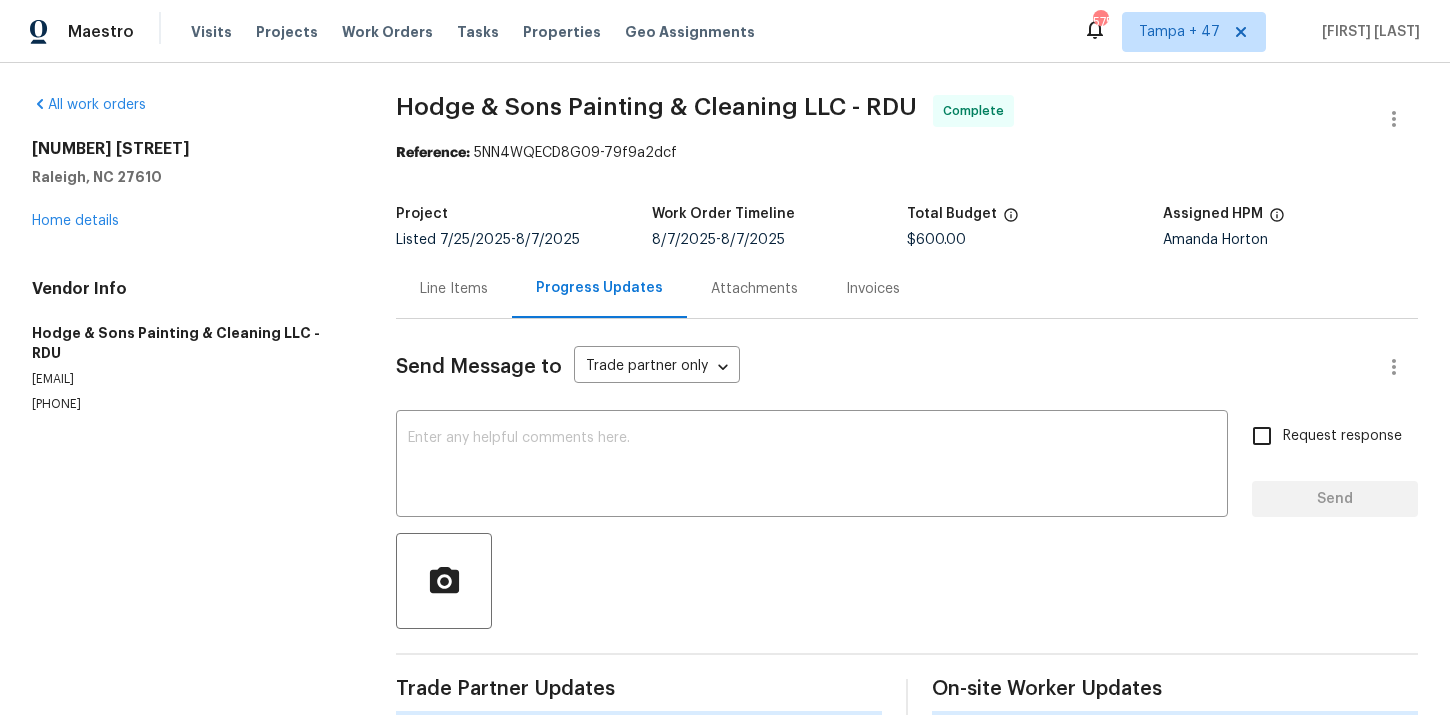 click on "Line Items" at bounding box center (454, 289) 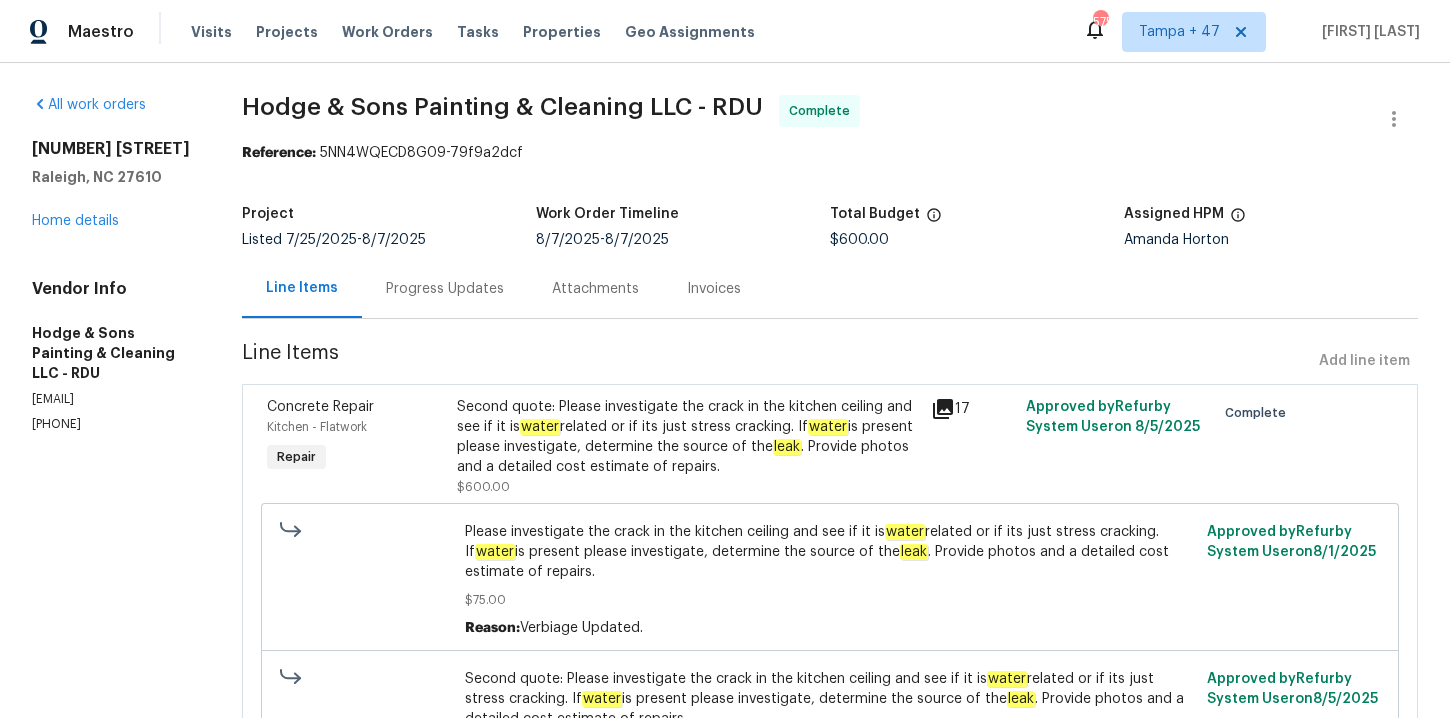 click on "Progress Updates" at bounding box center (445, 289) 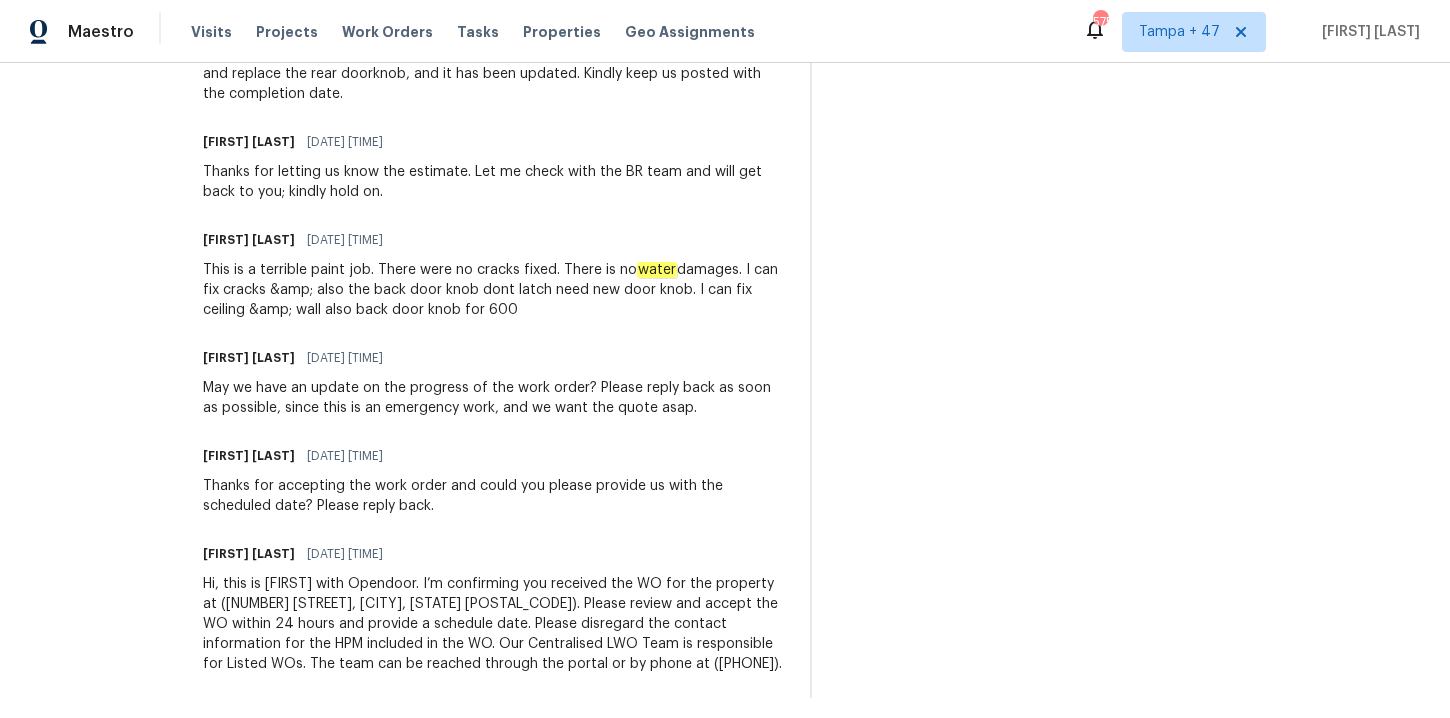 scroll, scrollTop: 1769, scrollLeft: 0, axis: vertical 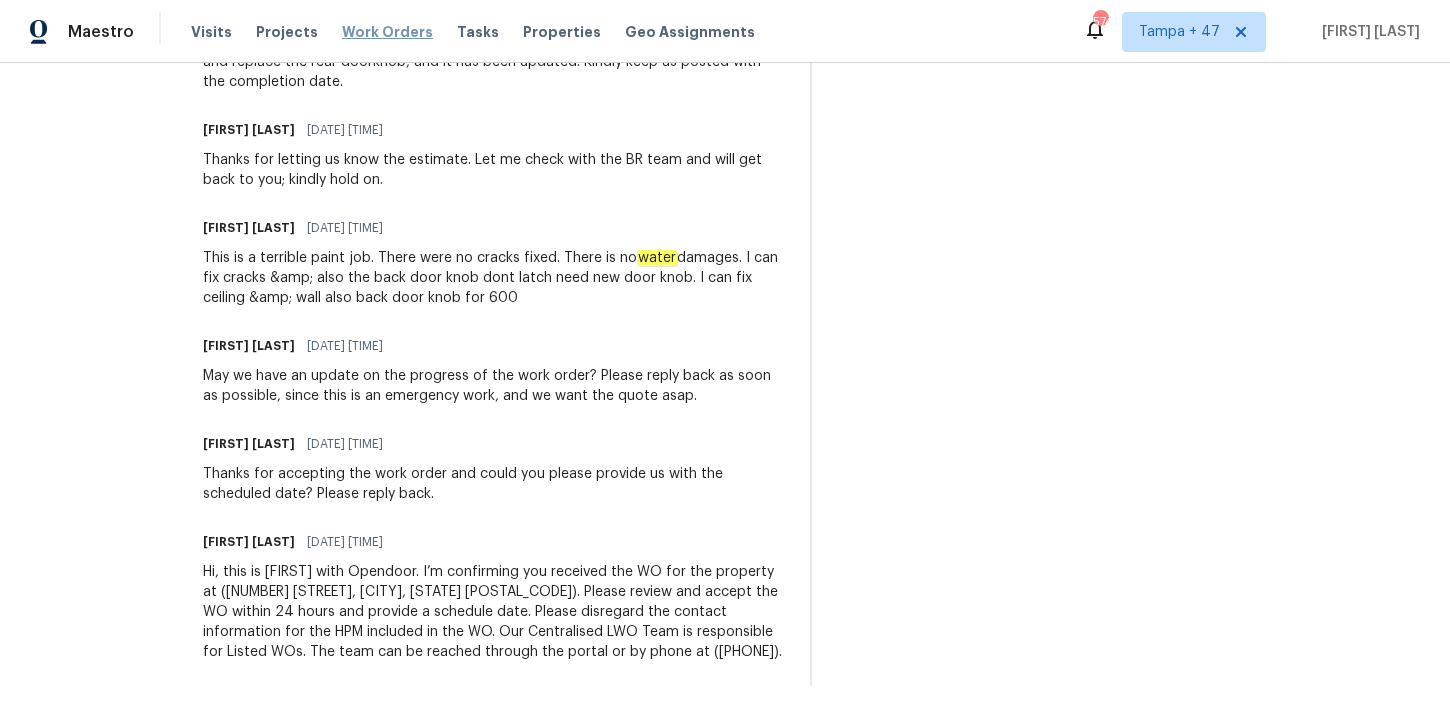 click on "Work Orders" at bounding box center (387, 32) 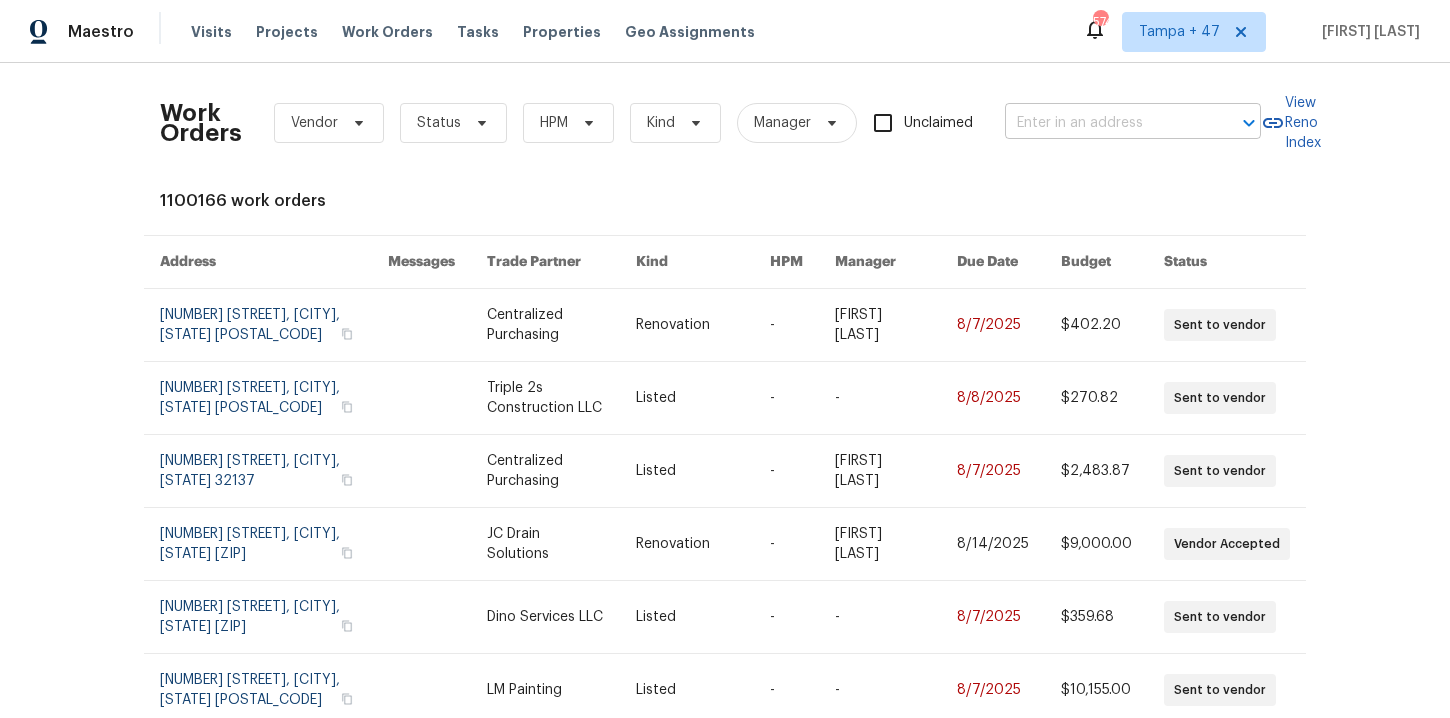 click at bounding box center [1105, 123] 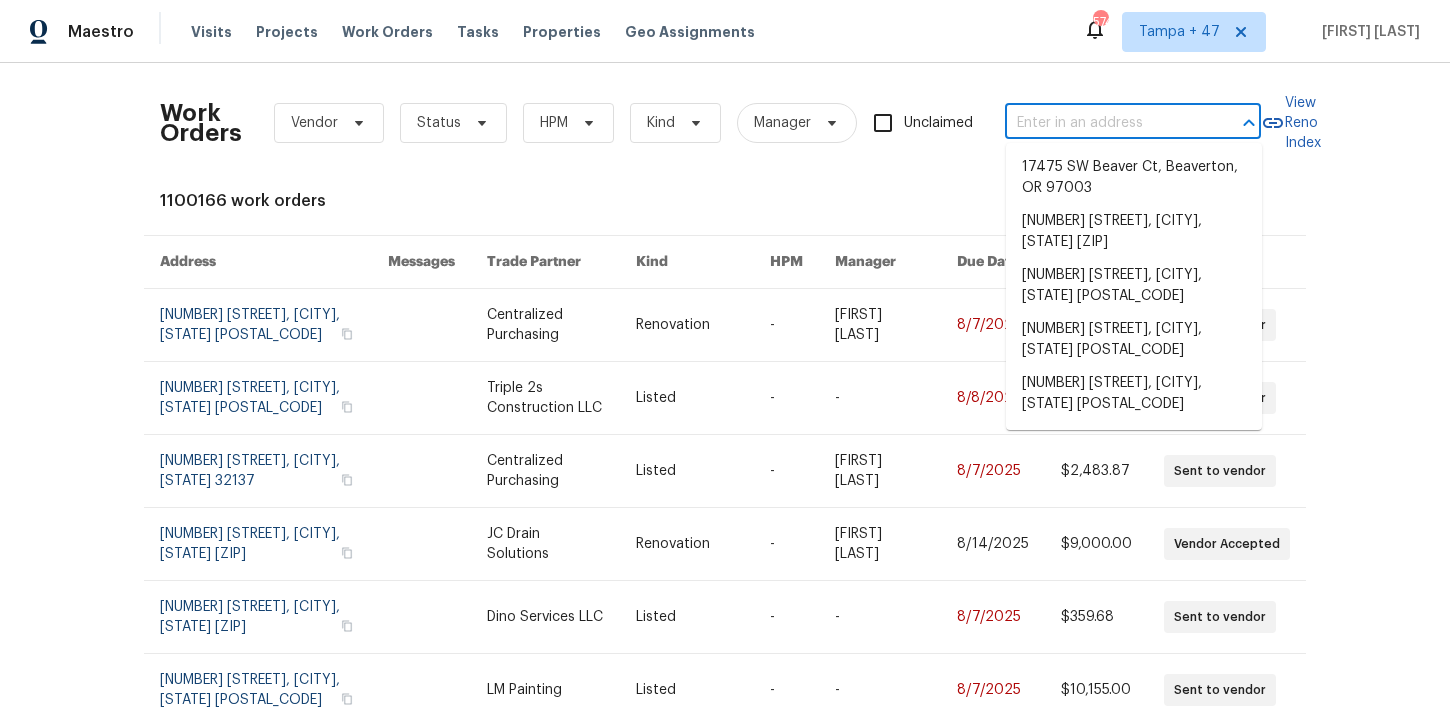 paste on "821 Devonshire Cir Purcellville, VA 20132" 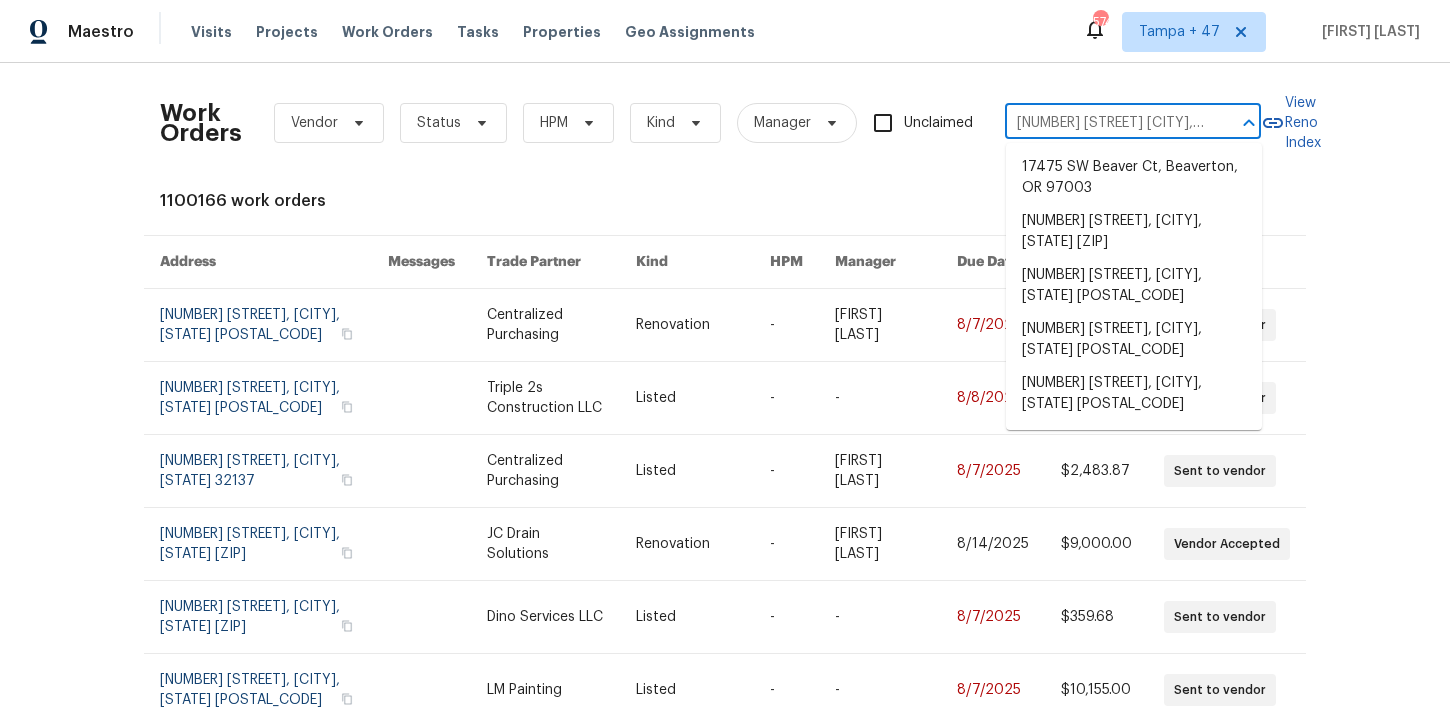 scroll, scrollTop: 0, scrollLeft: 76, axis: horizontal 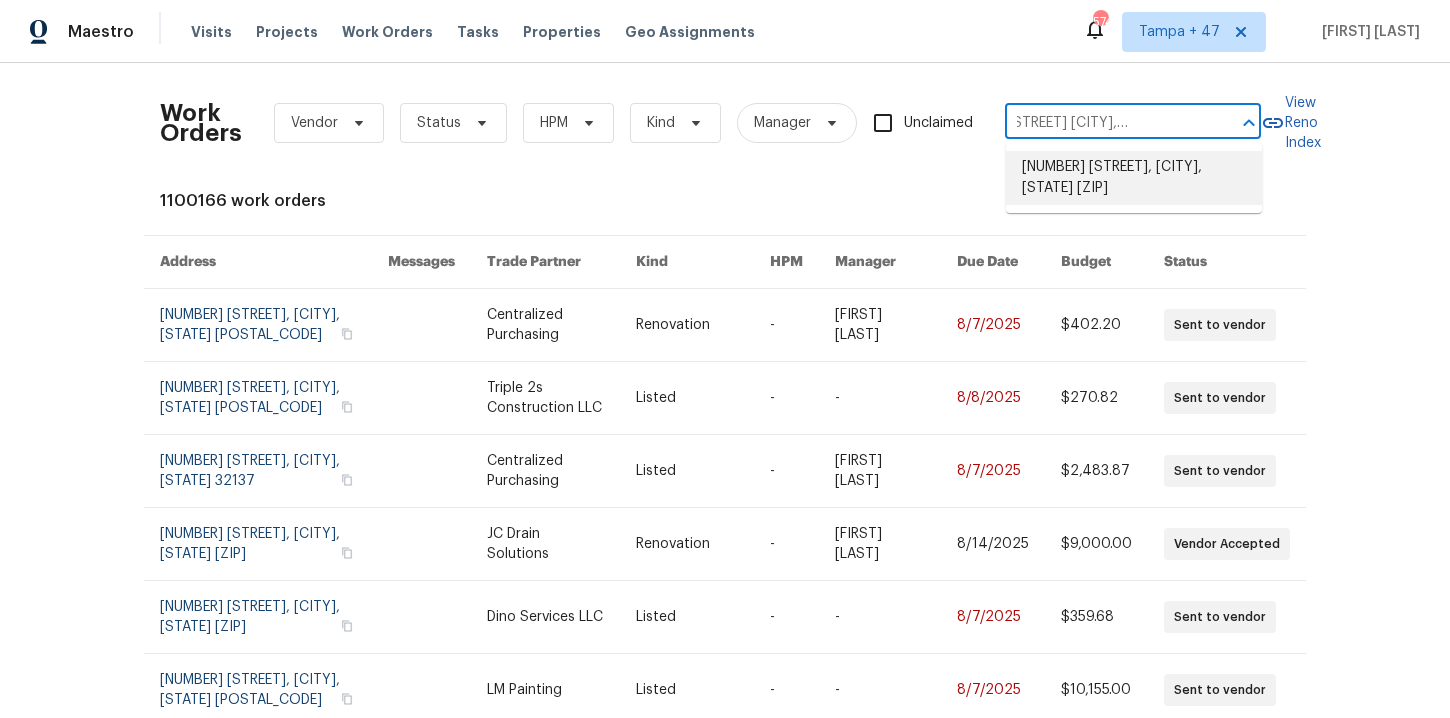 click on "821 Devonshire Cir, Purcellville, VA 20132" at bounding box center (1134, 178) 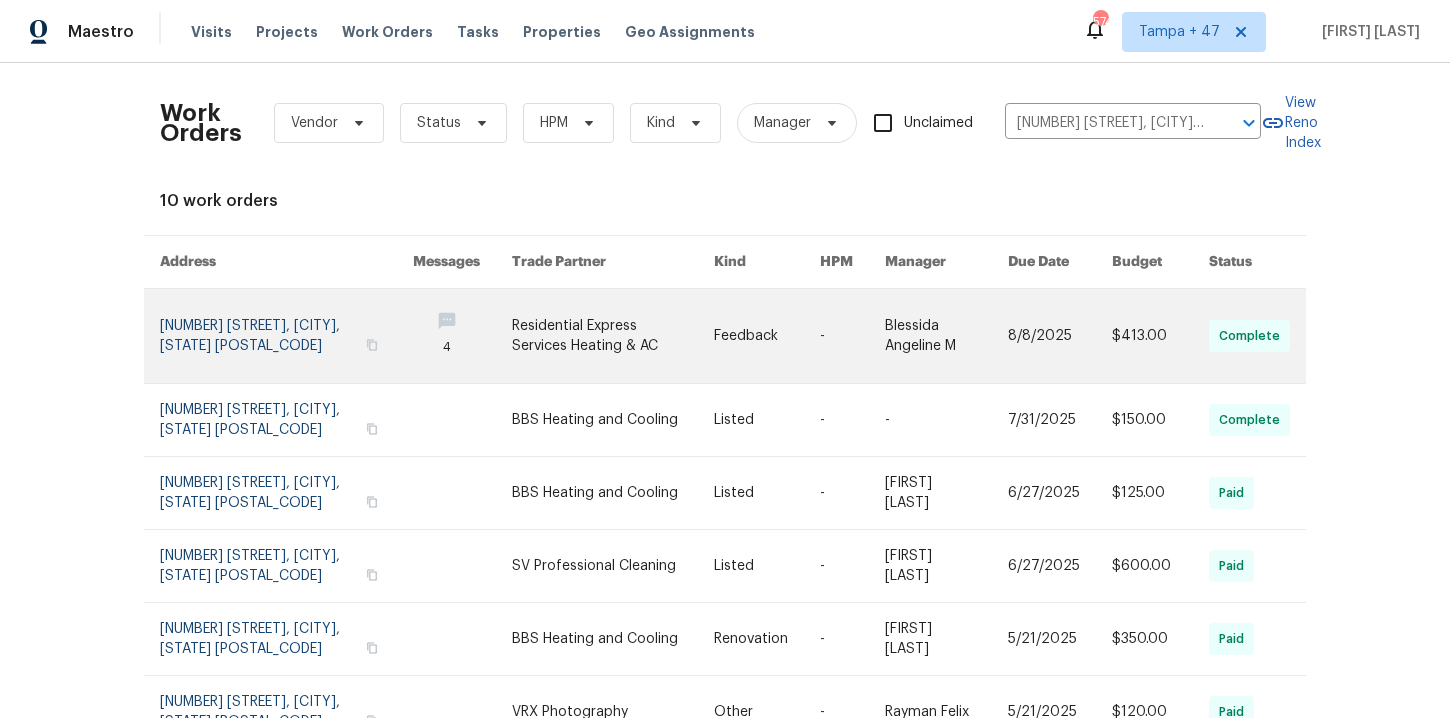 click at bounding box center (286, 336) 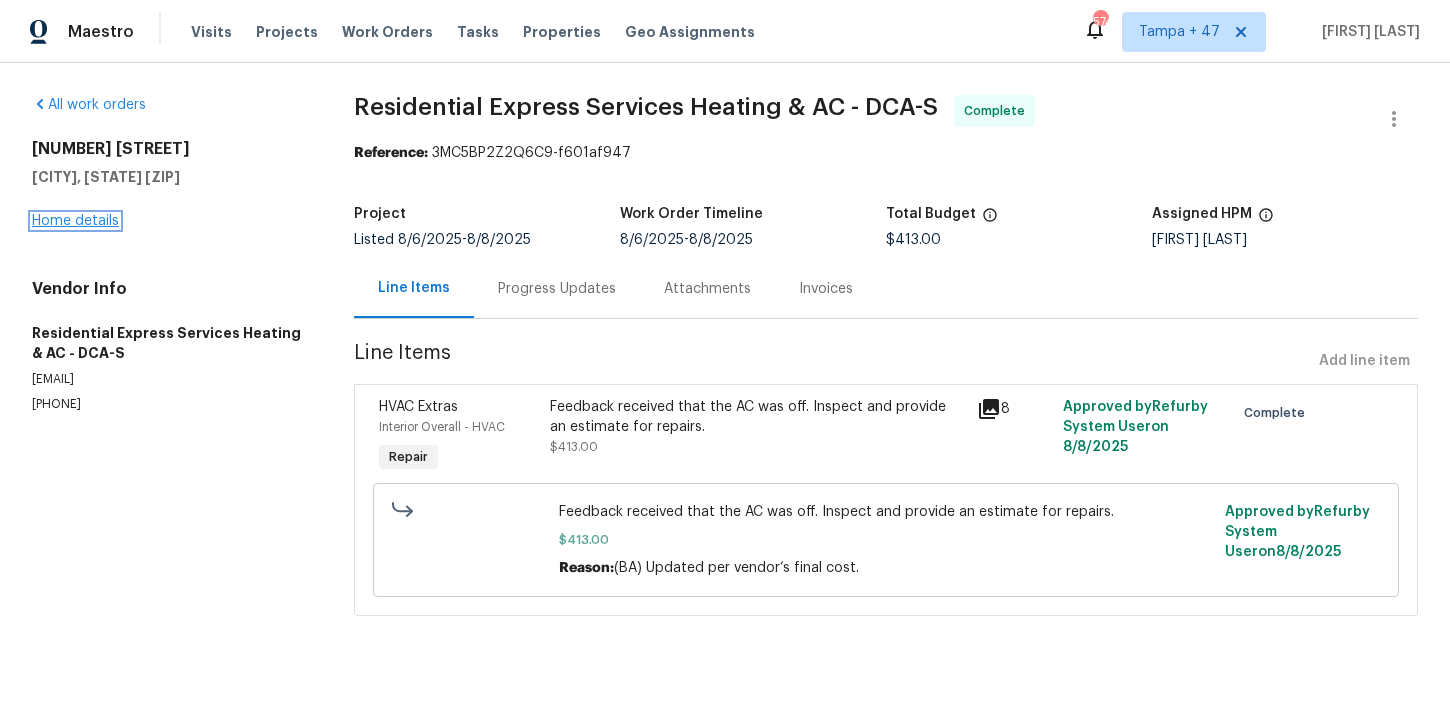 click on "Home details" at bounding box center [75, 221] 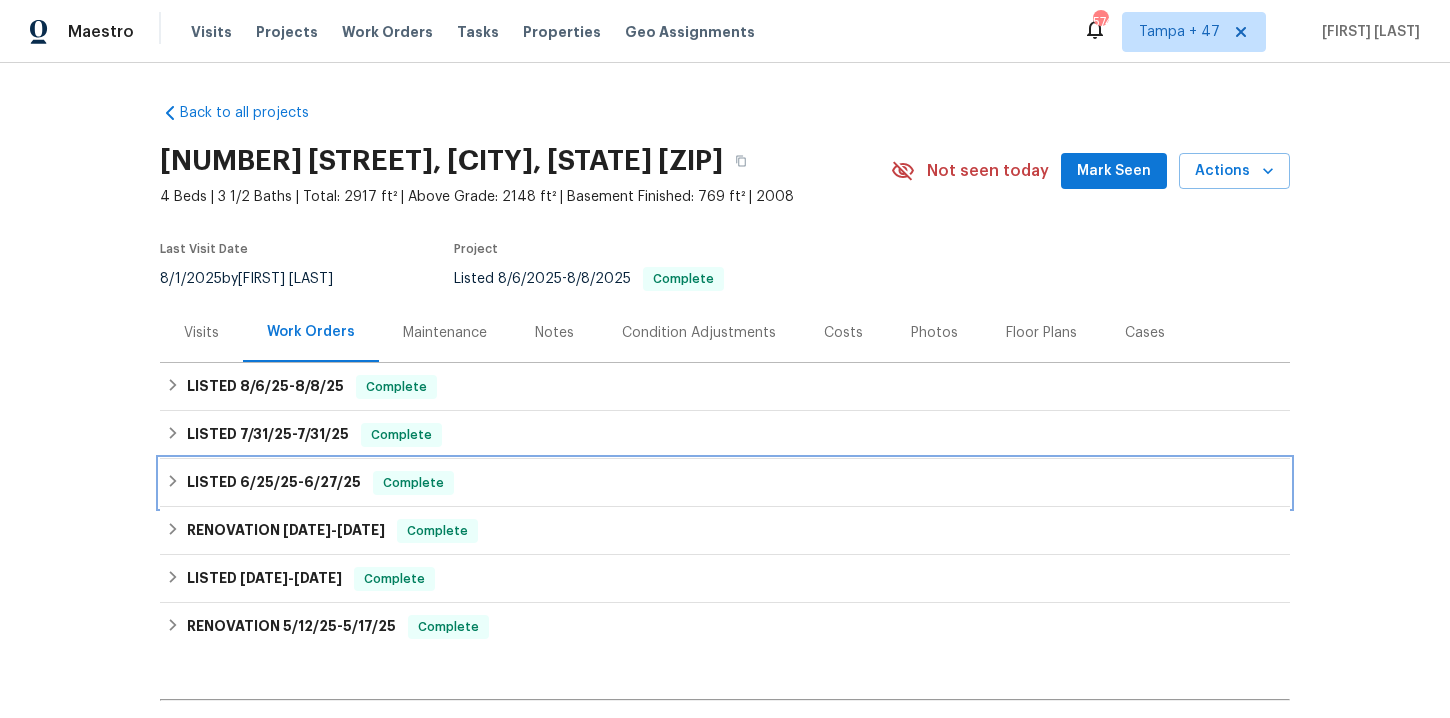 click on "LISTED   6/25/25  -  6/27/25 Complete" at bounding box center (725, 483) 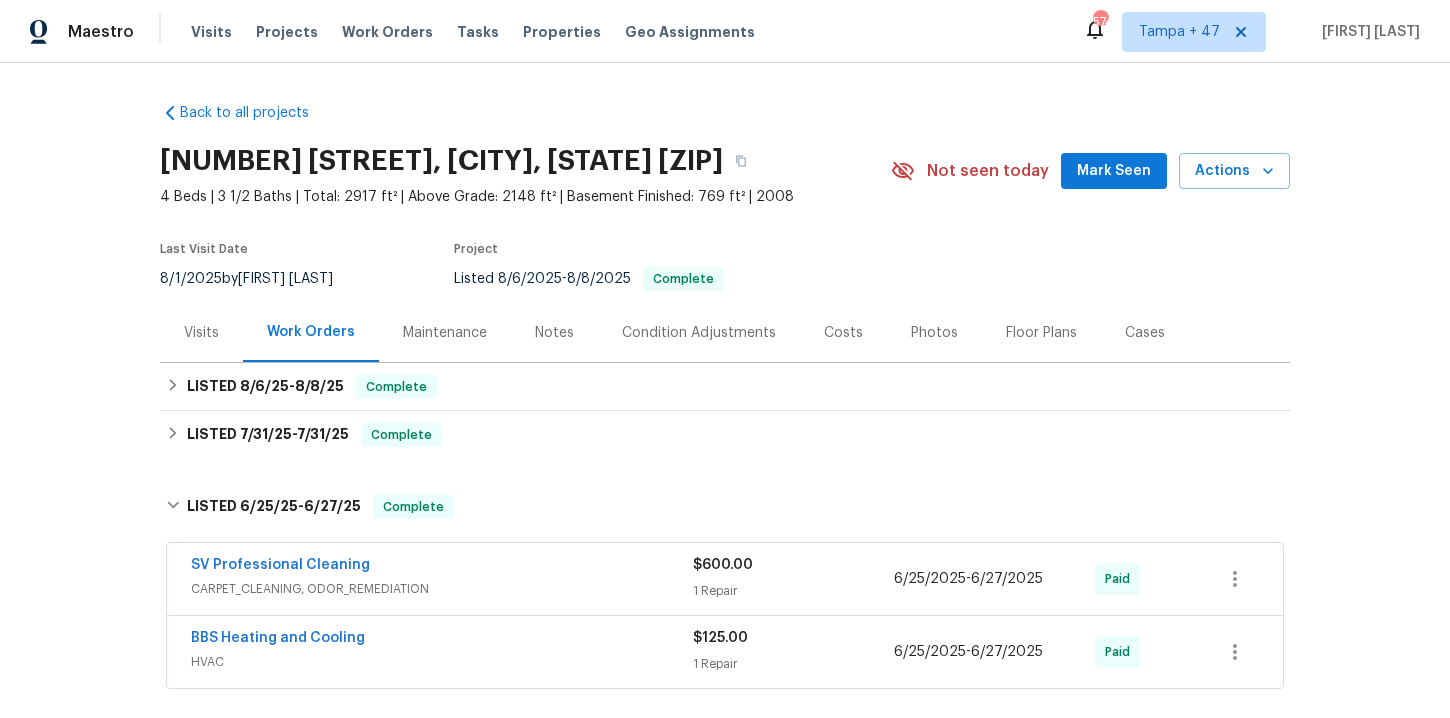 click on "BBS Heating and Cooling" at bounding box center (442, 640) 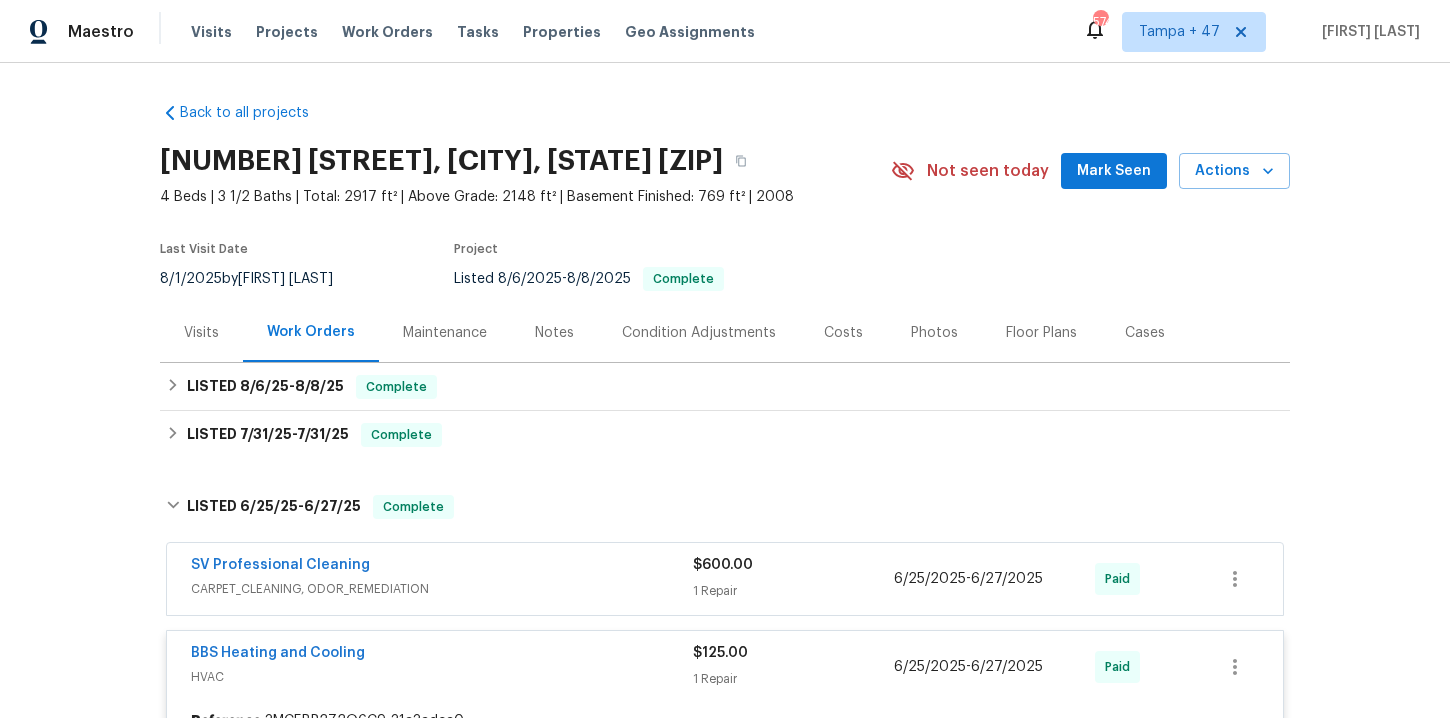 click on "CARPET_CLEANING, ODOR_REMEDIATION" at bounding box center (442, 589) 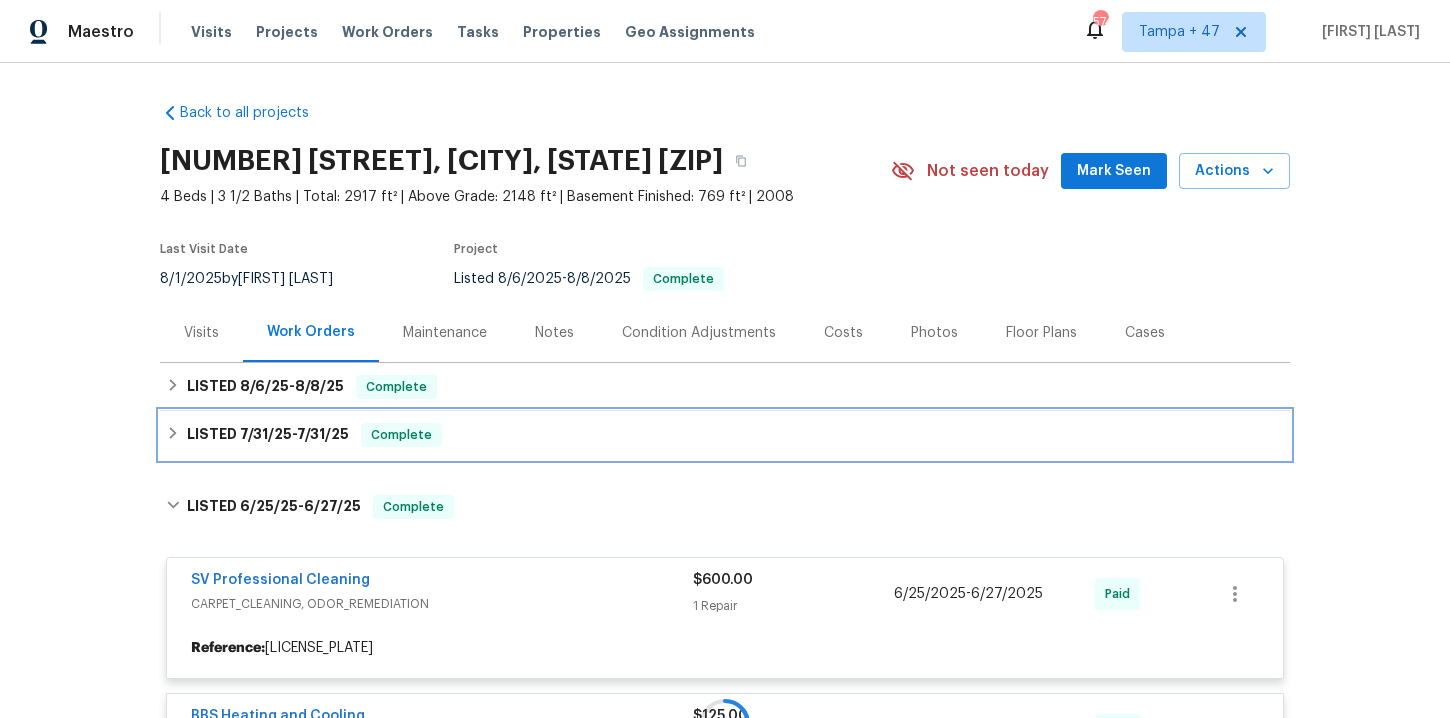click on "LISTED   7/31/25  -  7/31/25 Complete" at bounding box center (725, 435) 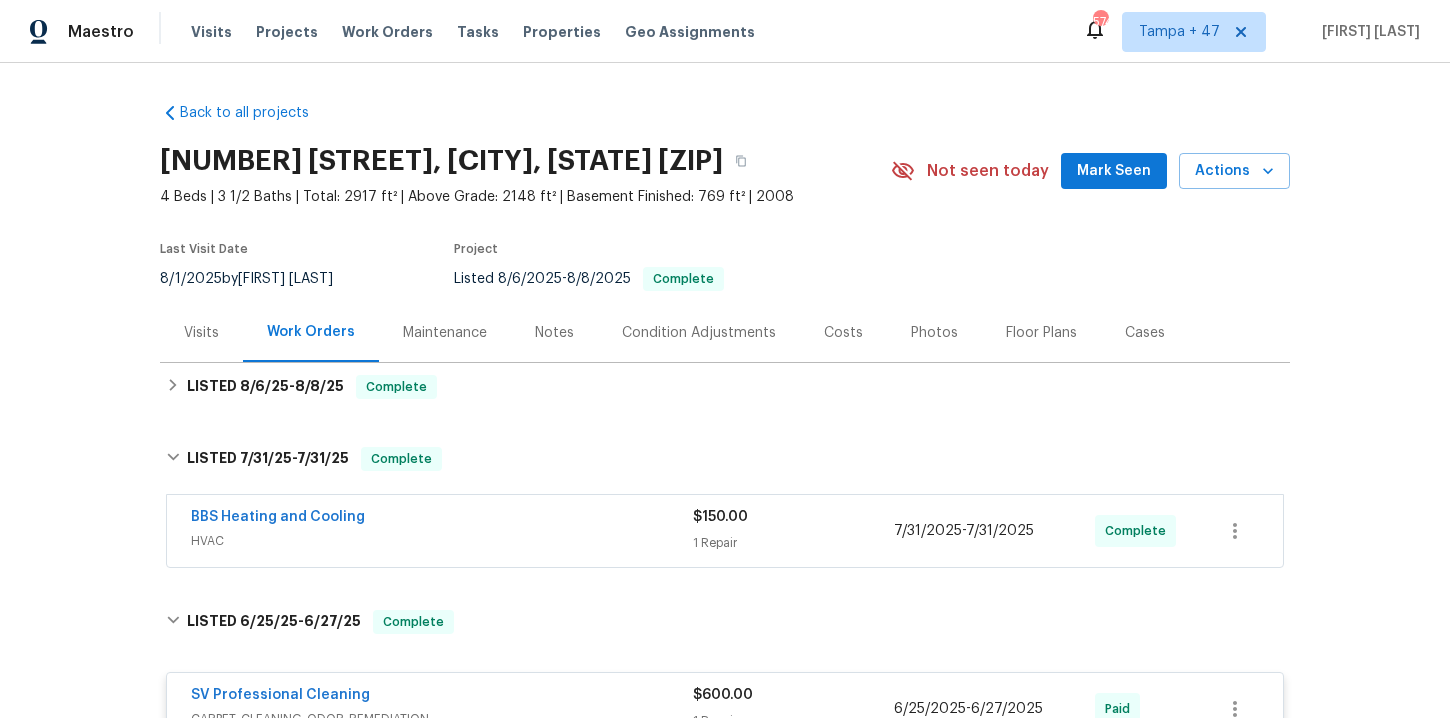 click on "BBS Heating and Cooling" at bounding box center [442, 519] 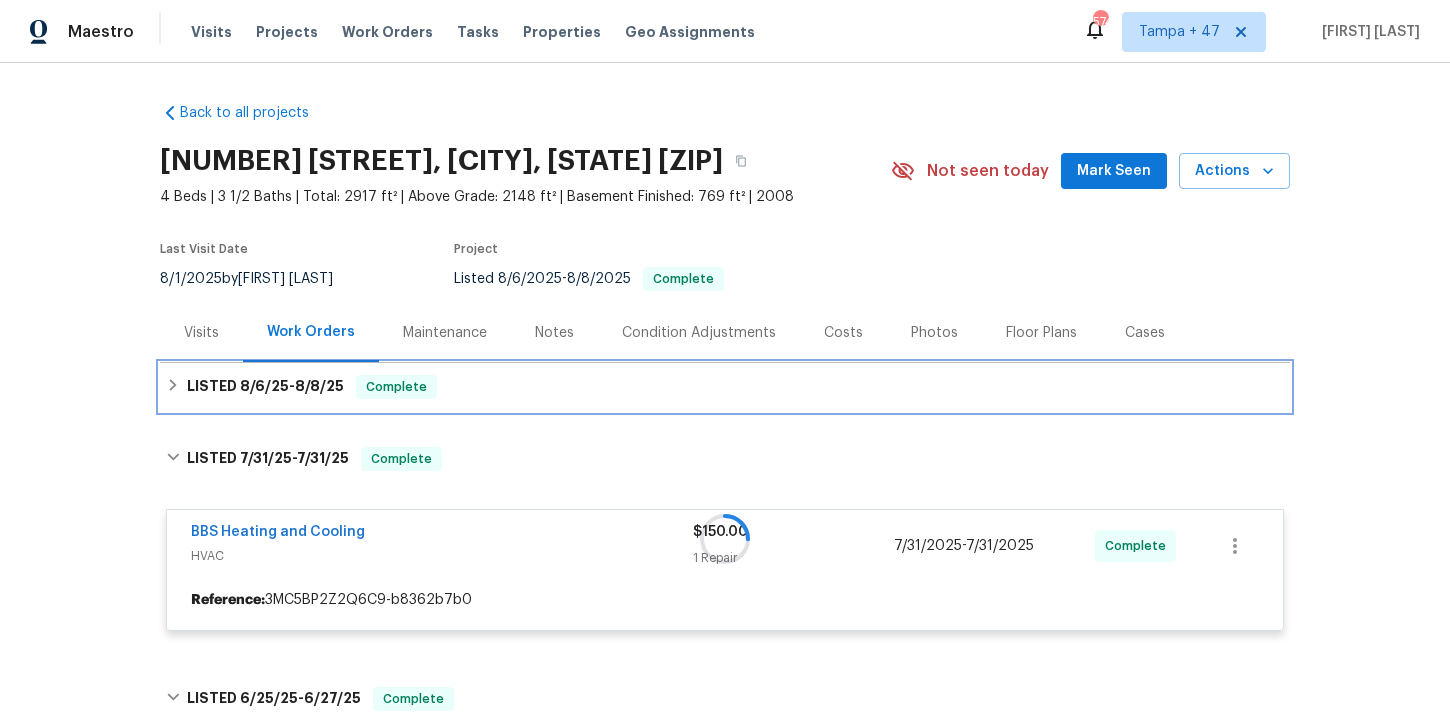 click on "LISTED   8/6/25  -  8/8/25 Complete" at bounding box center (725, 387) 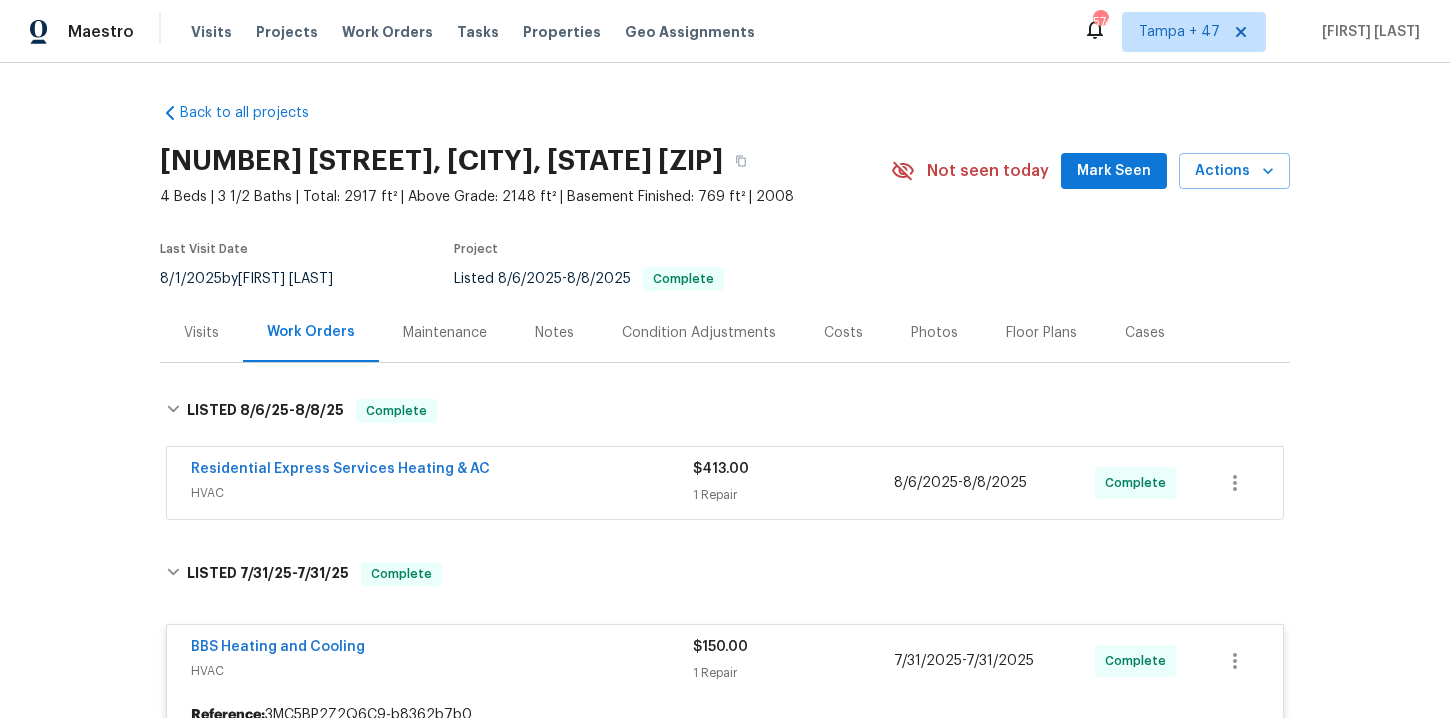 click on "HVAC" at bounding box center [442, 493] 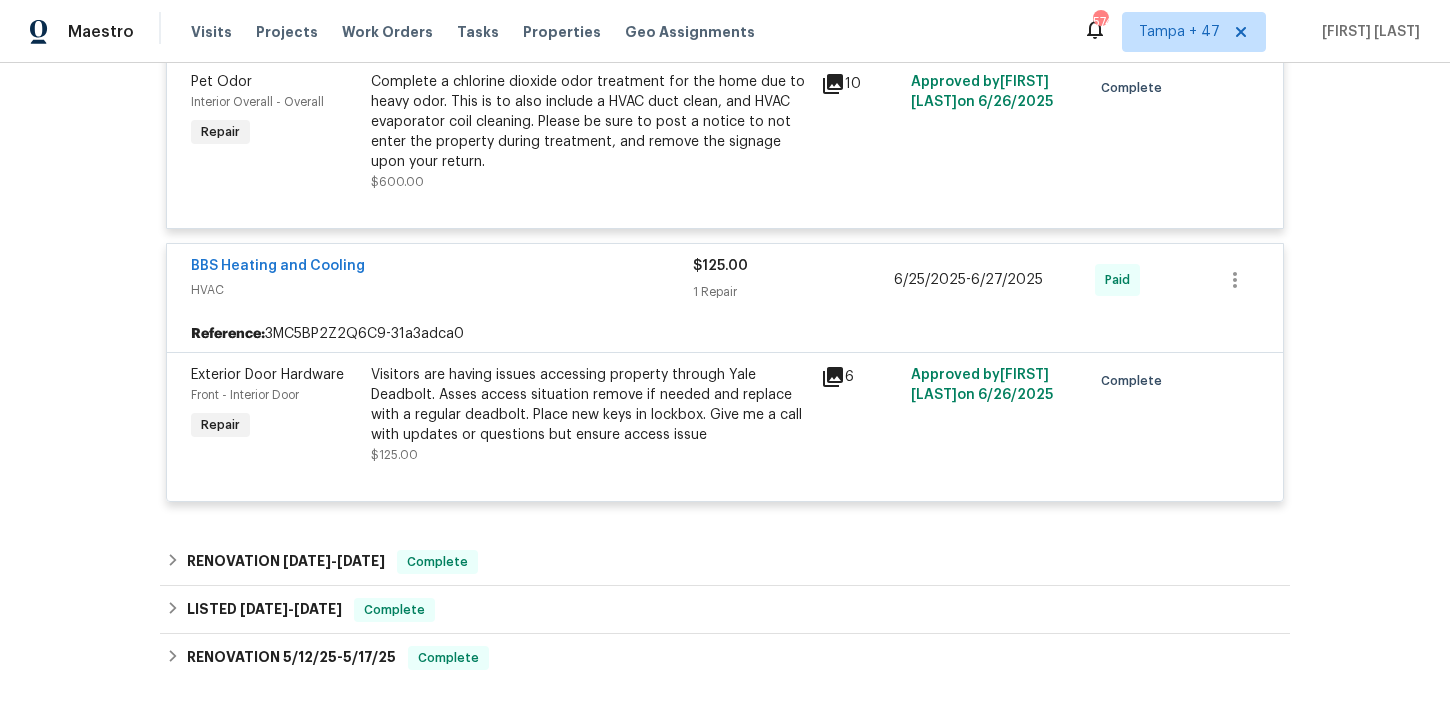 scroll, scrollTop: 1478, scrollLeft: 0, axis: vertical 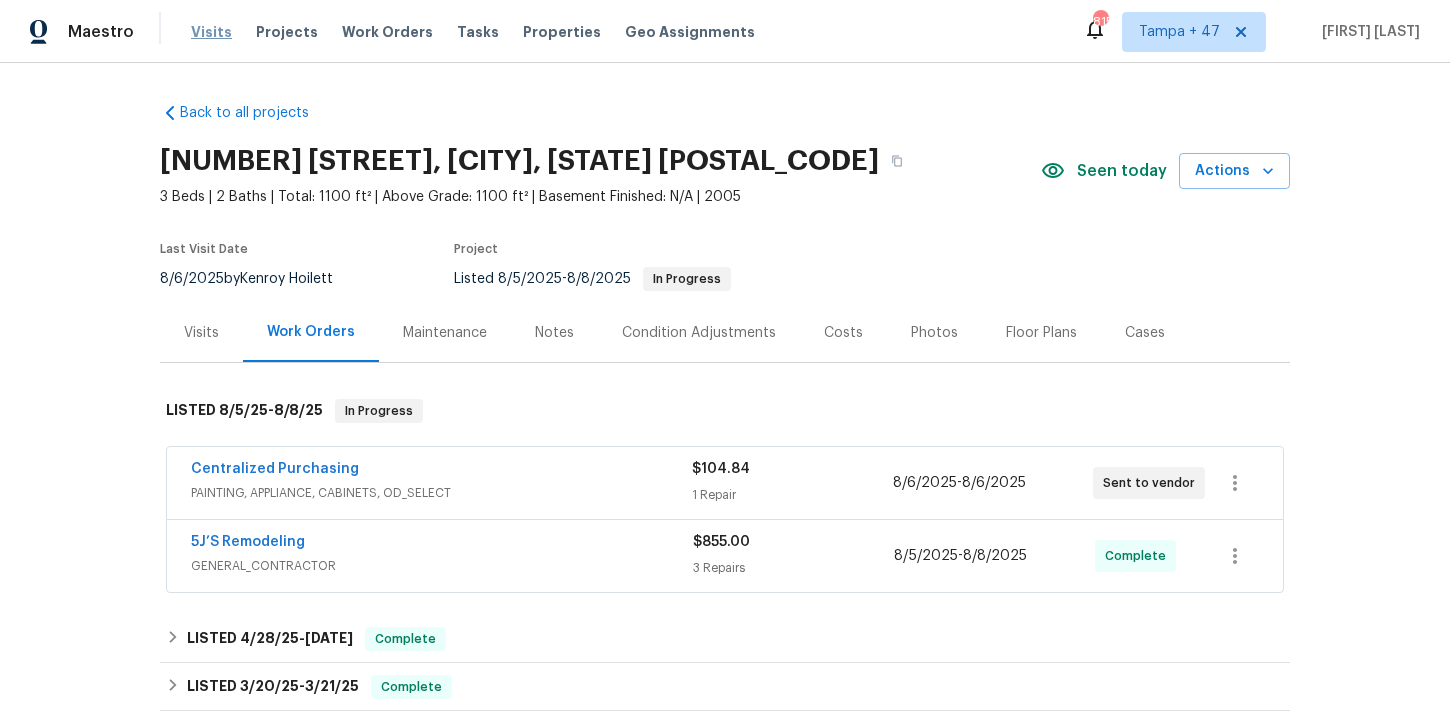 click on "Visits" at bounding box center (211, 32) 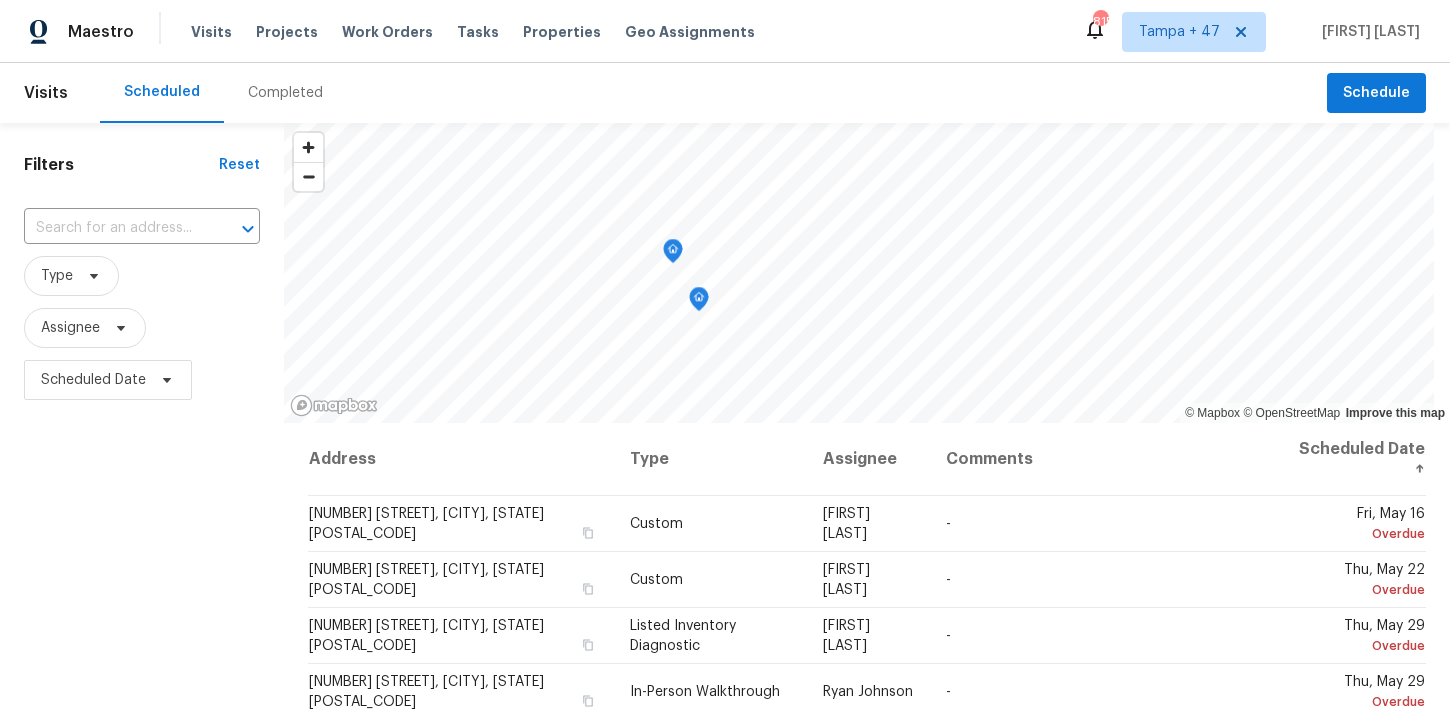 click on "Completed" at bounding box center (285, 93) 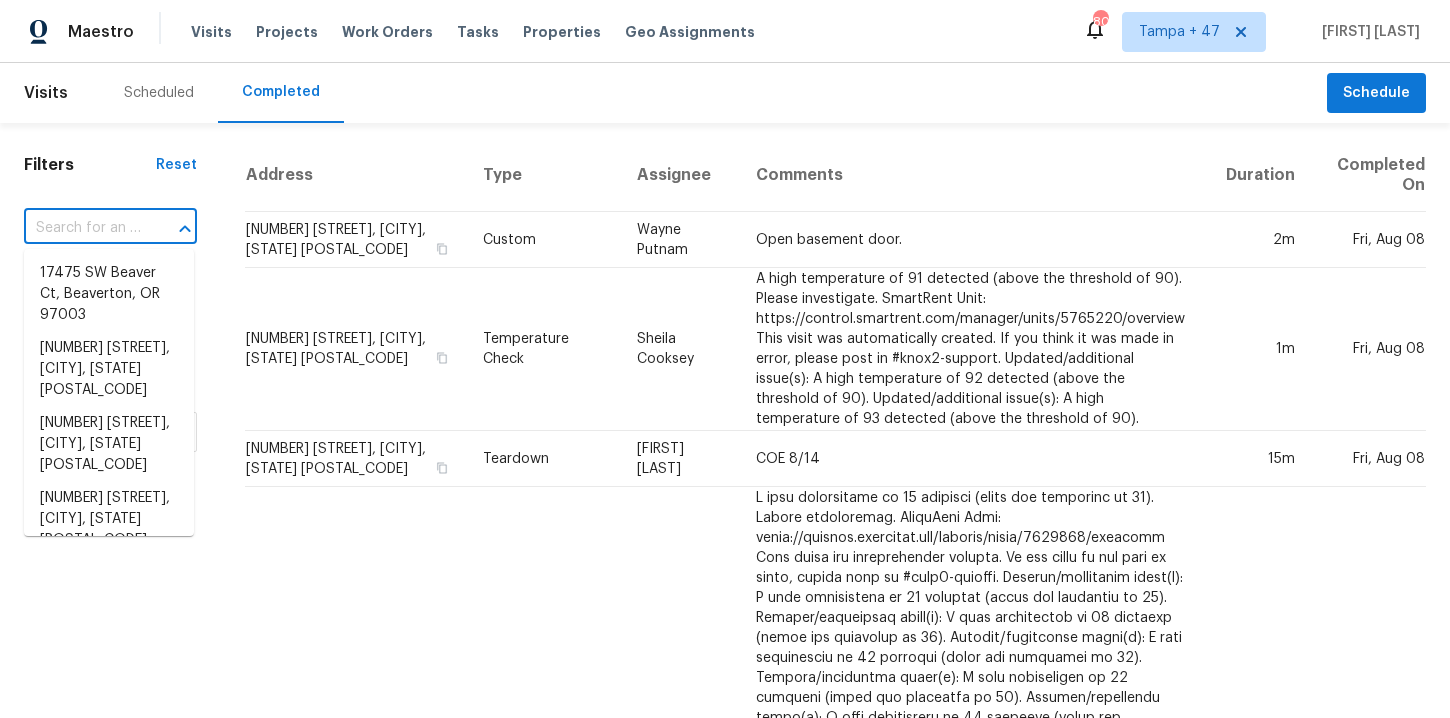 click at bounding box center (82, 228) 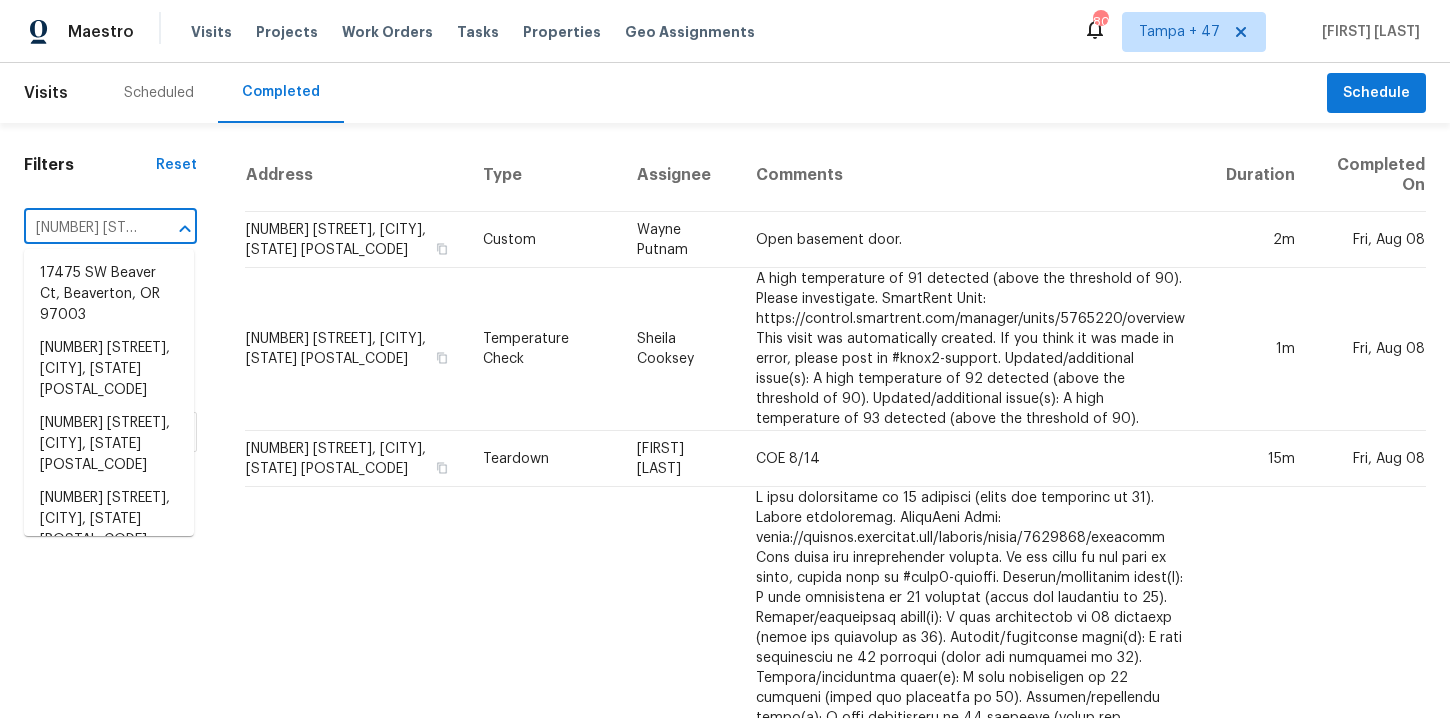 scroll, scrollTop: 0, scrollLeft: 174, axis: horizontal 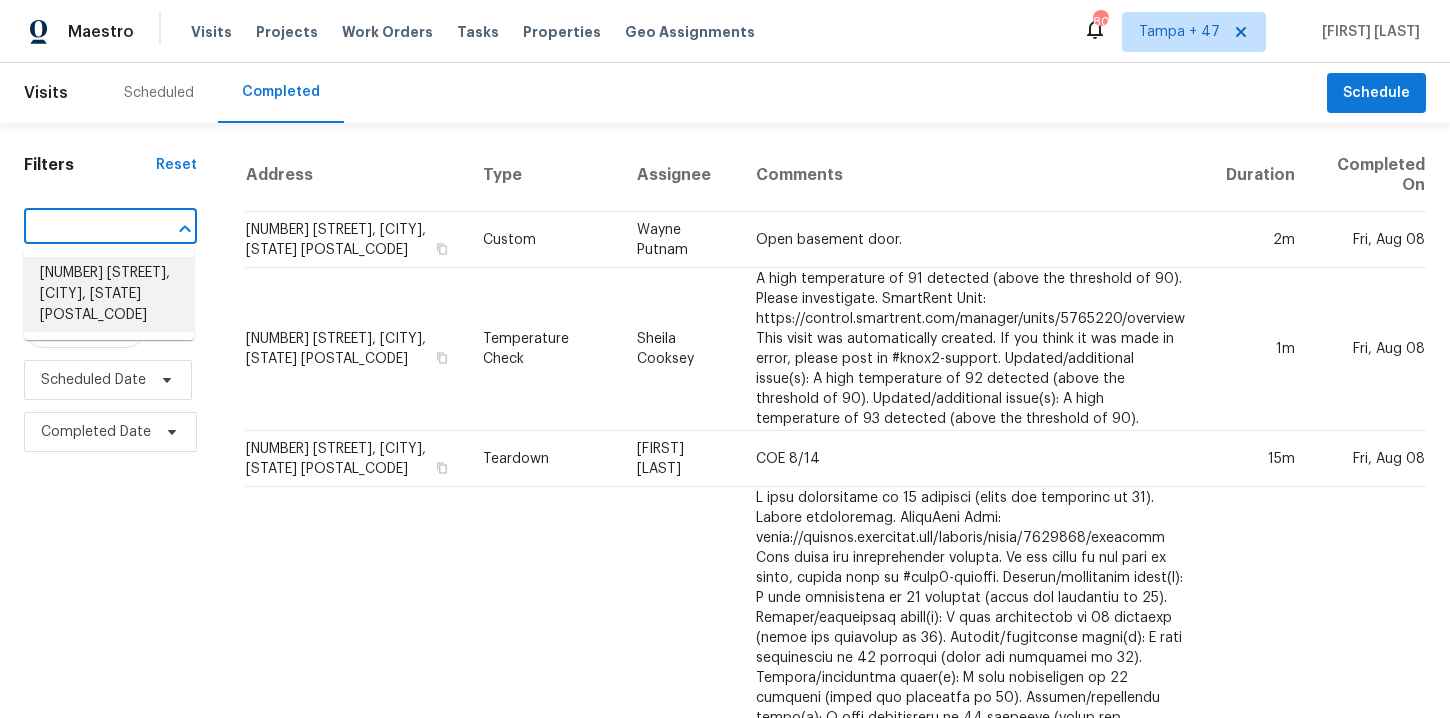 click on "[NUMBER] [STREET], [CITY], [STATE] [ZIP]" at bounding box center (109, 294) 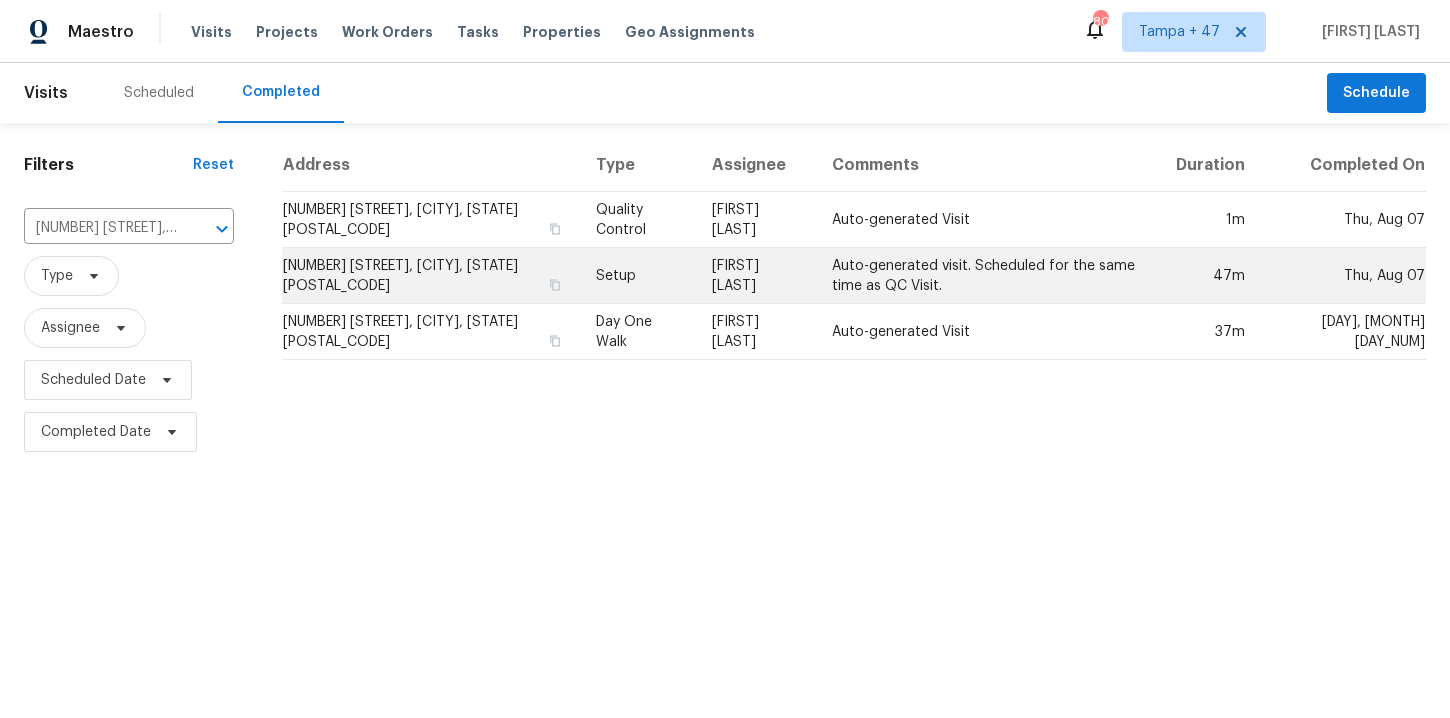 click on "Setup" at bounding box center [638, 276] 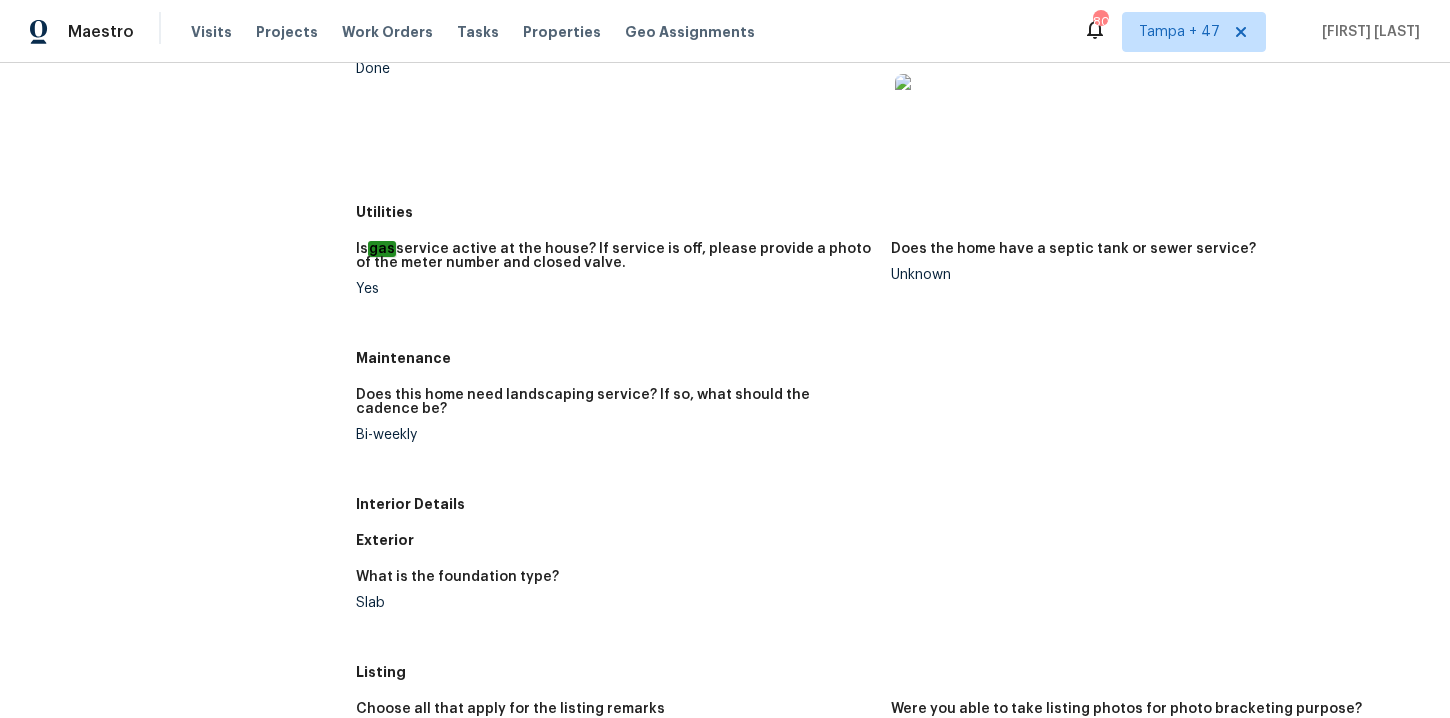 scroll, scrollTop: 0, scrollLeft: 0, axis: both 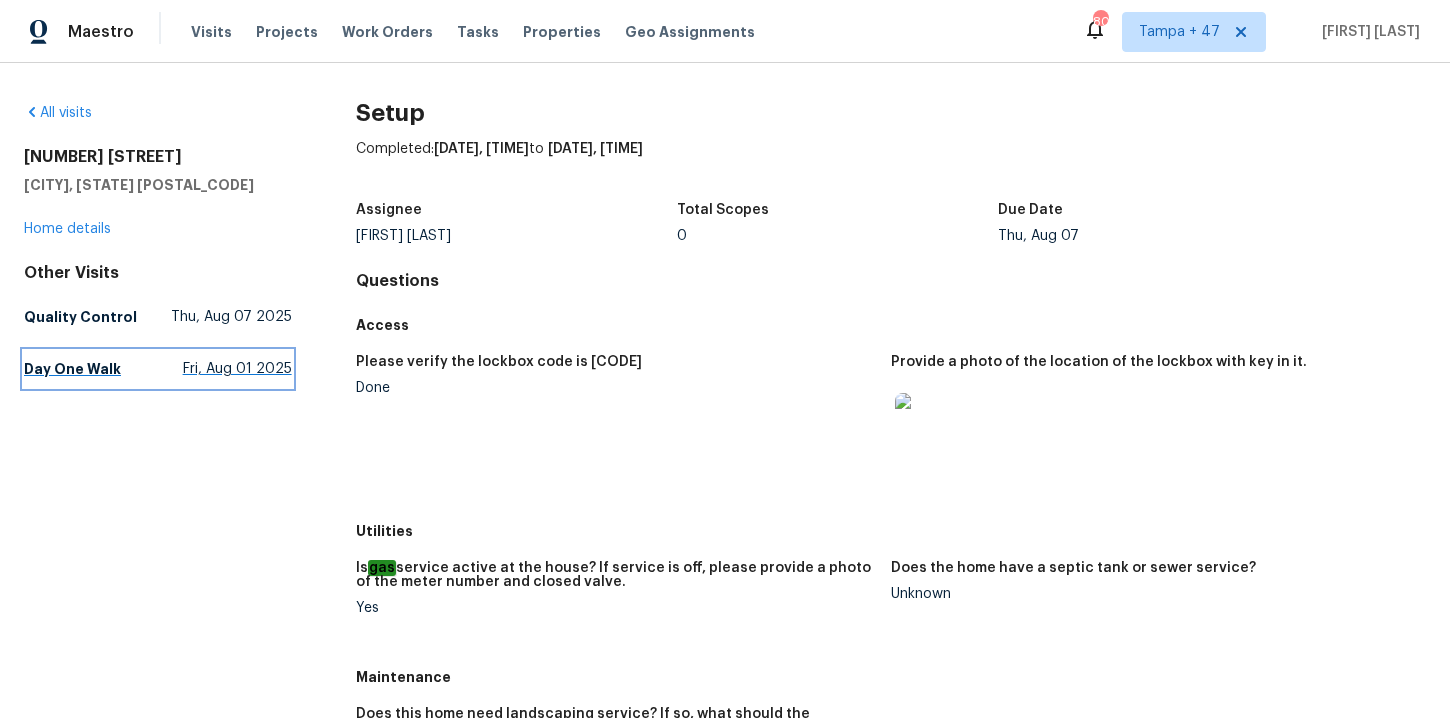 click on "Day One Walk" at bounding box center (72, 369) 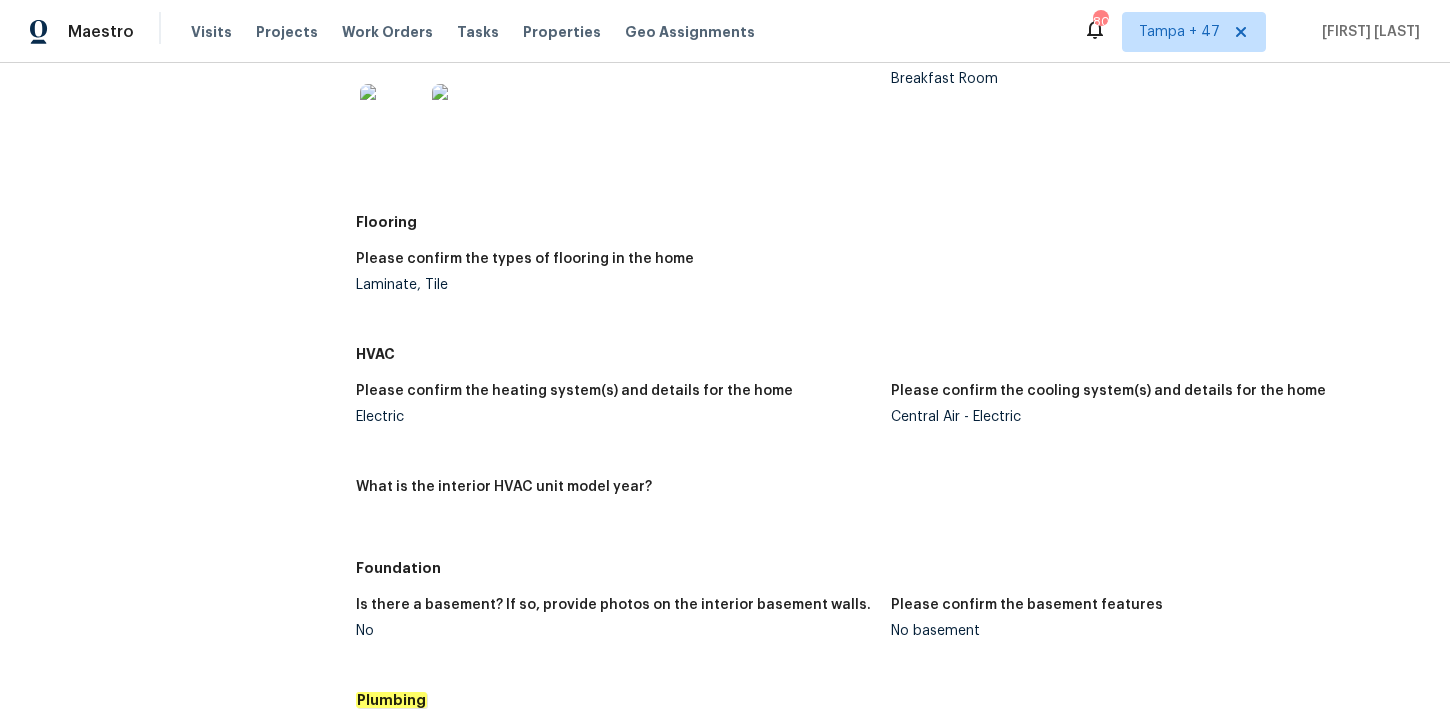 scroll, scrollTop: 1701, scrollLeft: 0, axis: vertical 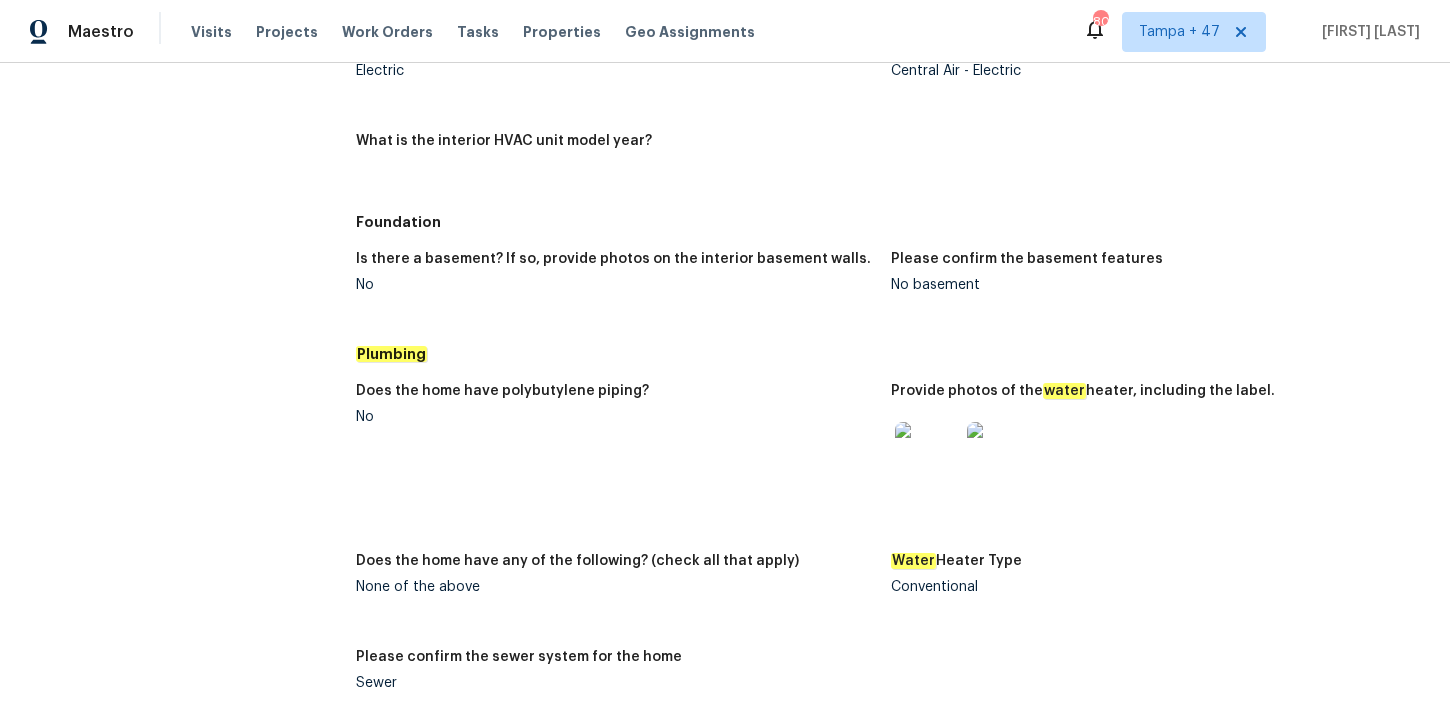 click at bounding box center [927, 454] 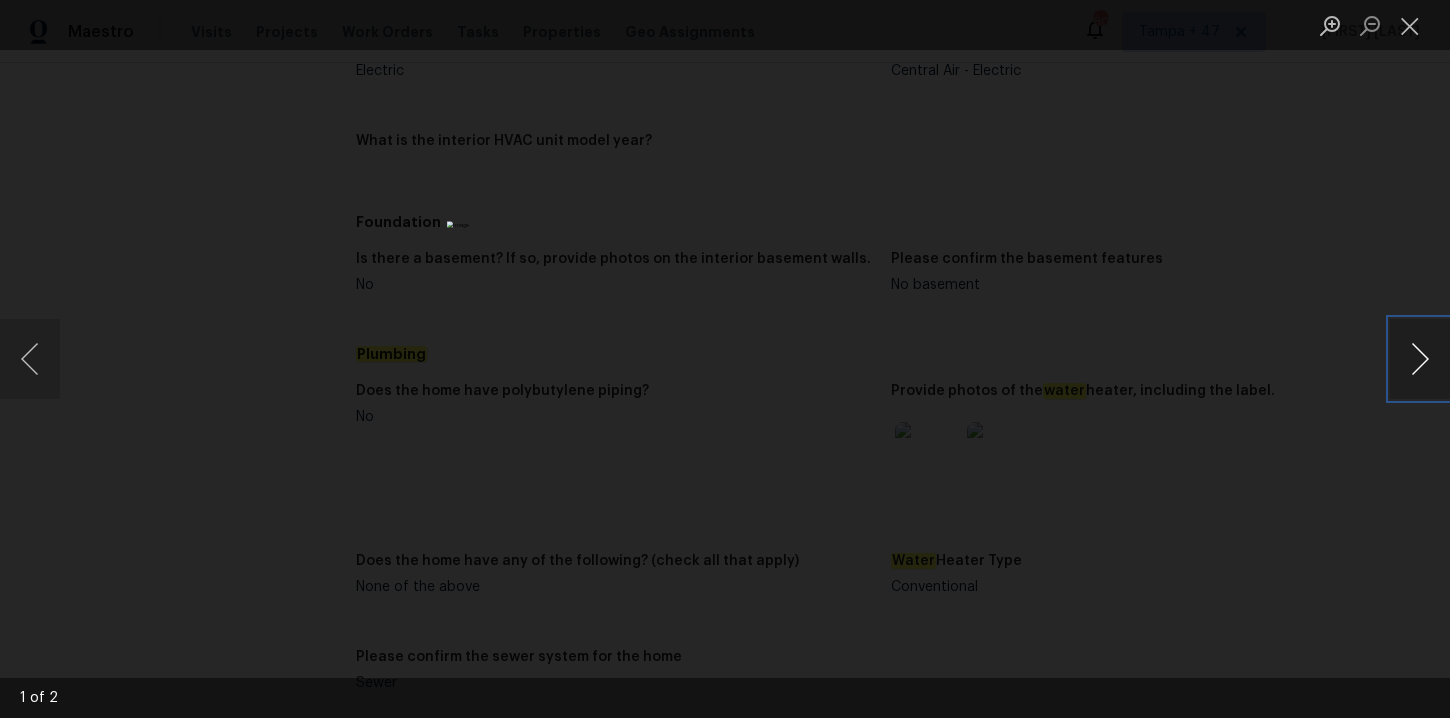 click at bounding box center [1420, 359] 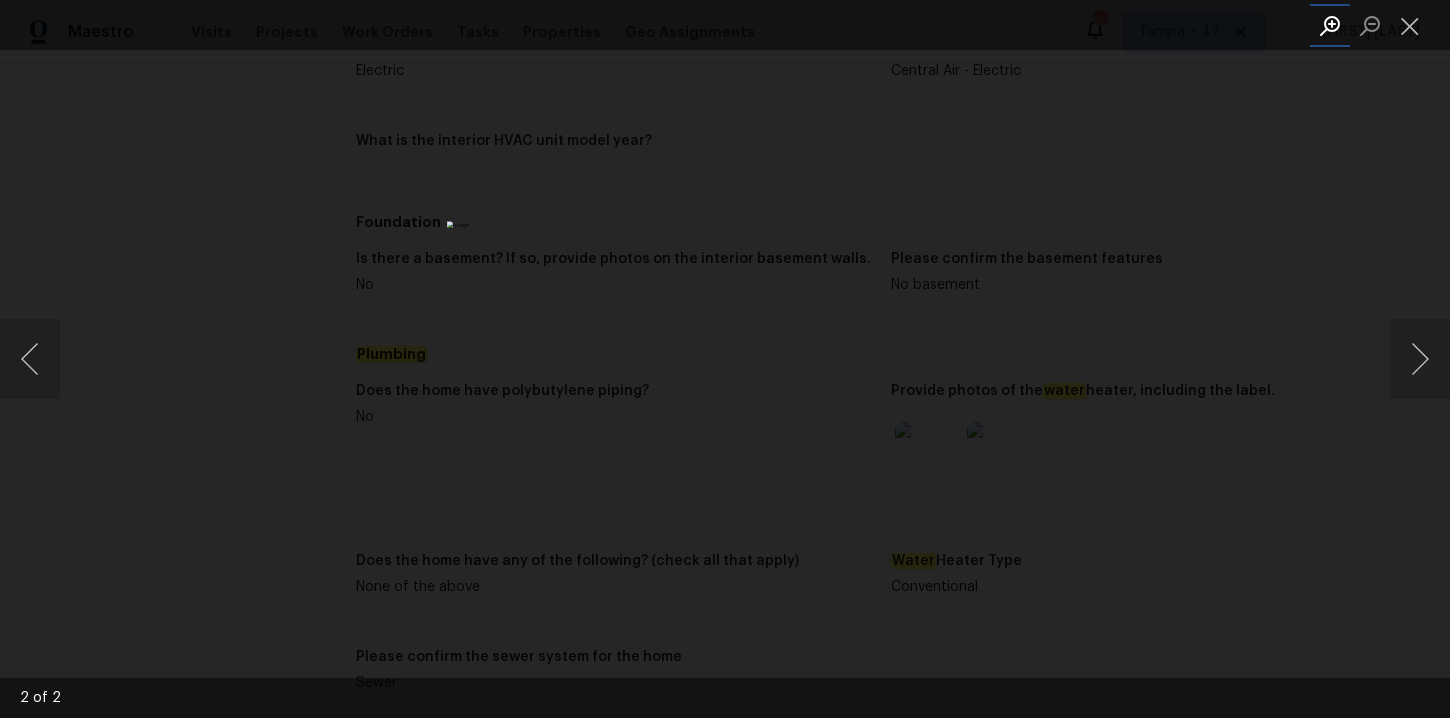 click at bounding box center [1330, 25] 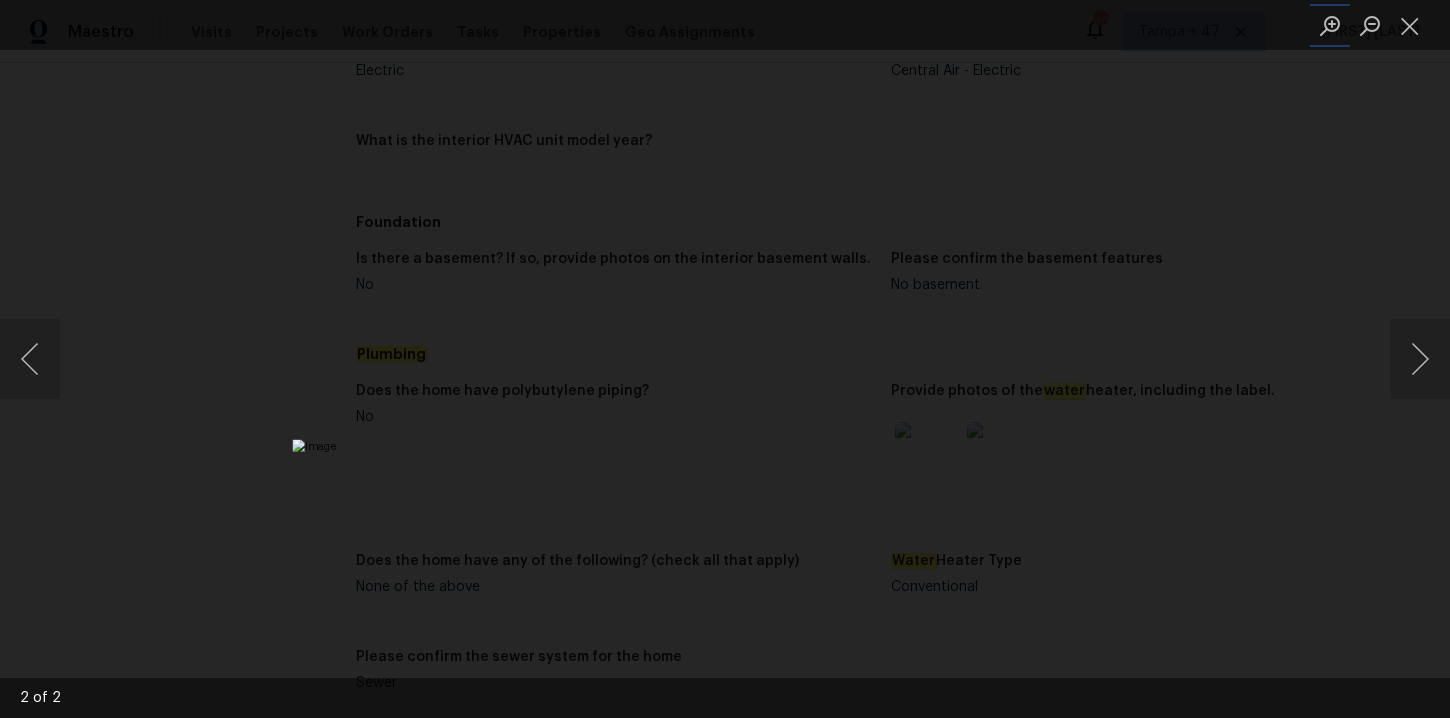 click at bounding box center (850, 715) 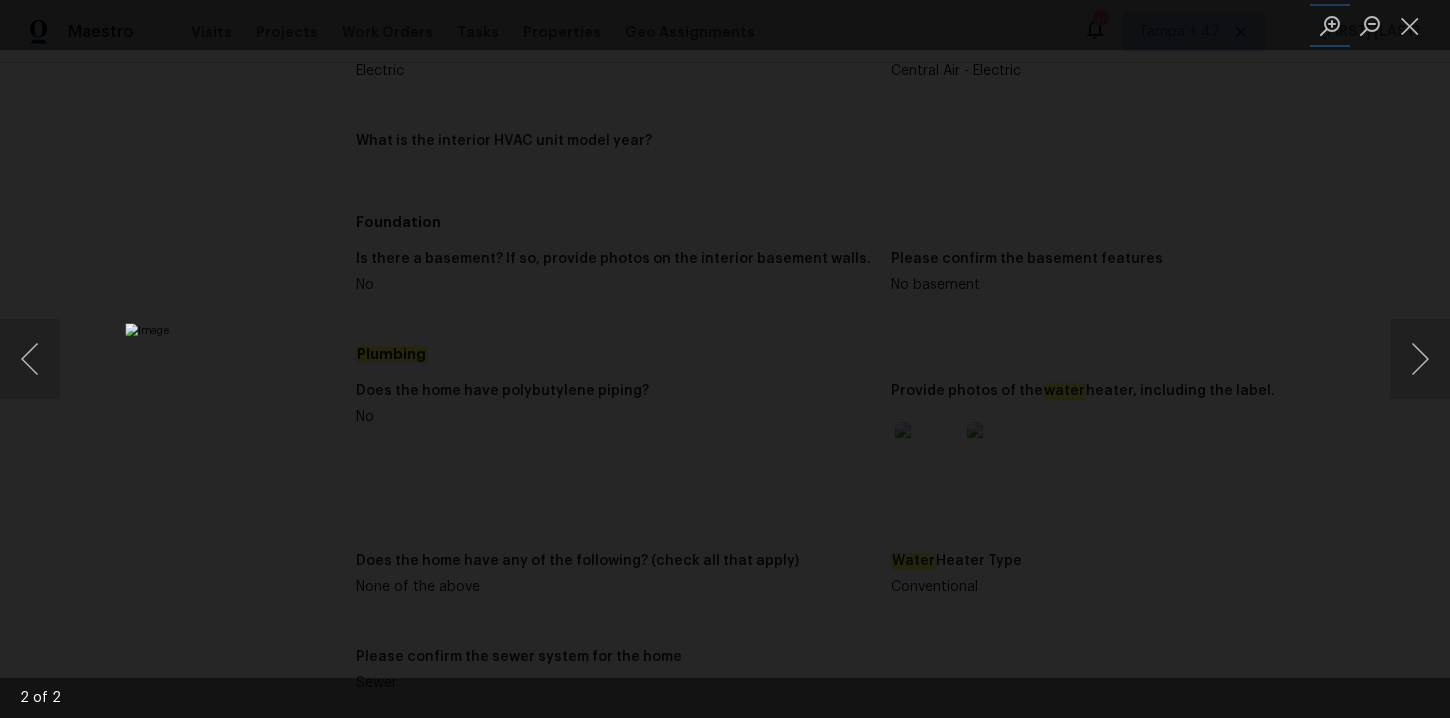 click at bounding box center [683, 599] 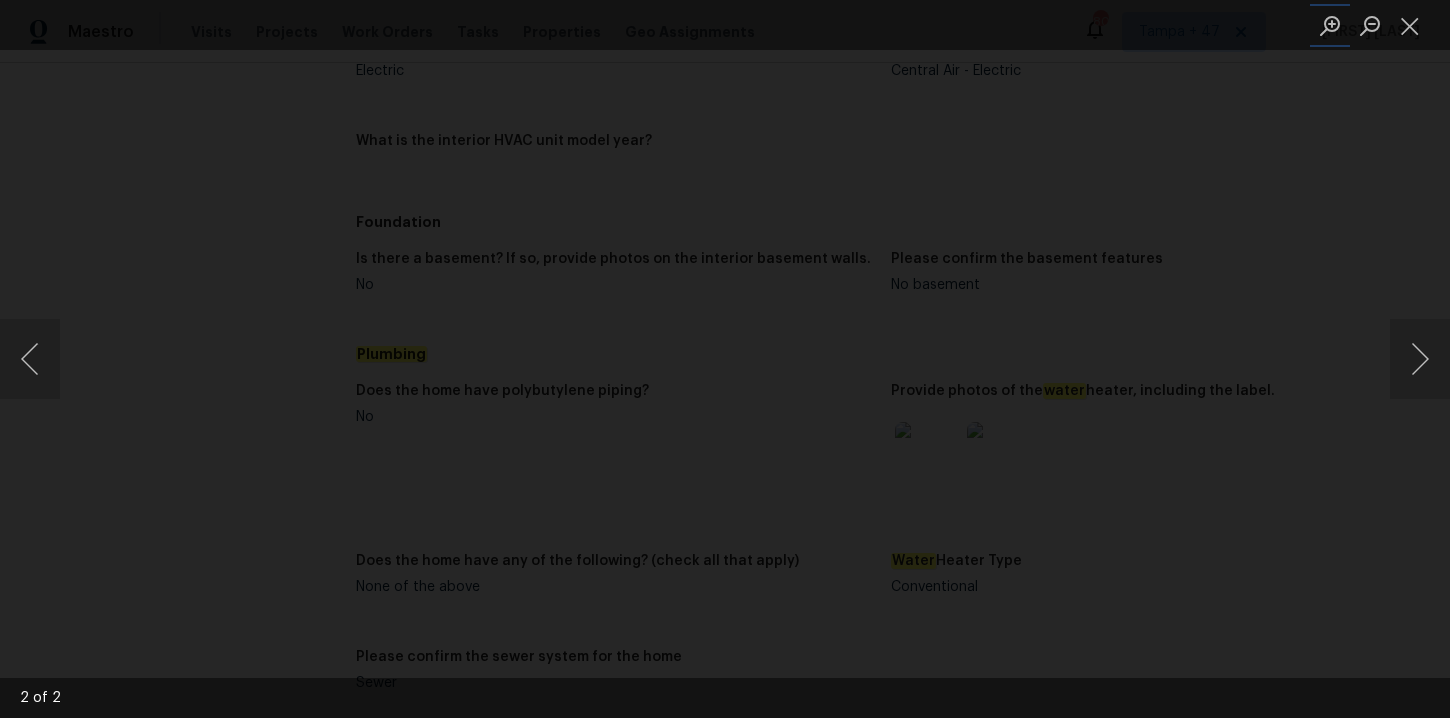 click at bounding box center (512, 330) 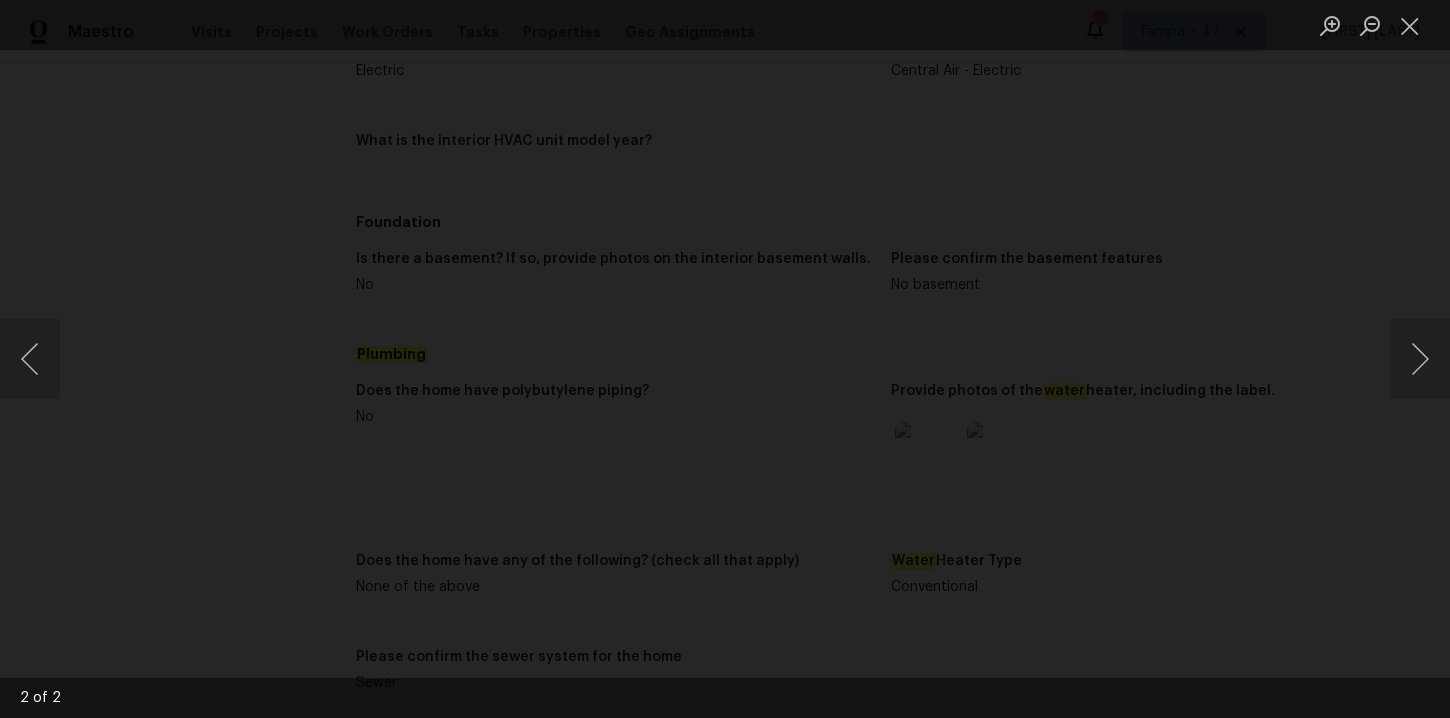 click at bounding box center [725, 359] 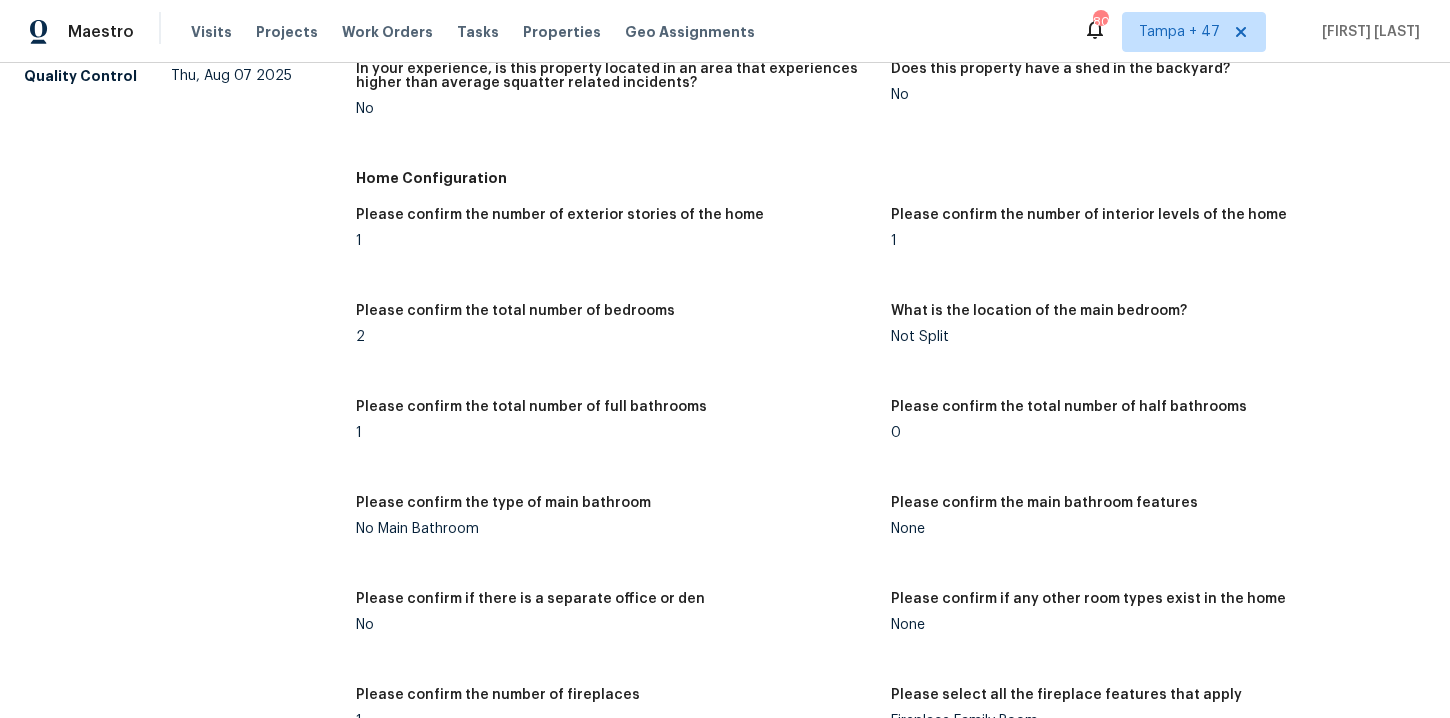 scroll, scrollTop: 0, scrollLeft: 0, axis: both 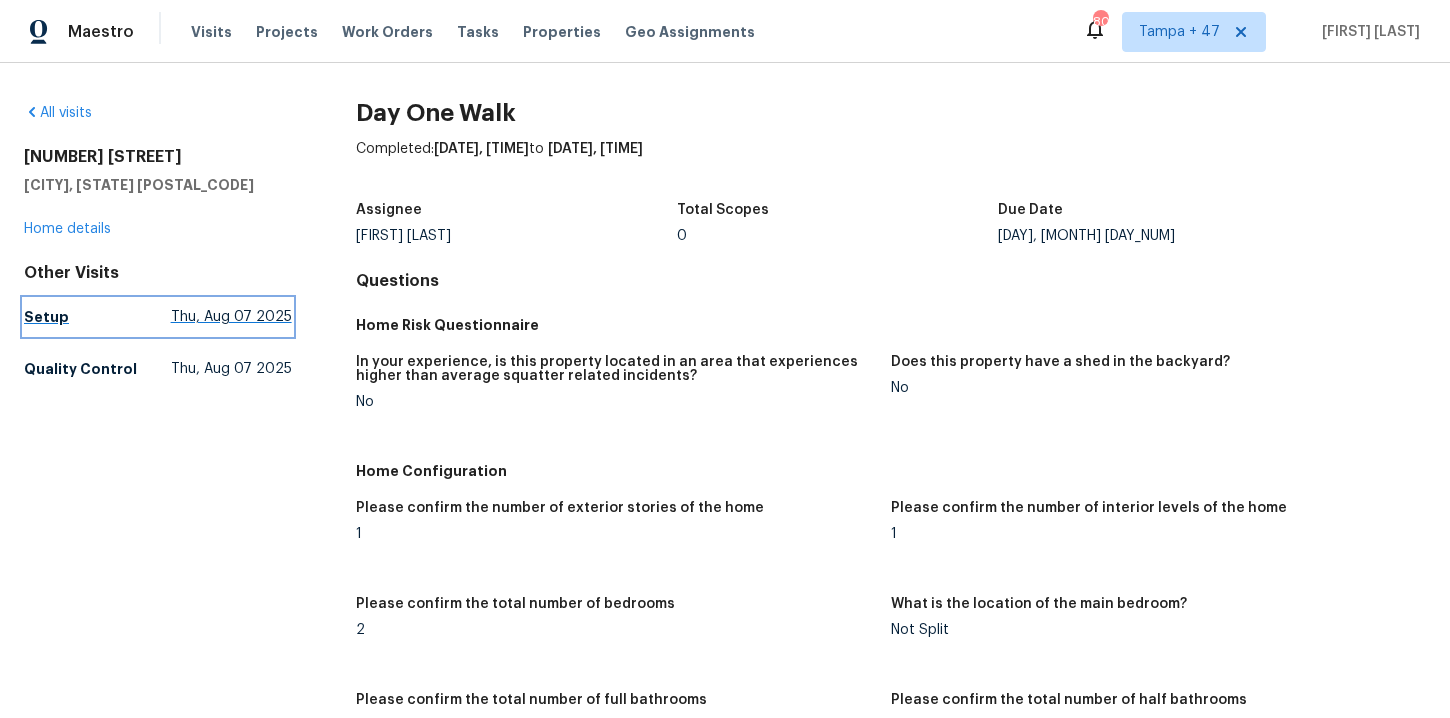 click on "Setup" at bounding box center (46, 317) 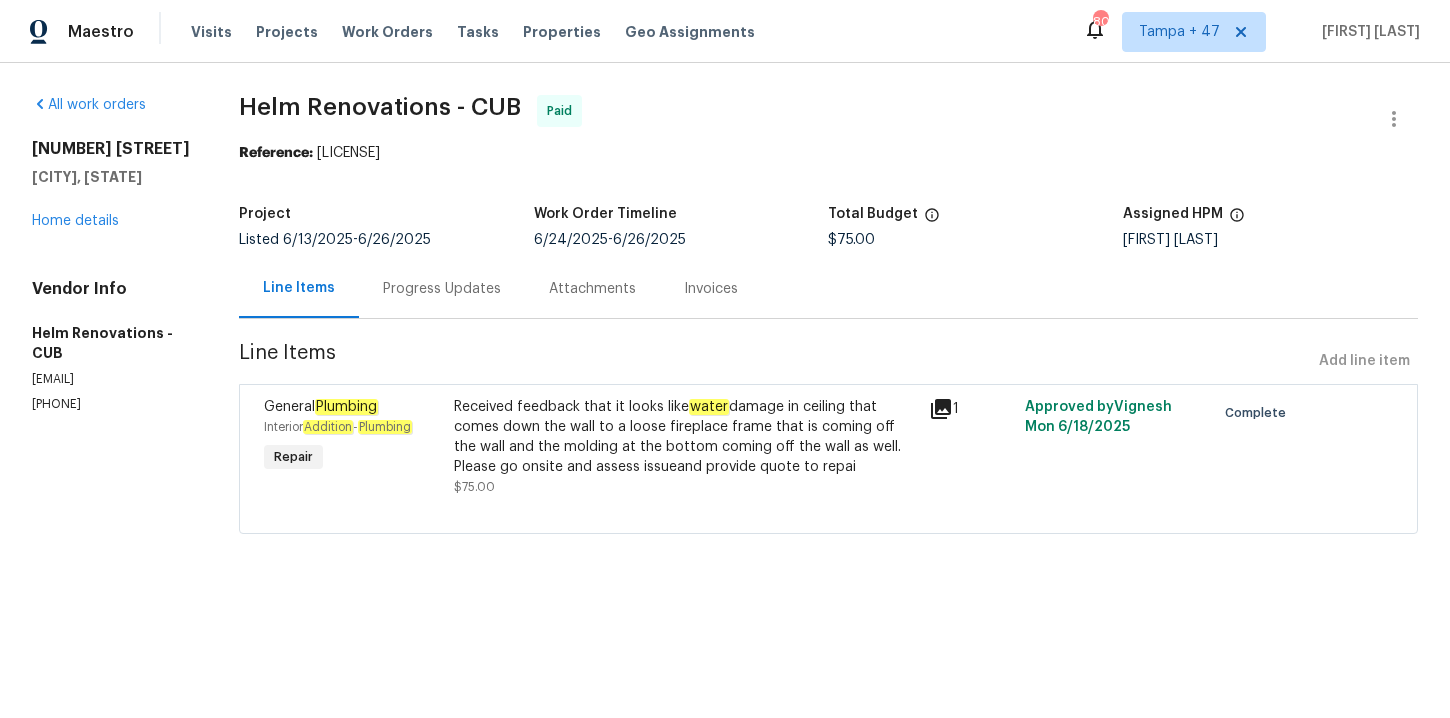 scroll, scrollTop: 0, scrollLeft: 0, axis: both 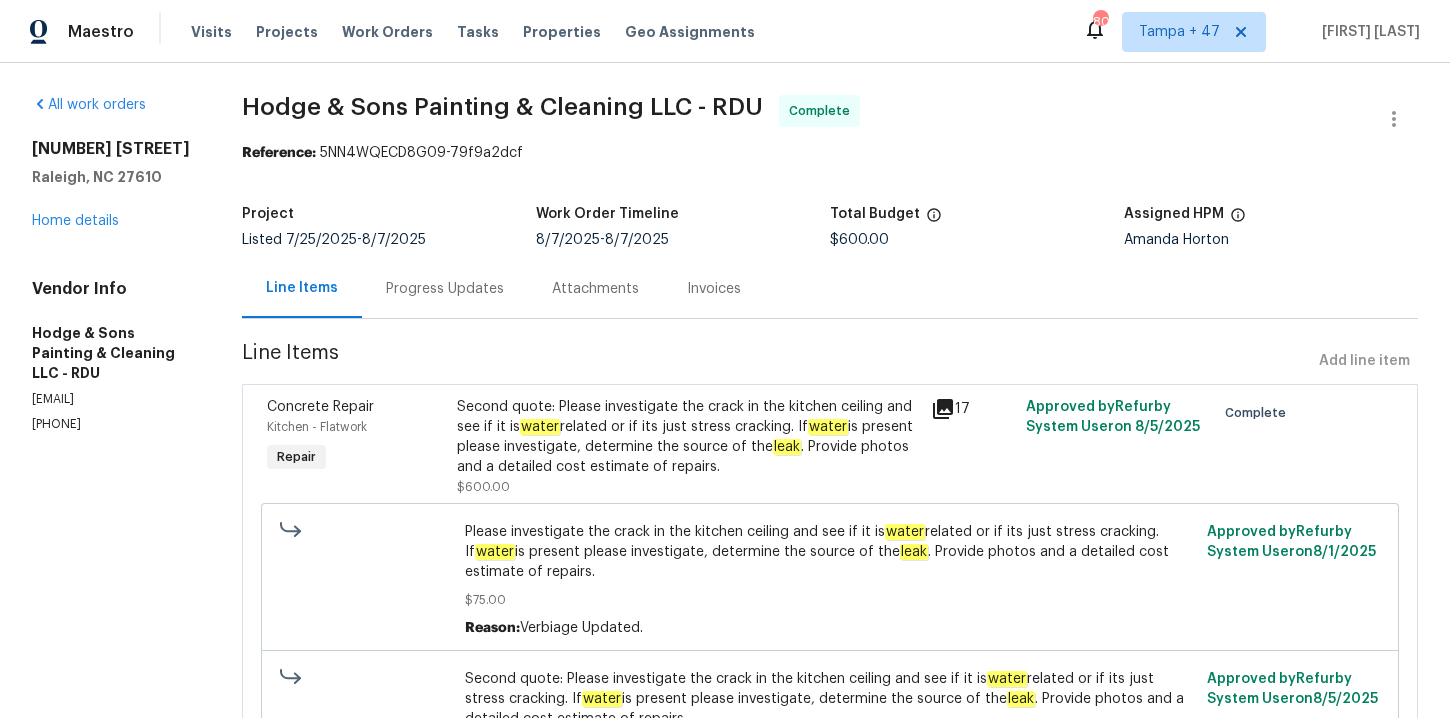 click on "Progress Updates" at bounding box center (445, 289) 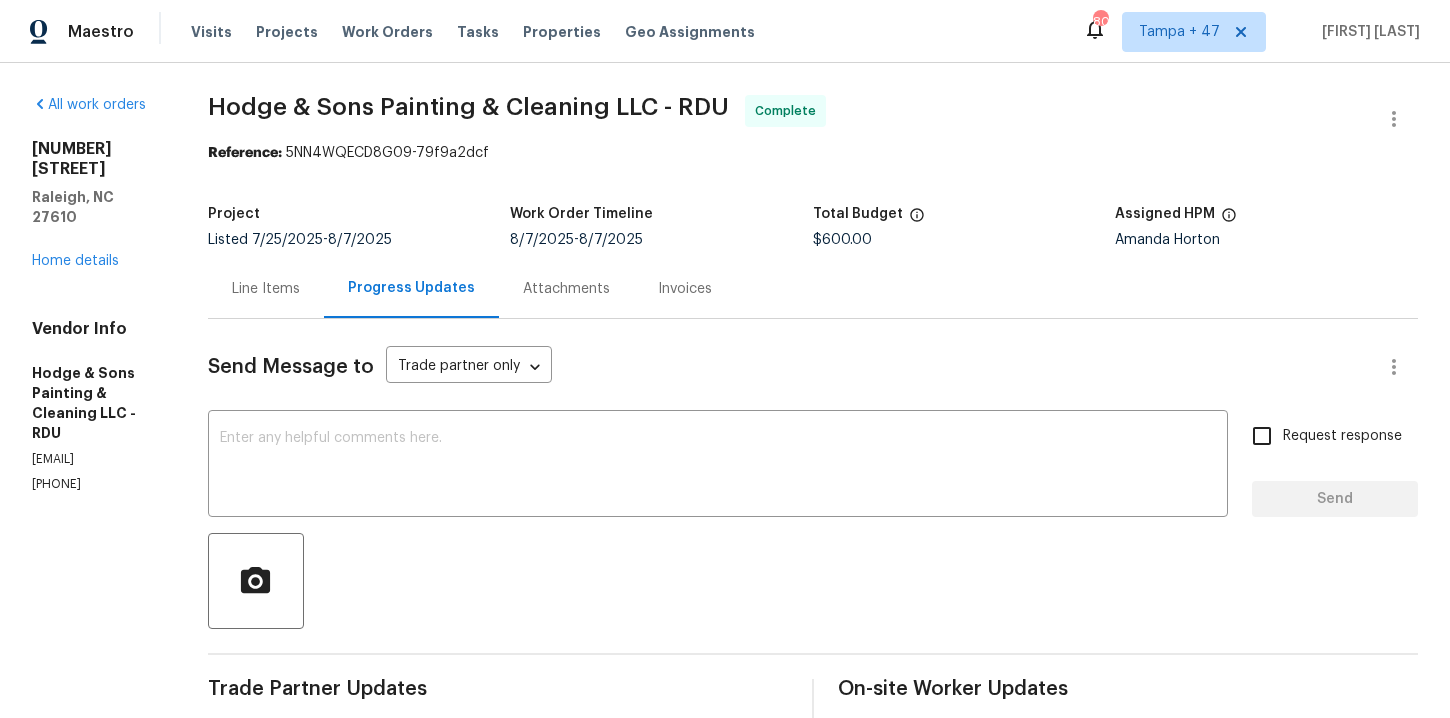 click on "Line Items" at bounding box center (266, 289) 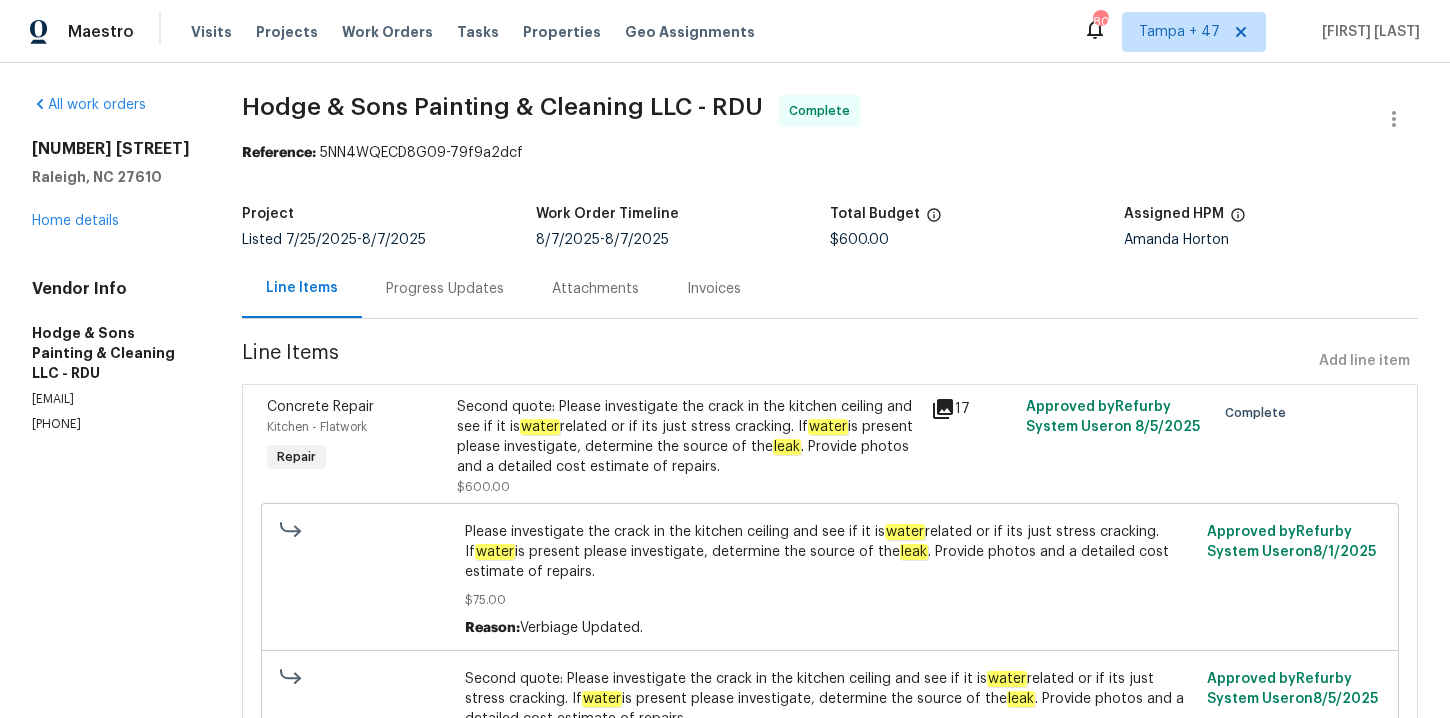 click on "Progress Updates" at bounding box center (445, 289) 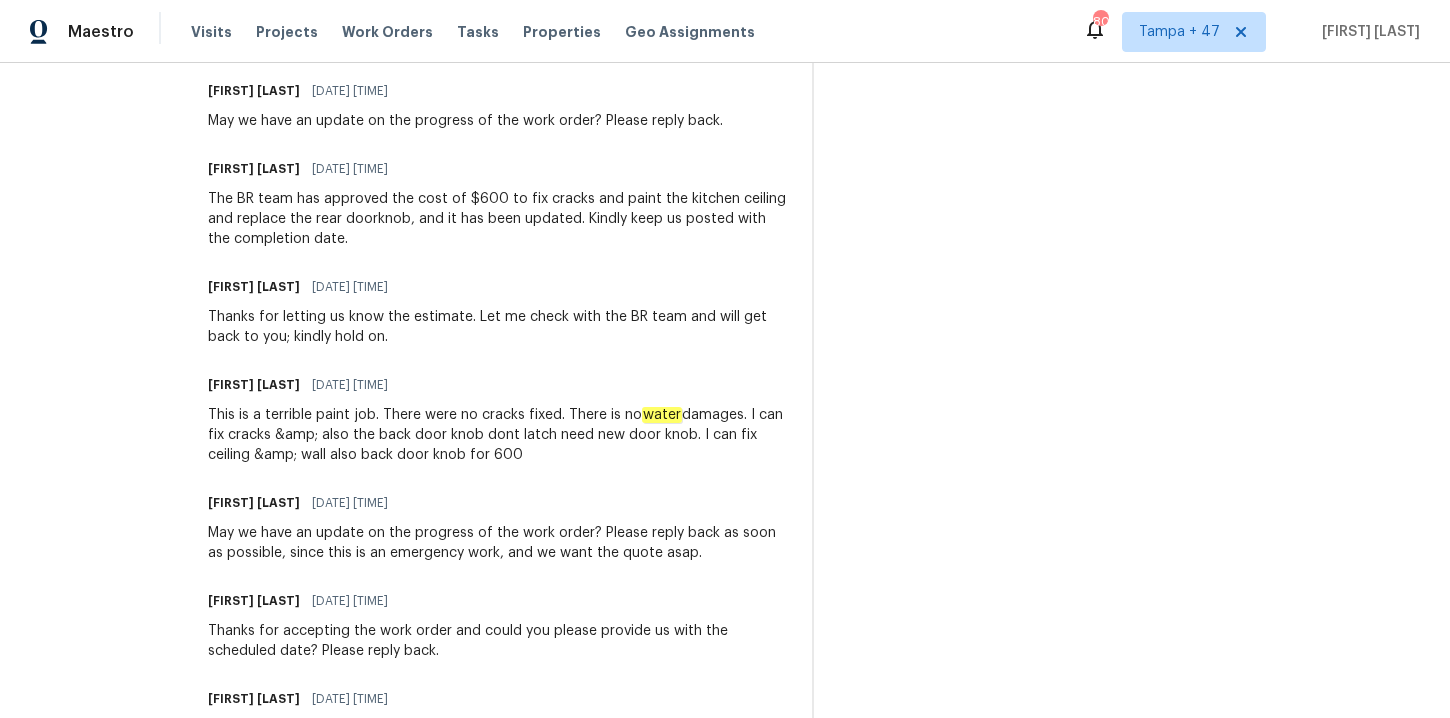 scroll, scrollTop: 1769, scrollLeft: 0, axis: vertical 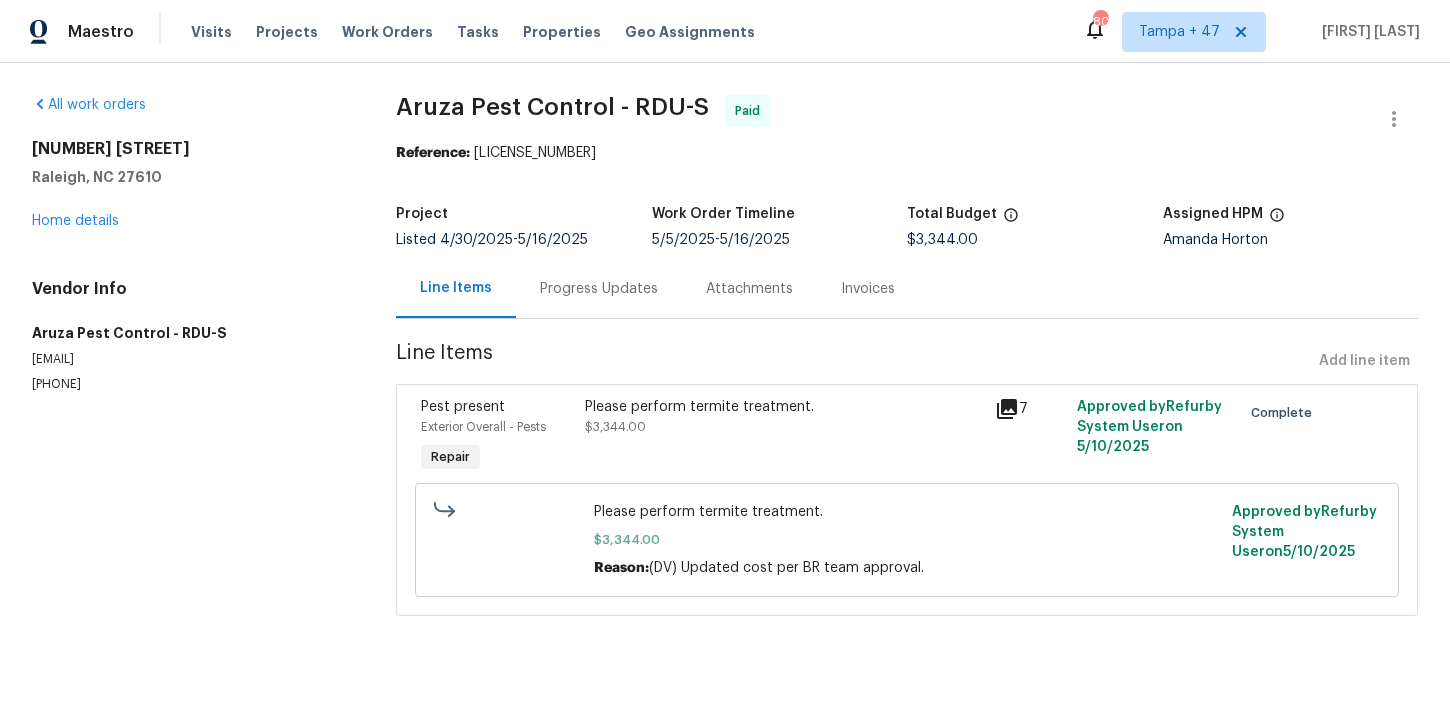 click on "Progress Updates" at bounding box center [599, 289] 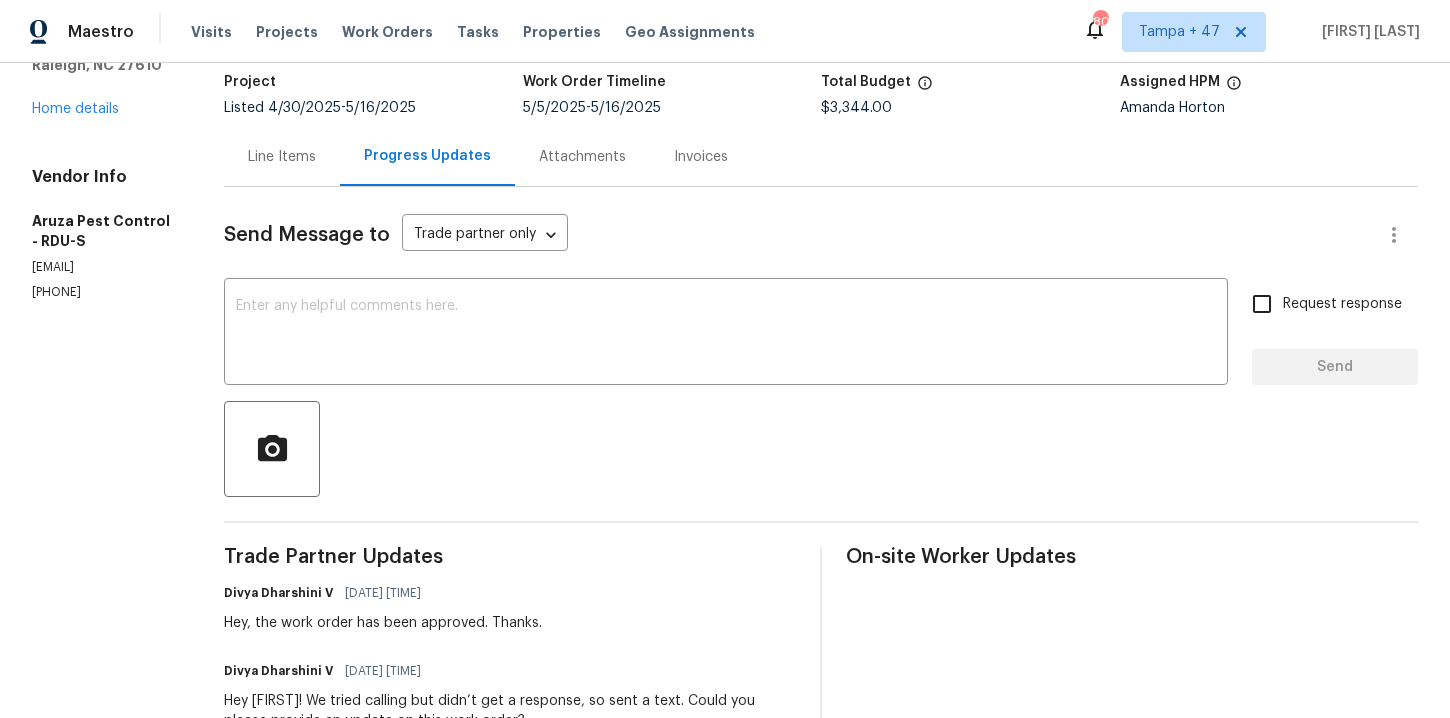 scroll, scrollTop: 0, scrollLeft: 0, axis: both 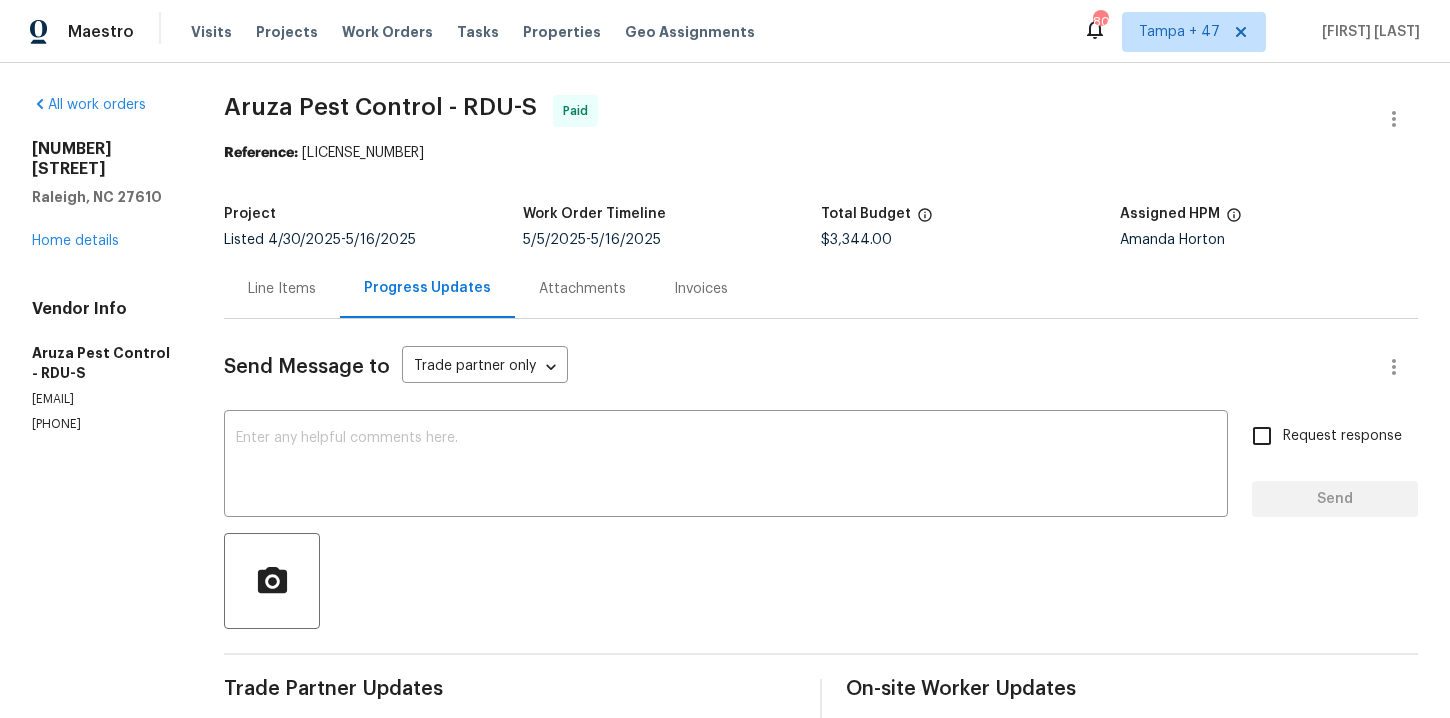 click on "Line Items" at bounding box center (282, 288) 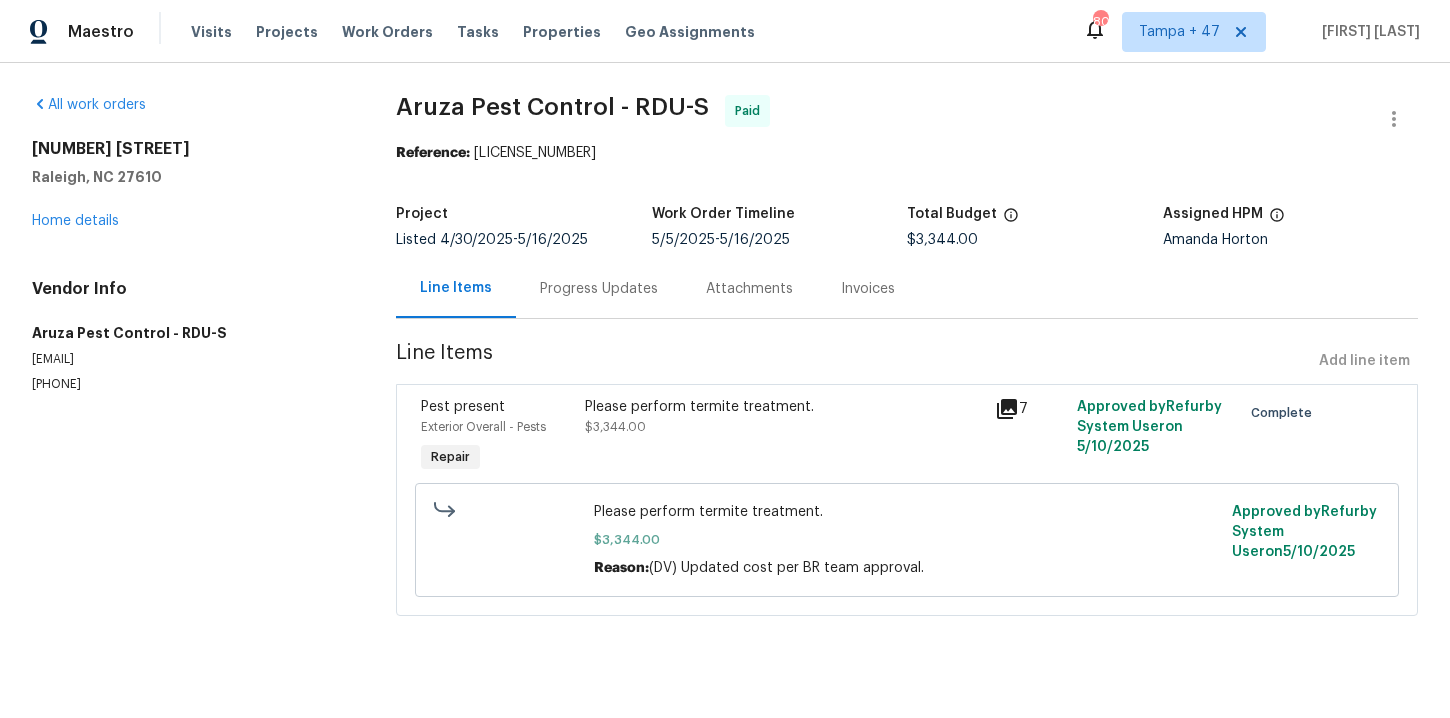 click on "Please perform termite treatment. $3,344.00" at bounding box center (784, 437) 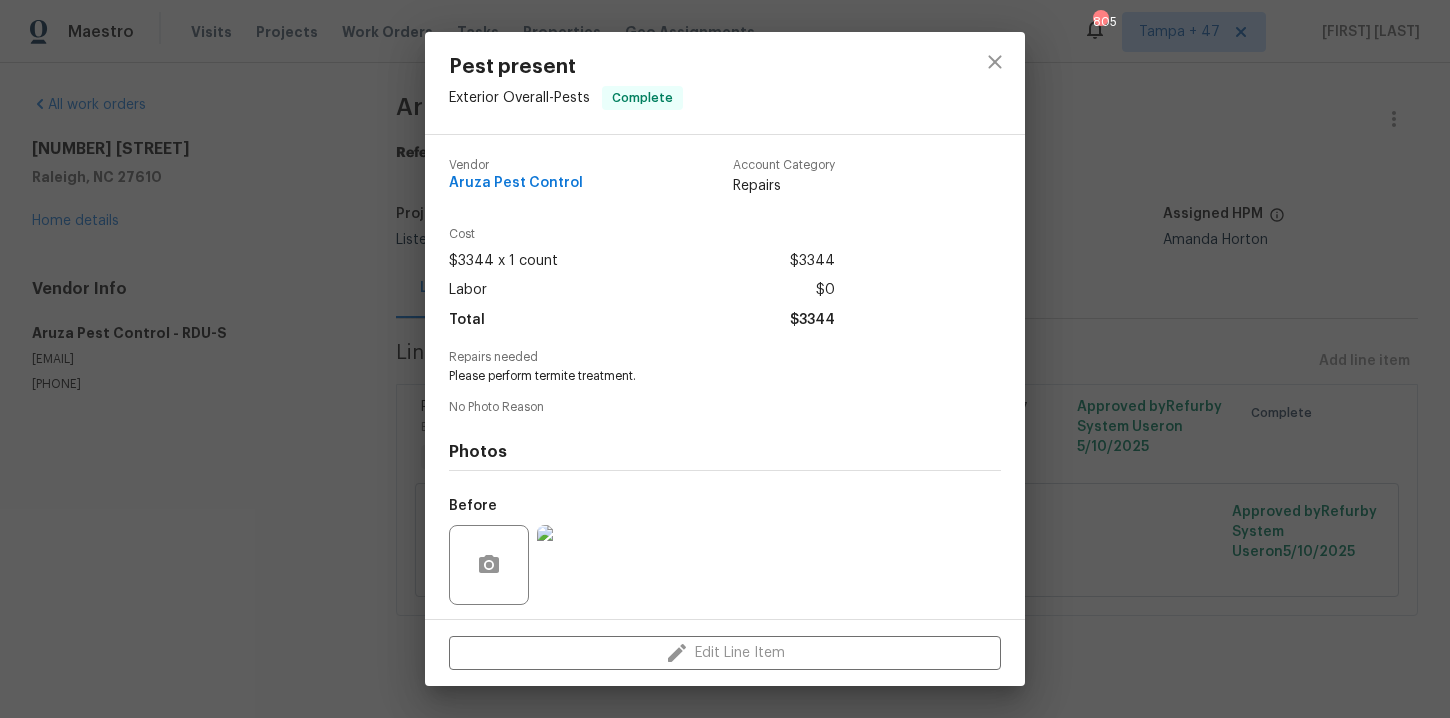 click on "Aruza Pest Control" at bounding box center [516, 183] 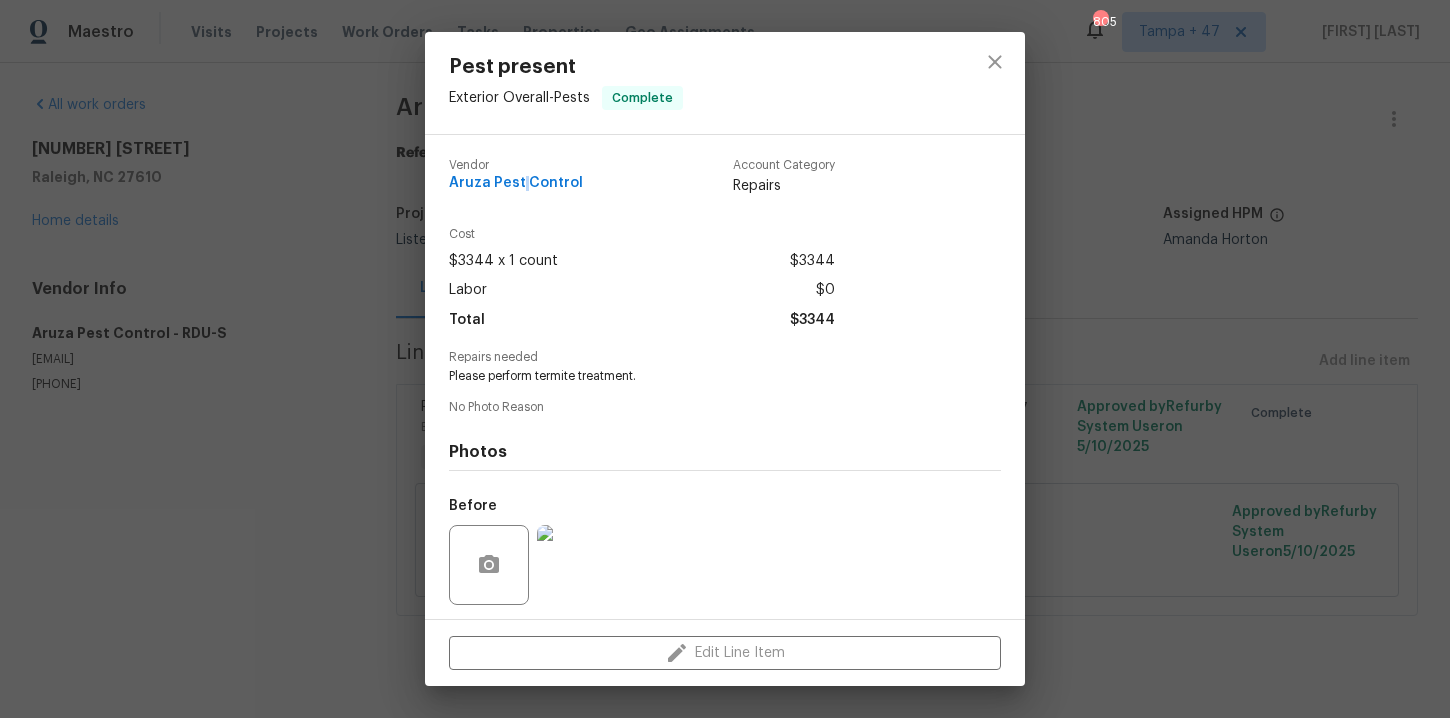 click on "Aruza Pest Control" at bounding box center (516, 183) 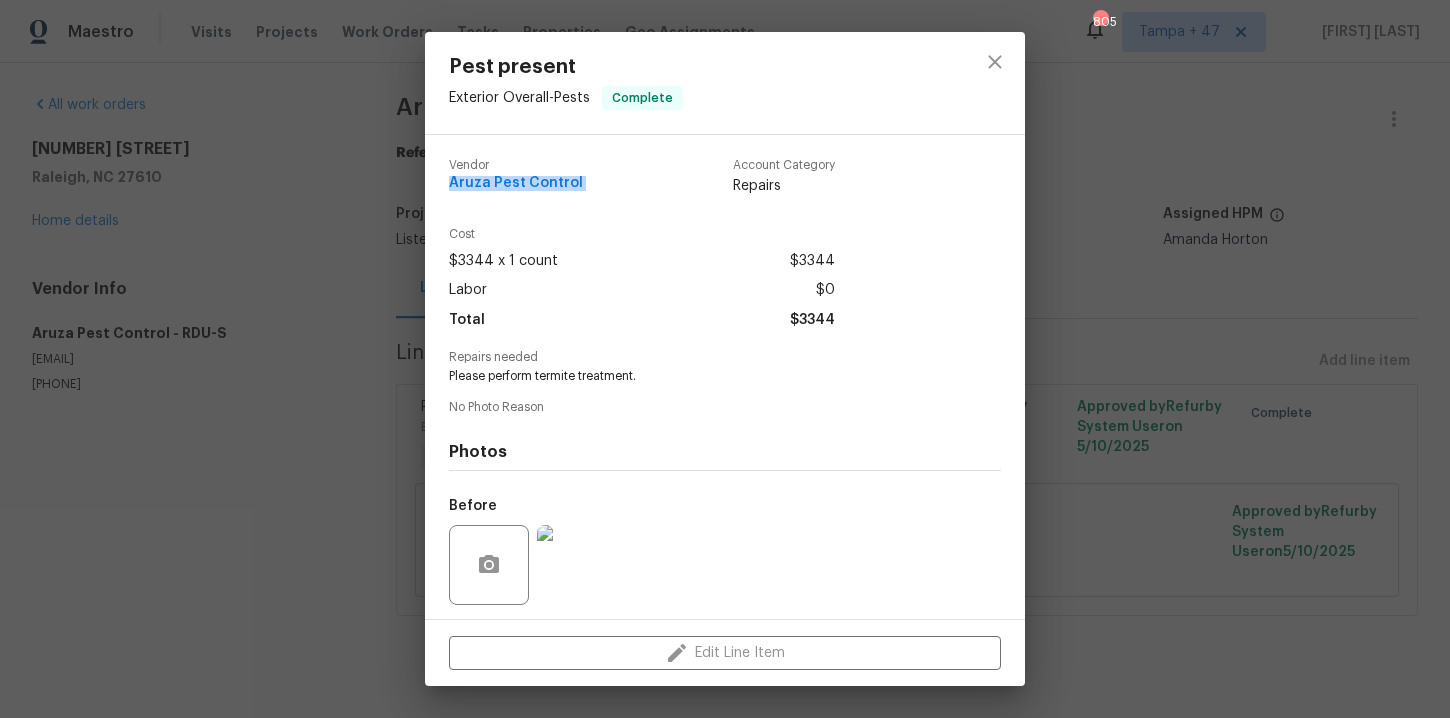 click on "Aruza Pest Control" at bounding box center (516, 183) 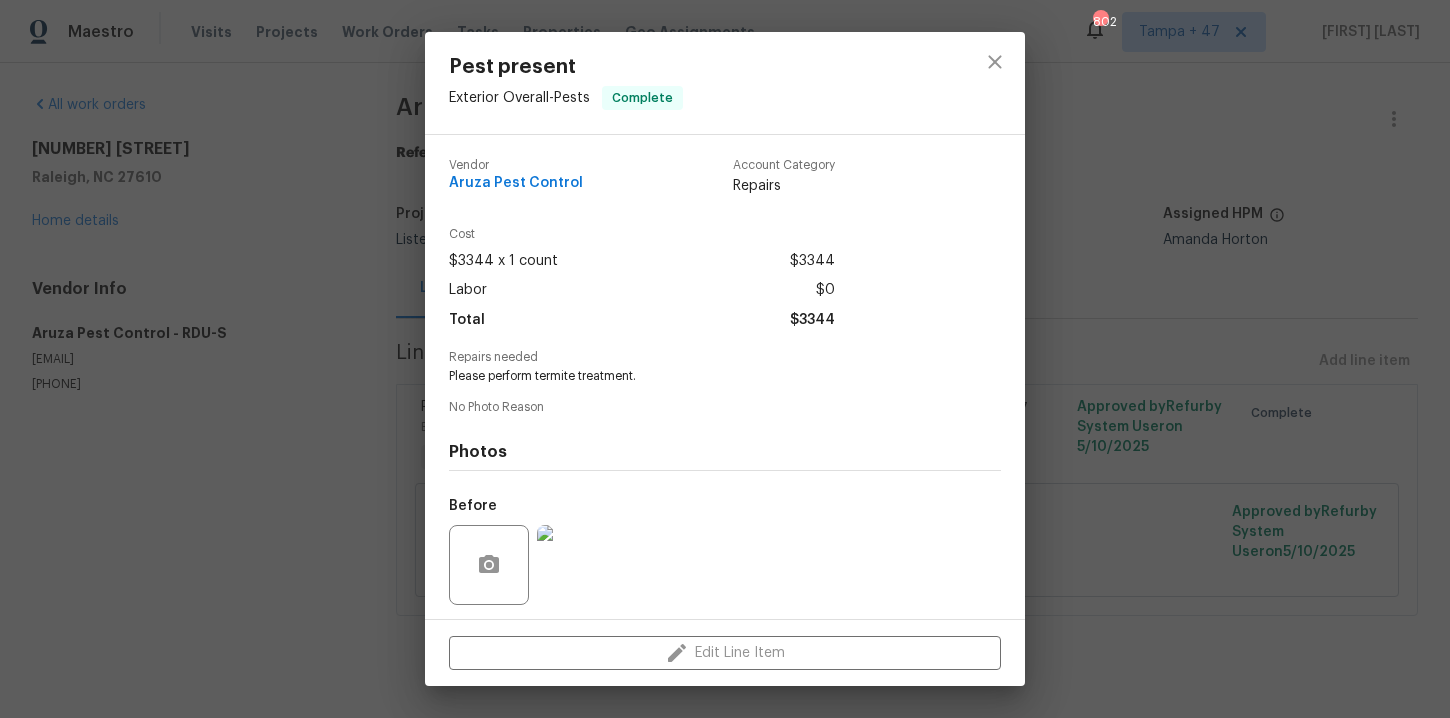 click on "Pest present Exterior Overall  -  Pests Complete Vendor Aruza Pest Control Account Category Repairs Cost $3344 x 1 count $3344 Labor $0 Total $3344 Repairs needed Please perform termite treatment. No Photo Reason   Photos Before After  +2  Edit Line Item" at bounding box center [725, 359] 